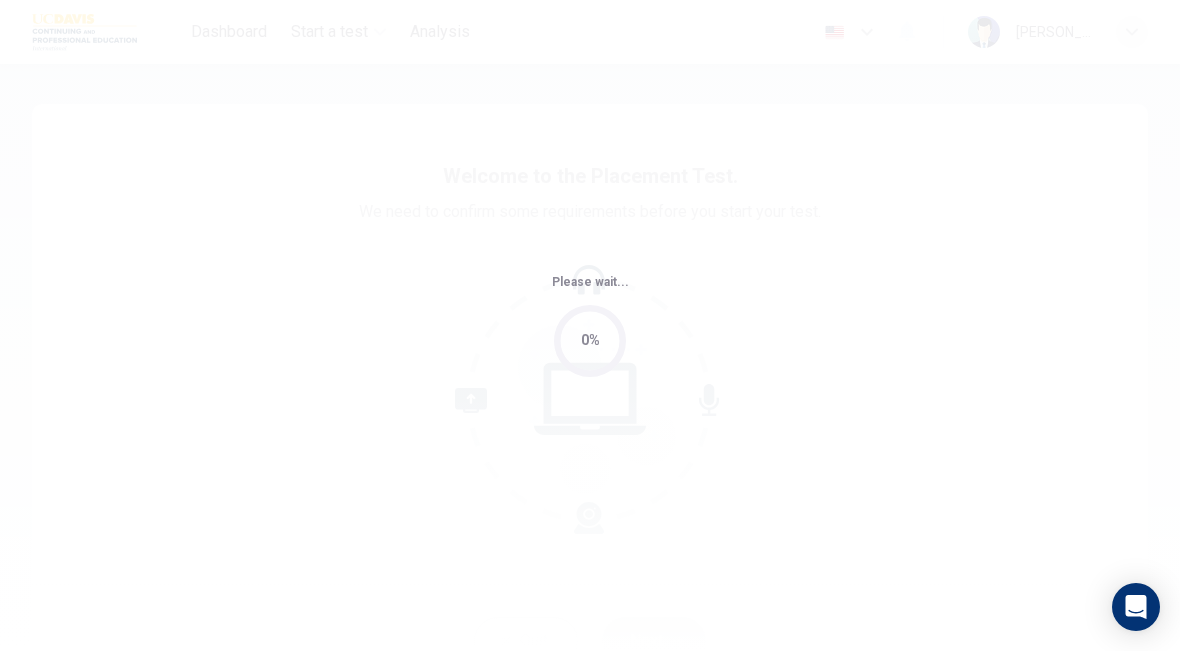 scroll, scrollTop: 0, scrollLeft: 0, axis: both 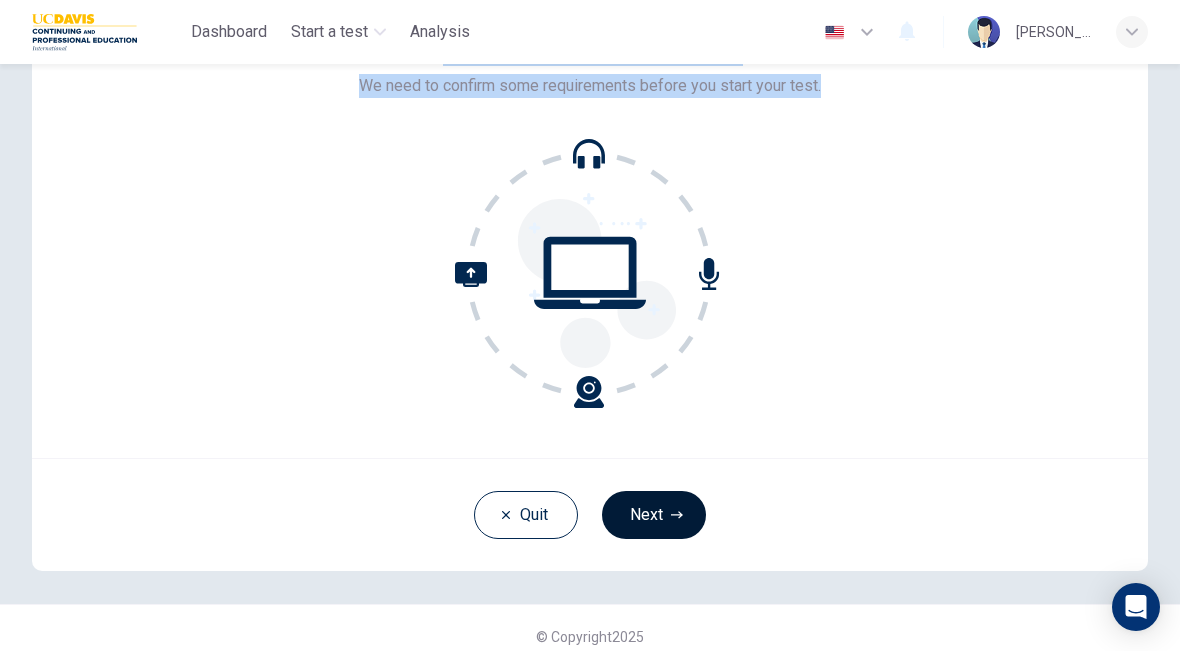 click 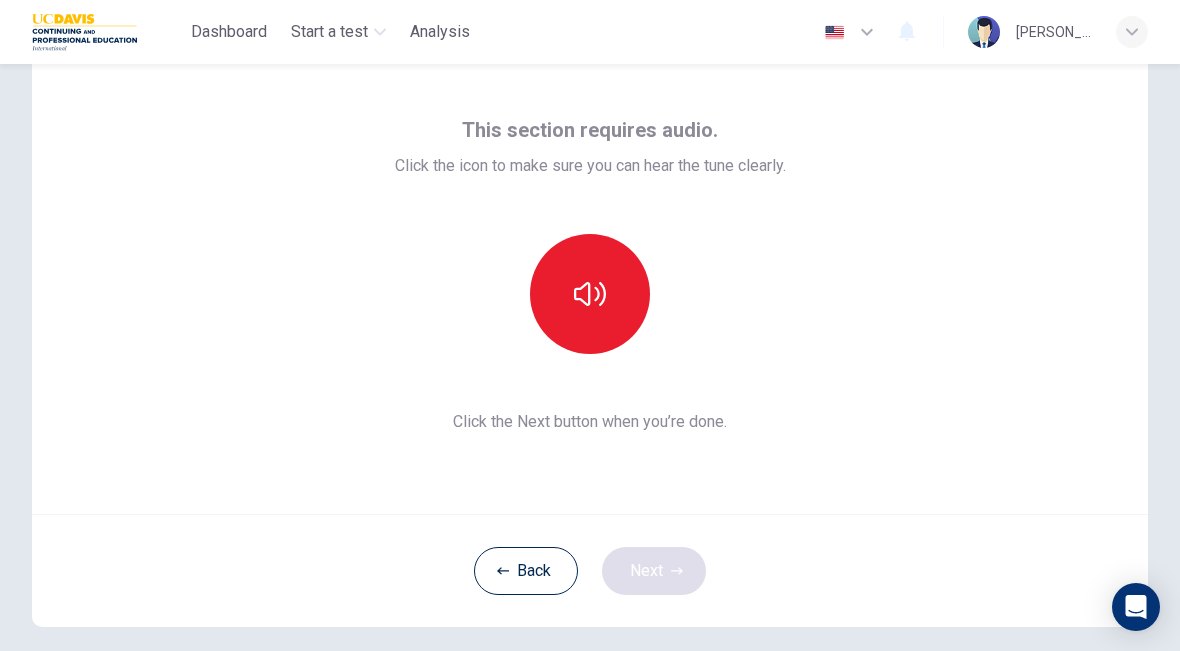 scroll, scrollTop: 67, scrollLeft: 0, axis: vertical 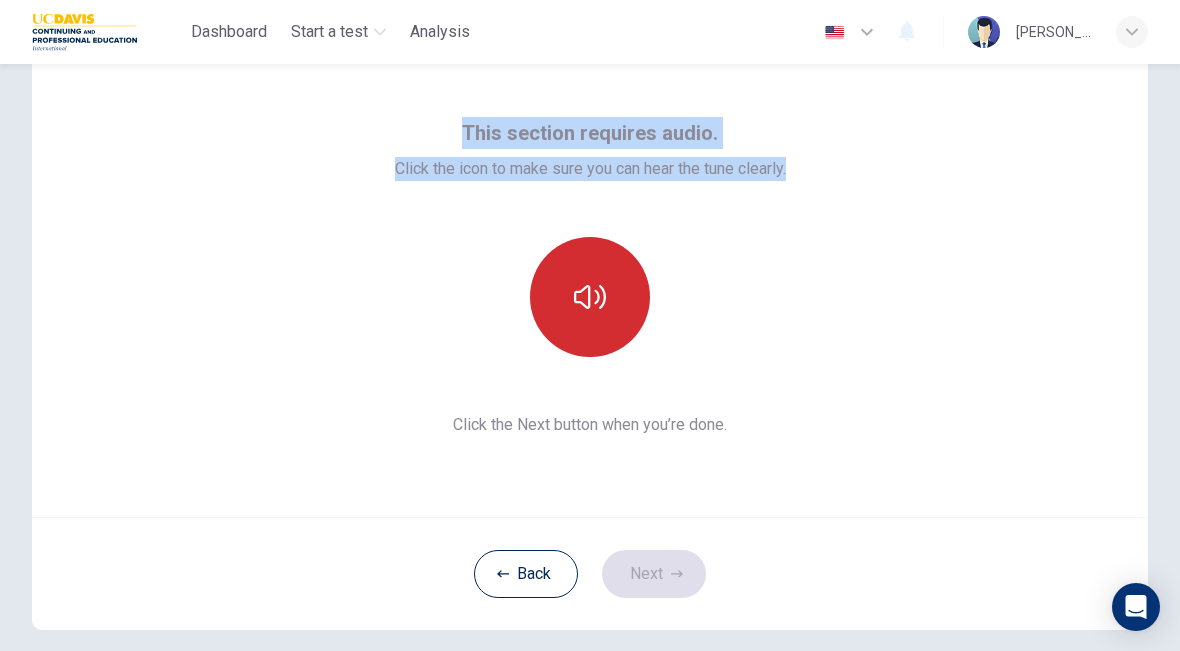 click at bounding box center [590, 297] 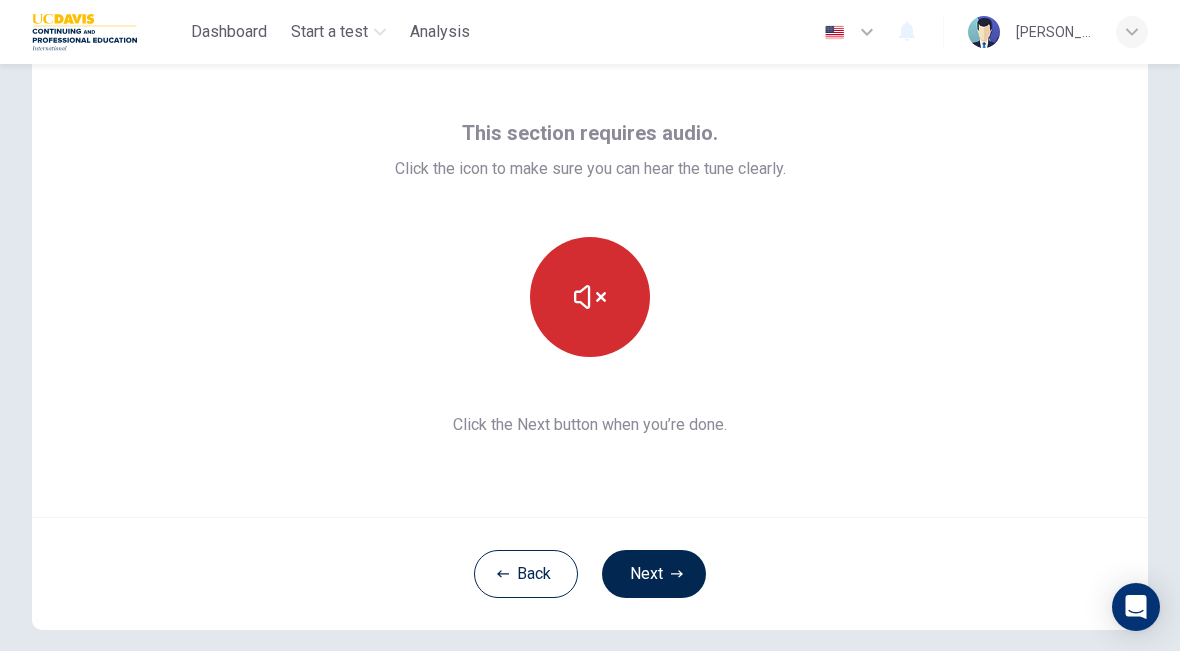 click at bounding box center (590, 297) 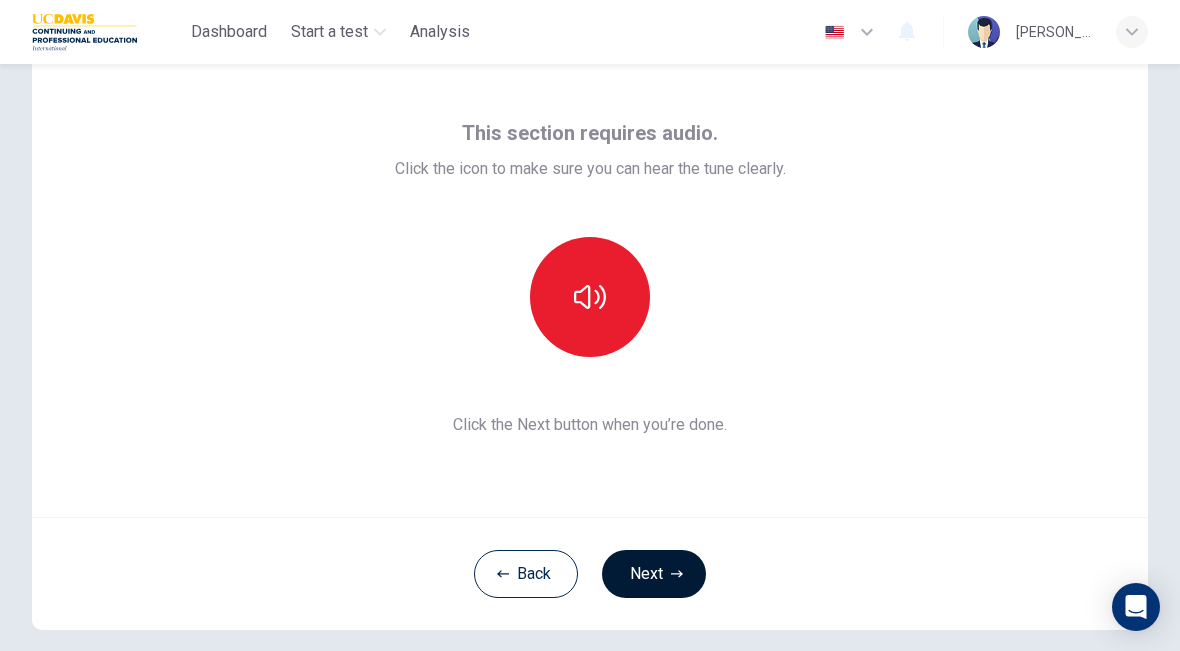 click on "Next" at bounding box center (654, 574) 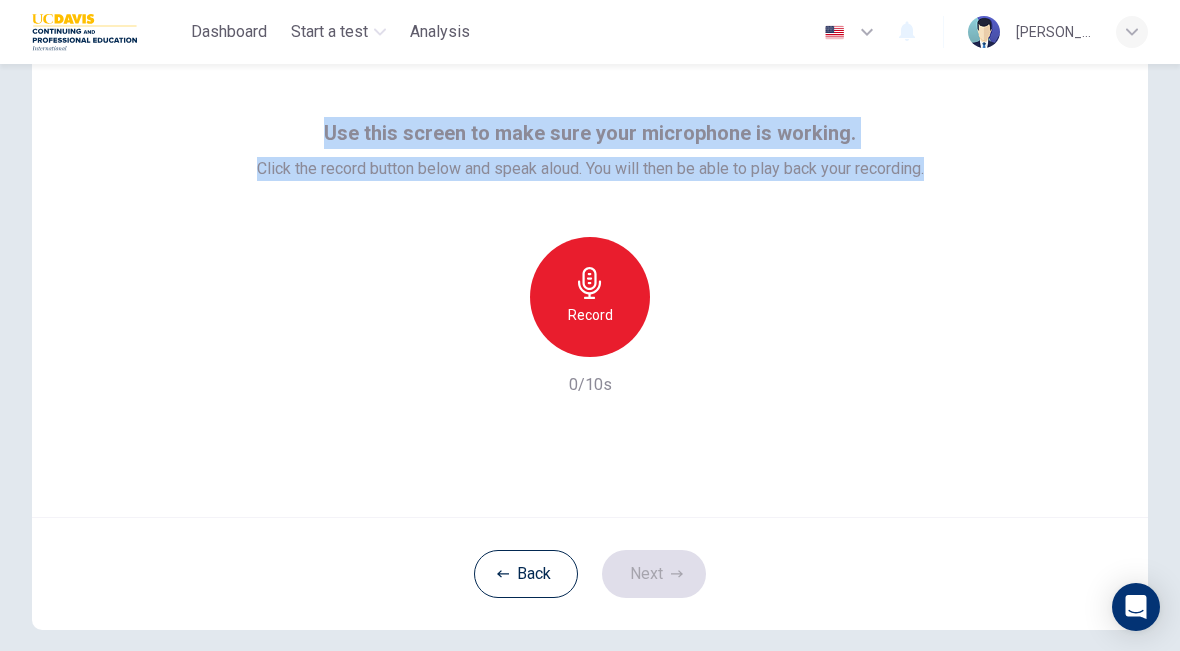 click on "Record" at bounding box center [590, 315] 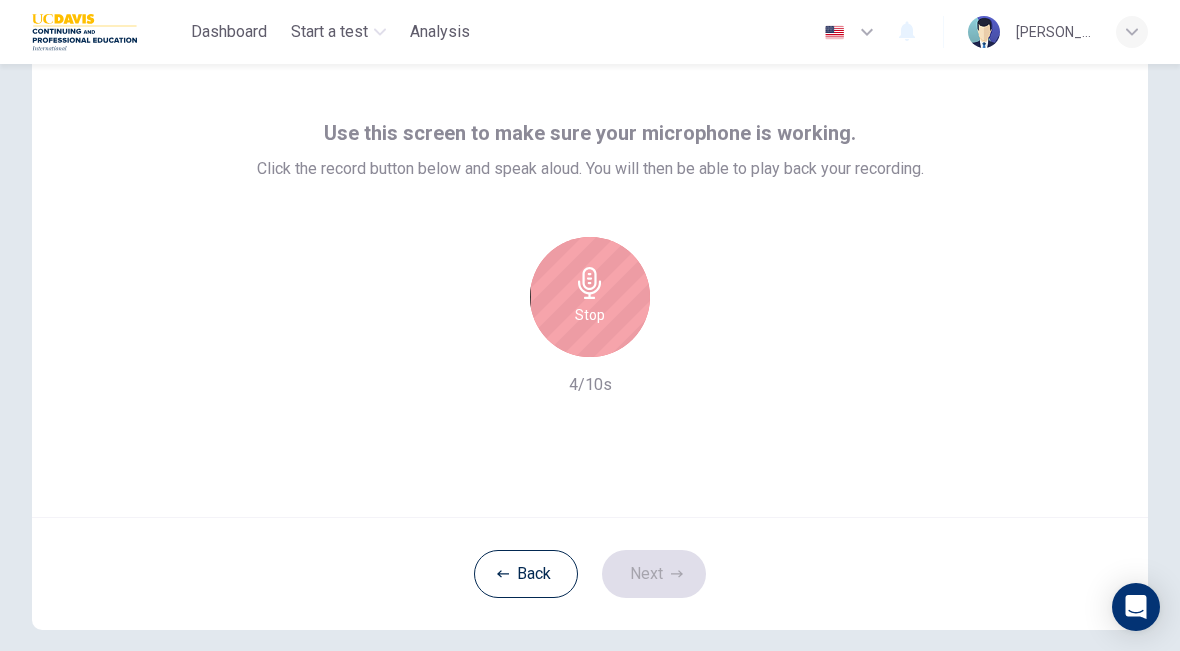 click on "Stop" at bounding box center (590, 297) 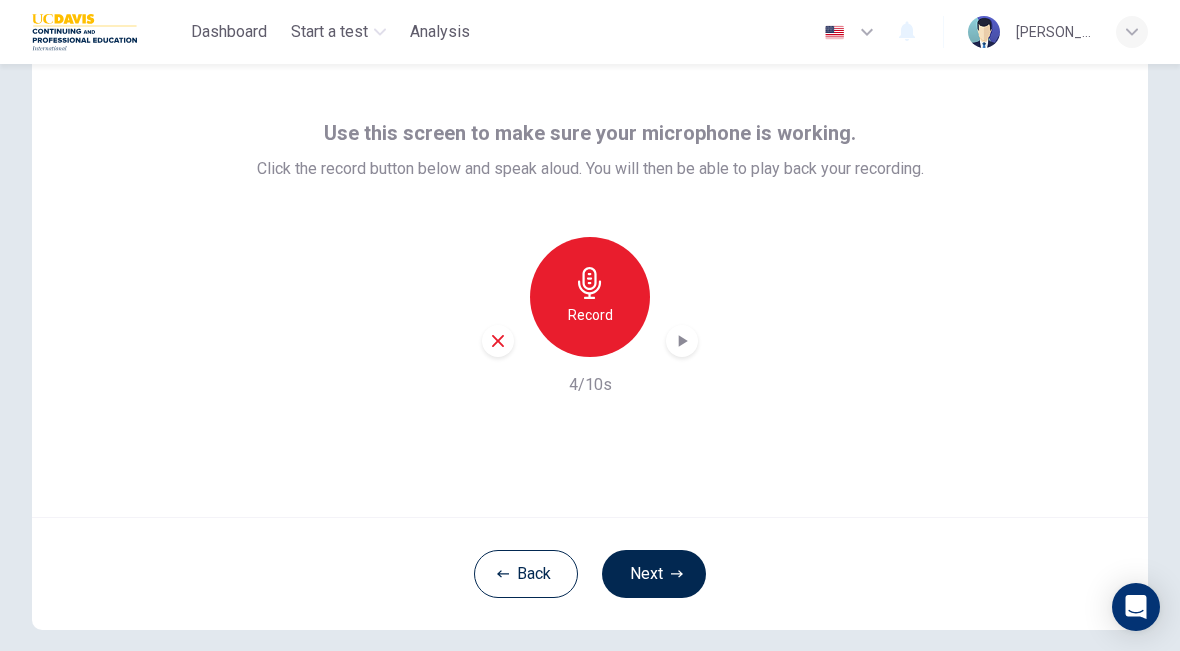 click 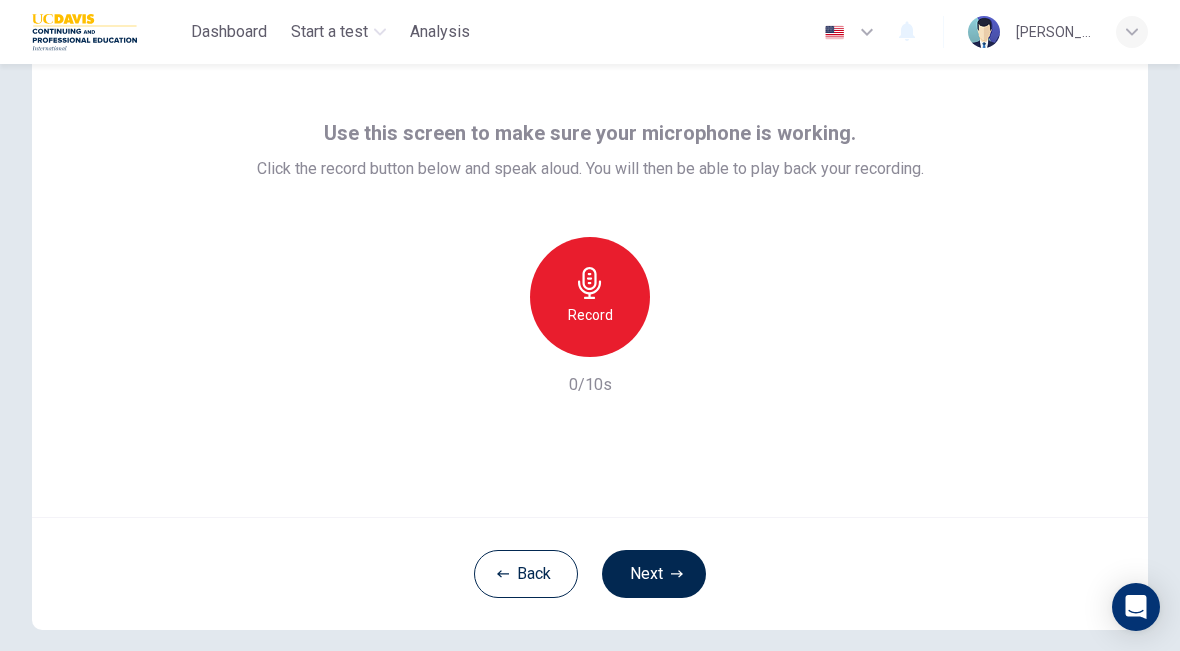 click on "Record" at bounding box center [590, 297] 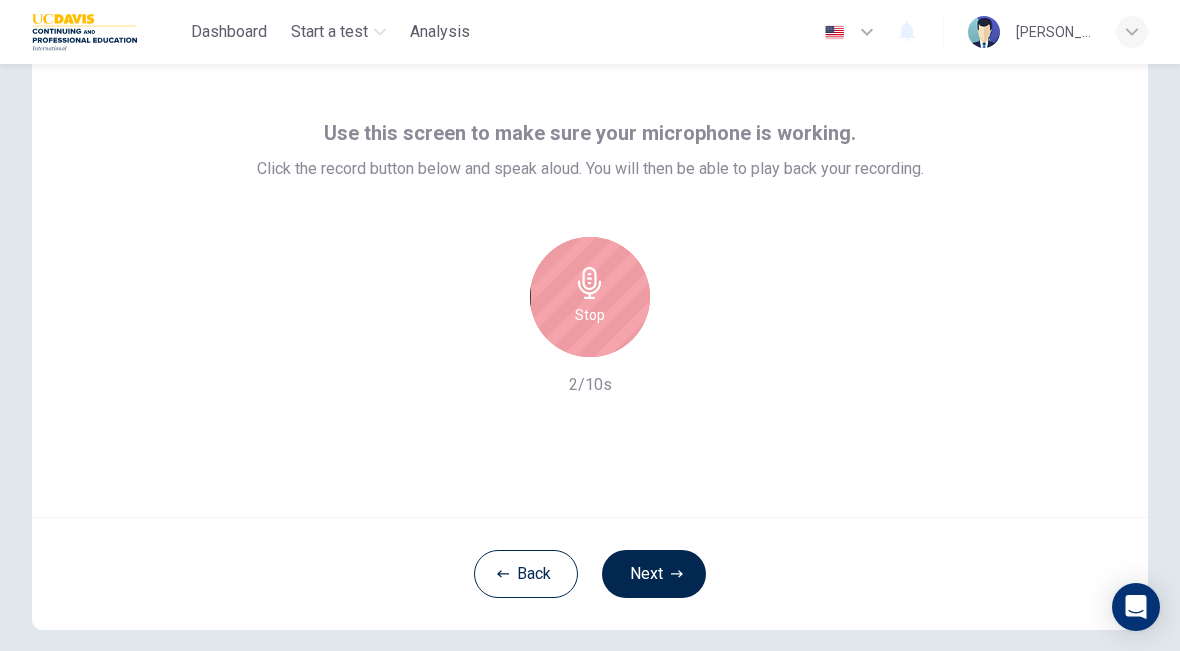 click on "Stop" at bounding box center (590, 297) 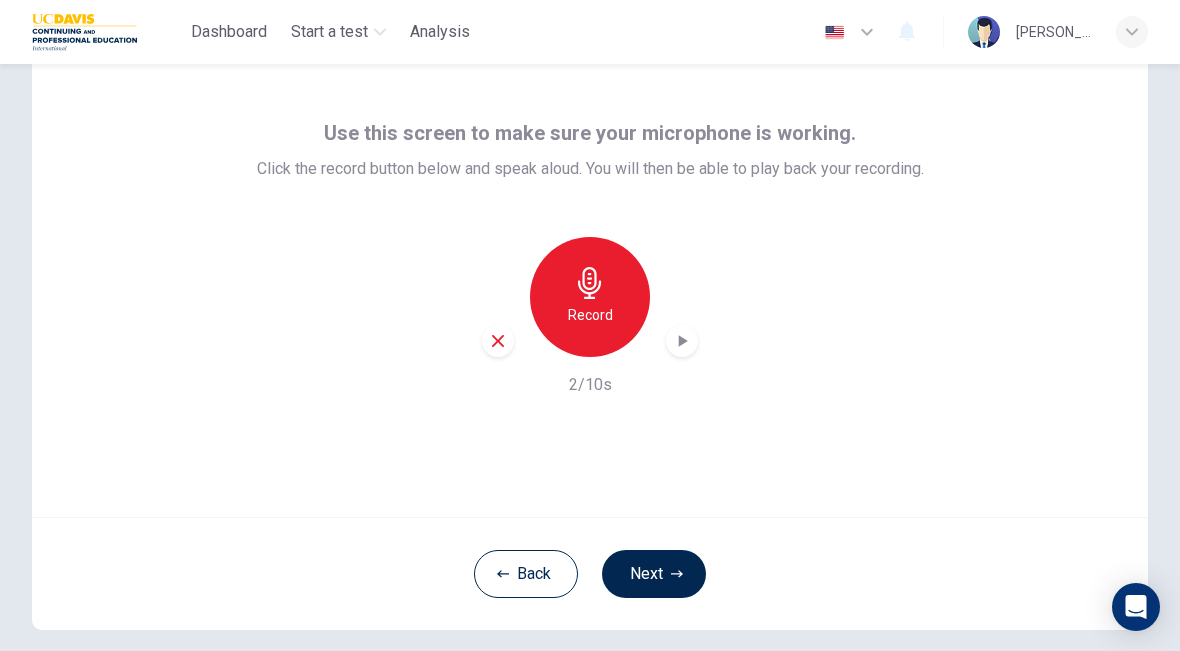 click at bounding box center [682, 341] 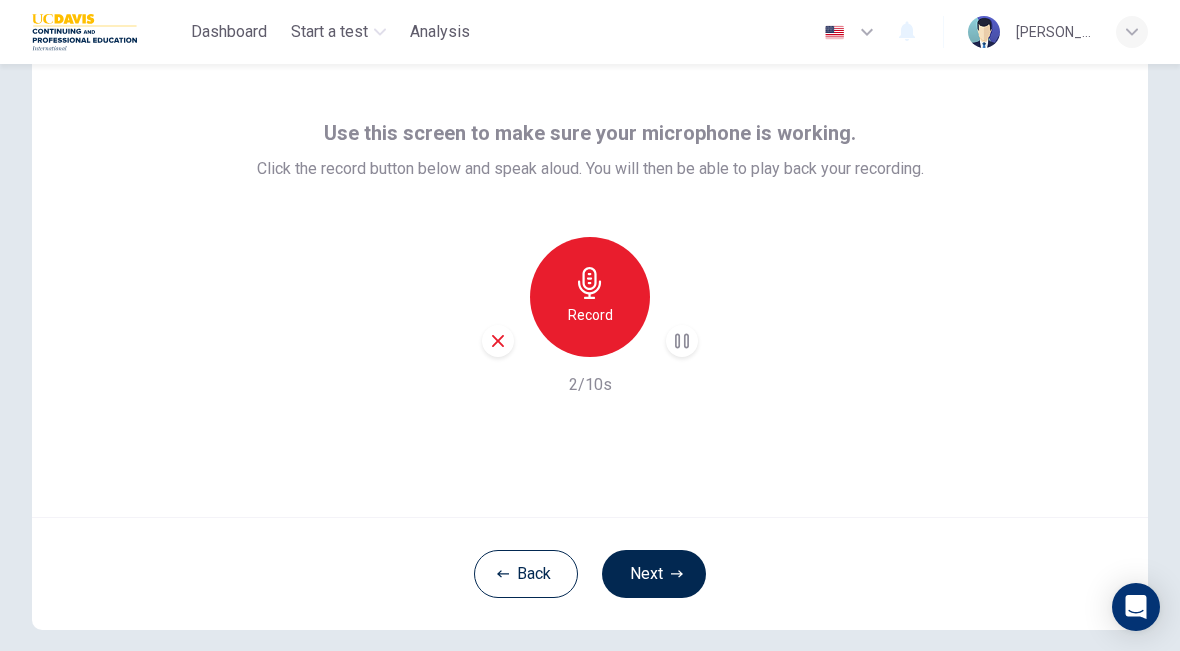 click 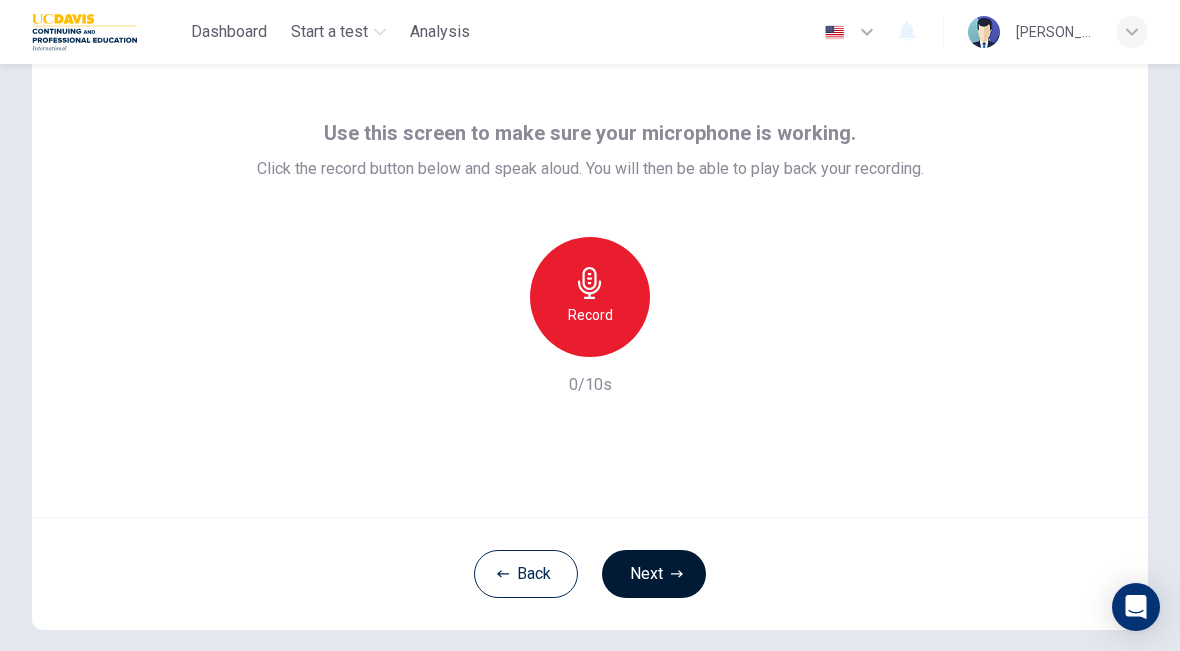 click 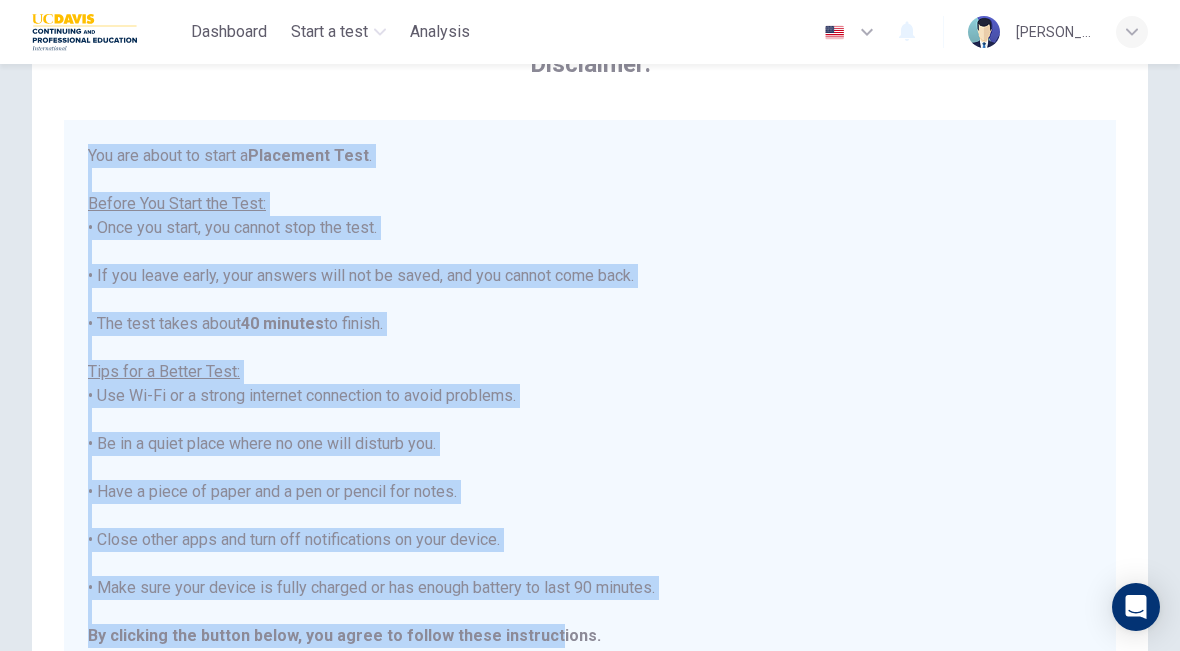 scroll, scrollTop: 109, scrollLeft: 0, axis: vertical 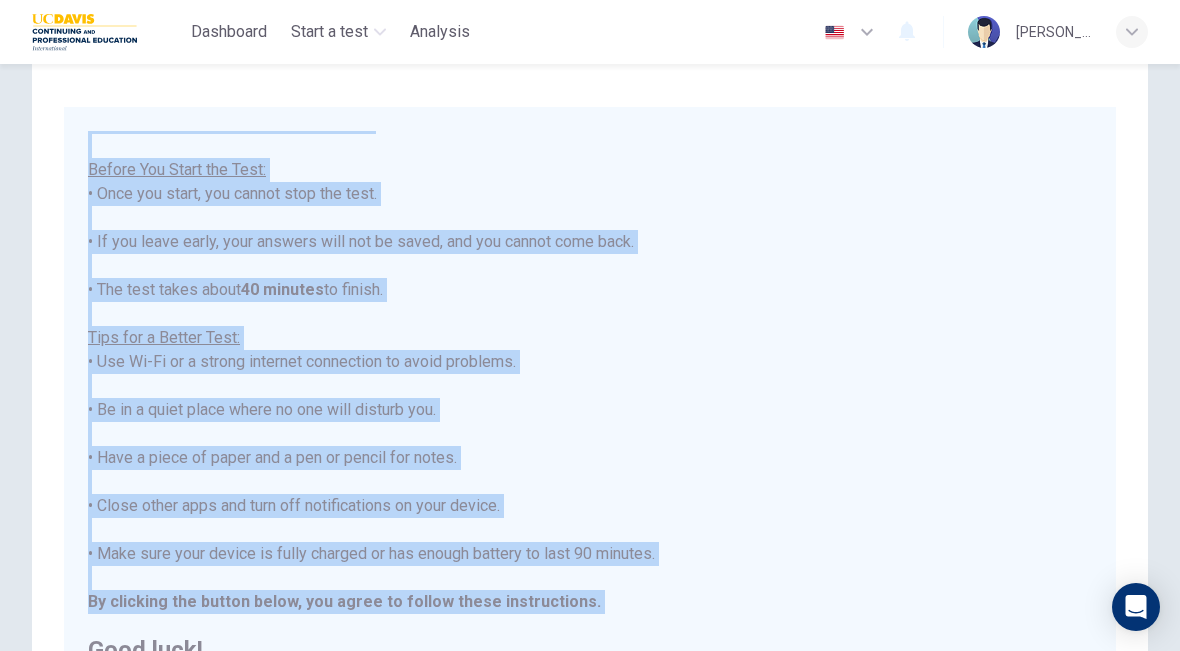 click on "Disclaimer: You are about to start a  Placement Test .
Before You Start the Test:
• Once you start, you cannot stop the test.
• If you leave early, your answers will not be saved, and you cannot come back.
• The test takes about  40 minutes  to finish.
Tips for a Better Test:
• Use Wi-Fi or a strong internet connection to avoid problems.
• Be in a quiet place where no one will disturb you.
• Have a piece of paper and a pen or pencil for notes.
• Close other apps and turn off notifications on your device.
• Make sure your device is fully charged or has enough battery to last 90 minutes.
By clicking the button below, you agree to follow these instructions.
Good luck! Back Next" at bounding box center (590, 415) 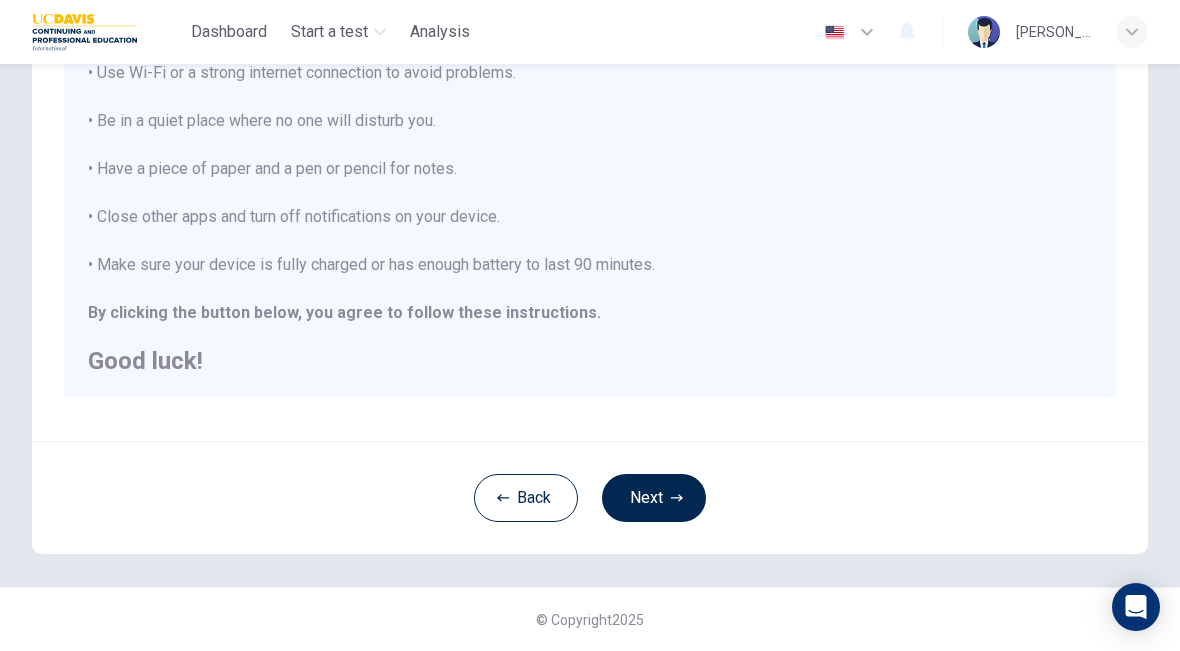scroll, scrollTop: 398, scrollLeft: 0, axis: vertical 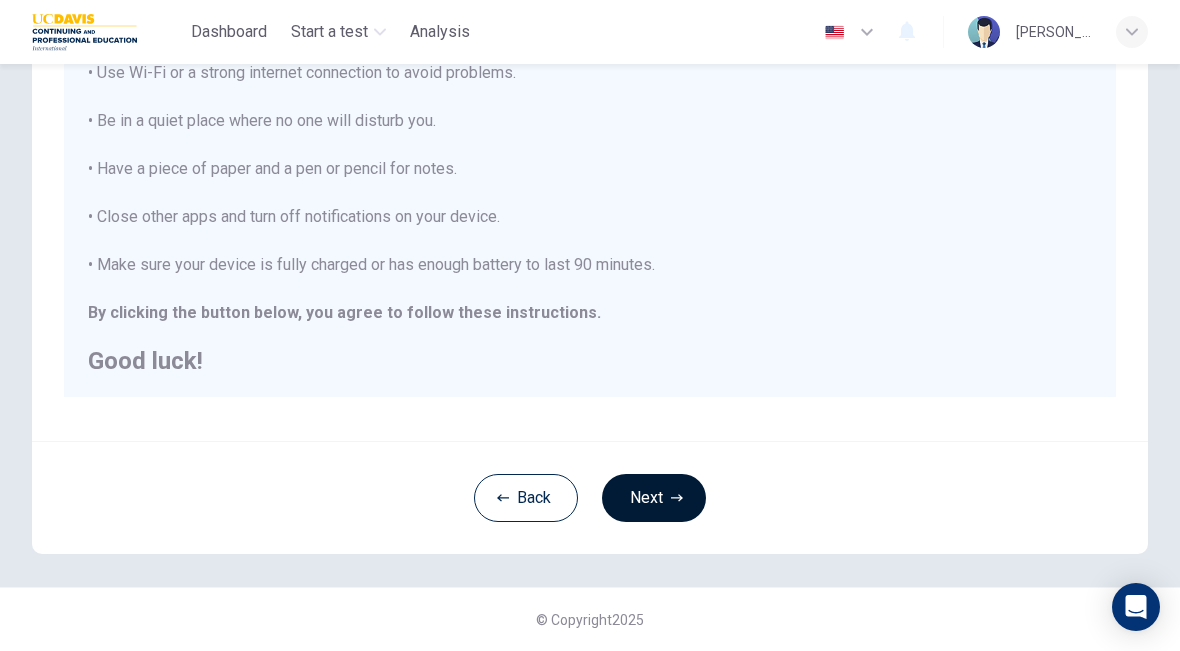 click on "Next" at bounding box center (654, 498) 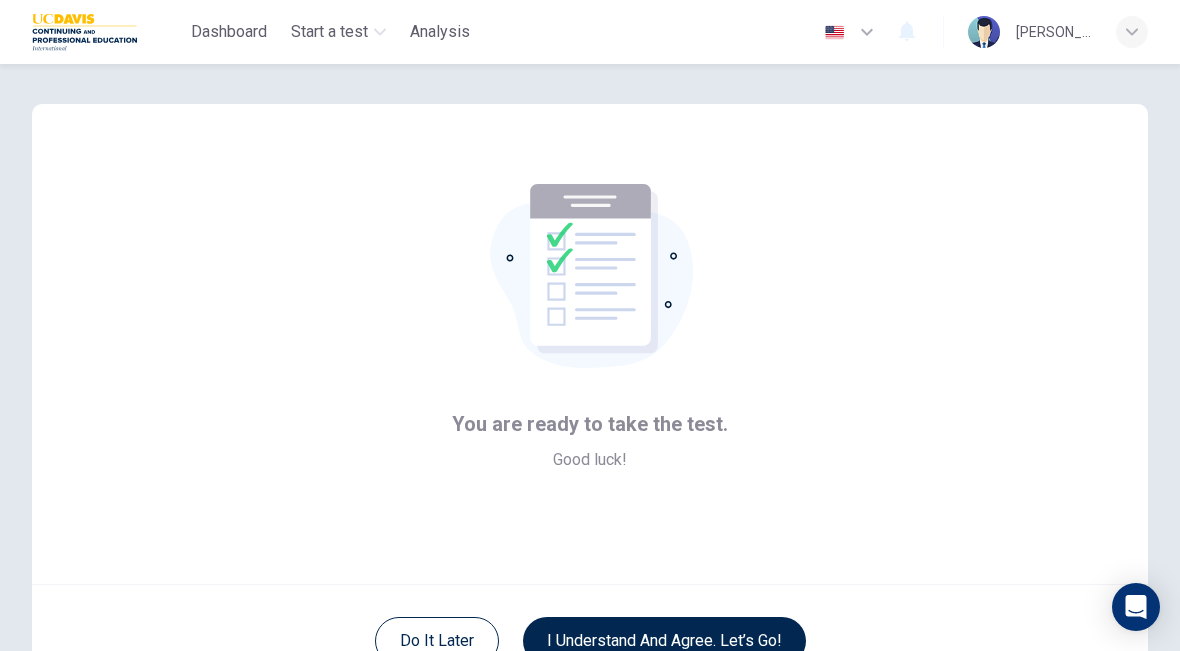 scroll, scrollTop: 129, scrollLeft: 0, axis: vertical 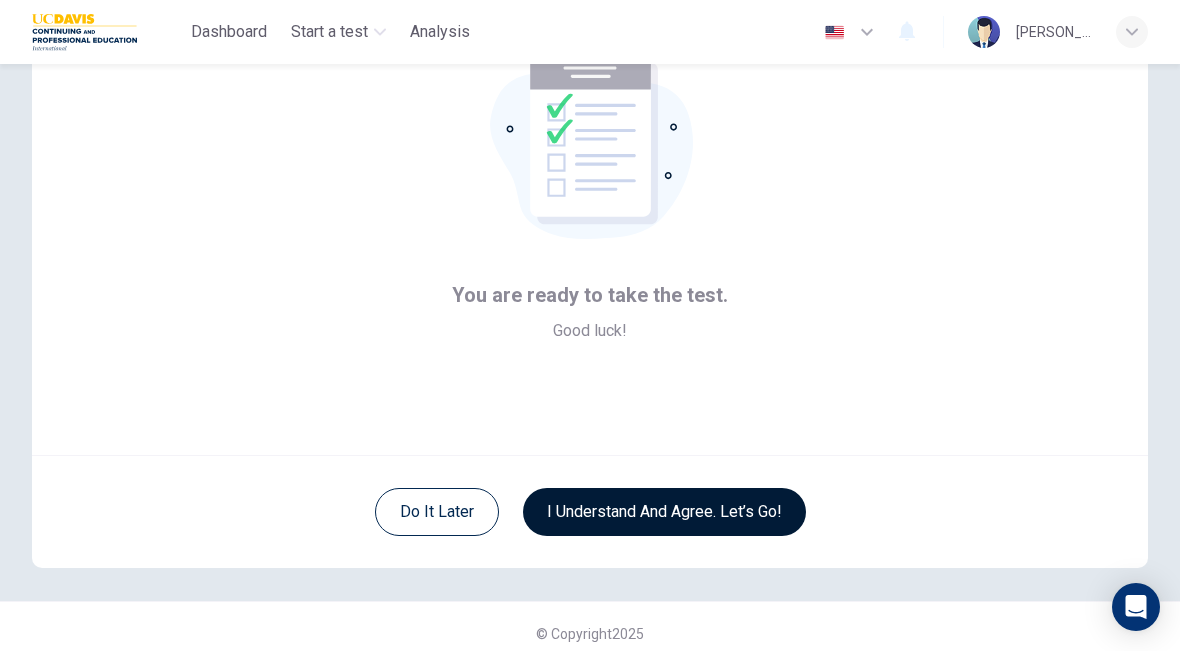 click on "I understand and agree. Let’s go!" at bounding box center (664, 512) 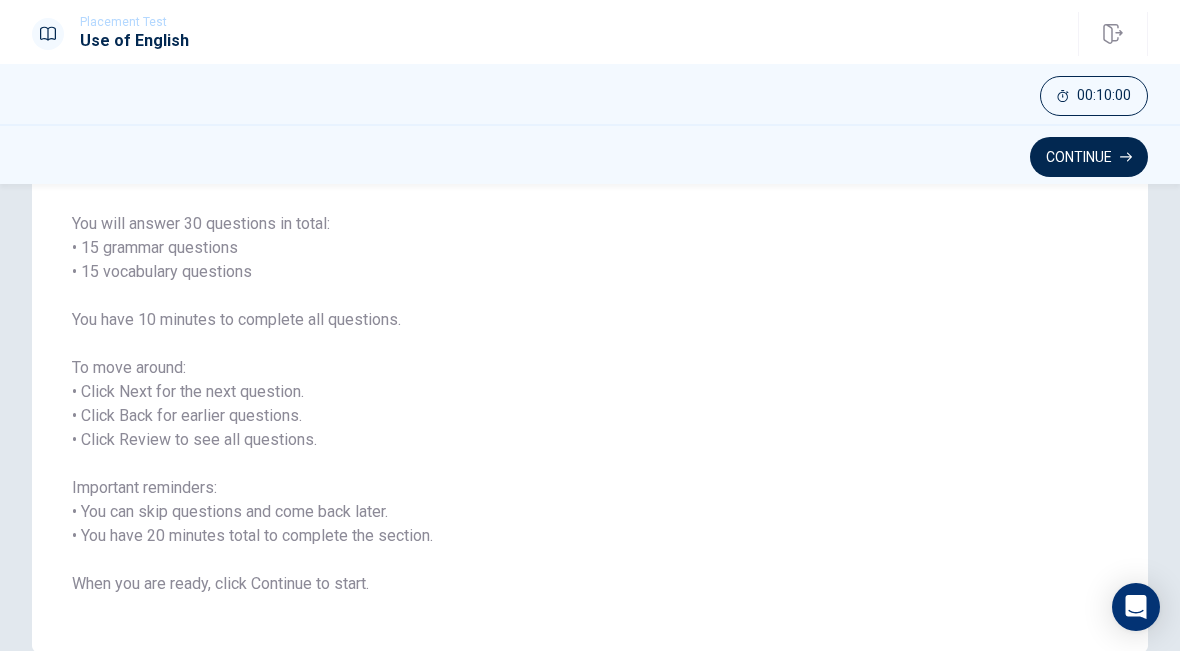 scroll, scrollTop: 83, scrollLeft: 0, axis: vertical 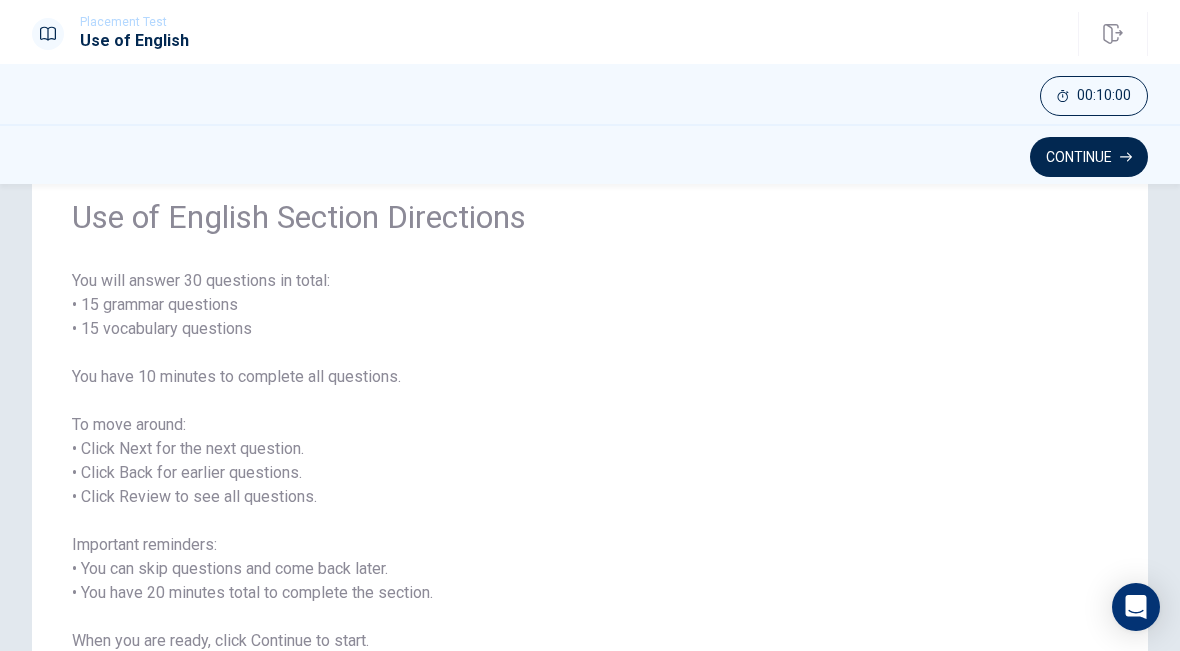 click on "You will answer 30 questions in total:
• 15 grammar questions
• 15 vocabulary questions
You have 10 minutes to complete all questions.
To move around:
• Click Next for the next question.
• Click Back for earlier questions.
• Click Review to see all questions.
Important reminders:
• You can skip questions and come back later.
• You have 20 minutes total to complete the section.
When you are ready, click Continue to start." at bounding box center [590, 461] 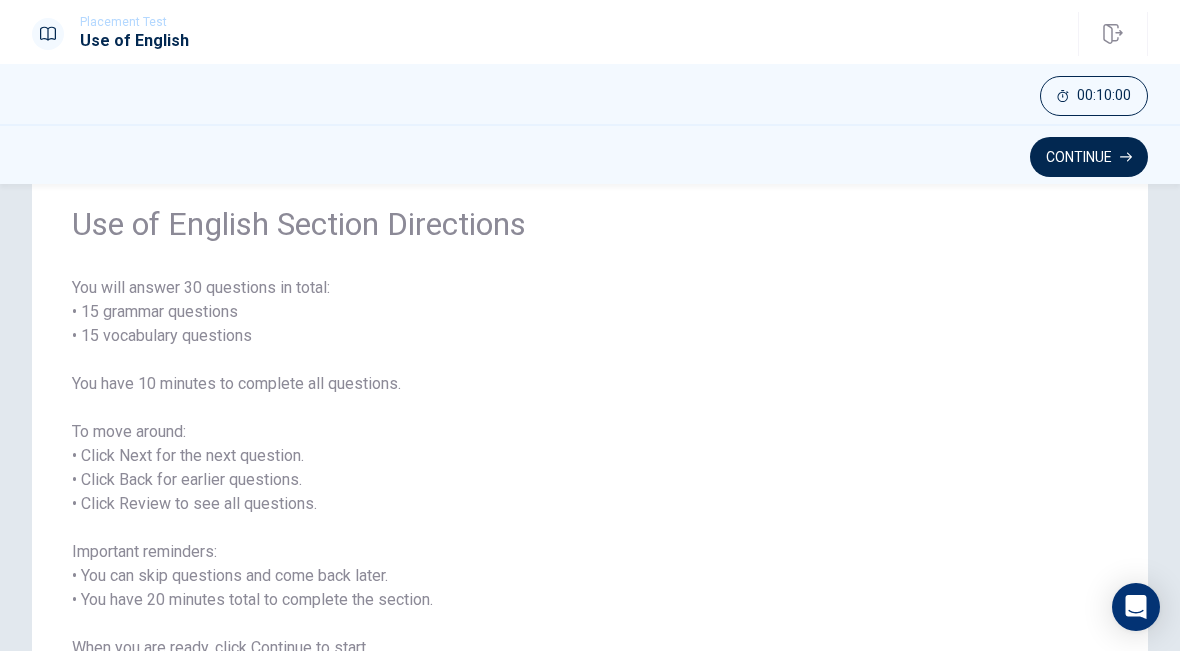 scroll, scrollTop: 74, scrollLeft: 0, axis: vertical 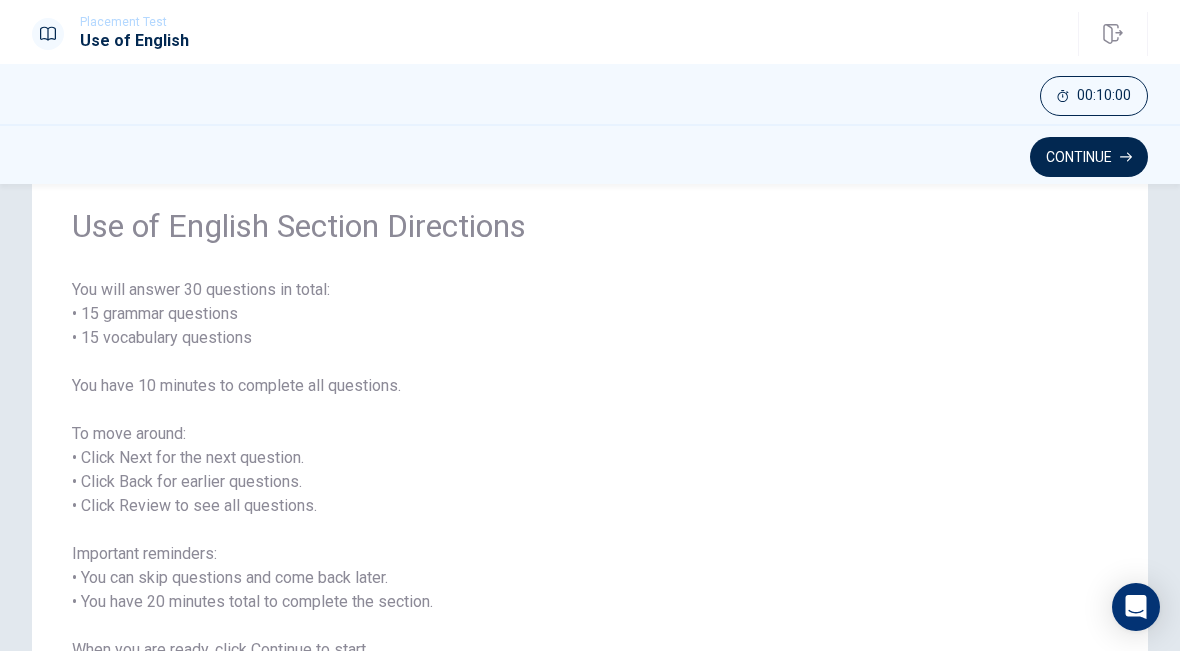 click on "Use of English Section Directions" at bounding box center [590, 226] 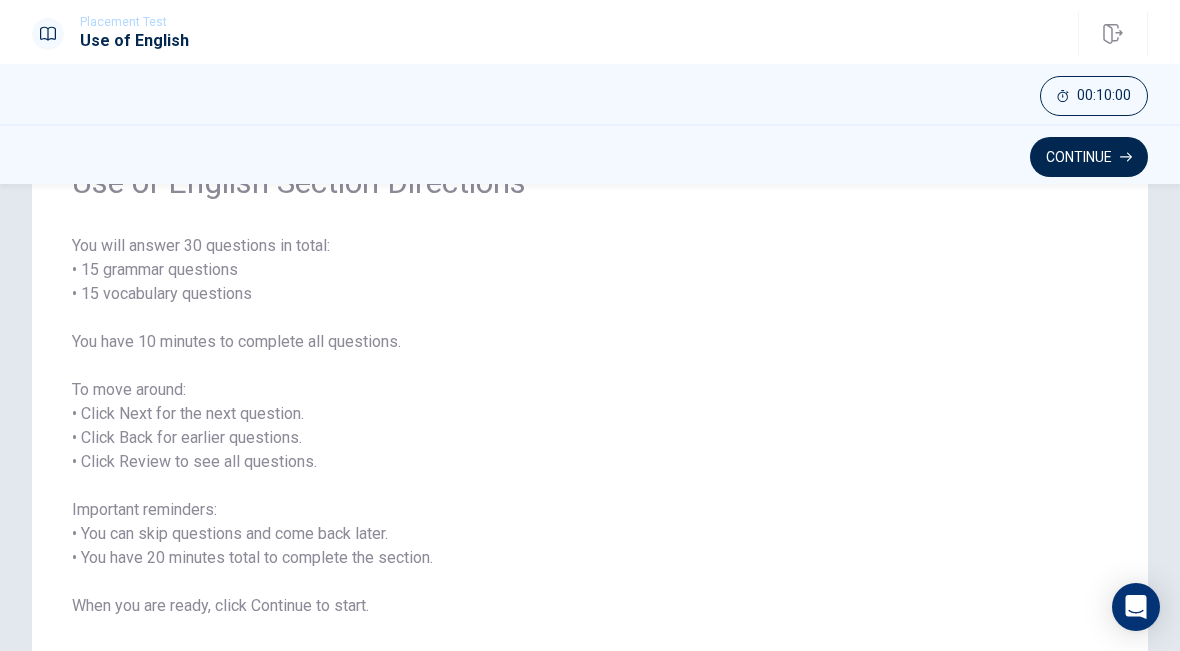 scroll, scrollTop: 154, scrollLeft: 0, axis: vertical 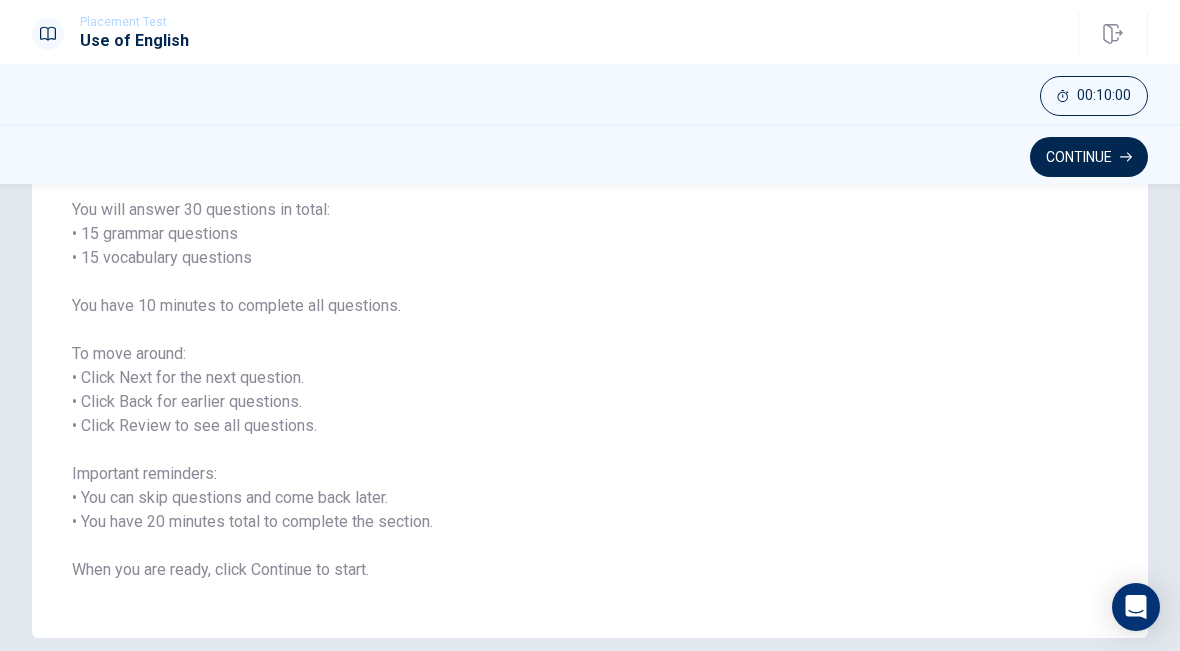 click on "00:10:00" at bounding box center [590, 94] 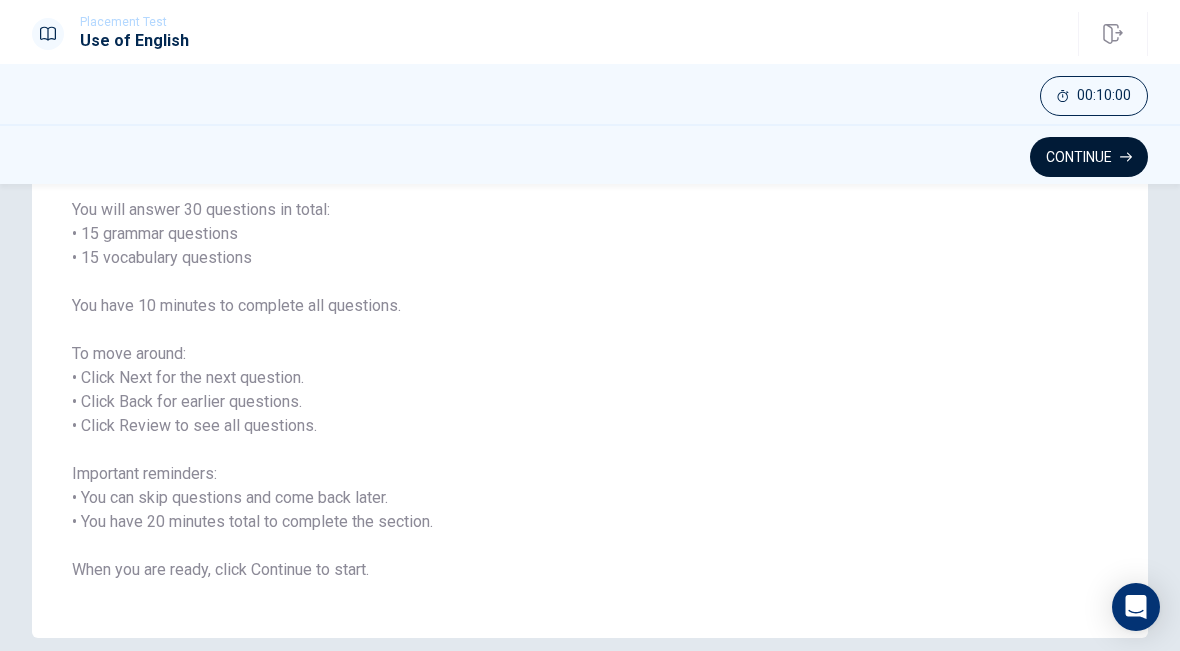 click on "Continue" at bounding box center (1089, 157) 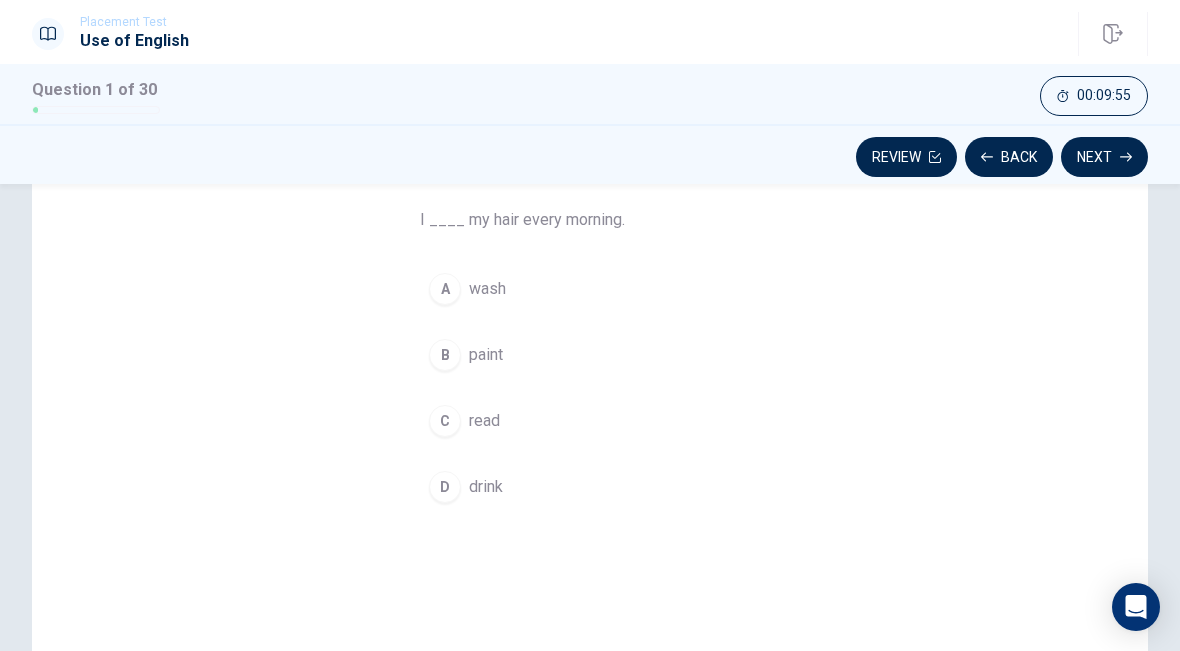 click on "A" at bounding box center (445, 289) 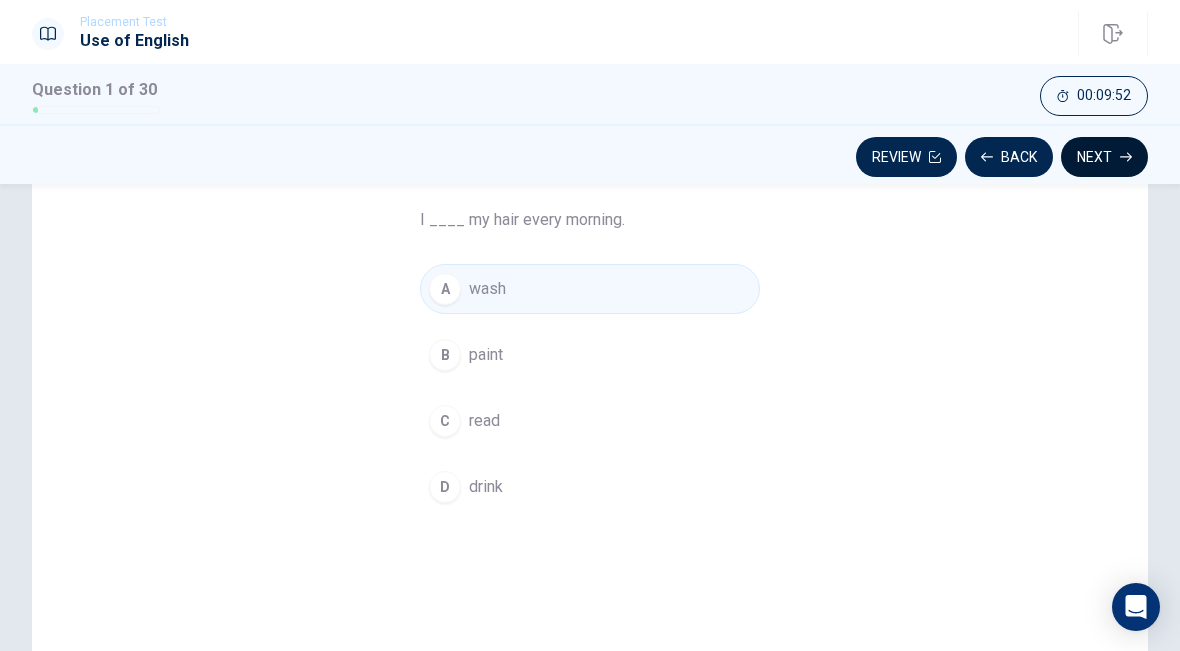 click on "Next" at bounding box center (1104, 157) 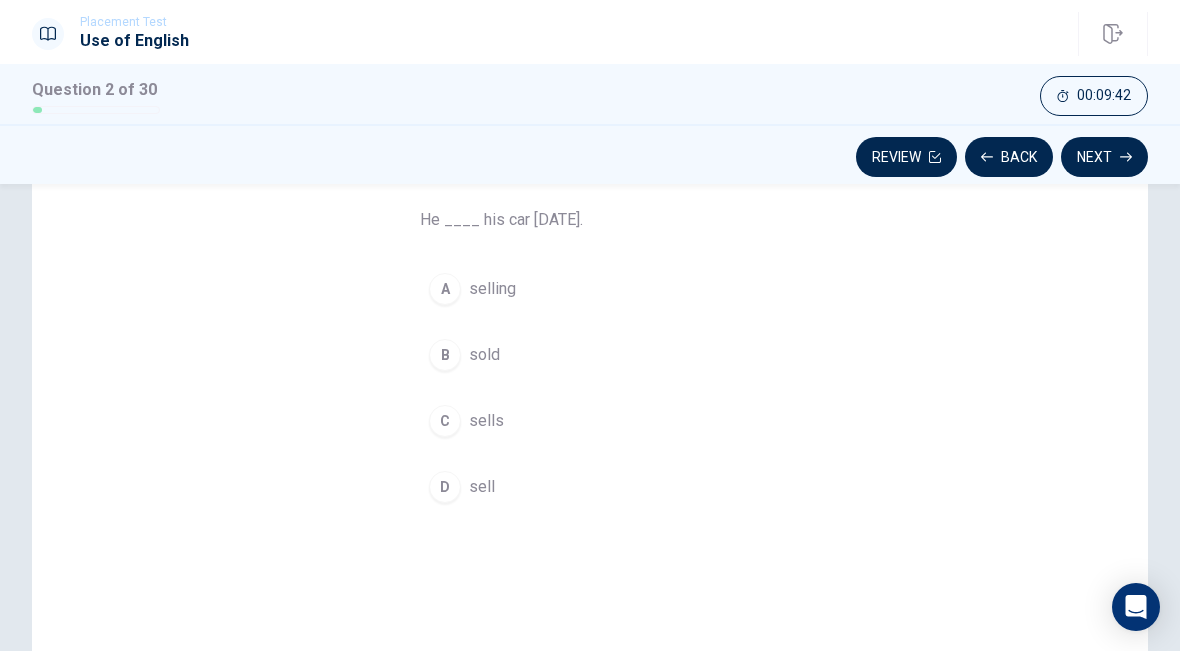 click on "B" at bounding box center (445, 355) 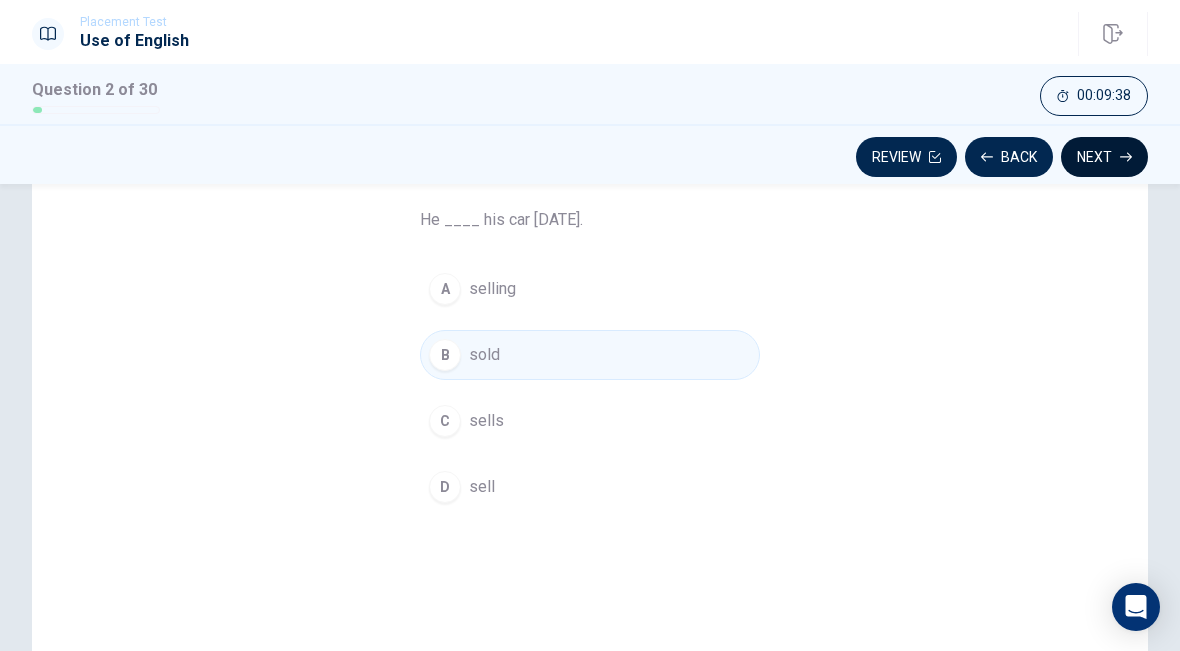 click on "Next" at bounding box center (1104, 157) 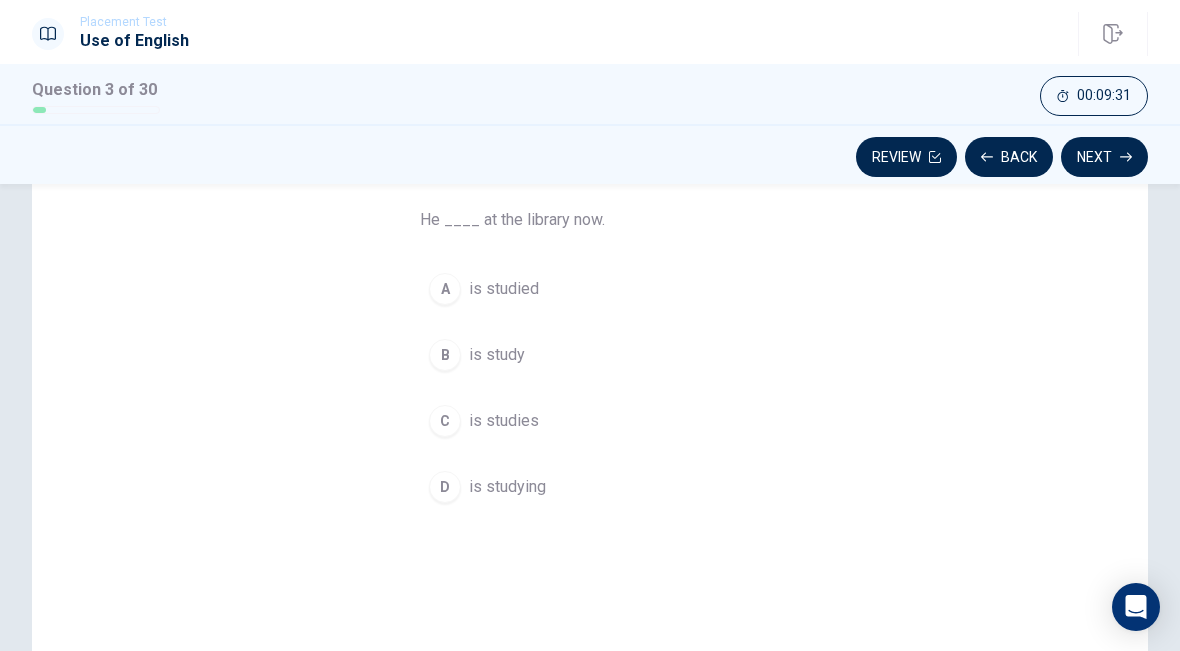 click on "is studying" at bounding box center (507, 487) 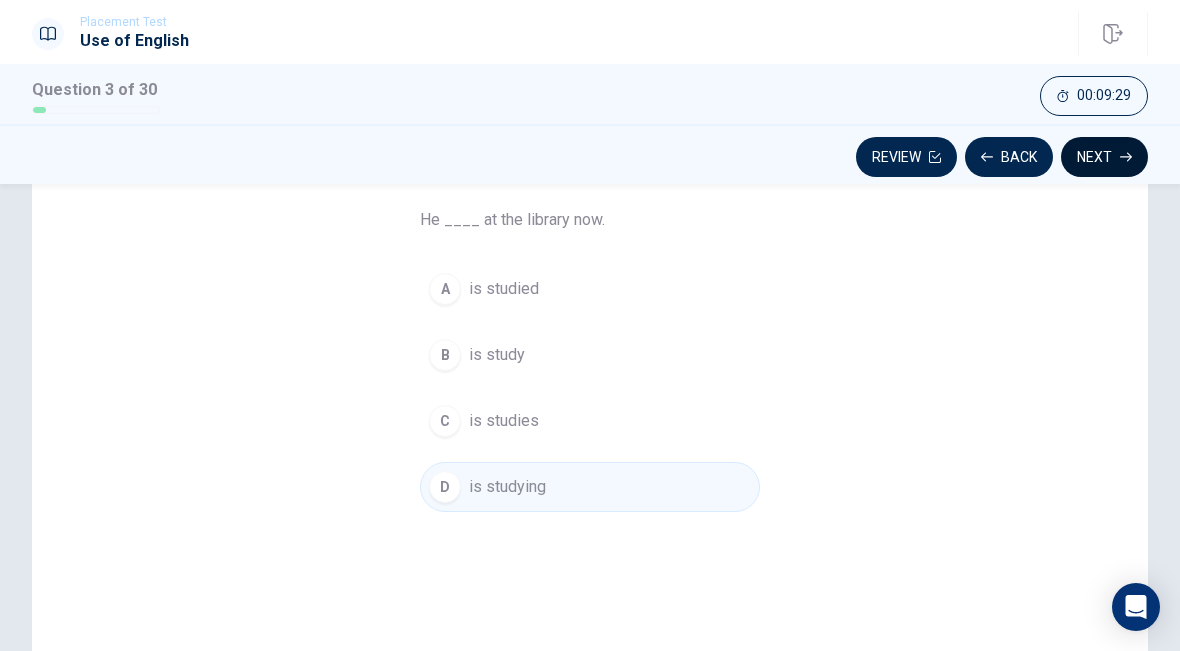 click on "Next" at bounding box center (1104, 157) 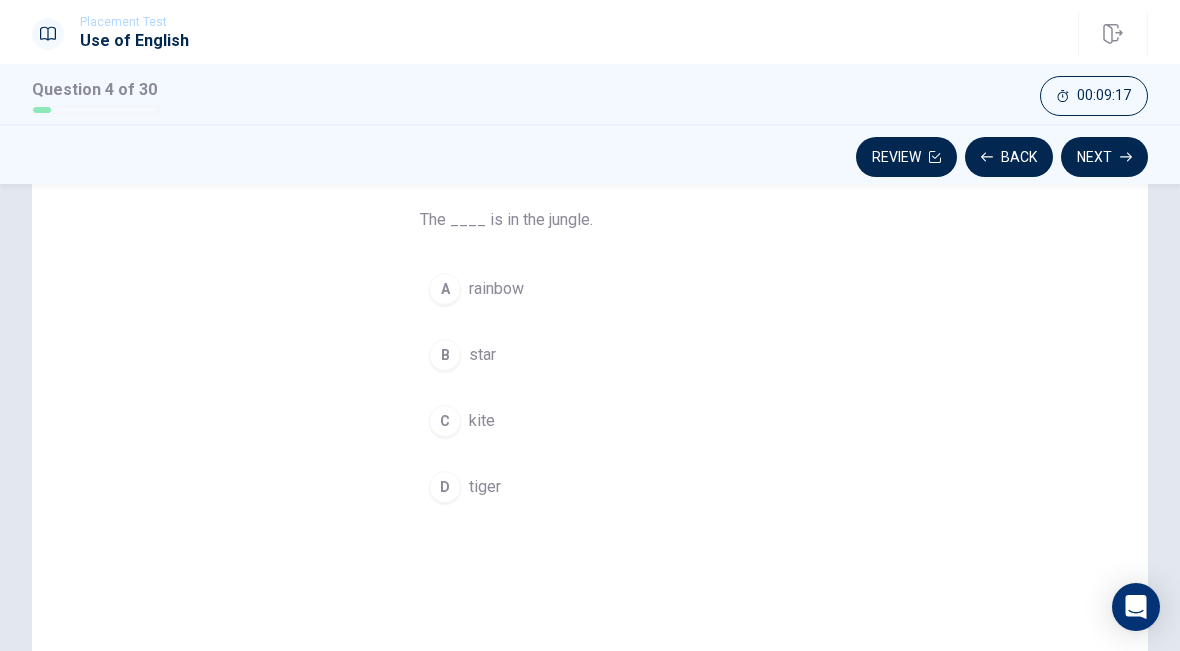 click on "D" at bounding box center [445, 487] 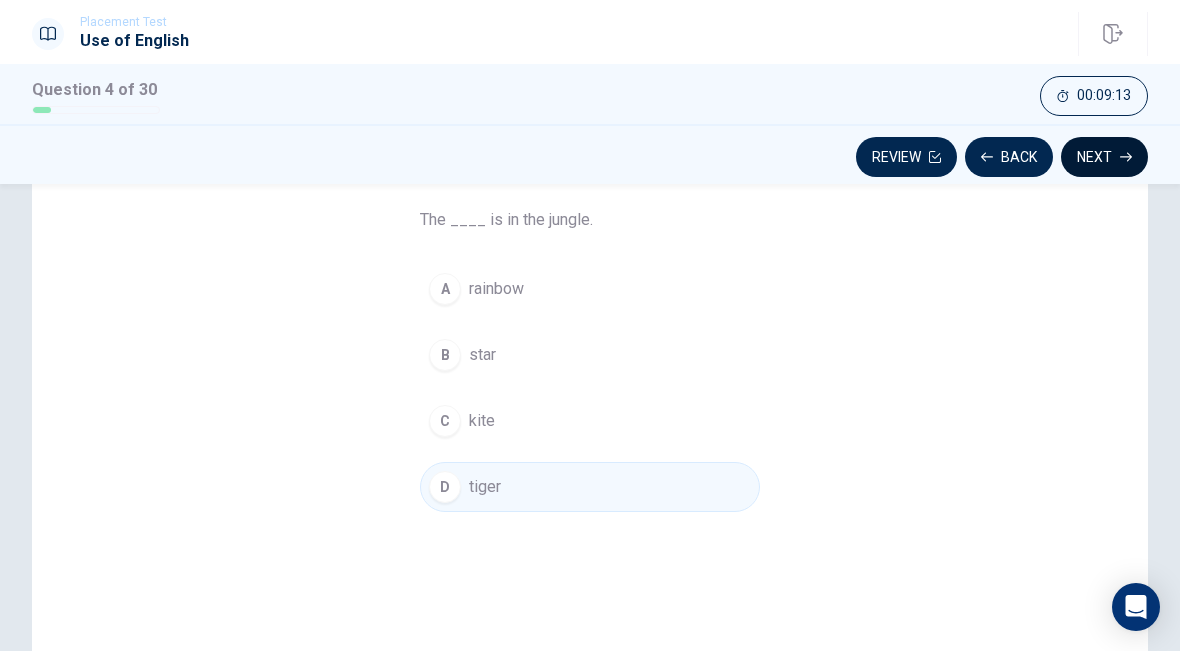 click on "Next" at bounding box center [1104, 157] 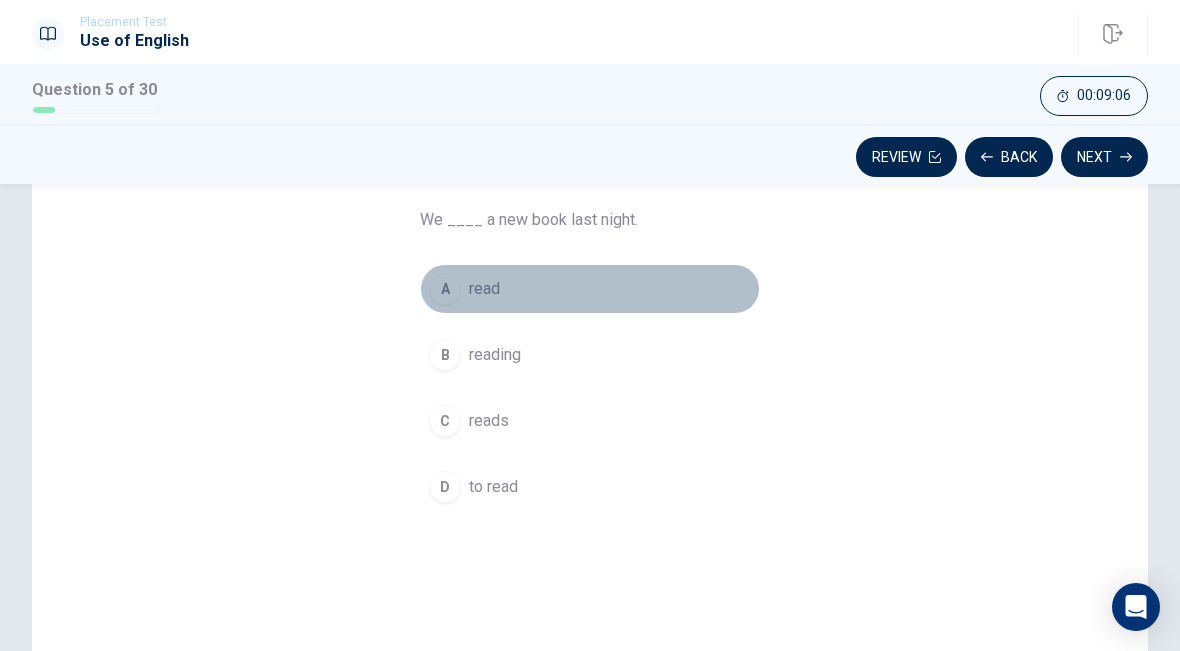 click on "A" at bounding box center (445, 289) 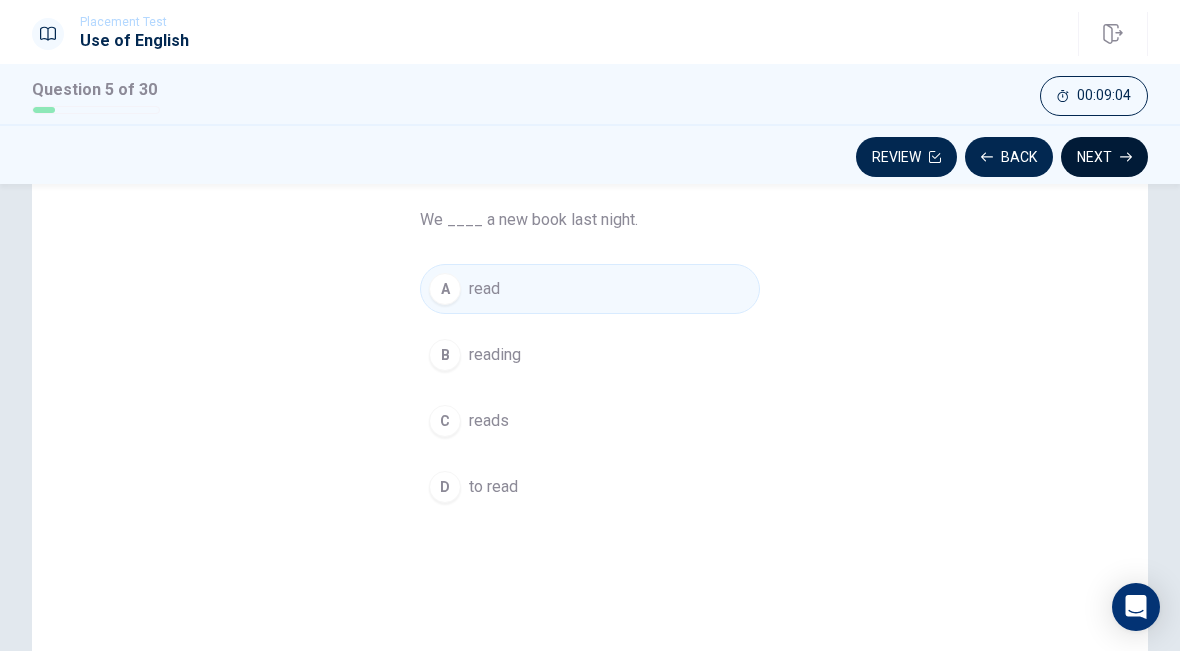 click on "Next" at bounding box center [1104, 157] 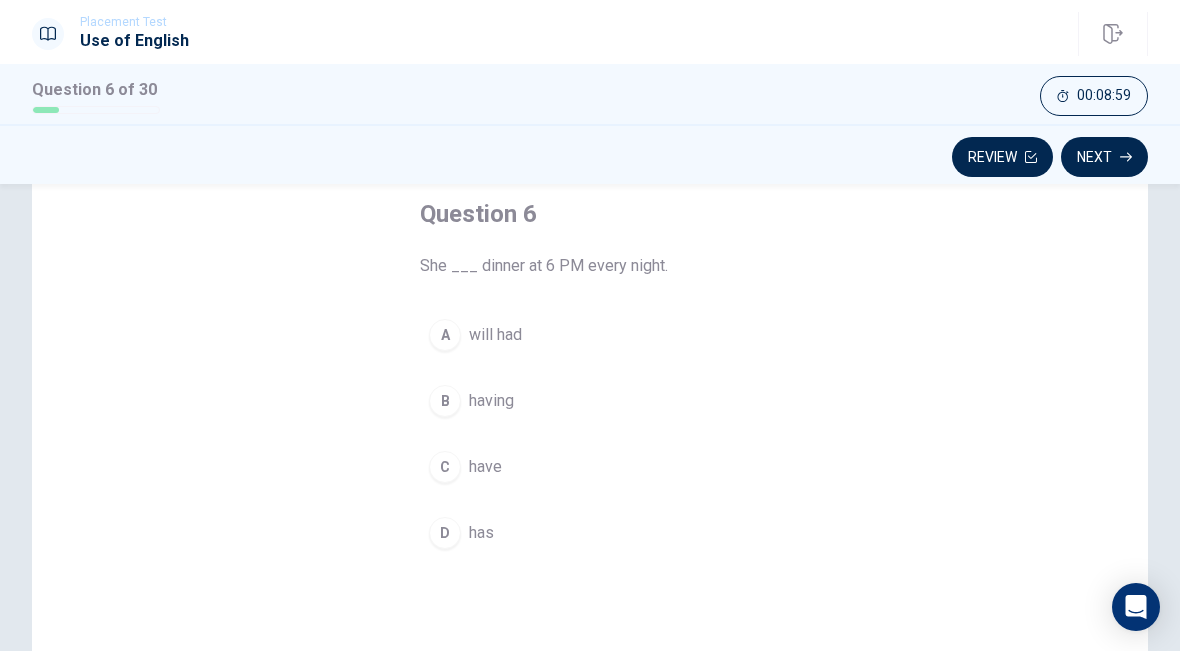 scroll, scrollTop: 135, scrollLeft: 0, axis: vertical 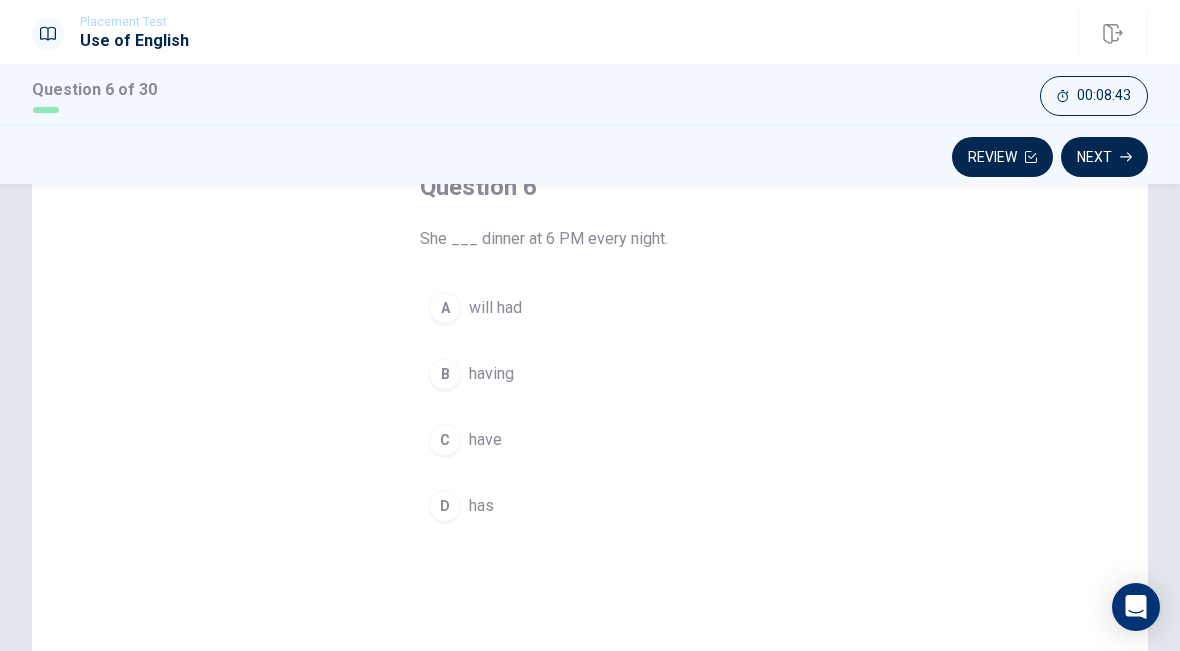 click on "D" at bounding box center (445, 506) 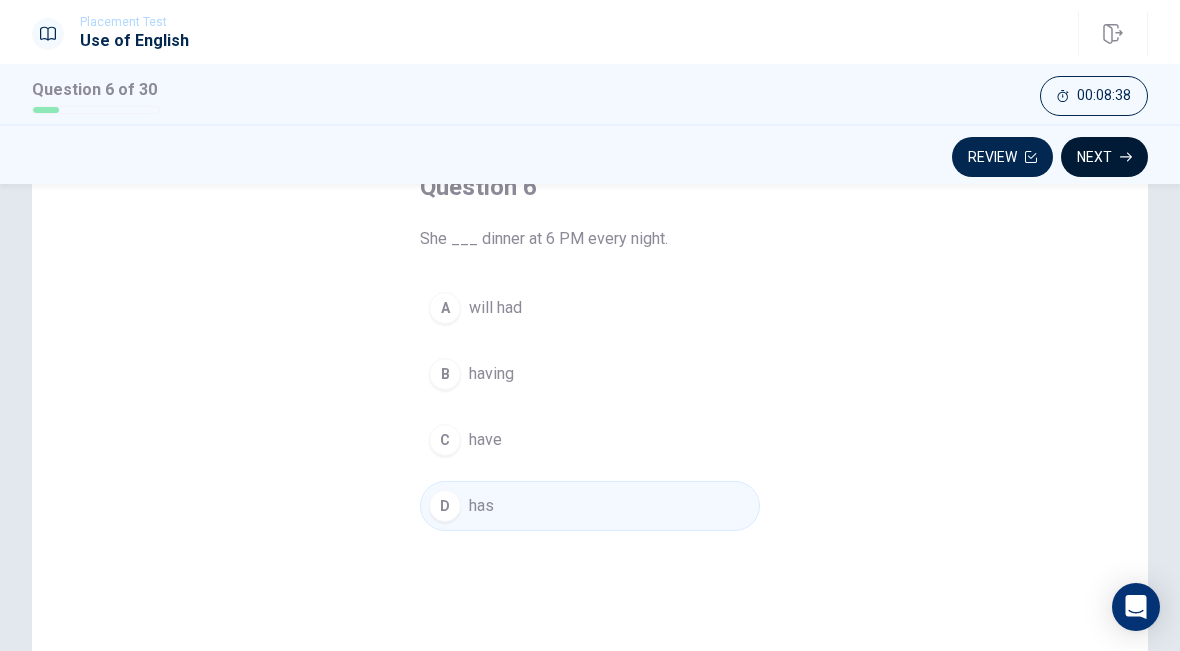 click on "Next" at bounding box center [1104, 157] 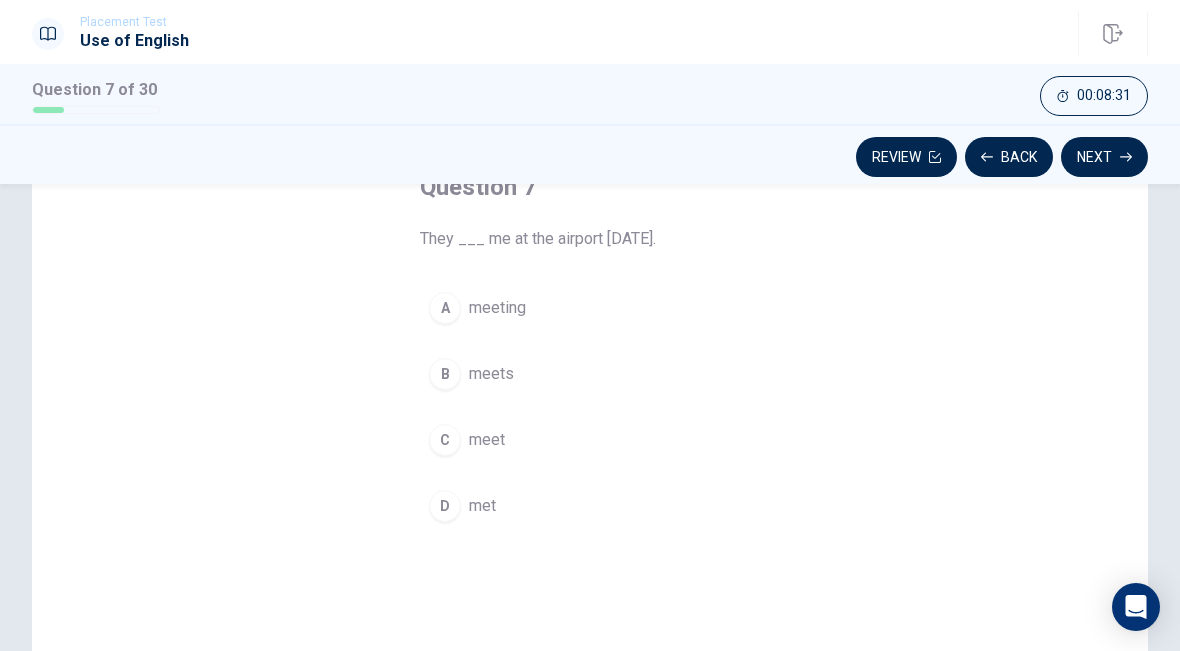 click on "D" at bounding box center [445, 506] 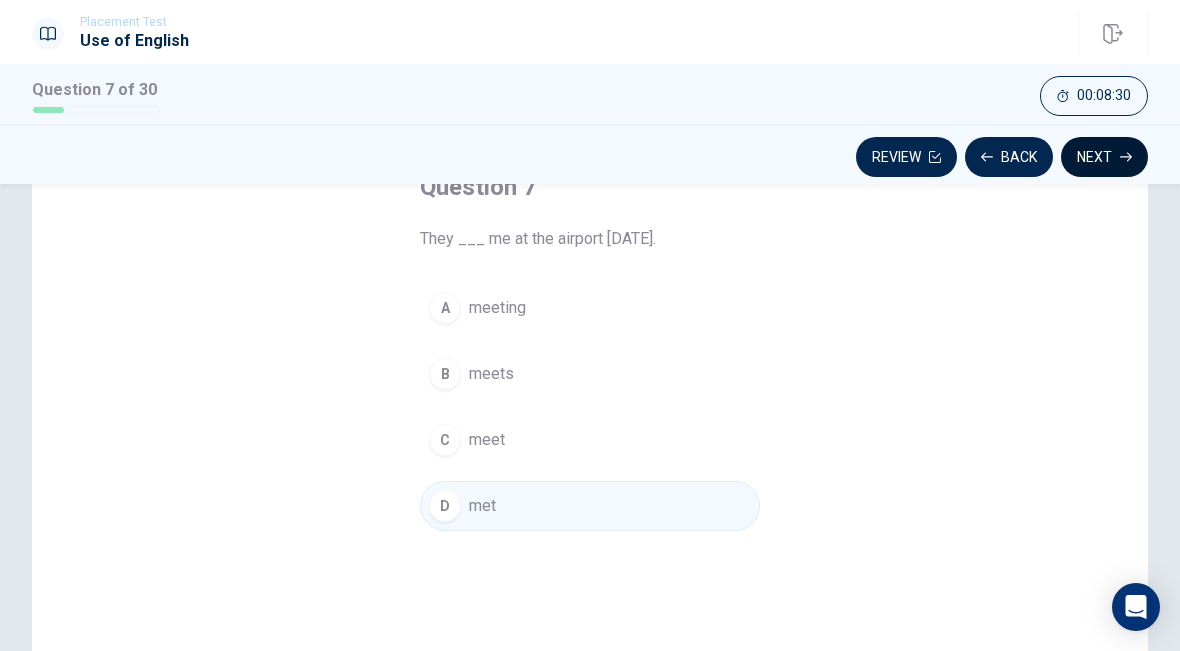 click on "Next" at bounding box center (1104, 157) 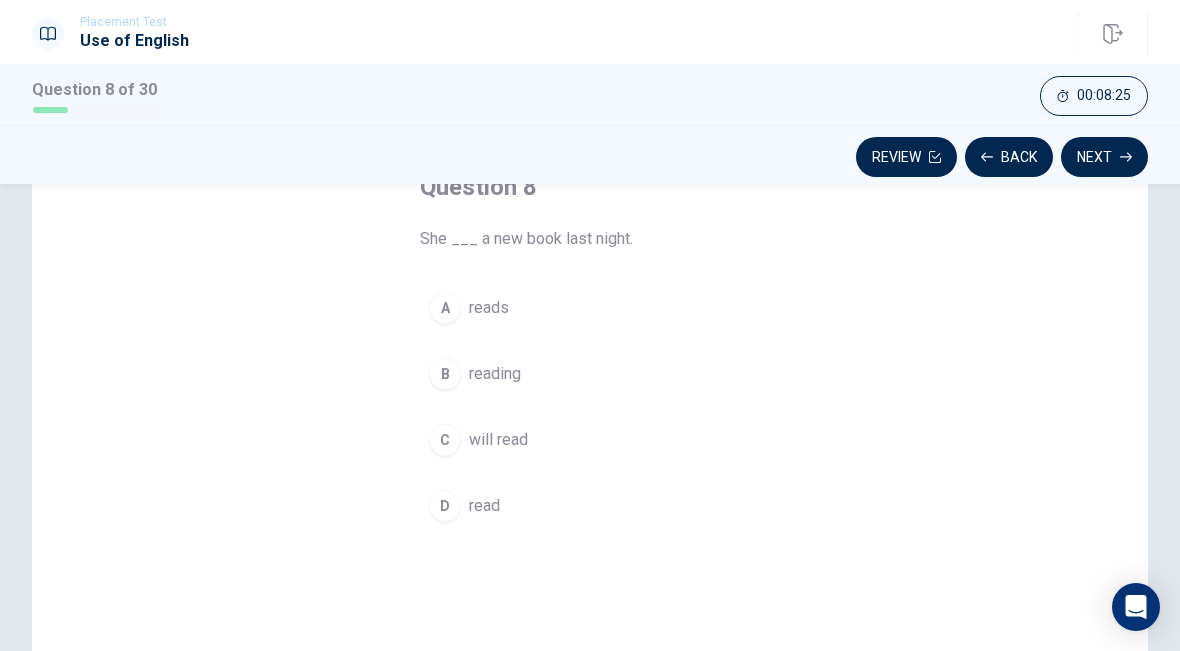 click on "D" at bounding box center (445, 506) 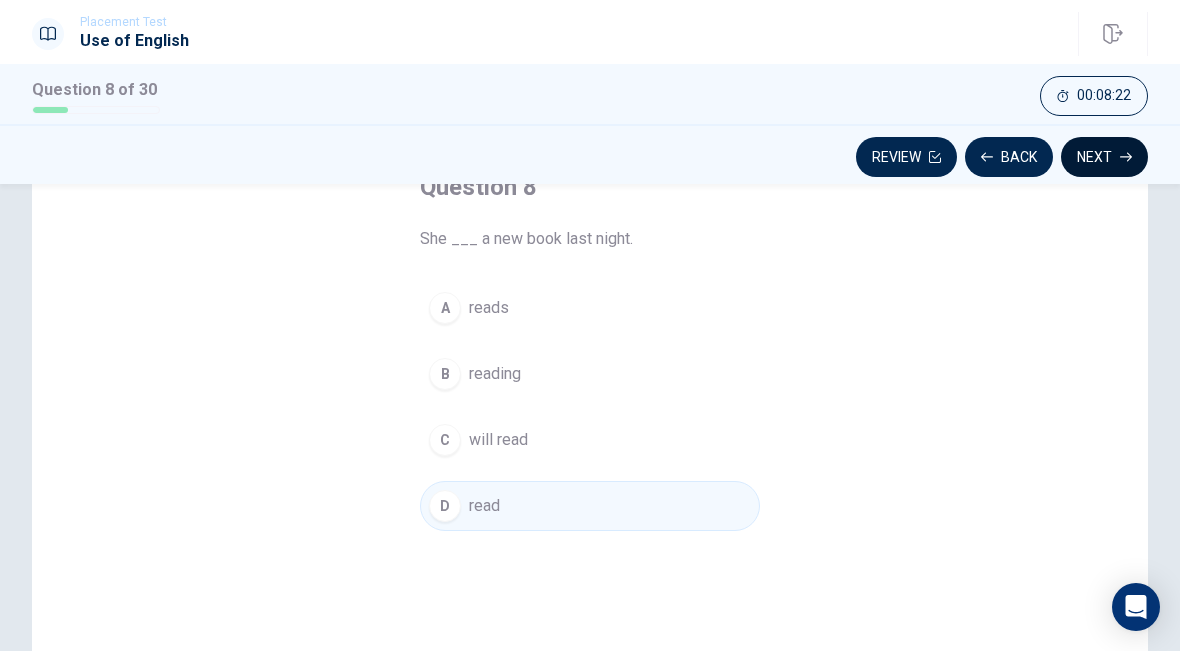 click on "Next" at bounding box center (1104, 157) 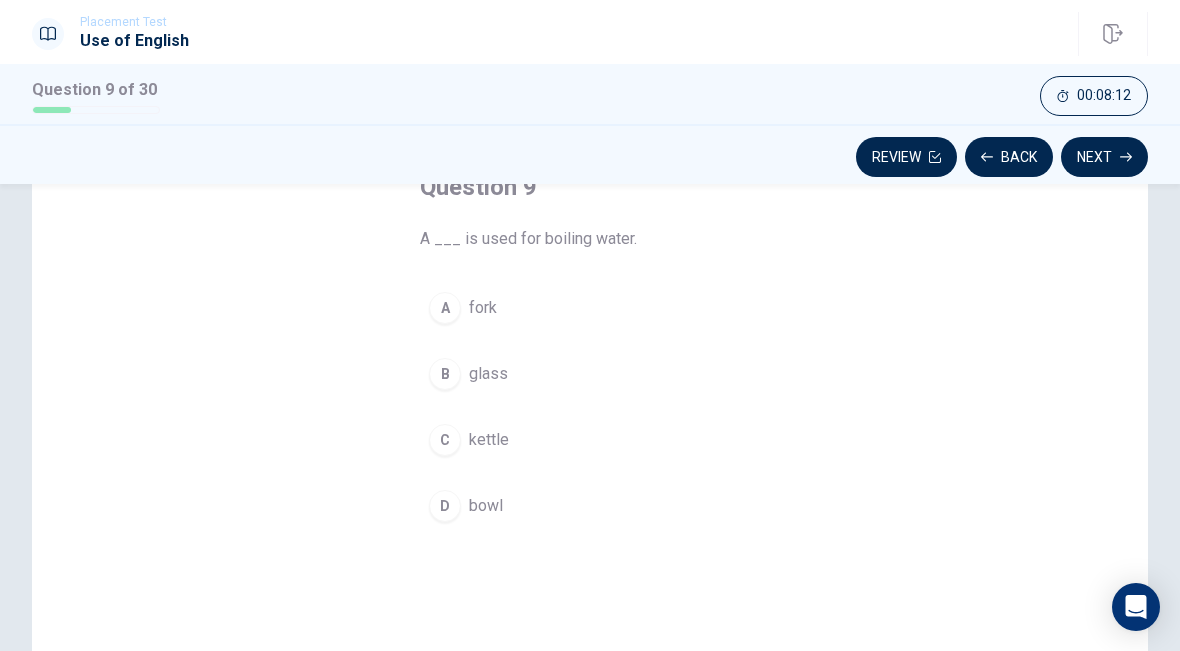 click on "B" at bounding box center [445, 374] 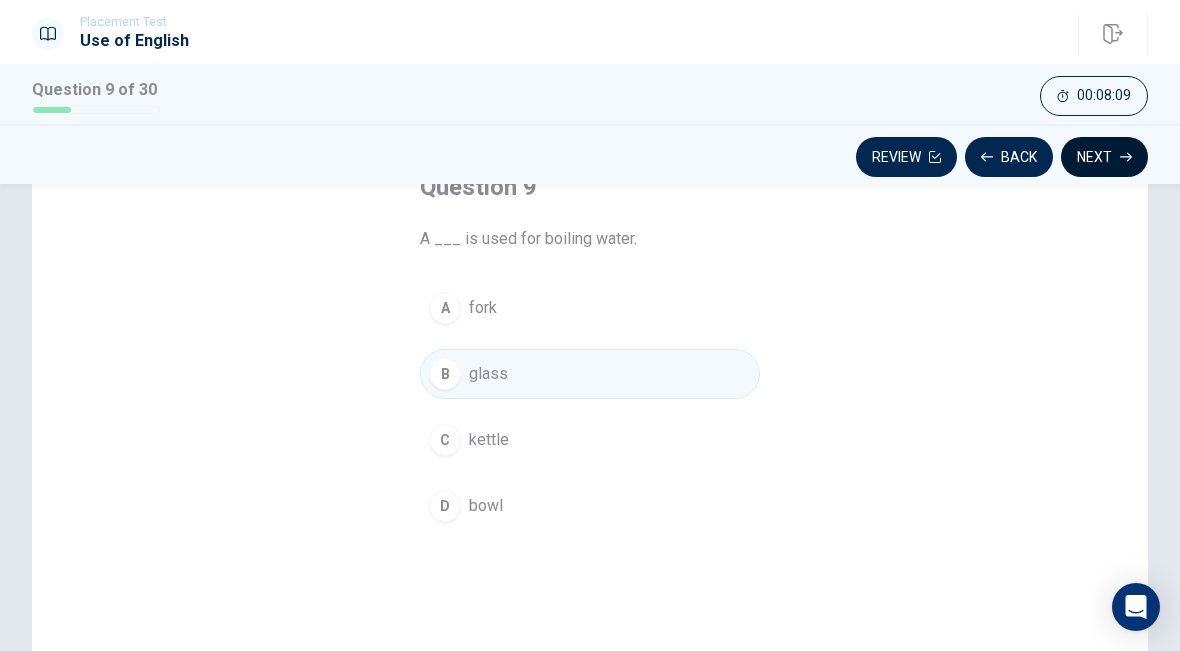 click 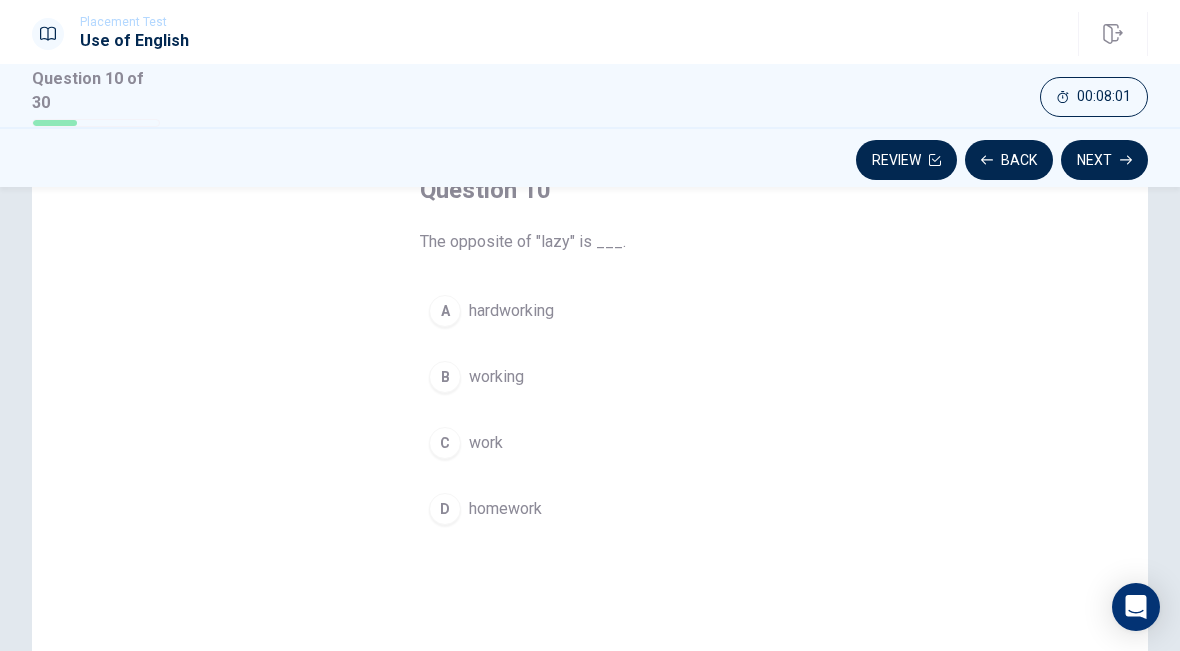 click on "A" at bounding box center (445, 311) 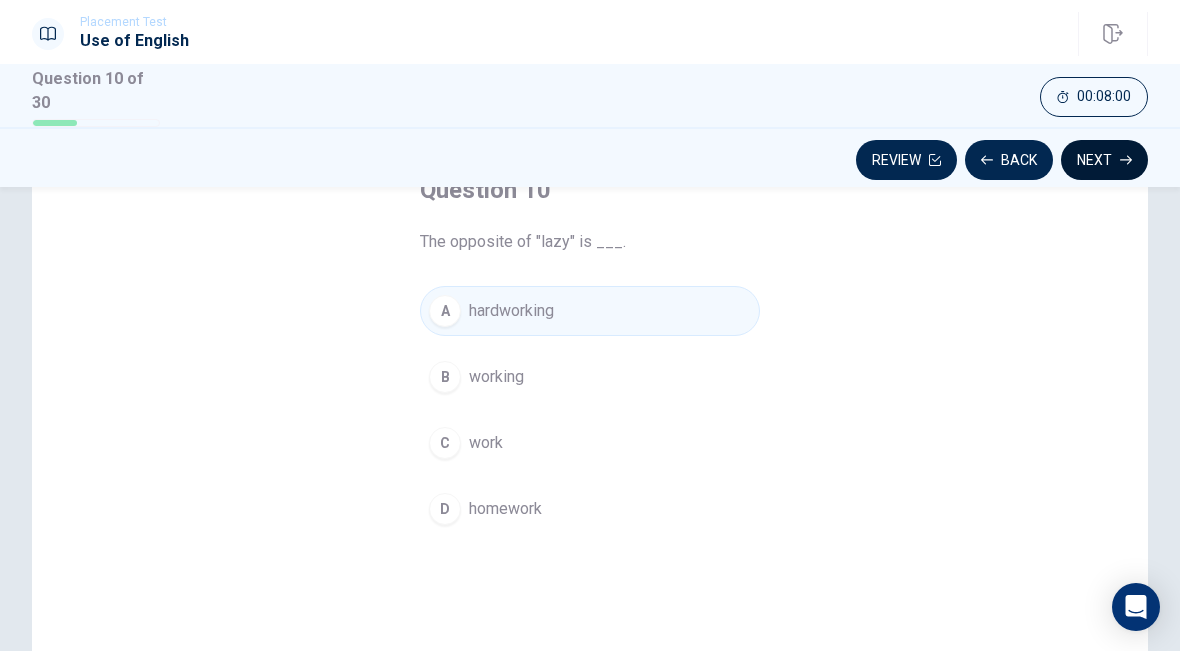 click on "Next" at bounding box center [1104, 160] 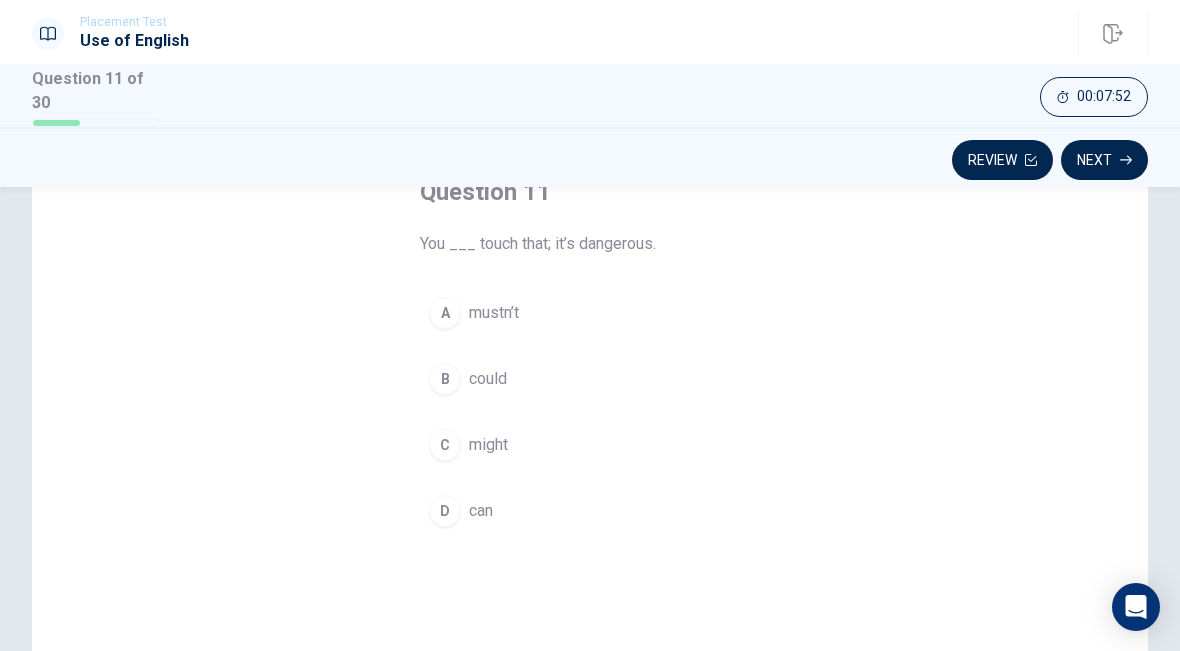 scroll, scrollTop: 132, scrollLeft: 0, axis: vertical 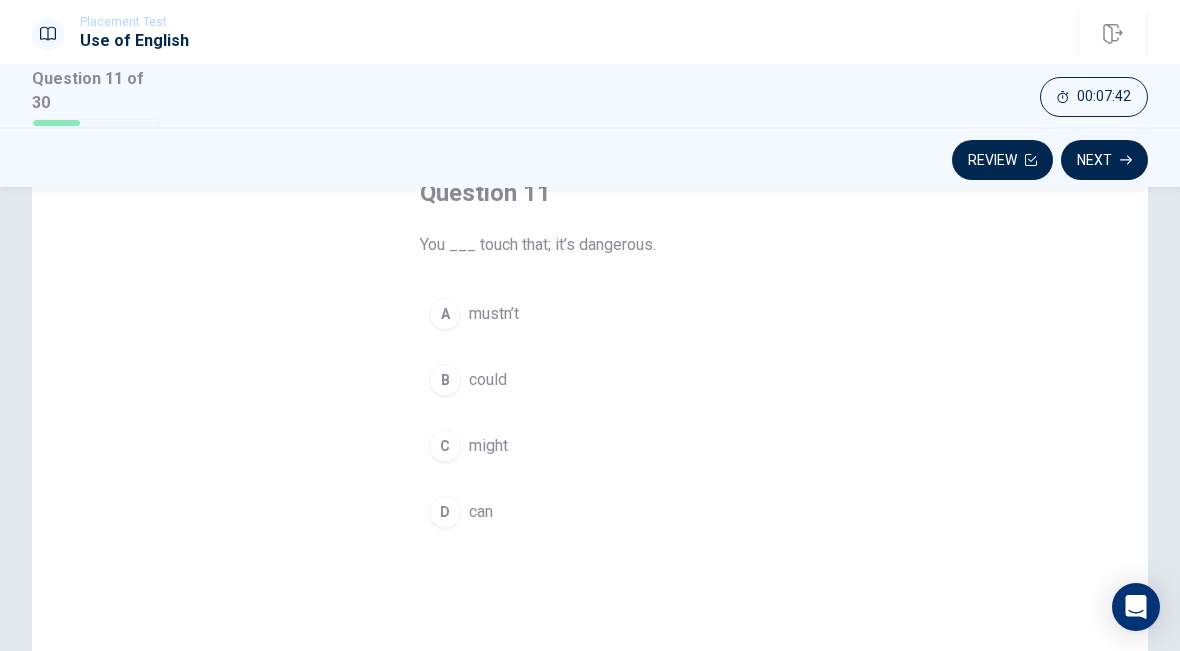 click on "A" at bounding box center [445, 314] 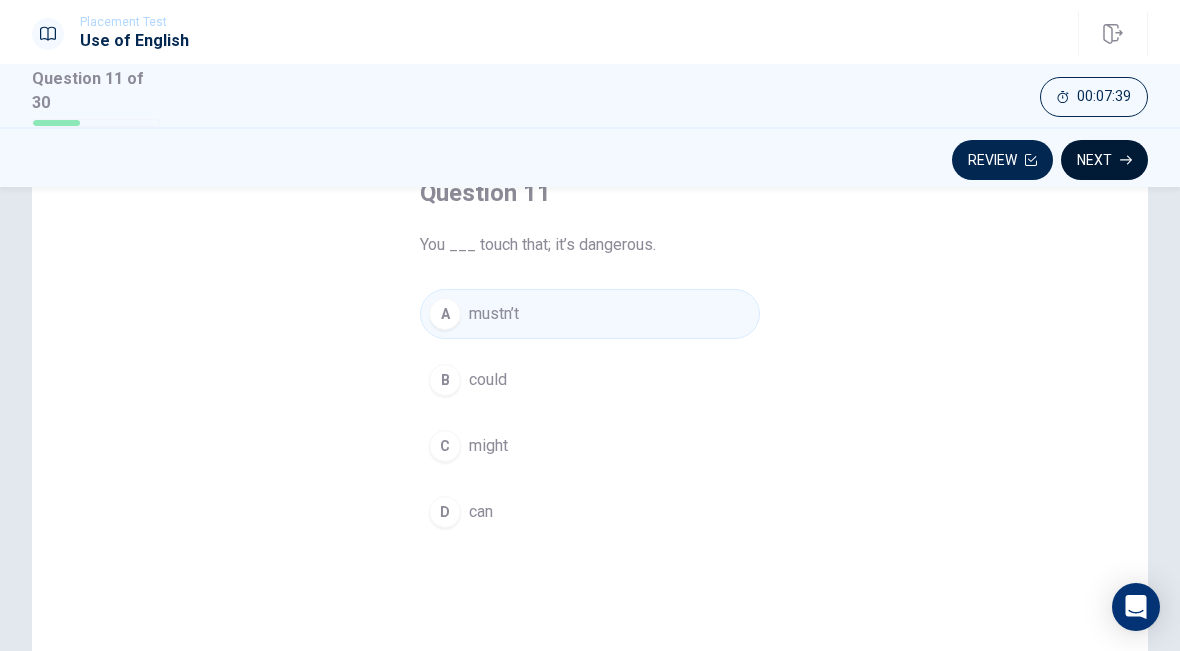 click on "Next" at bounding box center [1104, 160] 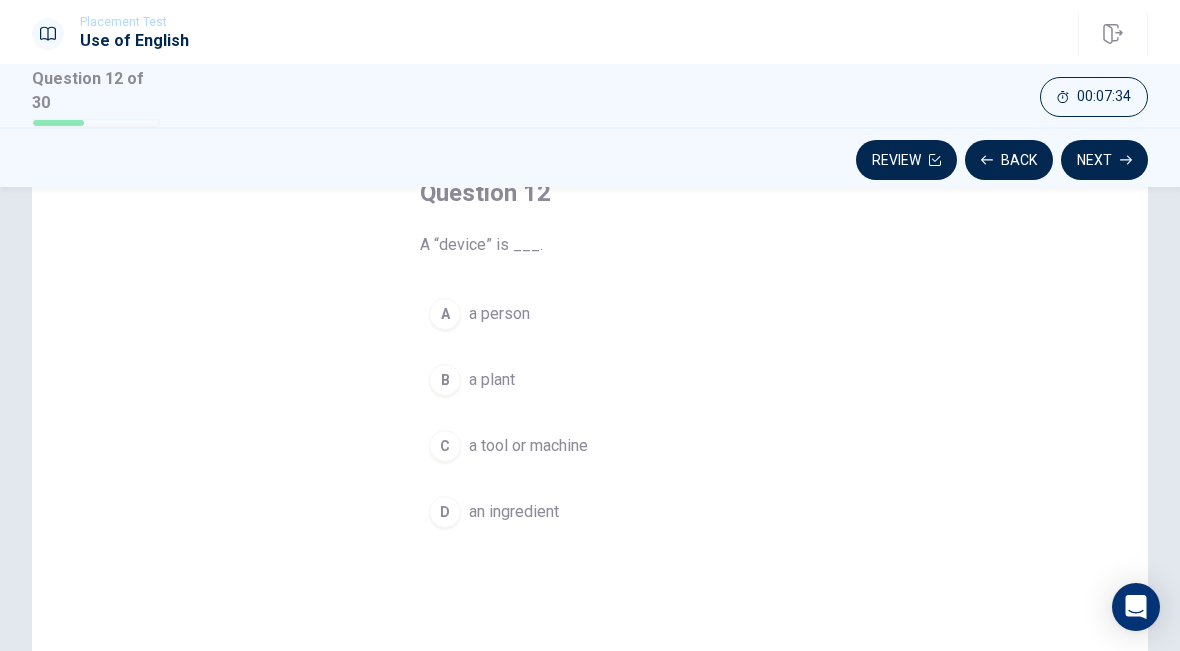 click on "C" at bounding box center [445, 446] 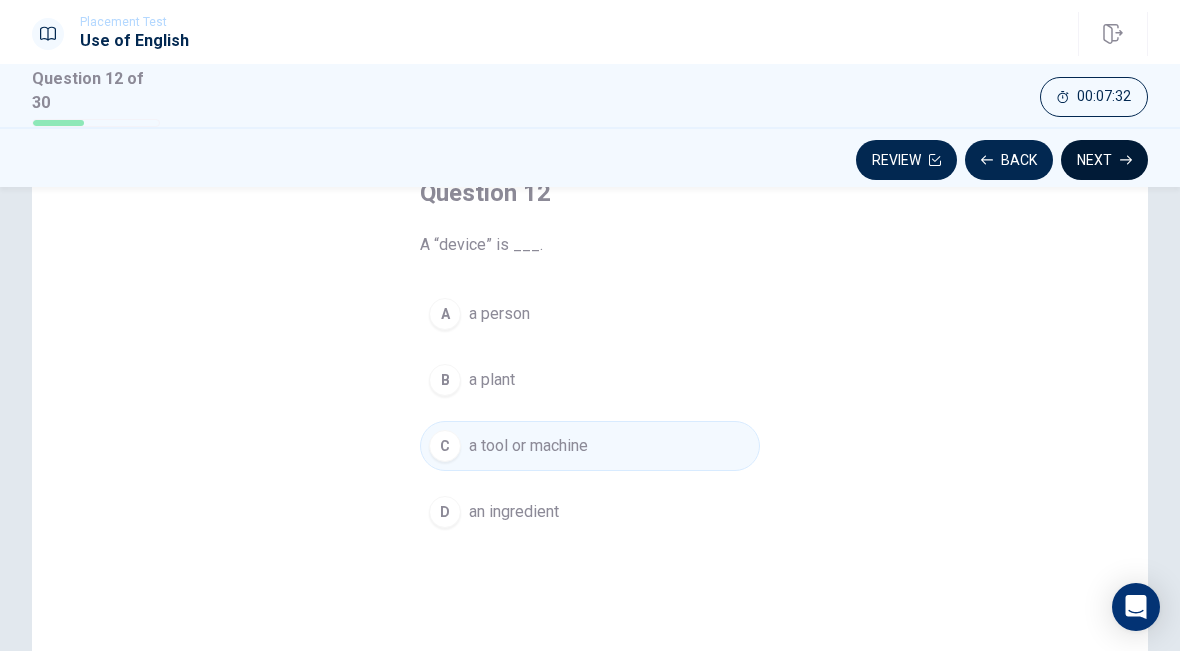 click on "Next" at bounding box center (1104, 160) 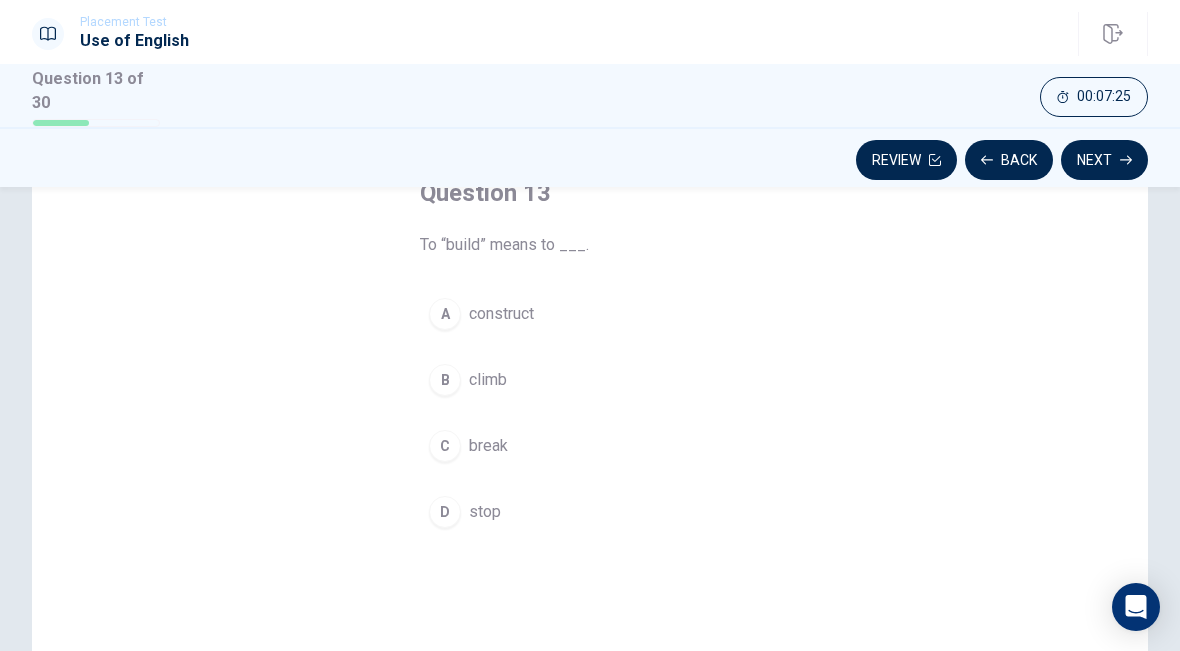 click on "A" at bounding box center [445, 314] 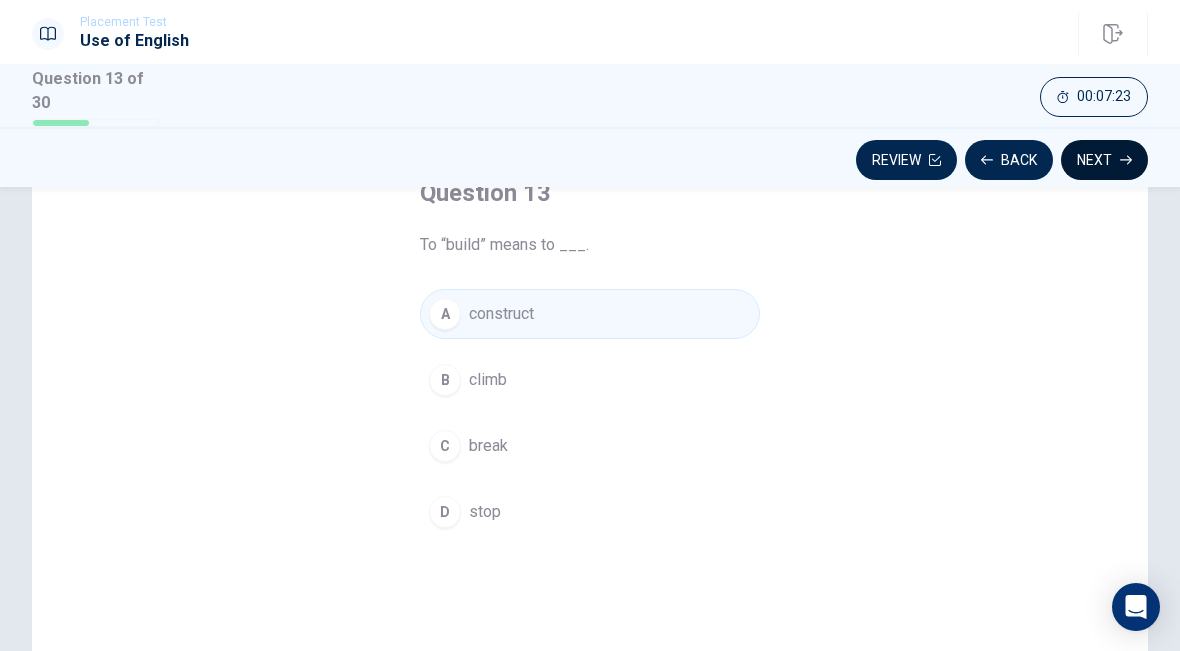 click on "Next" at bounding box center [1104, 160] 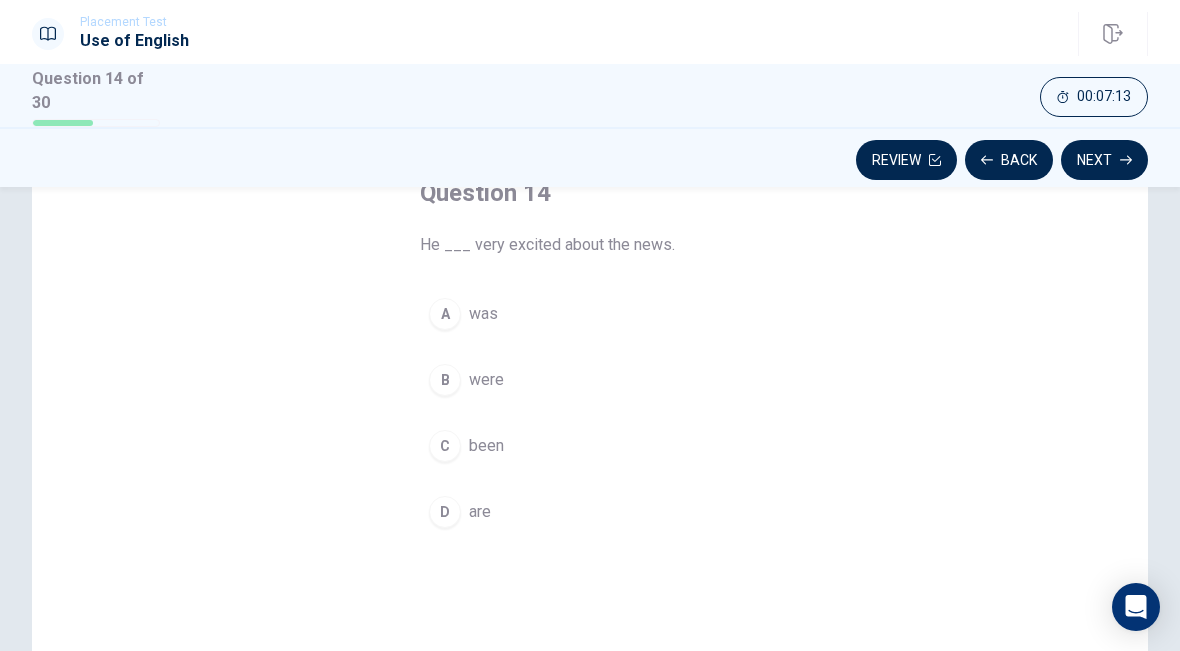 click on "A" at bounding box center (445, 314) 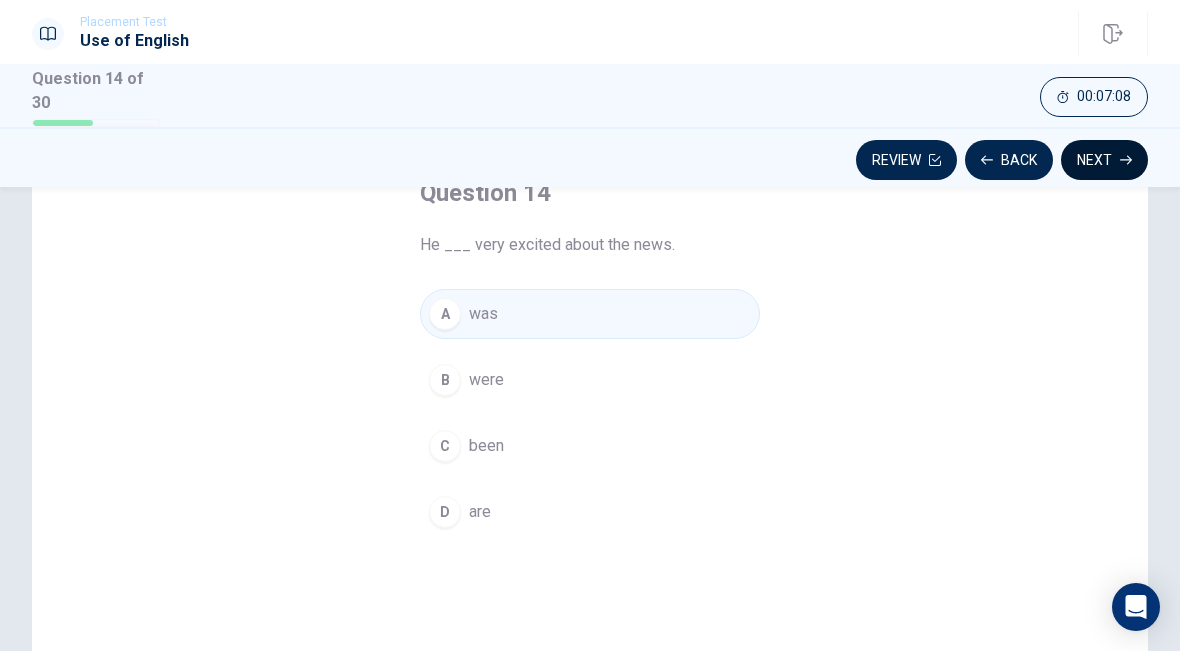 click on "Next" at bounding box center (1104, 160) 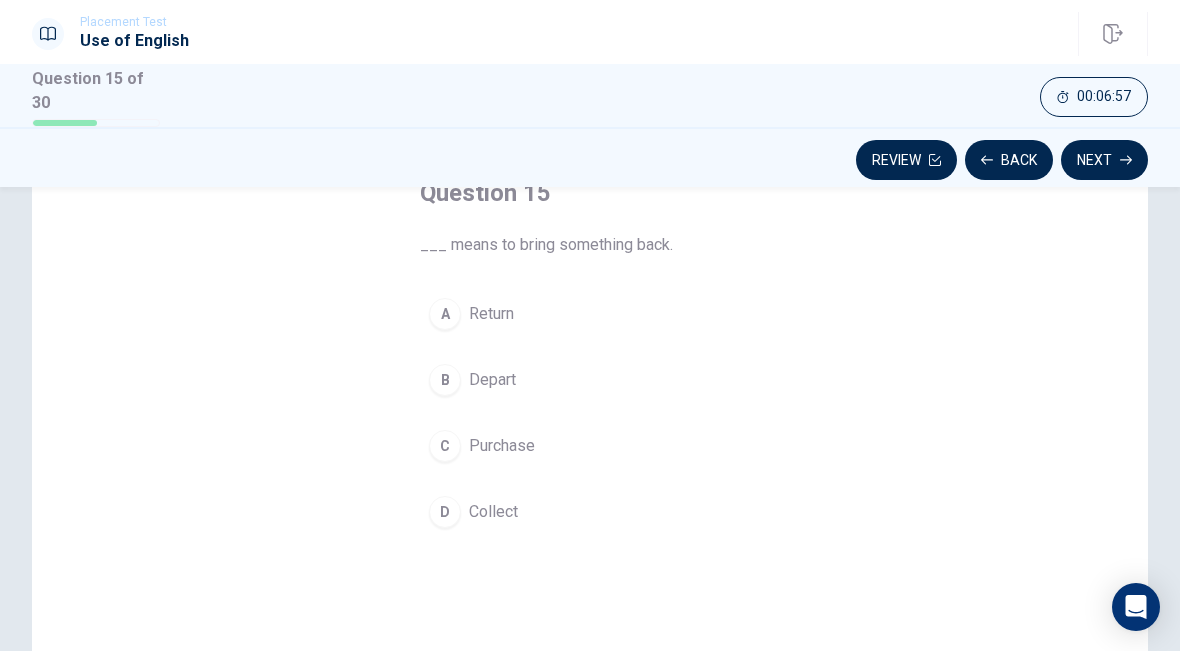 click on "A" at bounding box center [445, 314] 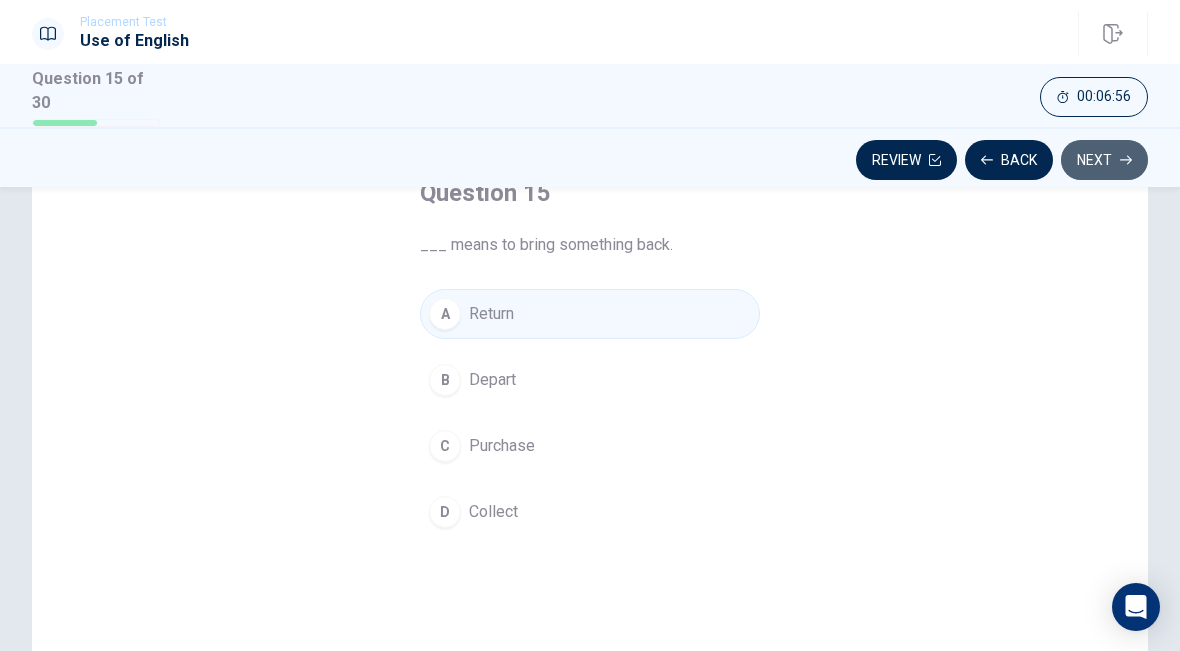click on "Next" at bounding box center (1104, 160) 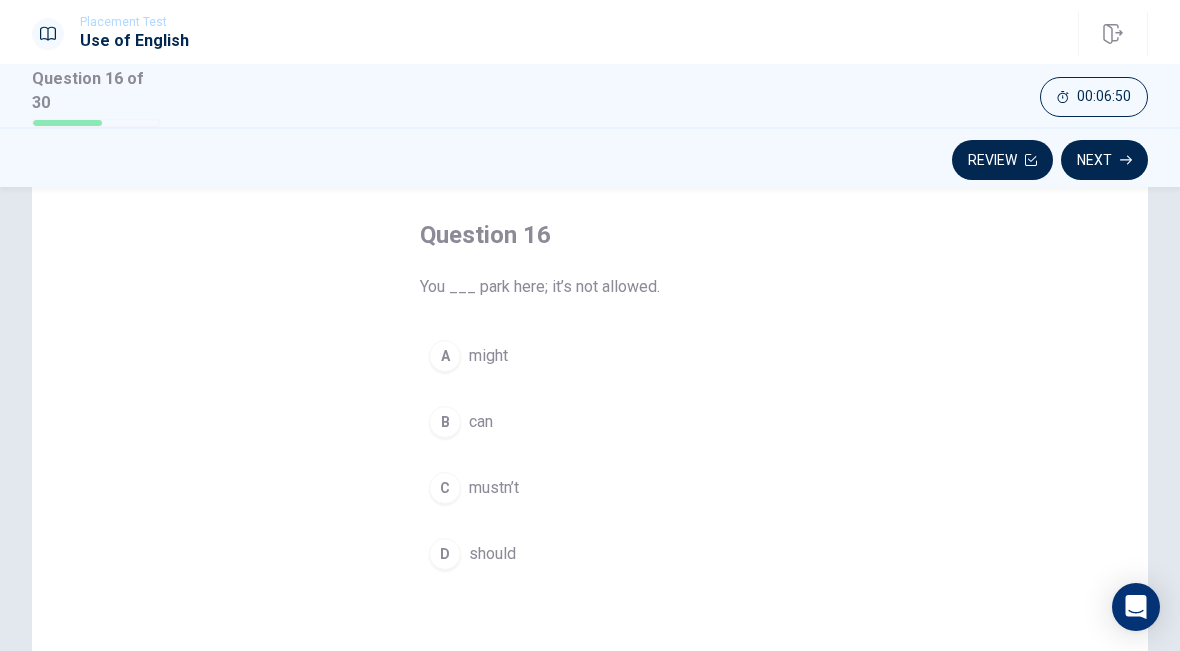 scroll, scrollTop: 94, scrollLeft: 0, axis: vertical 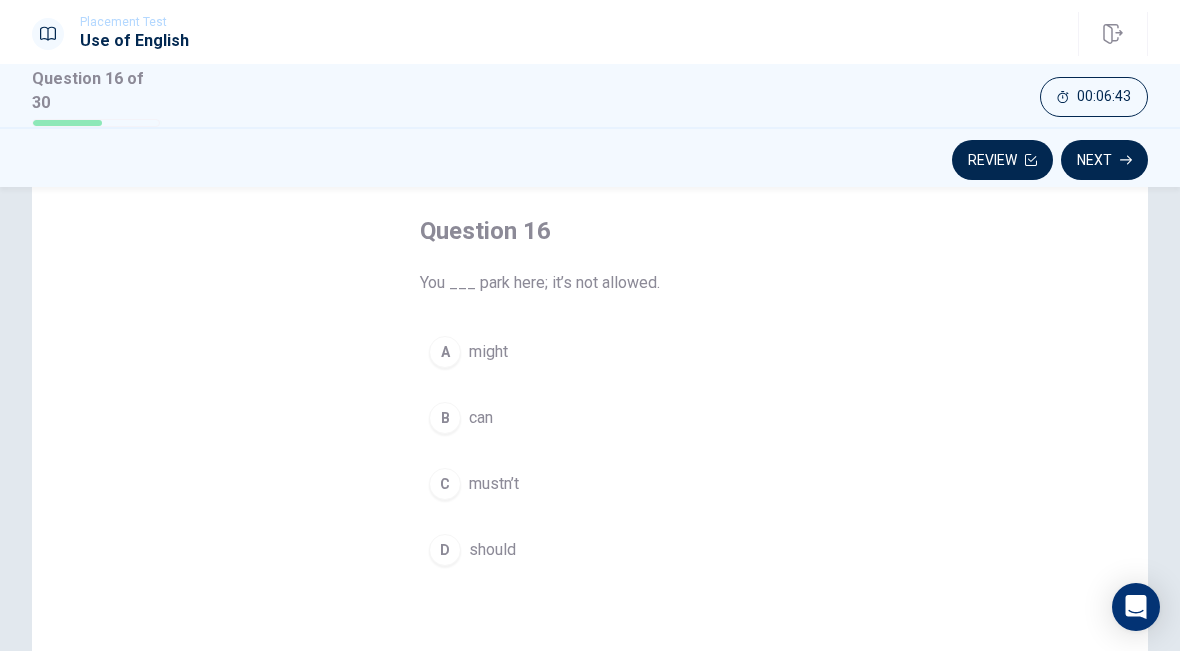 click on "C" at bounding box center [445, 484] 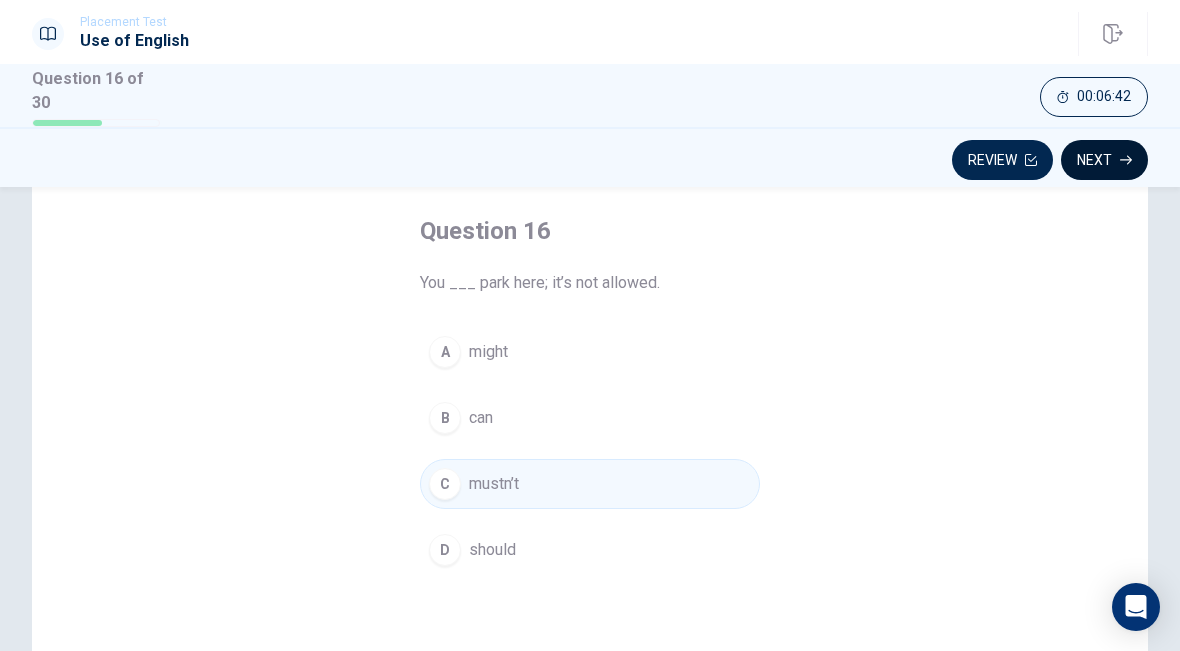 click on "Next" at bounding box center [1104, 160] 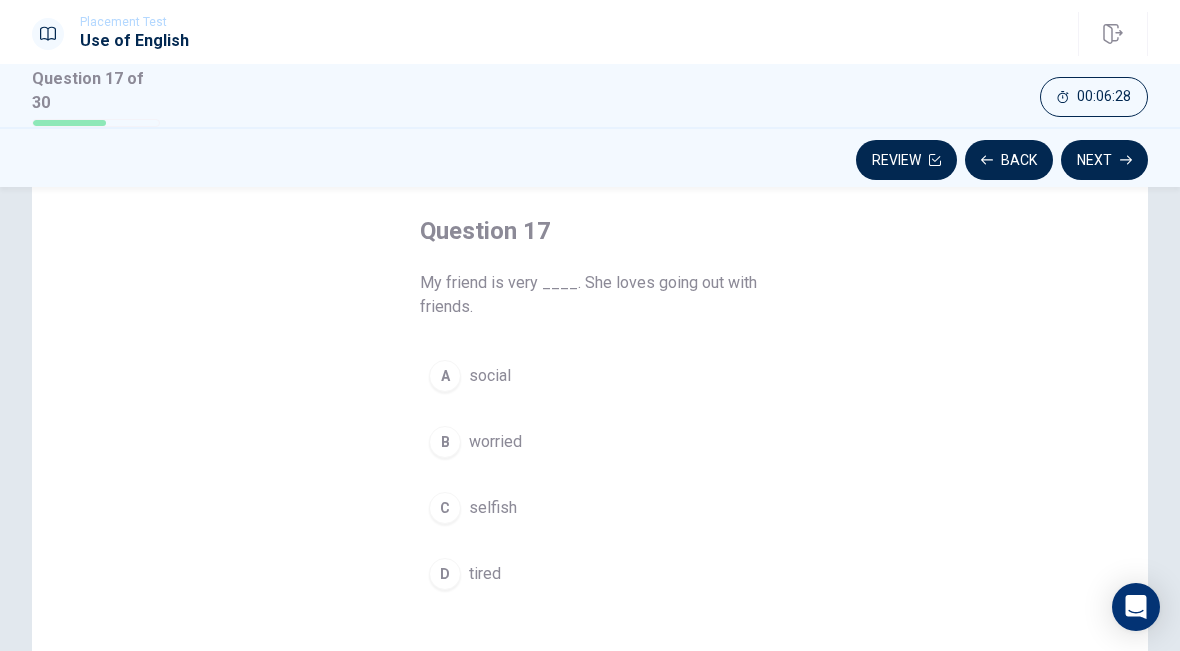 click on "D" at bounding box center (445, 574) 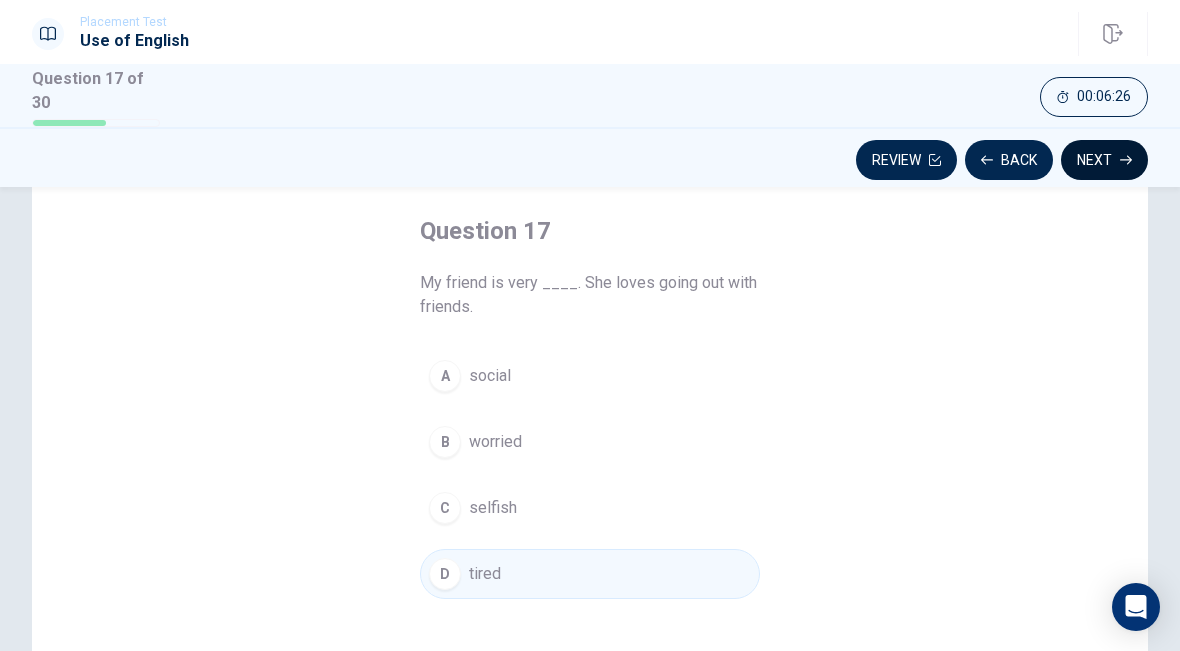 click on "Next" at bounding box center (1104, 160) 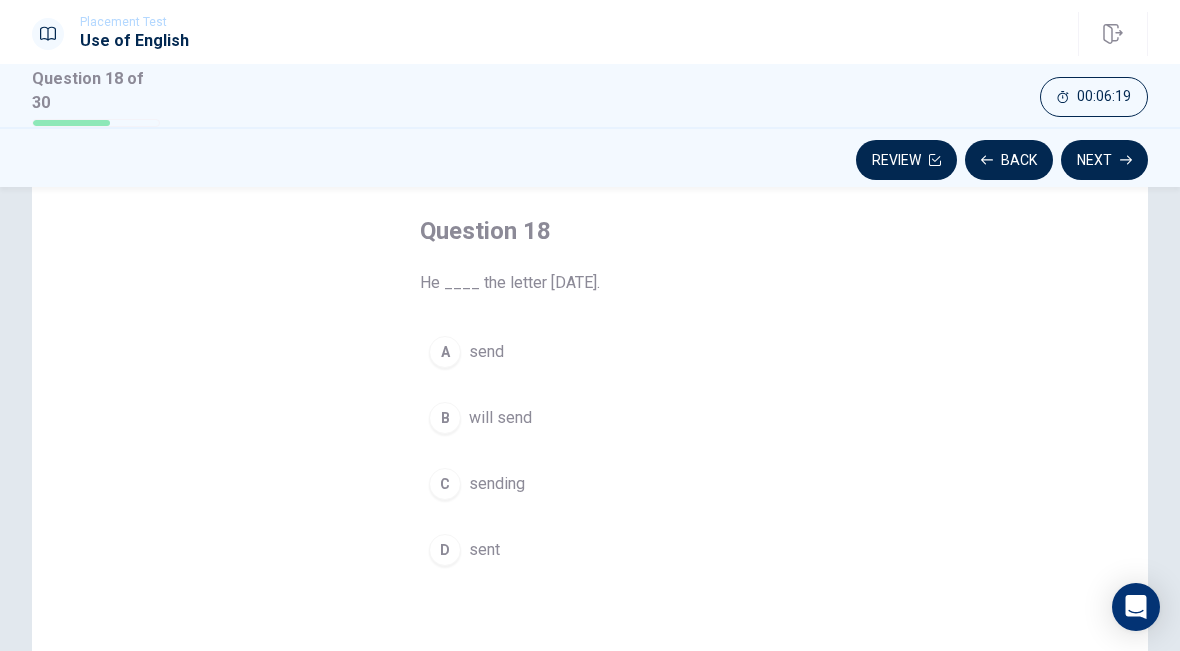 click on "B" at bounding box center [445, 418] 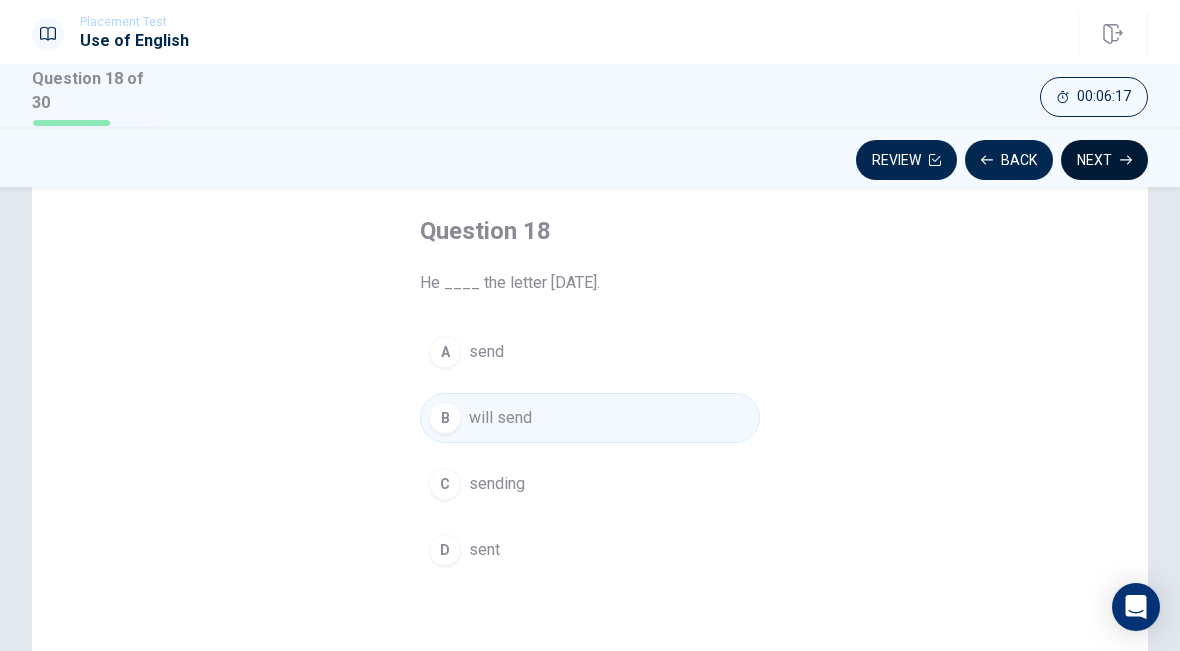 click on "Next" at bounding box center (1104, 160) 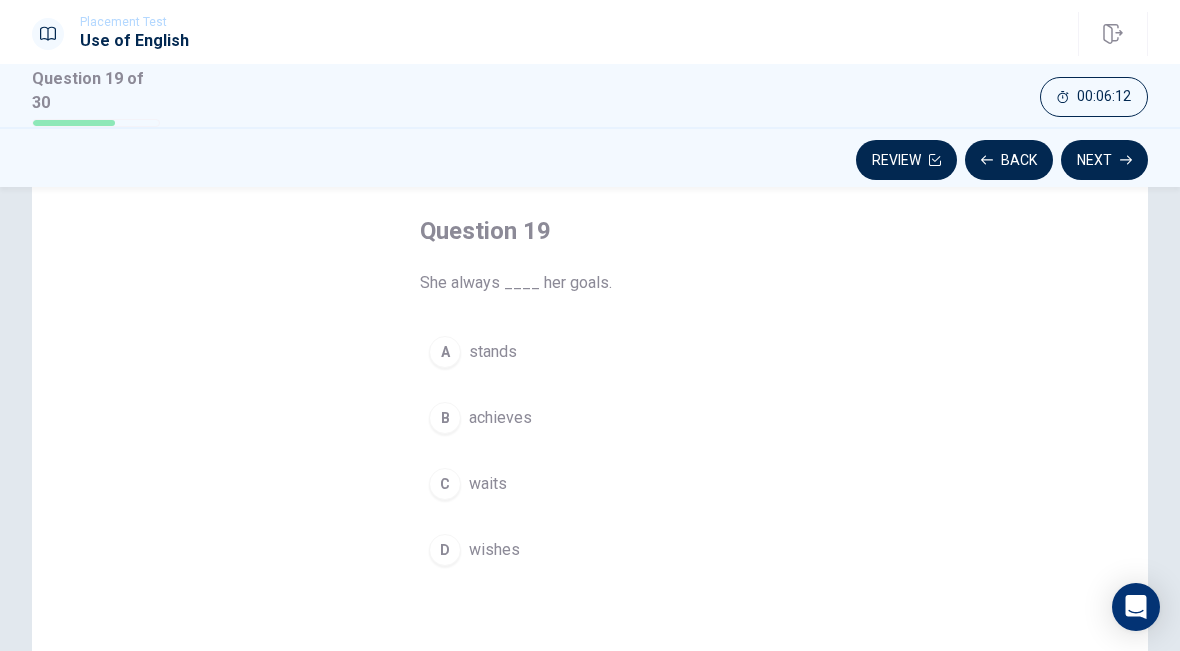 click on "B" at bounding box center (445, 418) 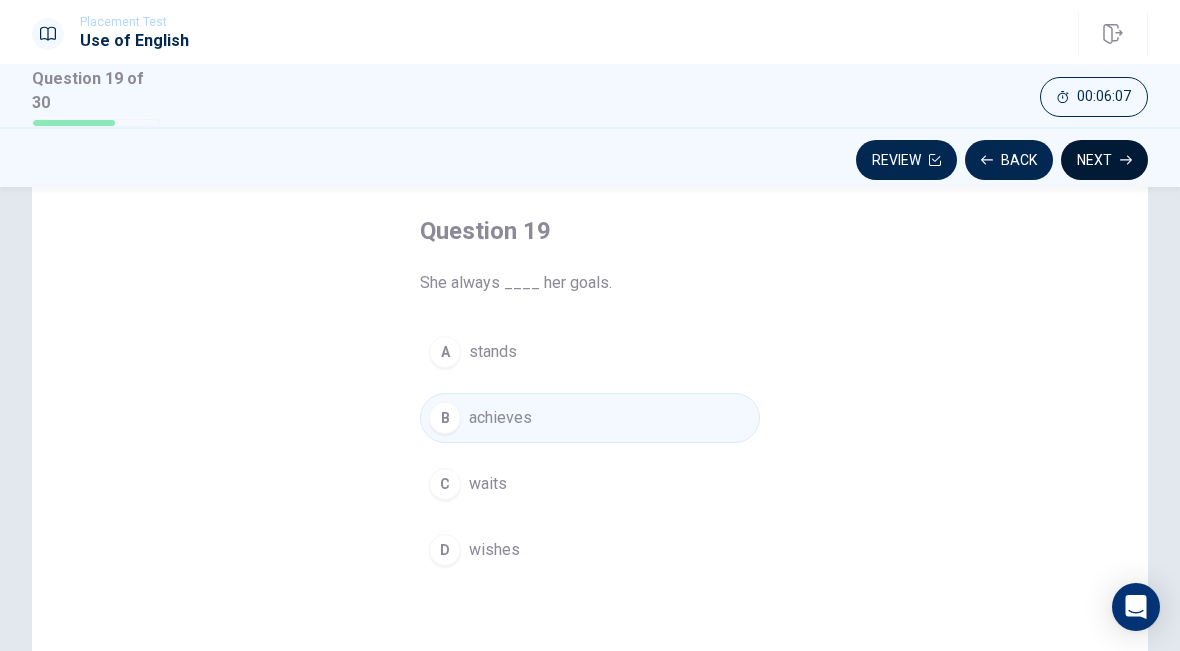 click on "This site uses cookies, as explained in our  Privacy Policy . If you agree to the use of cookies, please click the Accept button and continue to browse our site.   Privacy Policy Accept Placement Test   Use of English Question 19 of 30 Review Back Next 00:06:07 Question 19 of 30 00:06:07 Review Back Next Question 19 She always ____ her goals. A stands B achieves C waits D wishes © Copyright  2025 Going somewhere? You are not allowed to open other tabs/pages or switch windows during a test. Doing this will be reported as cheating to the Administrators. Are you sure you want to leave this page? Please continue until you finish your test. It looks like there is a problem with your internet connection. You have 10 minutes to reconnect. 00:00 Click to reconnect WARNING:  If you lose connection for more than 10 minute(s), you will need to contact us for another exam. You’ve run out of time. Your time is up. This is end of the Use of English section. Click on Continue to go on Continue" at bounding box center [590, 325] 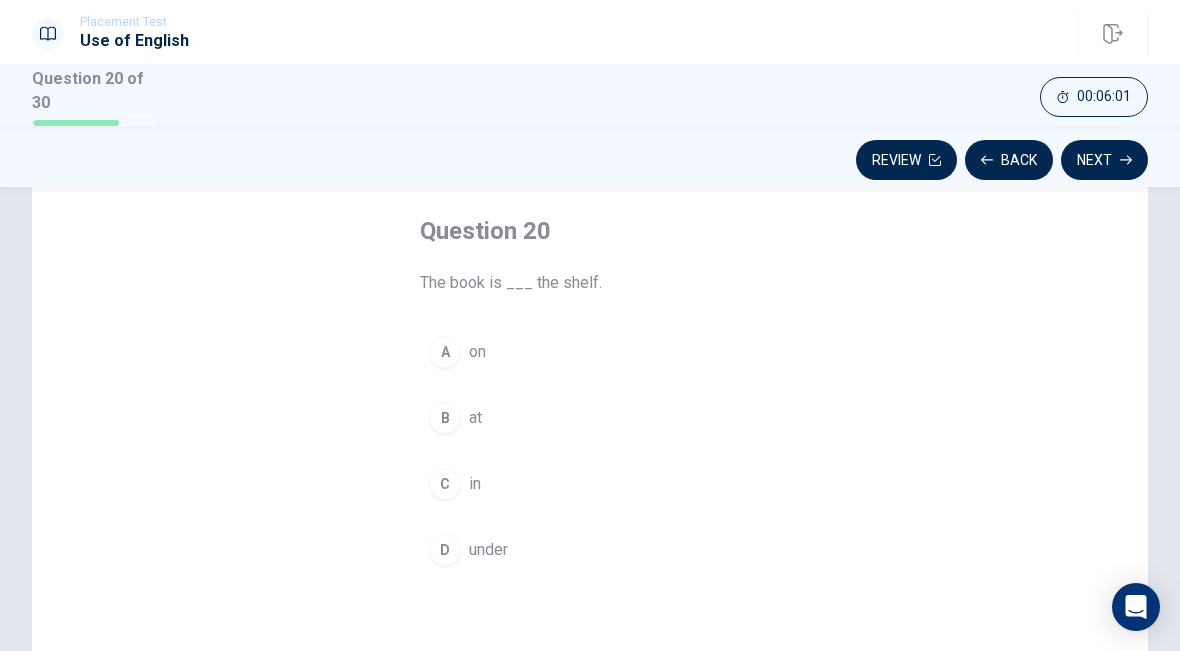 click on "A" at bounding box center [445, 352] 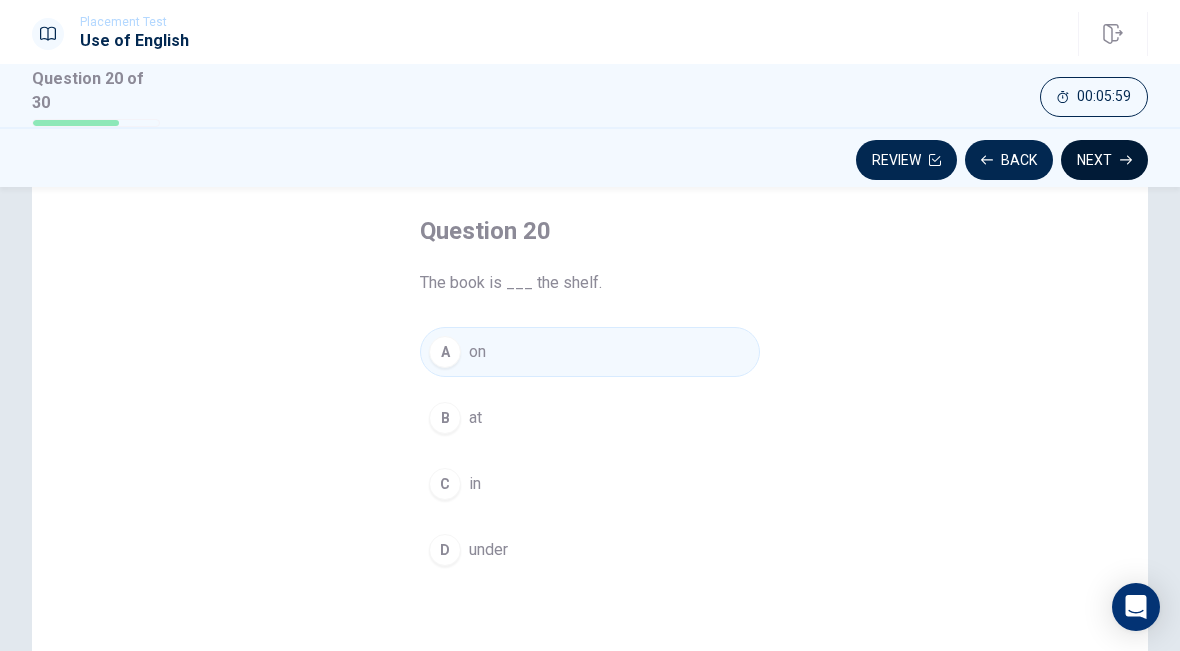 click on "Next" at bounding box center [1104, 160] 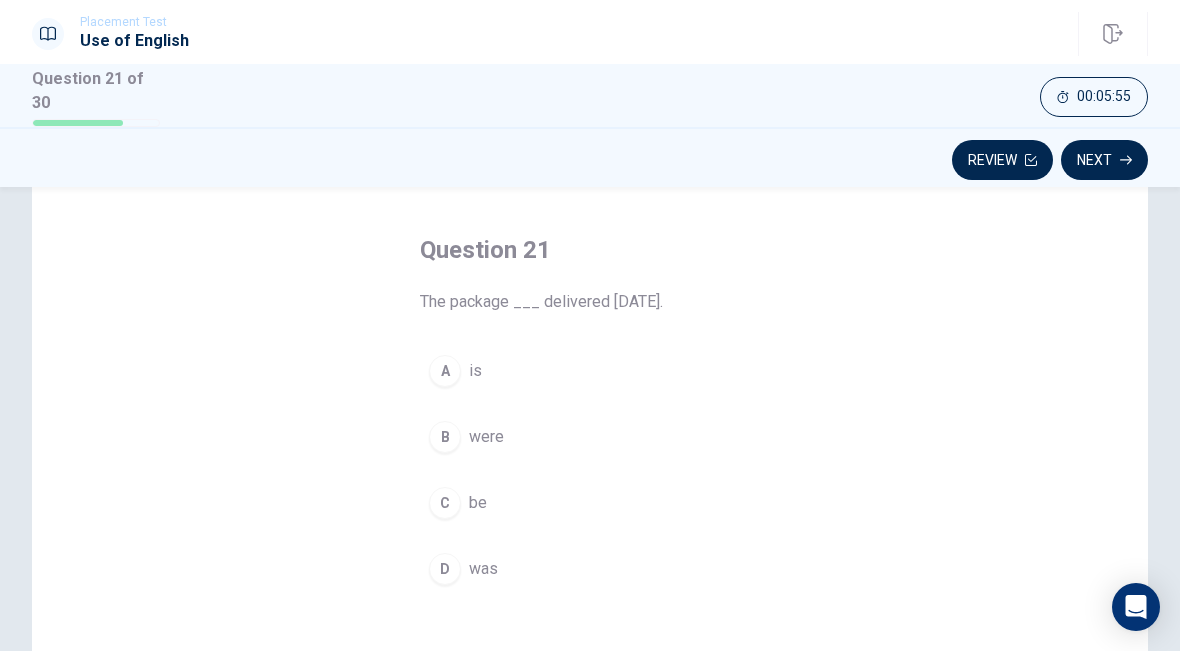 scroll, scrollTop: 77, scrollLeft: 0, axis: vertical 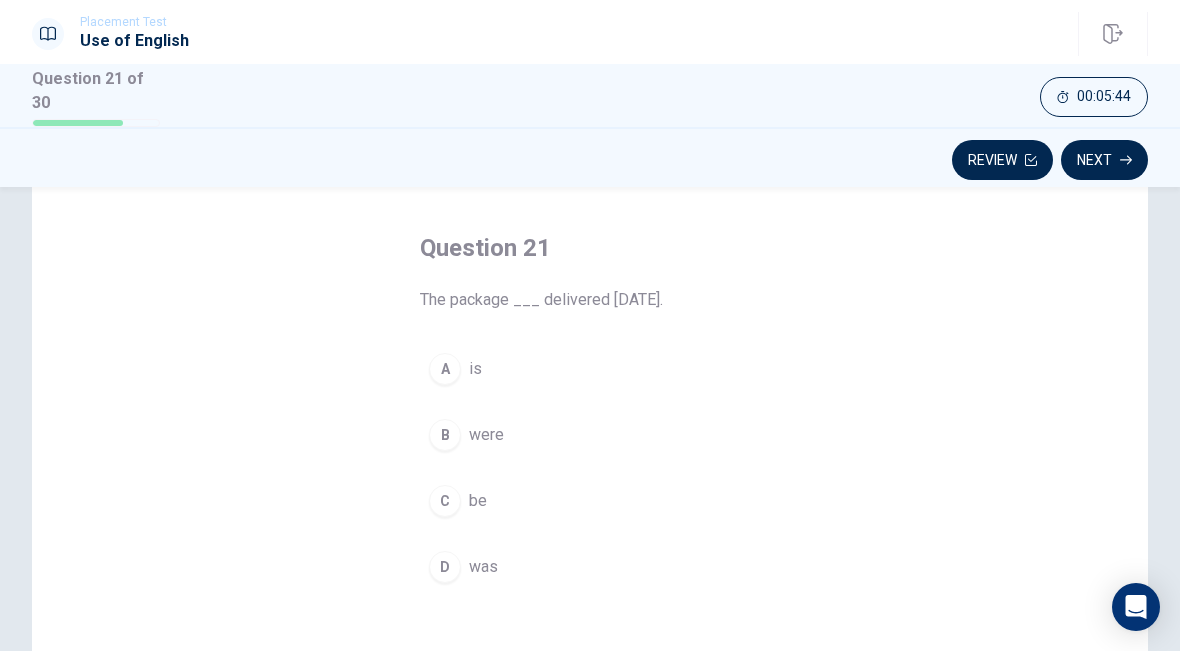 click on "D" at bounding box center (445, 567) 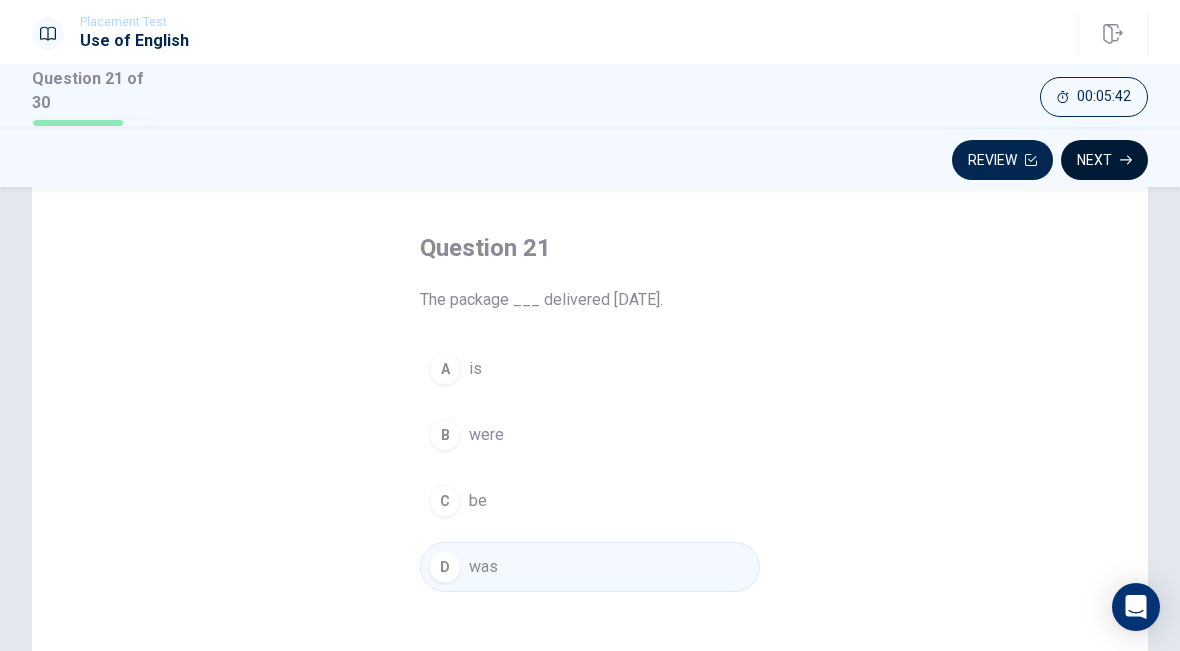click 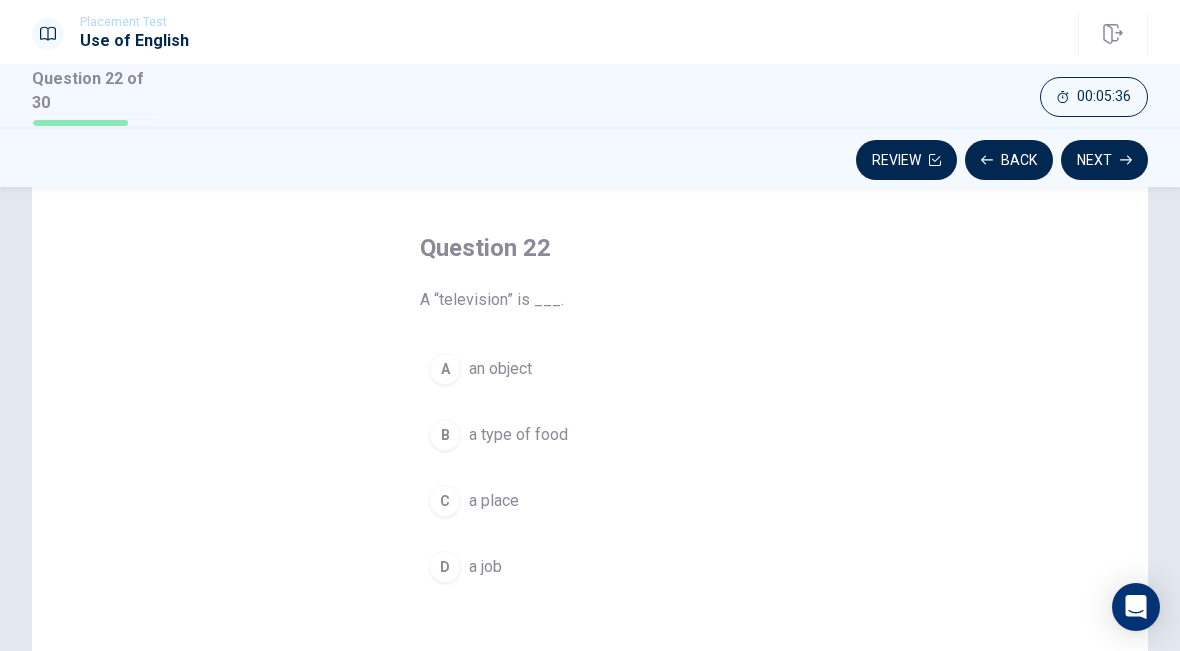 click on "A" at bounding box center (445, 369) 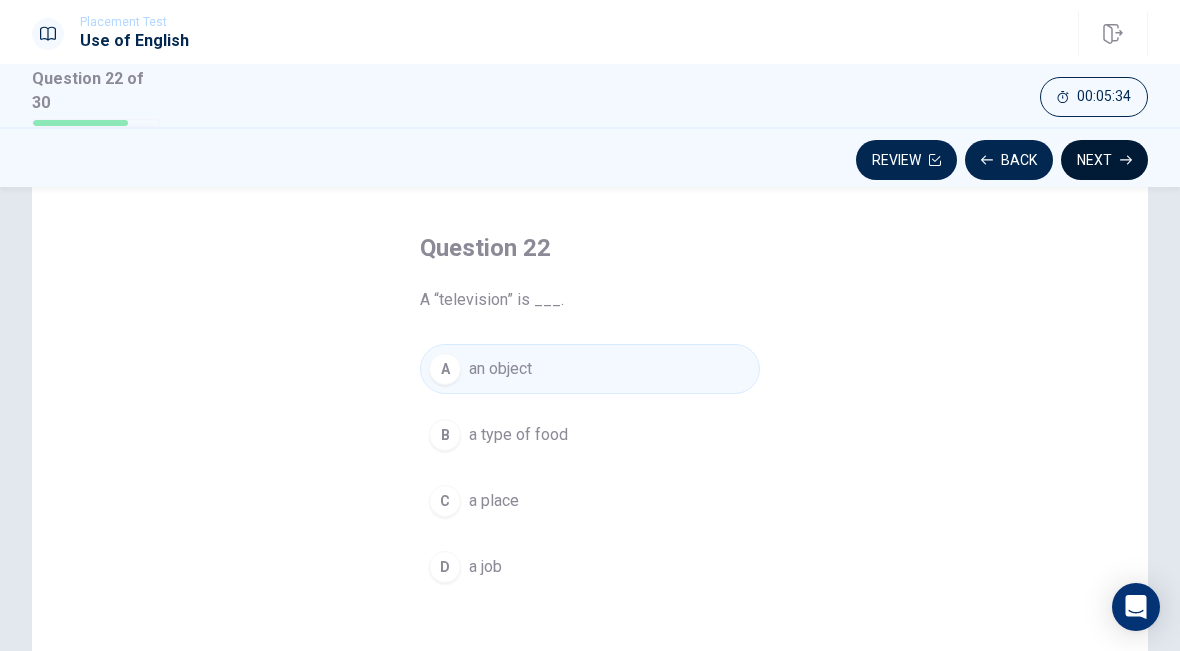 click on "Next" at bounding box center (1104, 160) 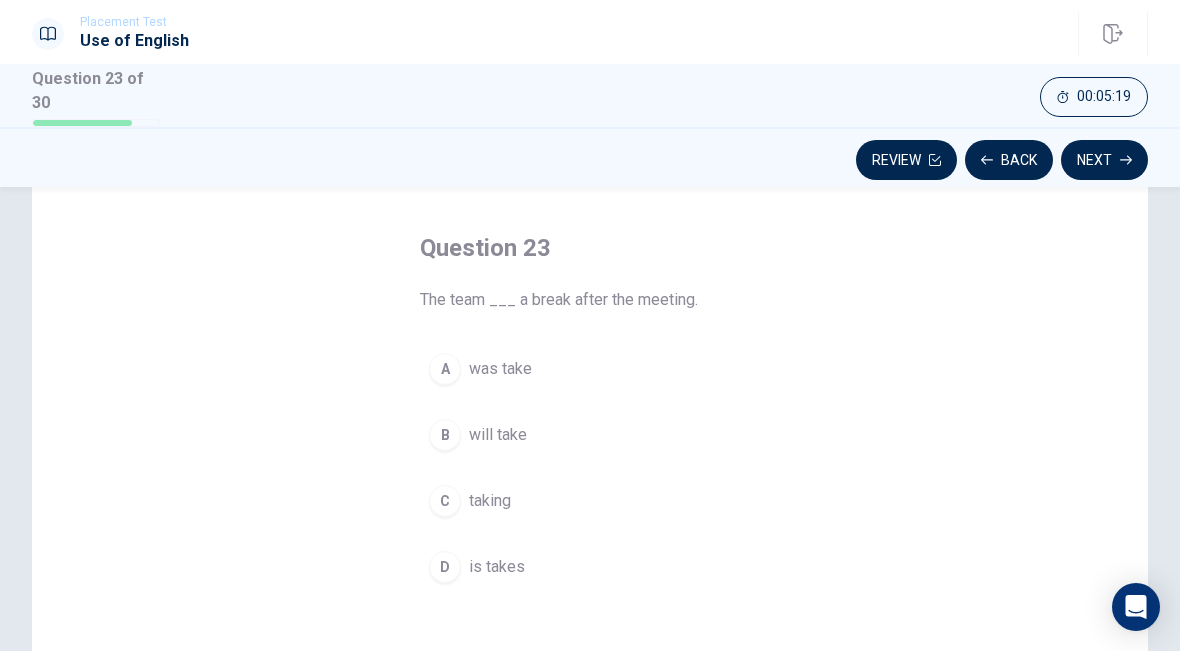 click on "B" at bounding box center [445, 435] 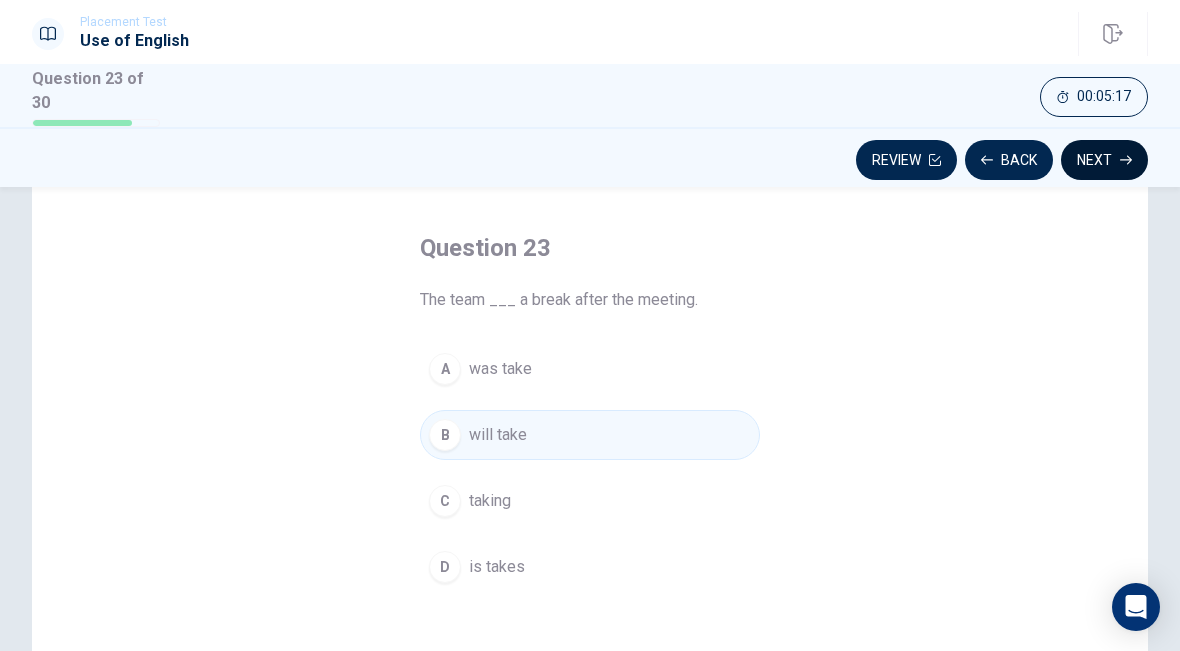 click on "Next" at bounding box center [1104, 160] 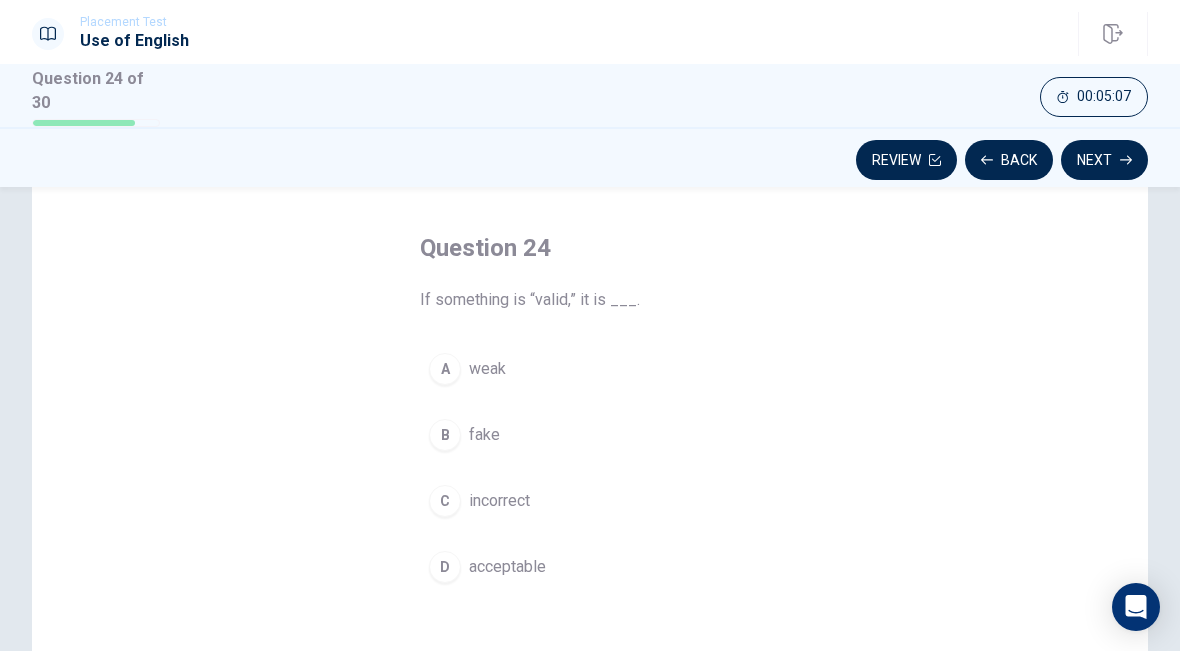 click on "C" at bounding box center [445, 501] 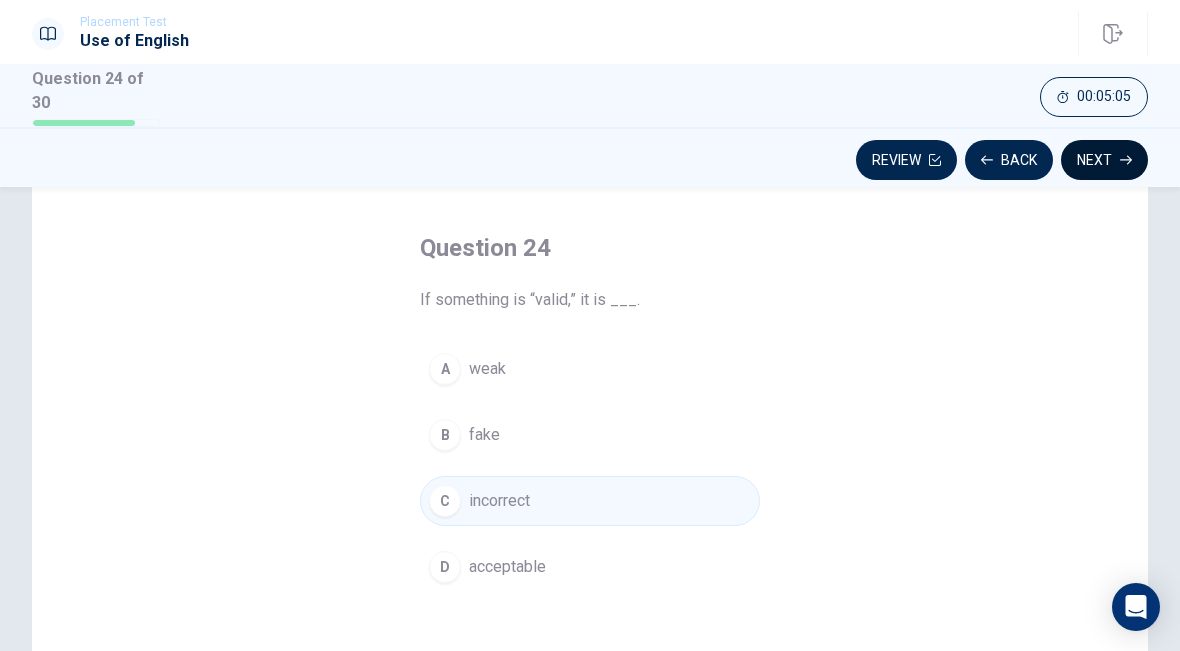 click on "Next" at bounding box center (1104, 160) 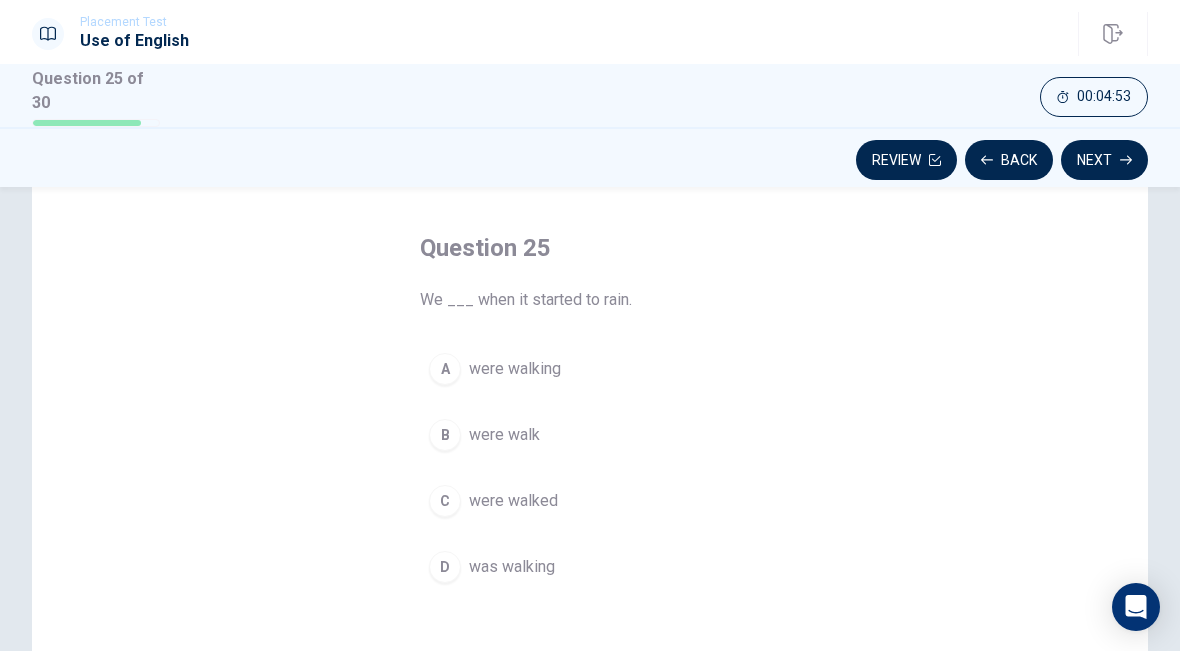 click on "A" at bounding box center (445, 369) 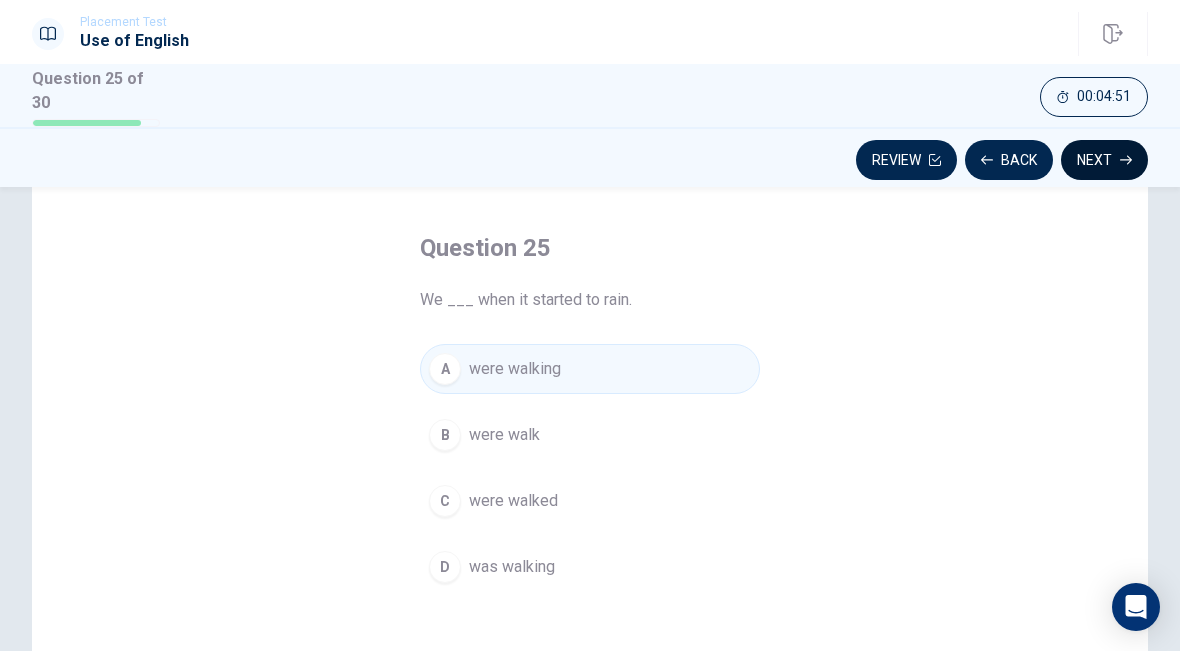 click on "Next" at bounding box center [1104, 160] 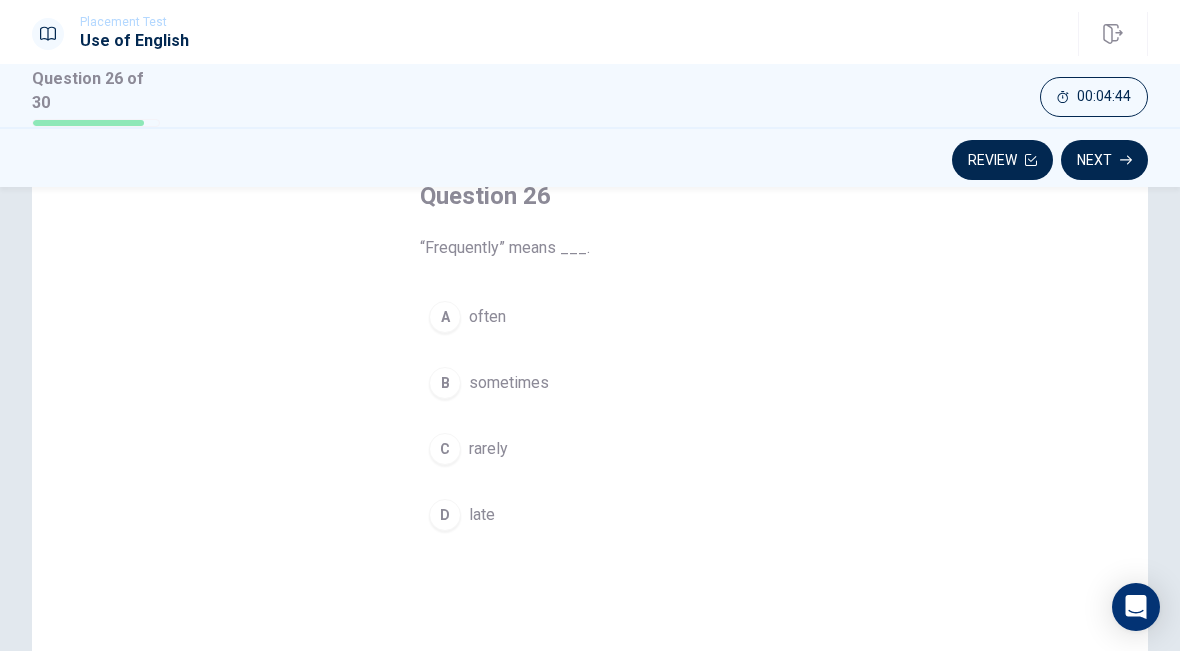 scroll, scrollTop: 122, scrollLeft: 0, axis: vertical 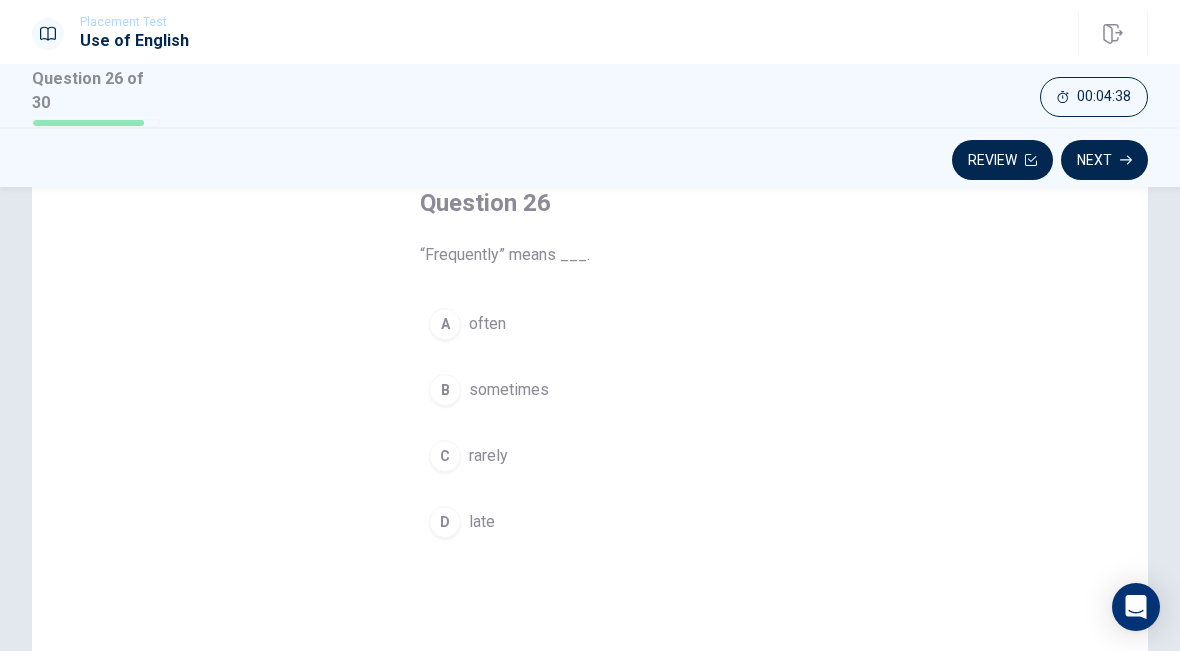 click on "A" at bounding box center (445, 324) 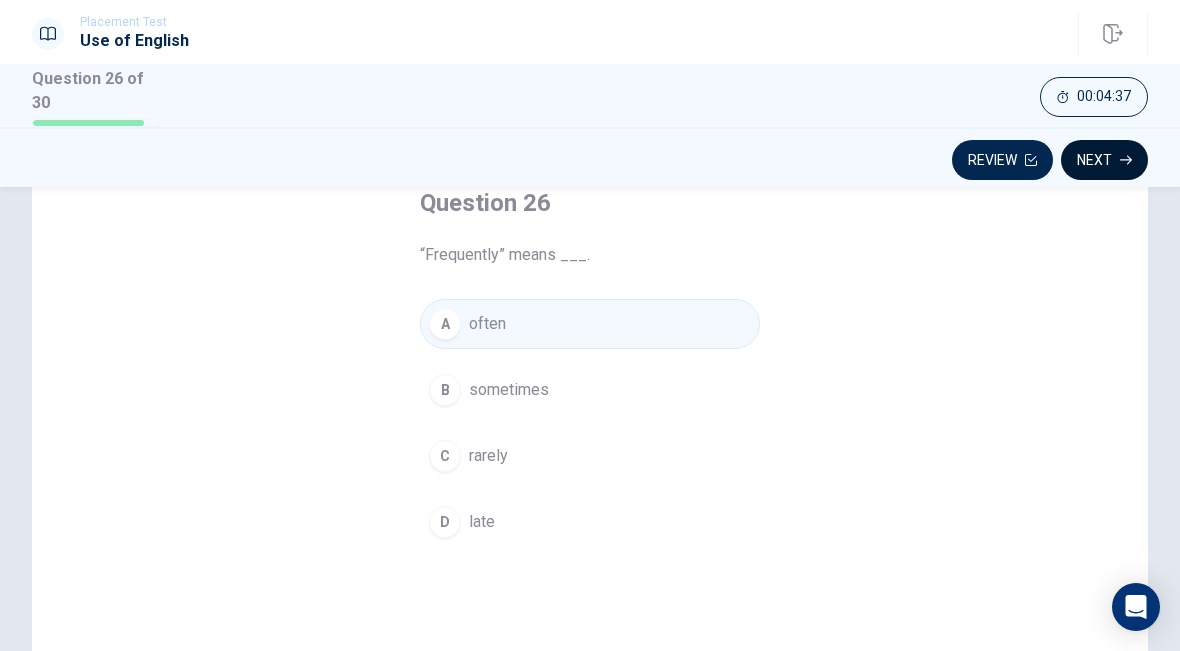 click 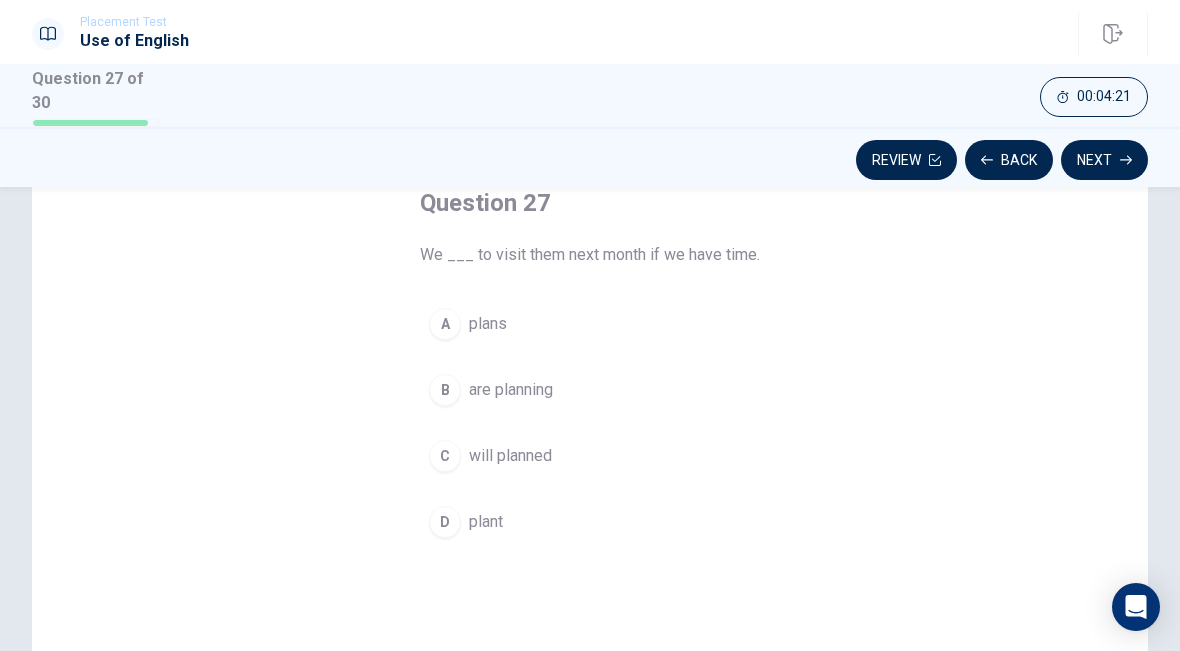 click on "C" at bounding box center [445, 456] 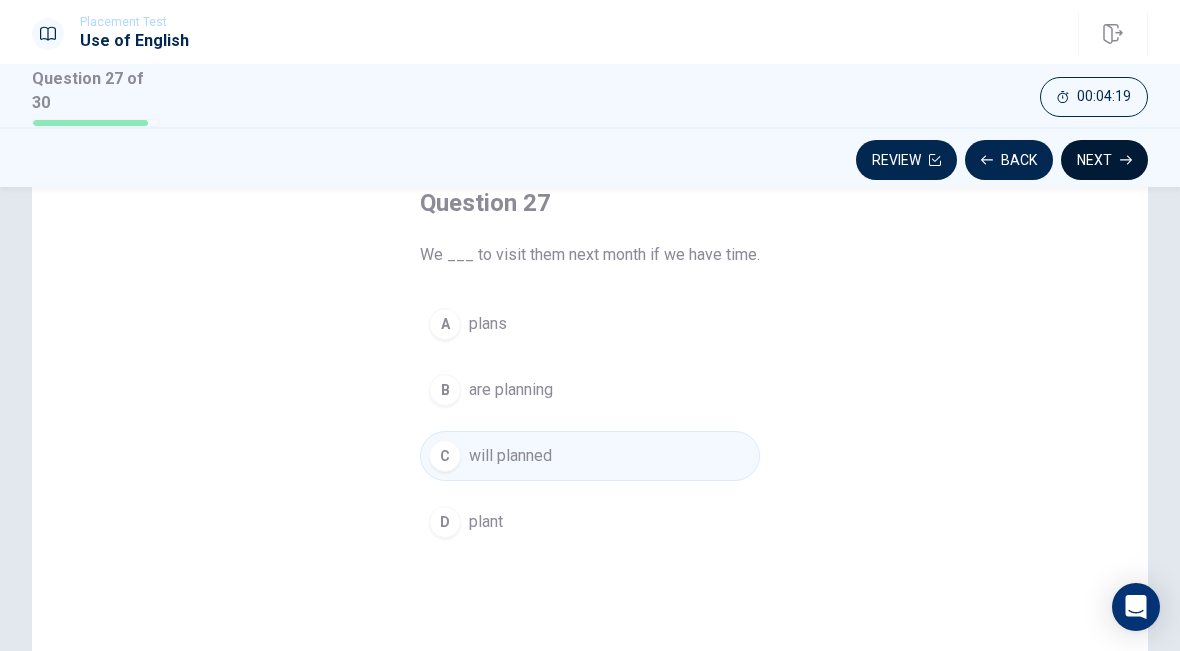 click on "Next" at bounding box center [1104, 160] 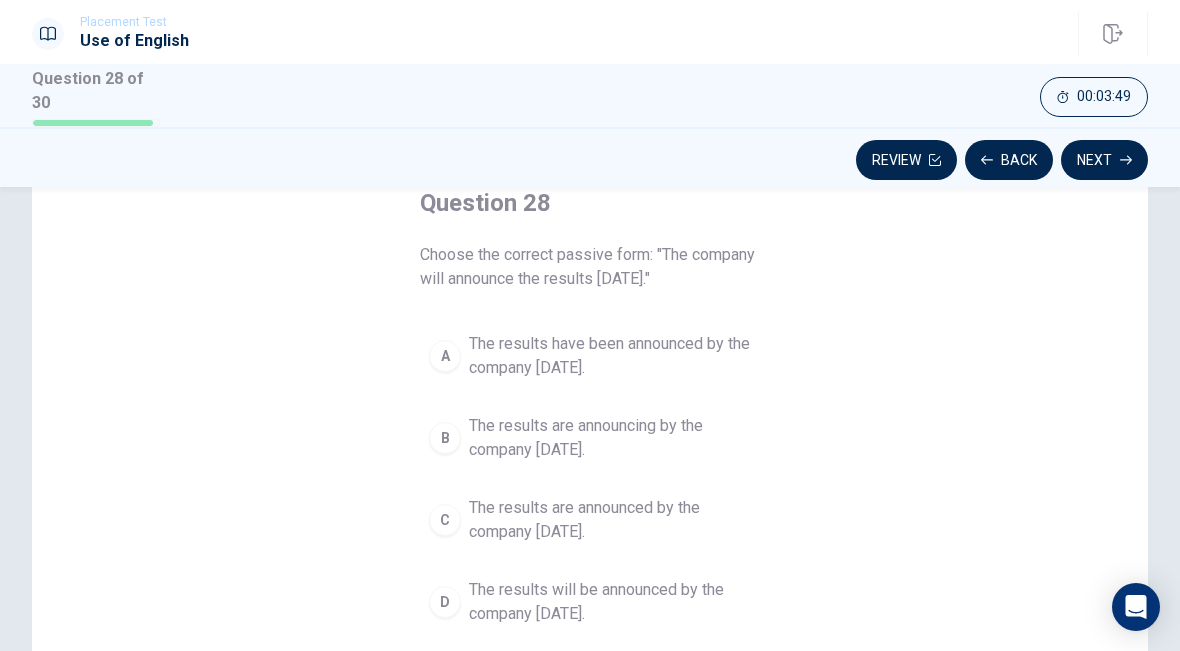 click on "D" at bounding box center [445, 602] 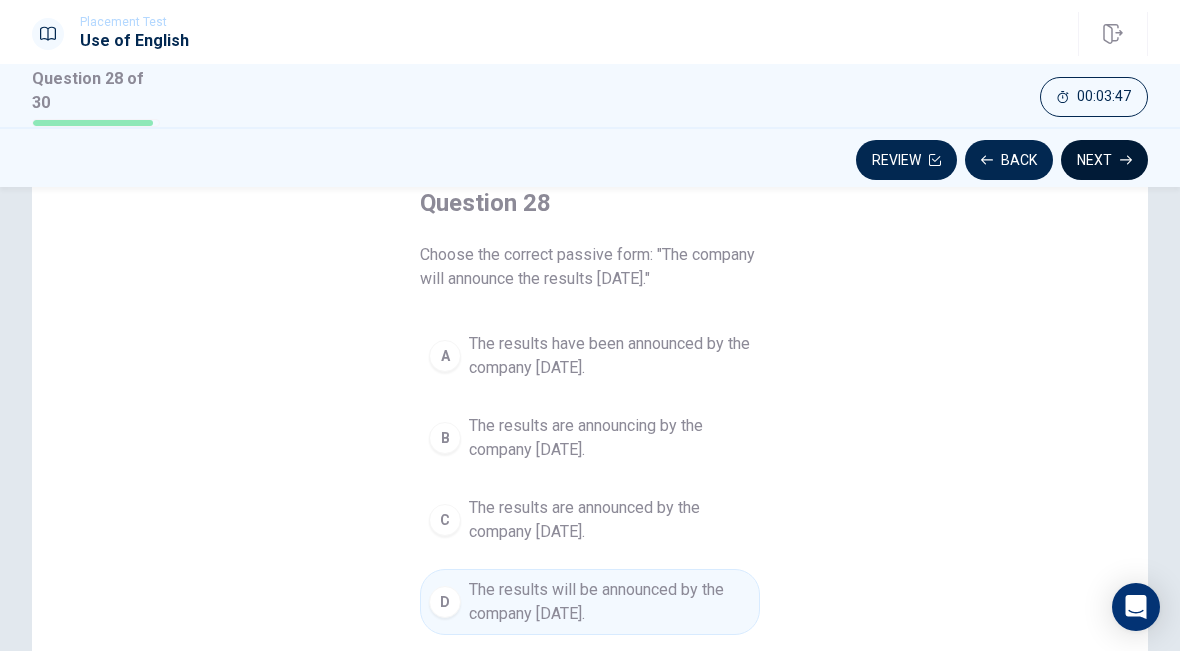 click on "Next" at bounding box center (1104, 160) 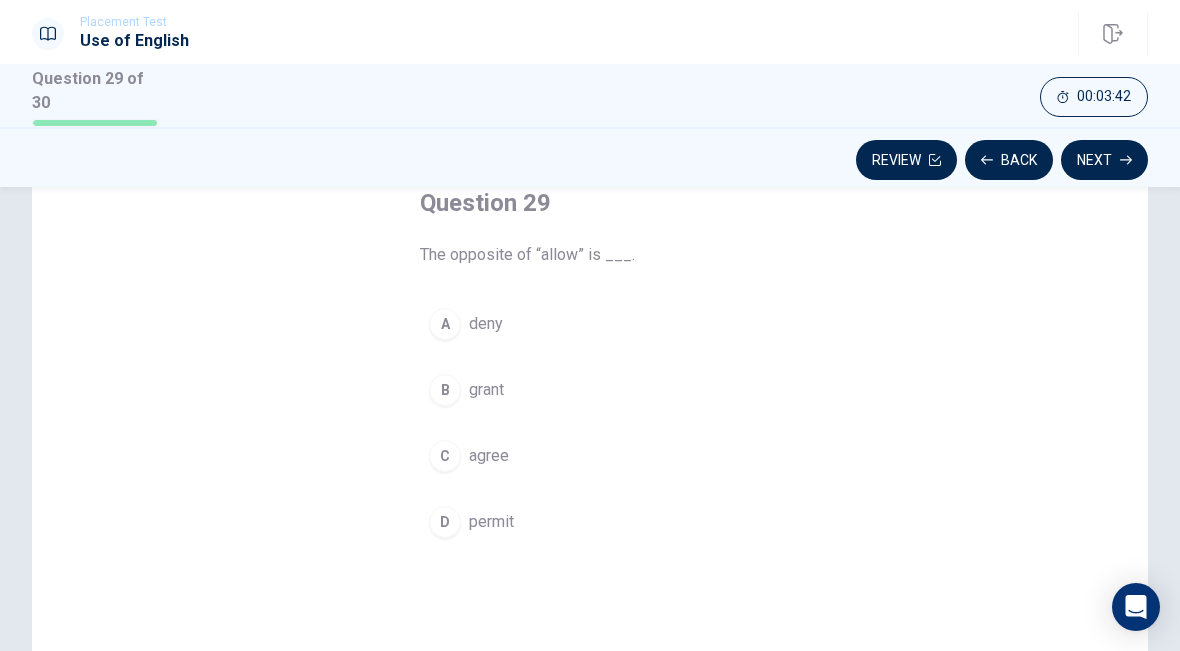 click on "D" at bounding box center [445, 522] 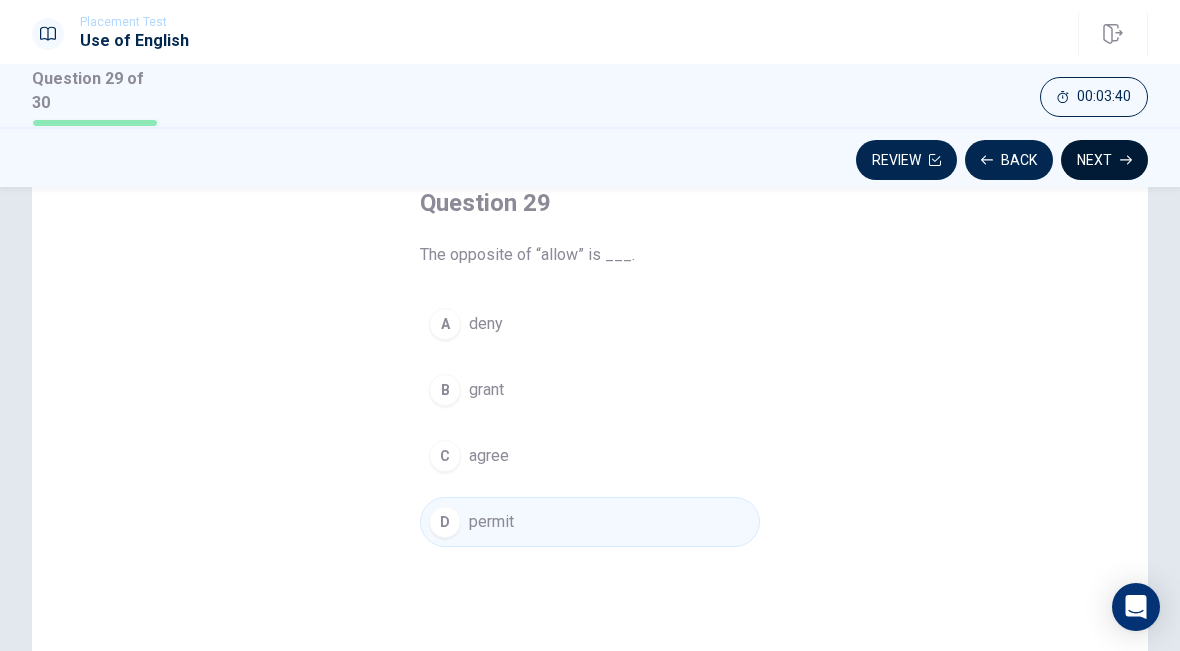 click on "Next" at bounding box center (1104, 160) 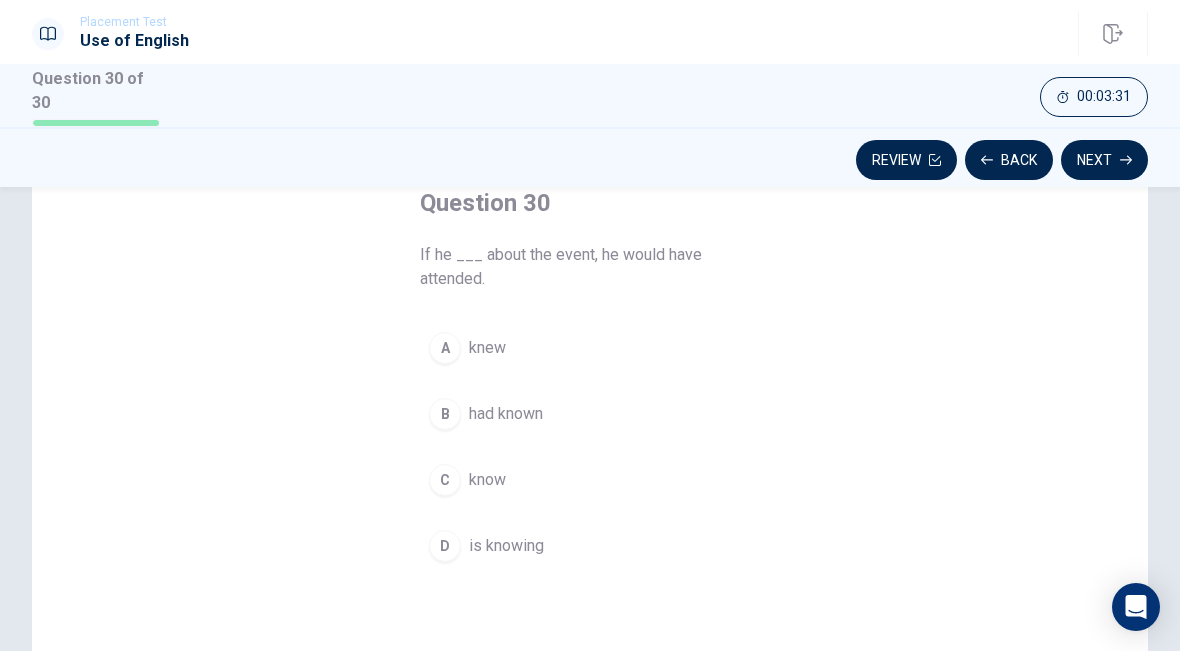 click on "D" at bounding box center (445, 546) 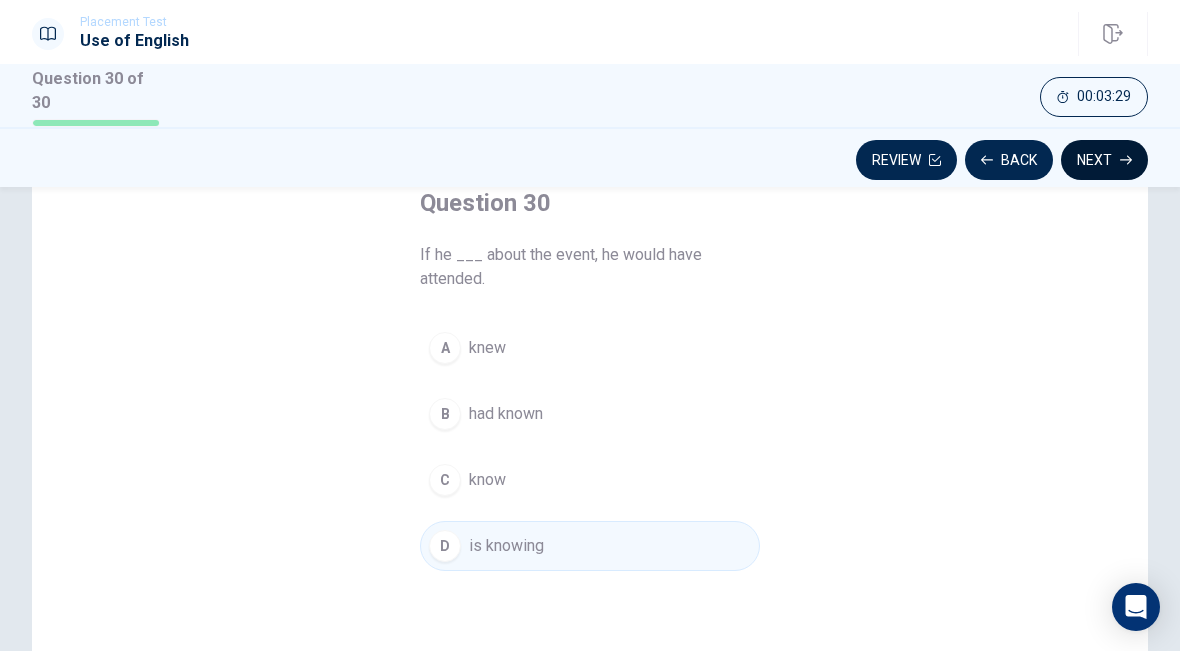 click on "Next" at bounding box center [1104, 160] 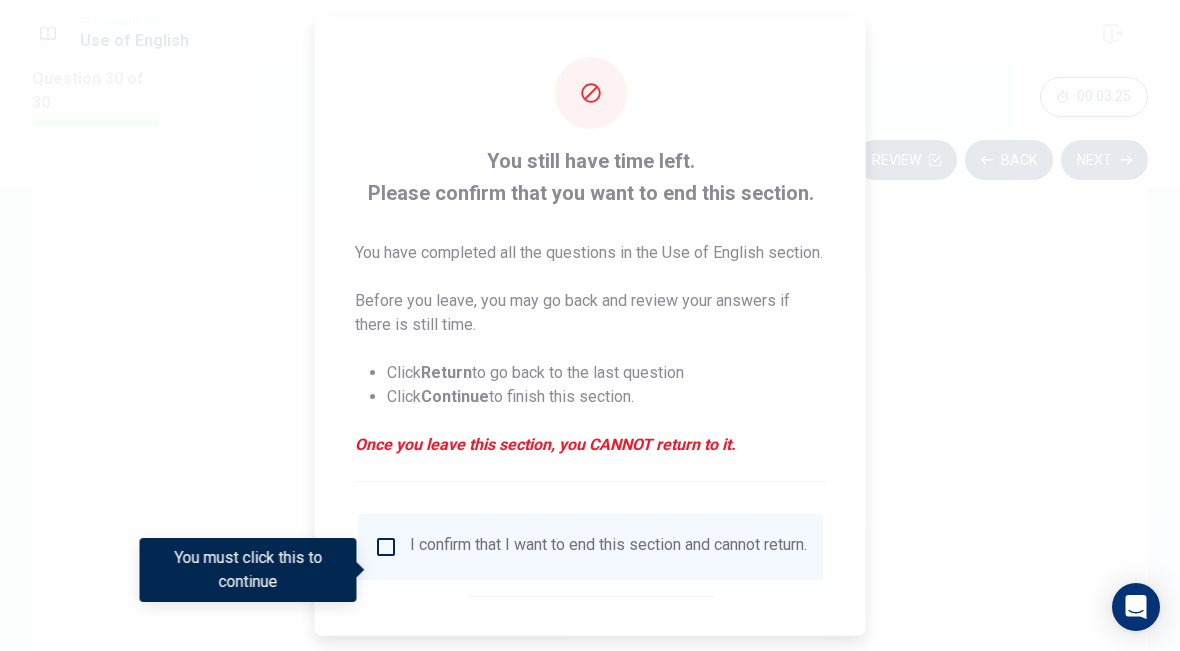 click at bounding box center (386, 546) 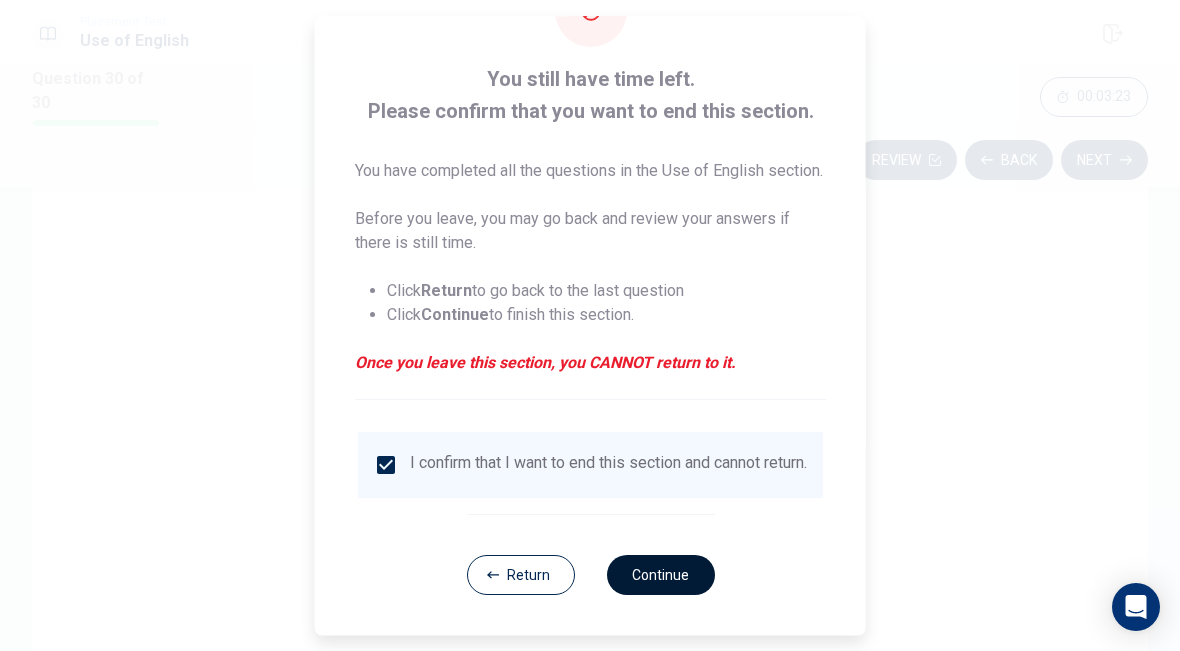 scroll, scrollTop: 119, scrollLeft: 0, axis: vertical 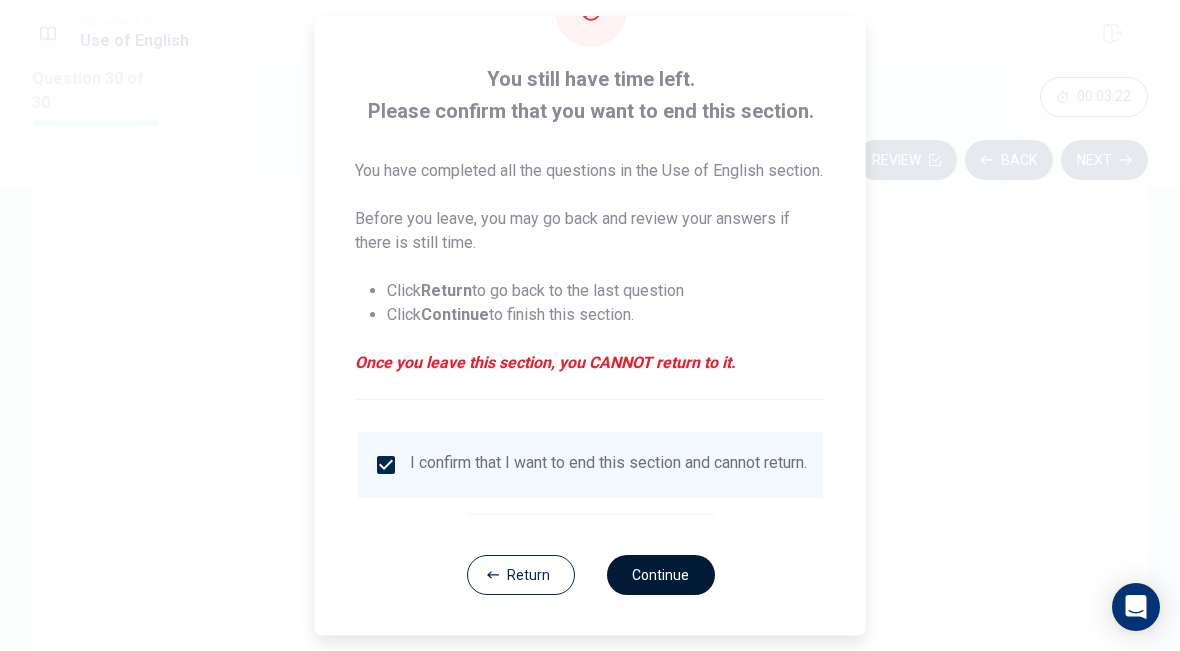 click on "Continue" at bounding box center [660, 575] 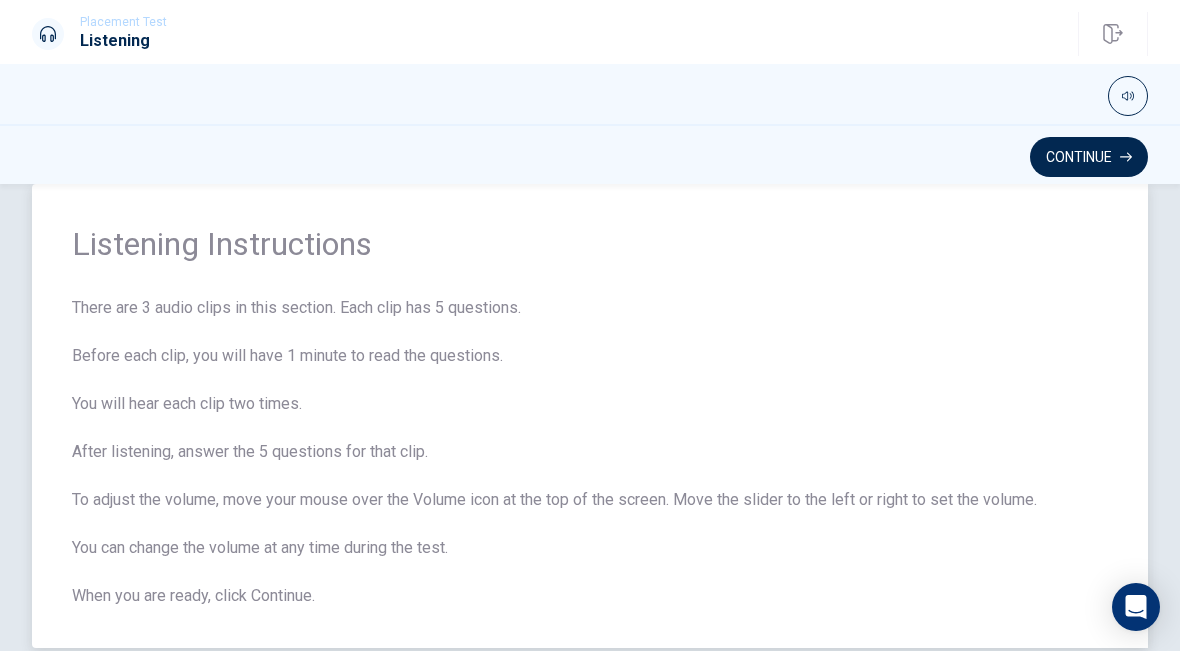 scroll, scrollTop: 31, scrollLeft: 0, axis: vertical 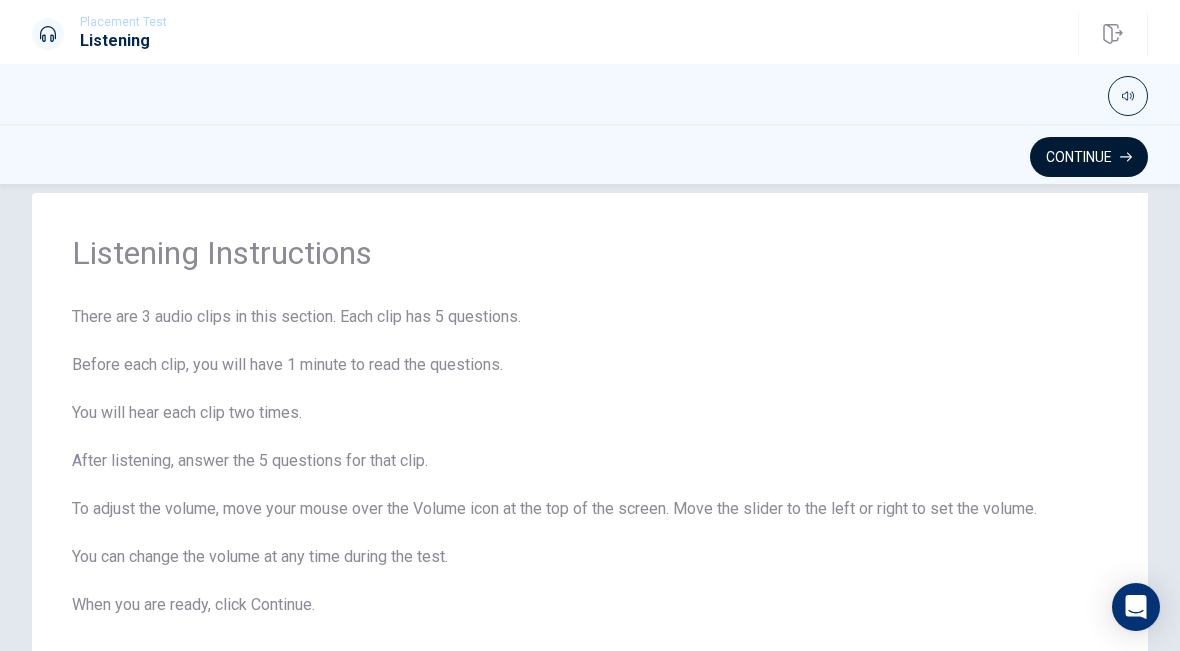 click on "Continue" at bounding box center (1089, 157) 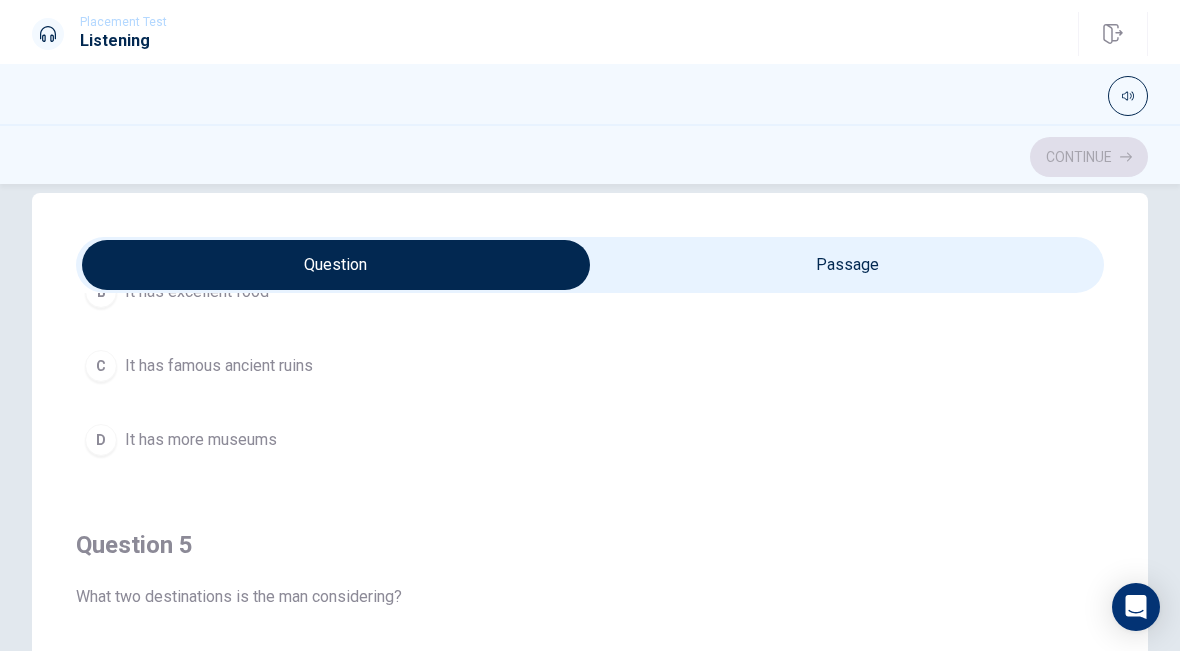scroll, scrollTop: 1620, scrollLeft: 0, axis: vertical 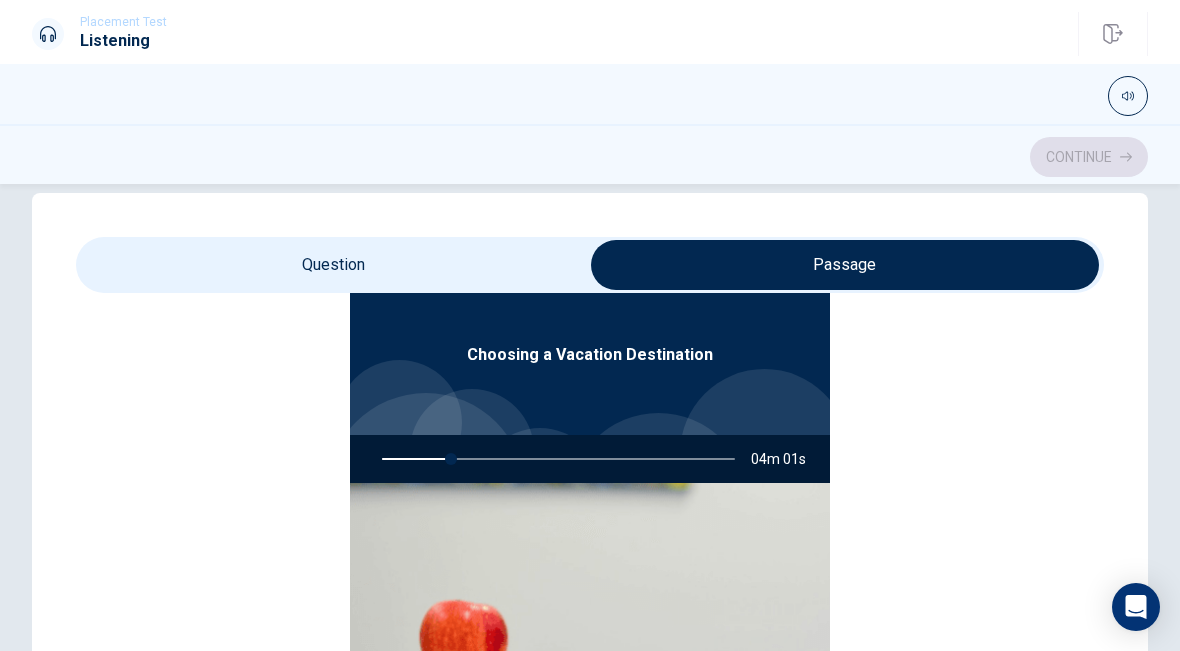 type on "20" 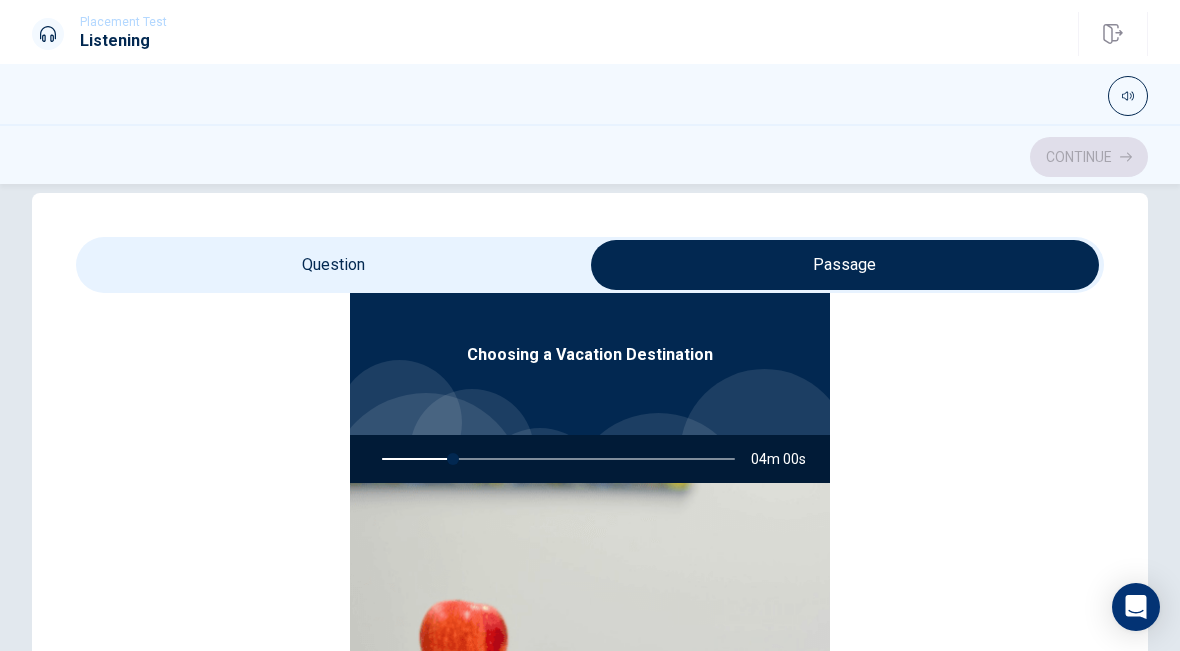 click at bounding box center [845, 265] 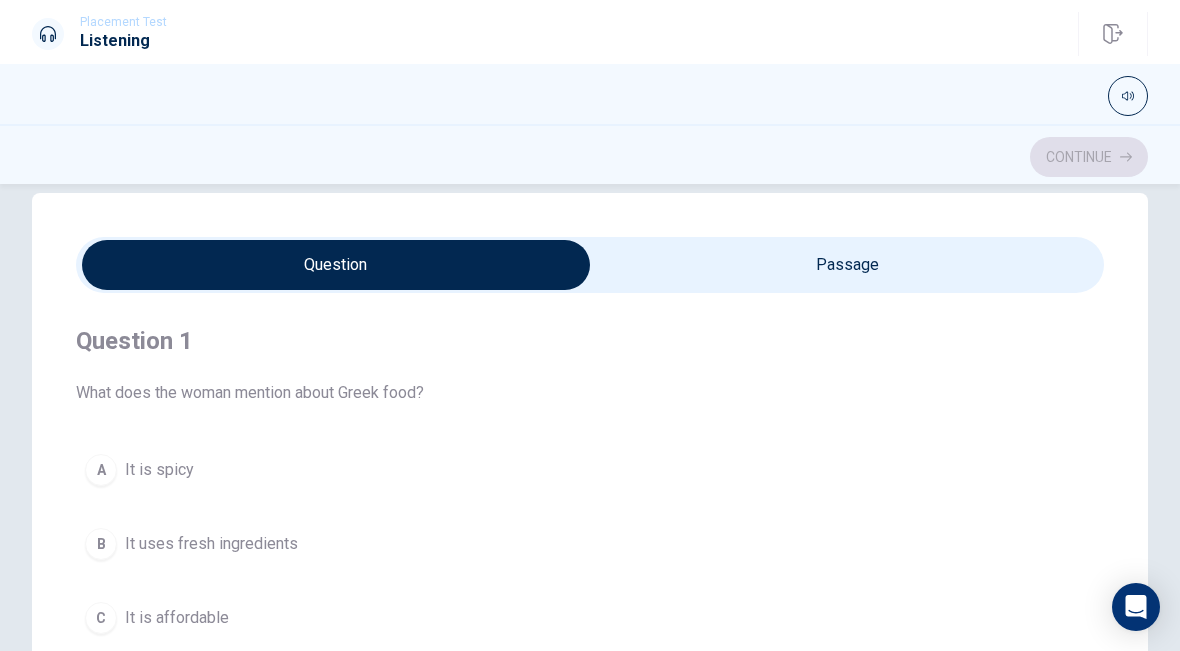 scroll, scrollTop: 0, scrollLeft: 0, axis: both 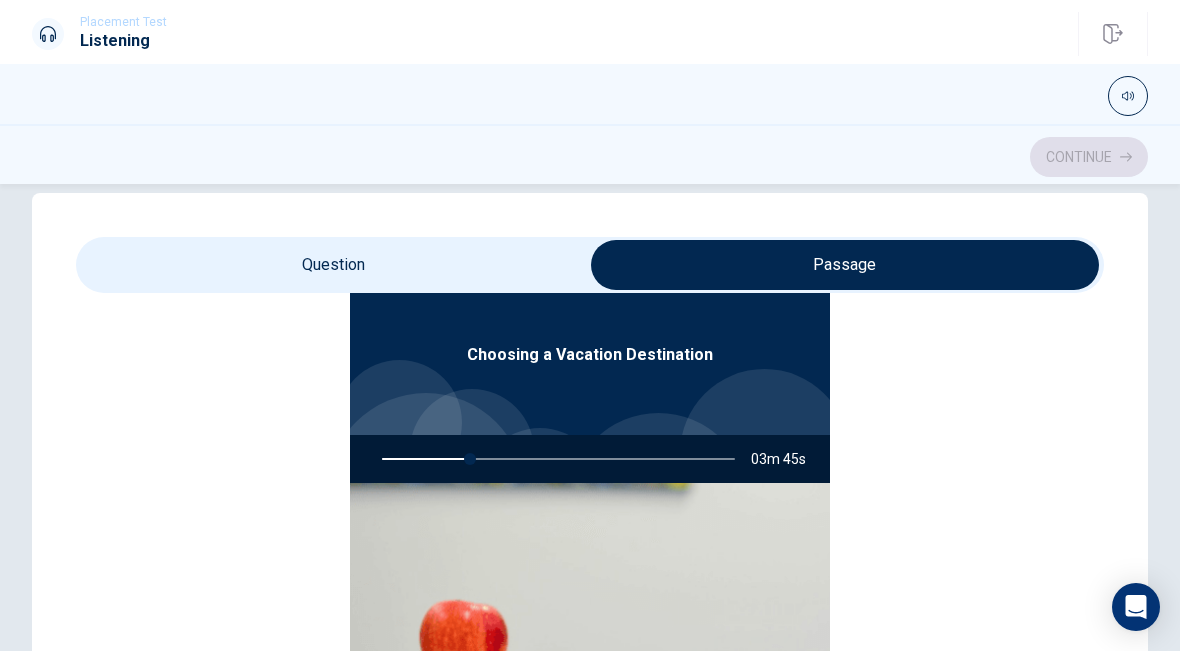 type on "25" 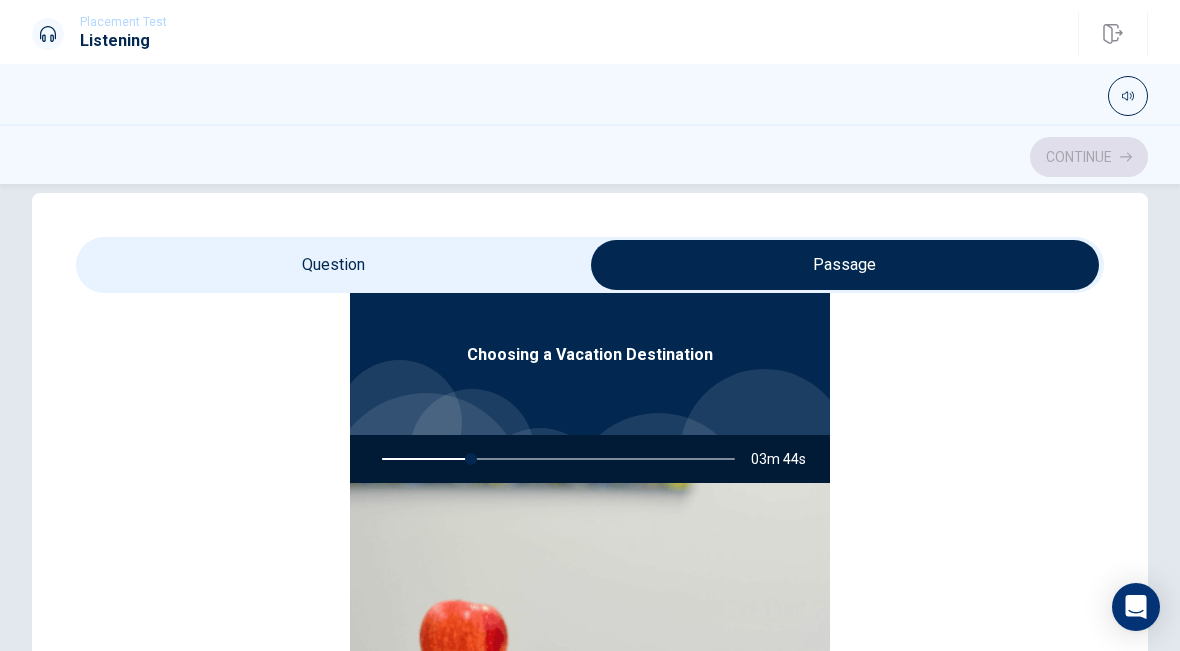 click at bounding box center [845, 265] 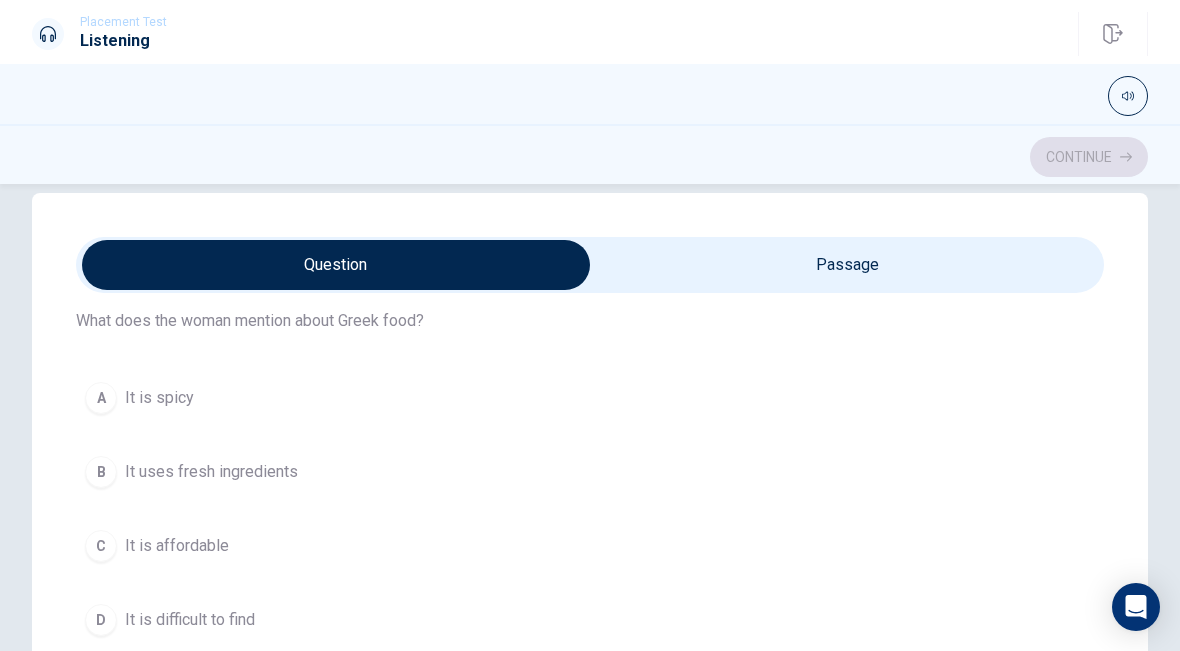 scroll, scrollTop: 73, scrollLeft: 0, axis: vertical 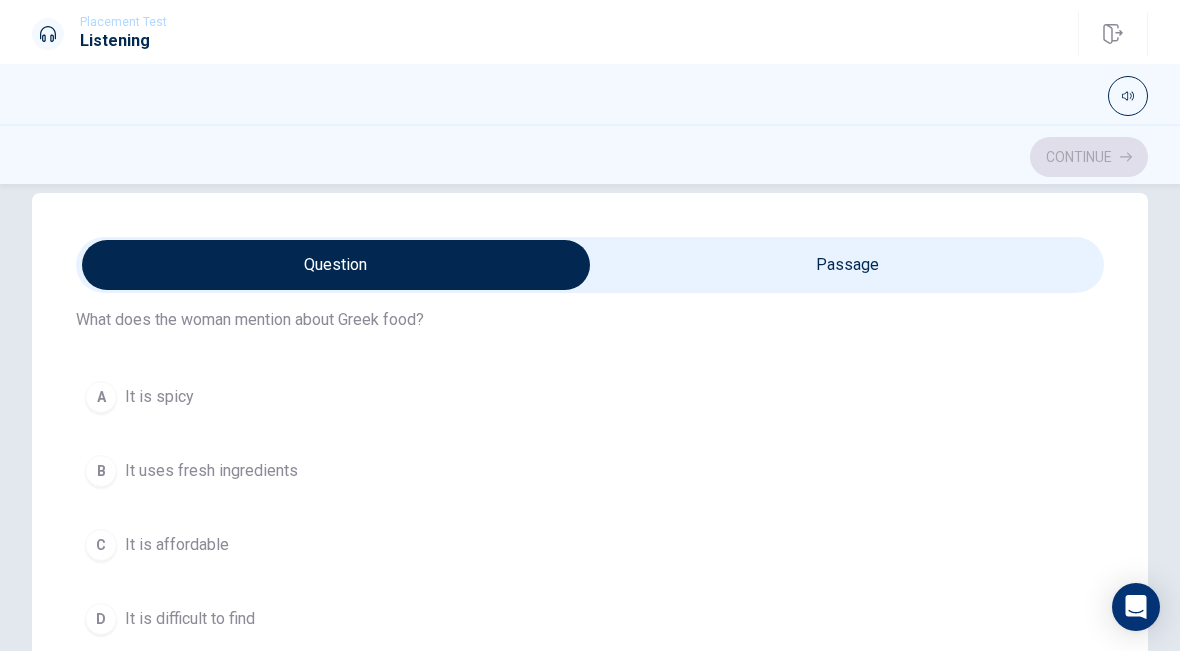 click on "B" at bounding box center [101, 471] 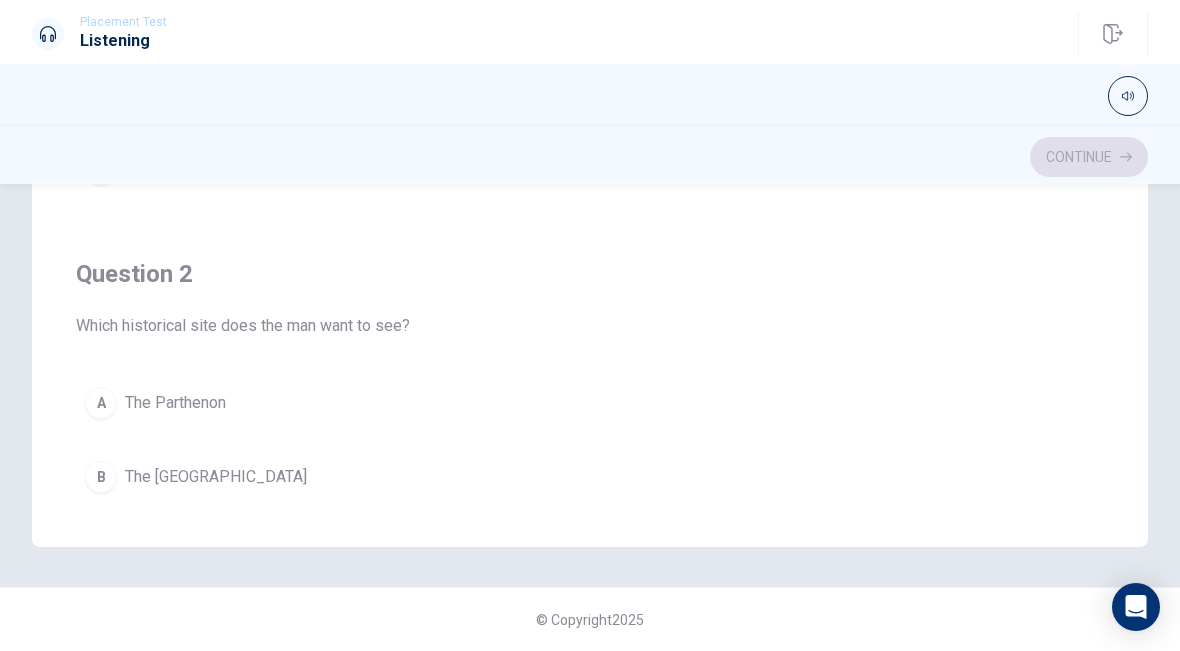 scroll, scrollTop: 481, scrollLeft: 0, axis: vertical 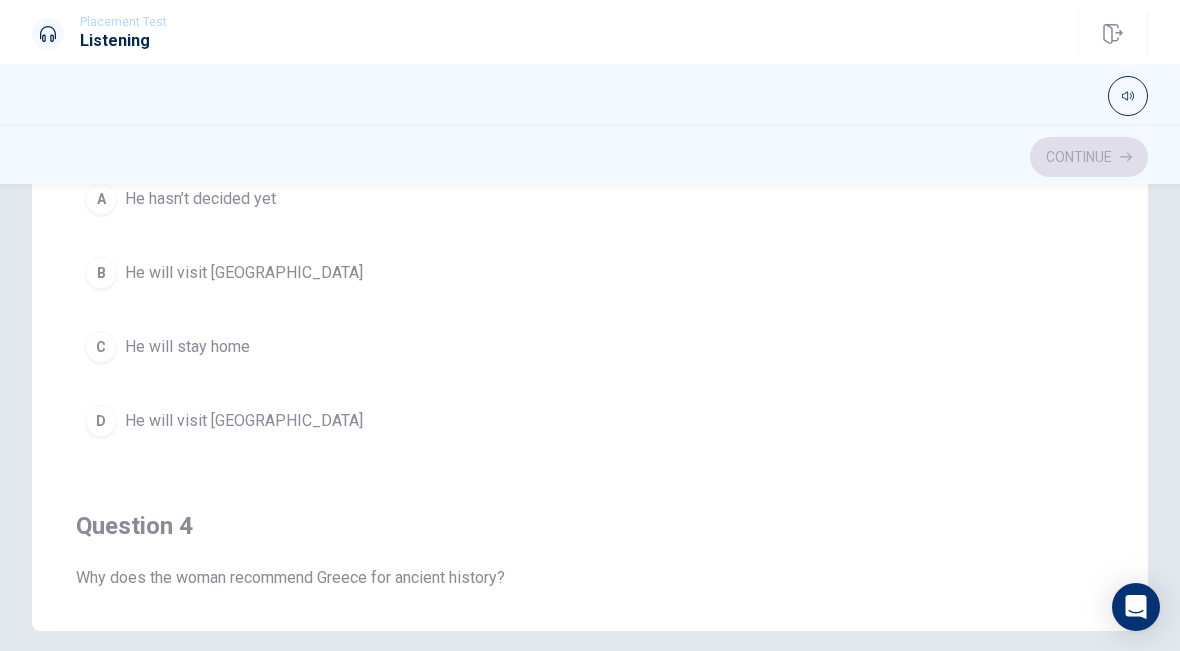 click on "This site uses cookies, as explained in our  Privacy Policy . If you agree to the use of cookies, please click the Accept button and continue to browse our site.   Privacy Policy Accept Placement Test   Listening Continue Continue Question Passage Question 1 What does the woman mention about Greek food? A It is spicy B It uses fresh ingredients C It is affordable D It is difficult to find Question 2 Which historical site does the man want to see? A The Parthenon B The [GEOGRAPHIC_DATA] C The Acropolis D The Colosseum Question 3 What does the man decide at the end? A He hasn’t decided yet B He will visit [GEOGRAPHIC_DATA] C He will stay home D He will visit [GEOGRAPHIC_DATA] Question 4 Why does the woman recommend Greece for ancient history? A It’s cheaper than [GEOGRAPHIC_DATA] B It has excellent food C It has famous ancient ruins D It has more museums Question 5 What two destinations is the man considering? A [GEOGRAPHIC_DATA] and [GEOGRAPHIC_DATA] B [GEOGRAPHIC_DATA] and [GEOGRAPHIC_DATA] C [GEOGRAPHIC_DATA] and [GEOGRAPHIC_DATA] D [GEOGRAPHIC_DATA] and [GEOGRAPHIC_DATA] Choosing a Vacation Destination 02m 35s © Copyright  2025" at bounding box center (590, 325) 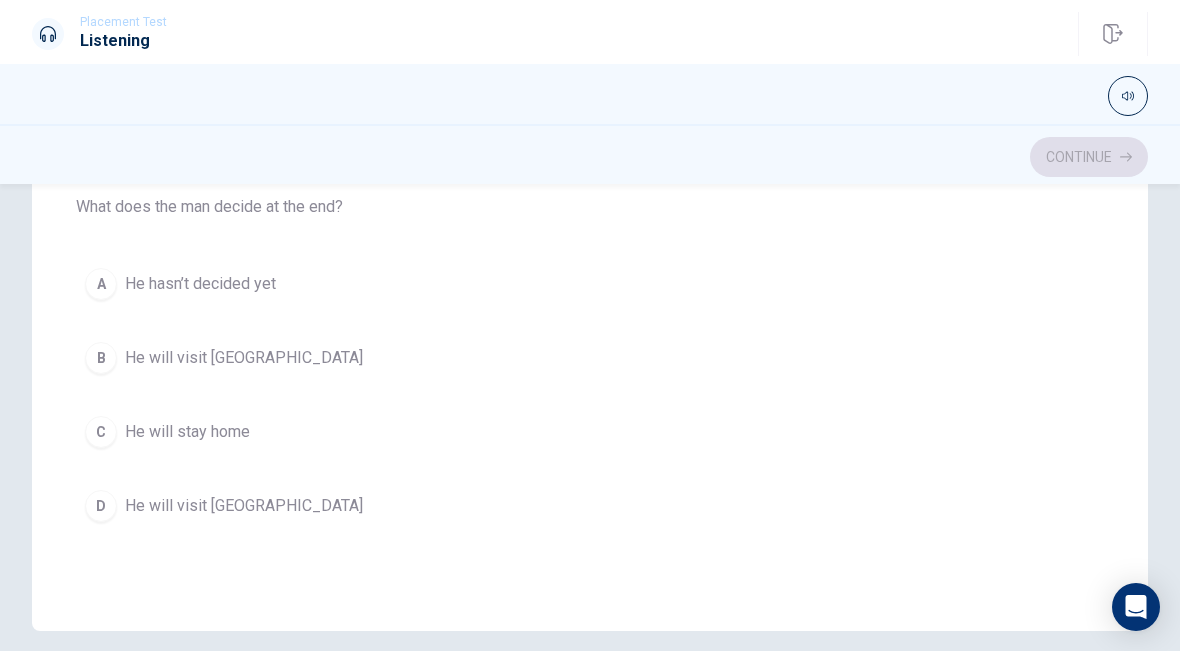 scroll, scrollTop: 723, scrollLeft: 0, axis: vertical 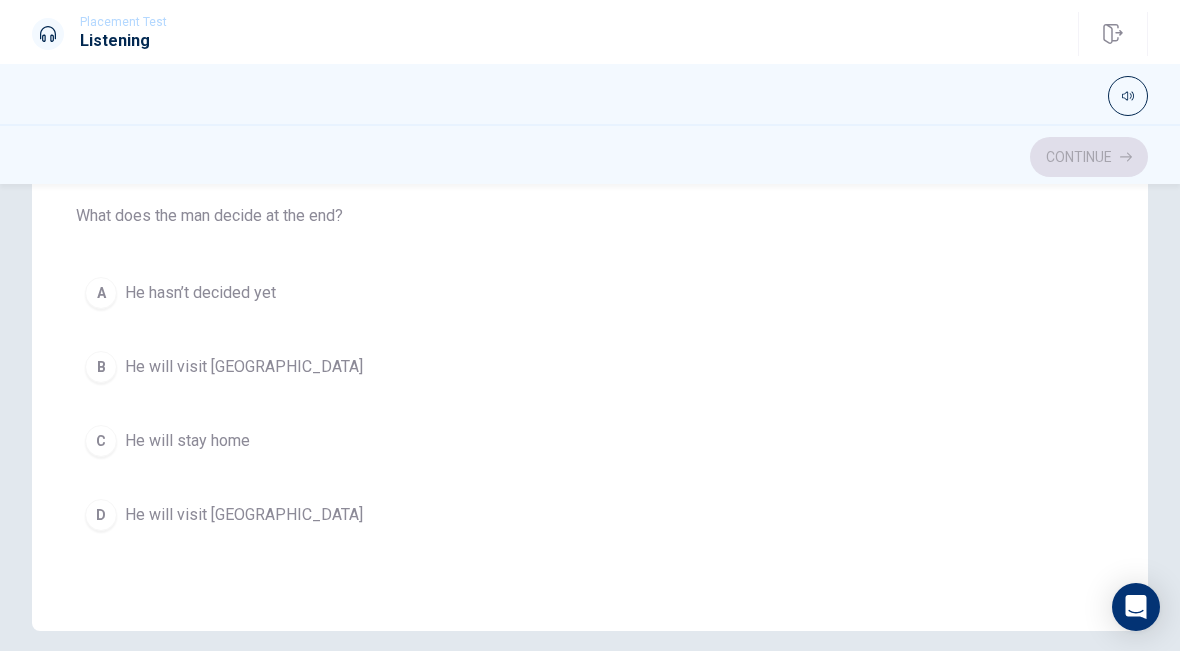 click on "He will visit [GEOGRAPHIC_DATA]" at bounding box center [244, 367] 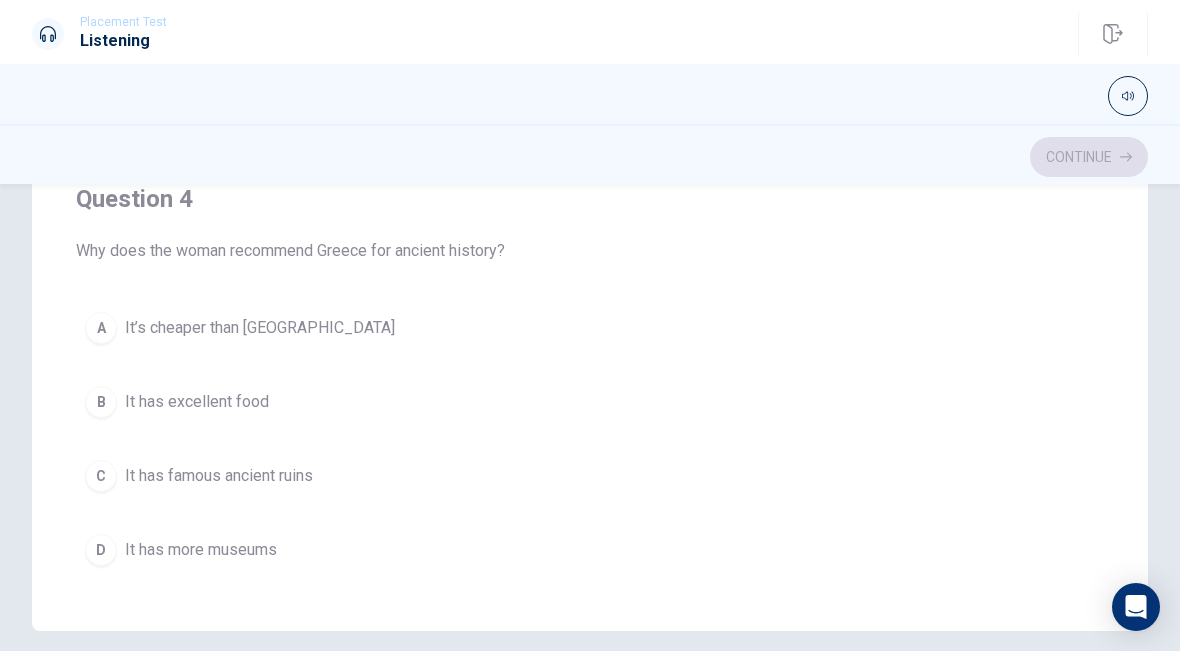 scroll, scrollTop: 1130, scrollLeft: 0, axis: vertical 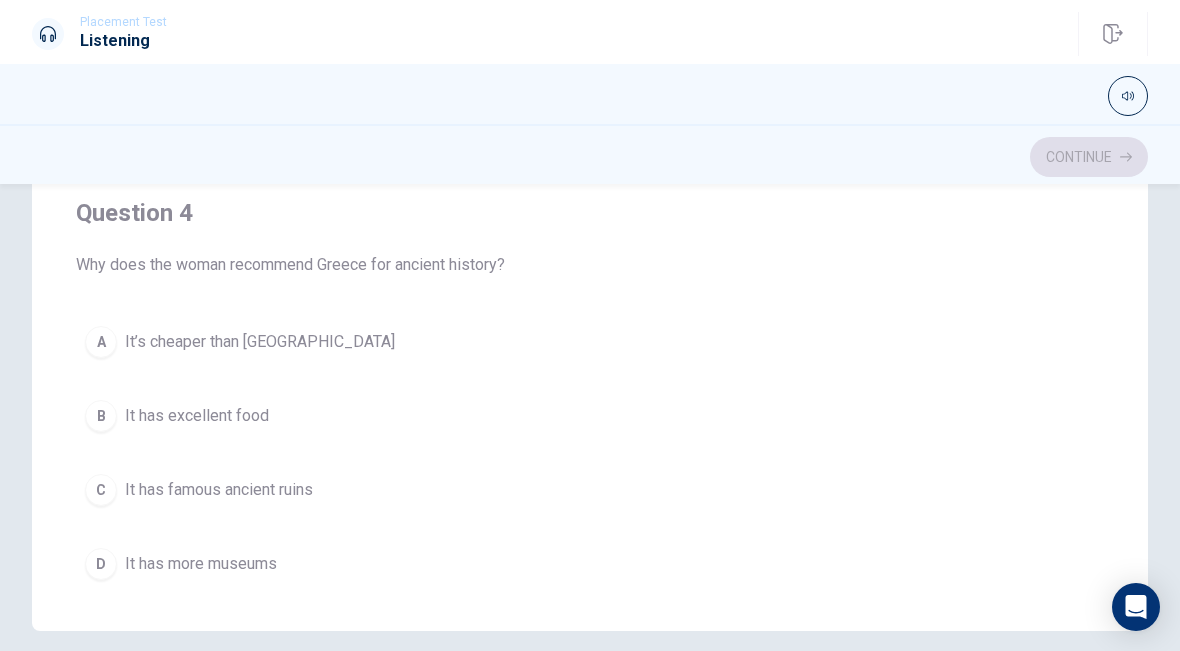 click on "It has excellent food" at bounding box center (197, 416) 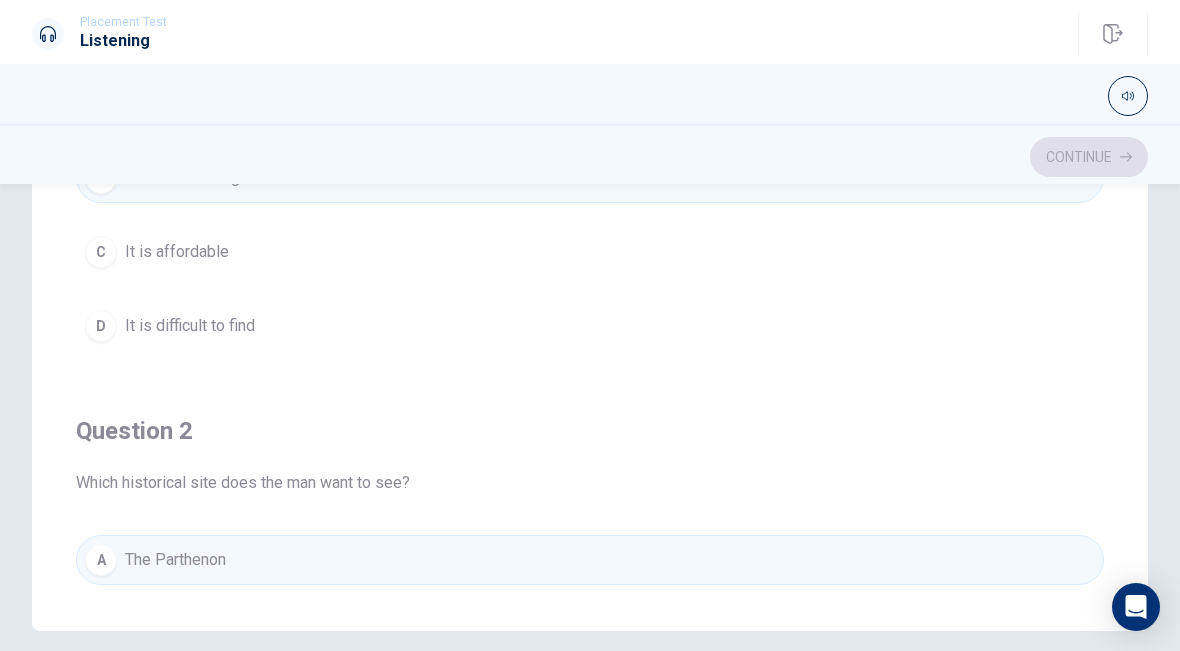 scroll, scrollTop: 0, scrollLeft: 0, axis: both 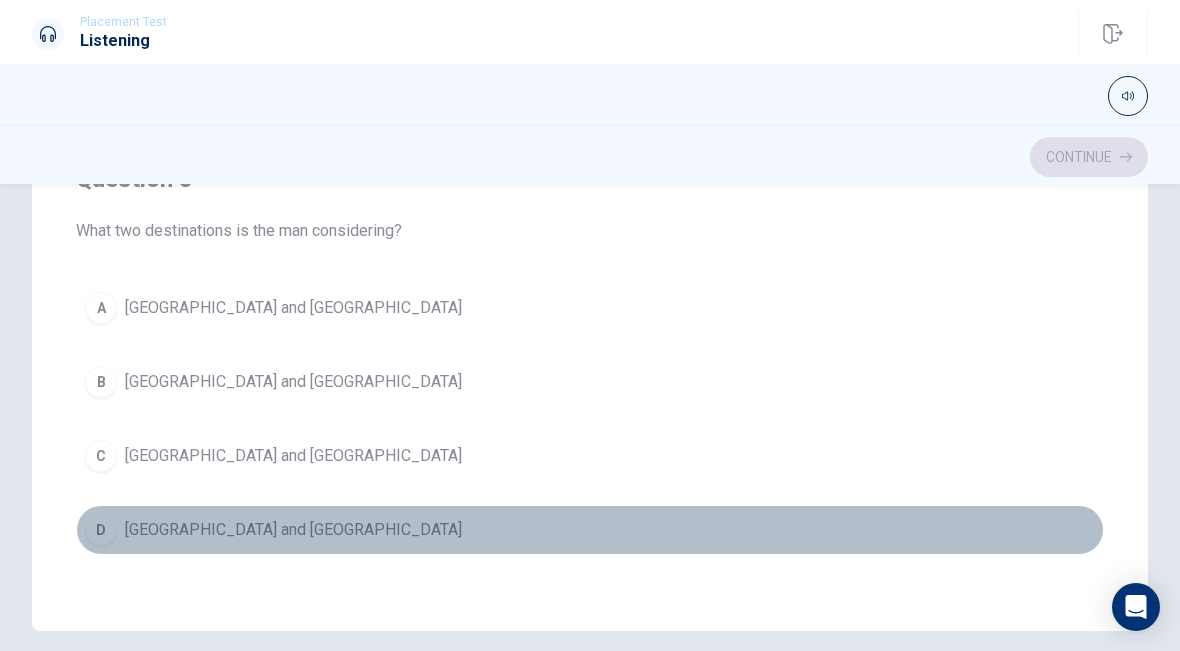 click on "[GEOGRAPHIC_DATA] and [GEOGRAPHIC_DATA]" at bounding box center [293, 530] 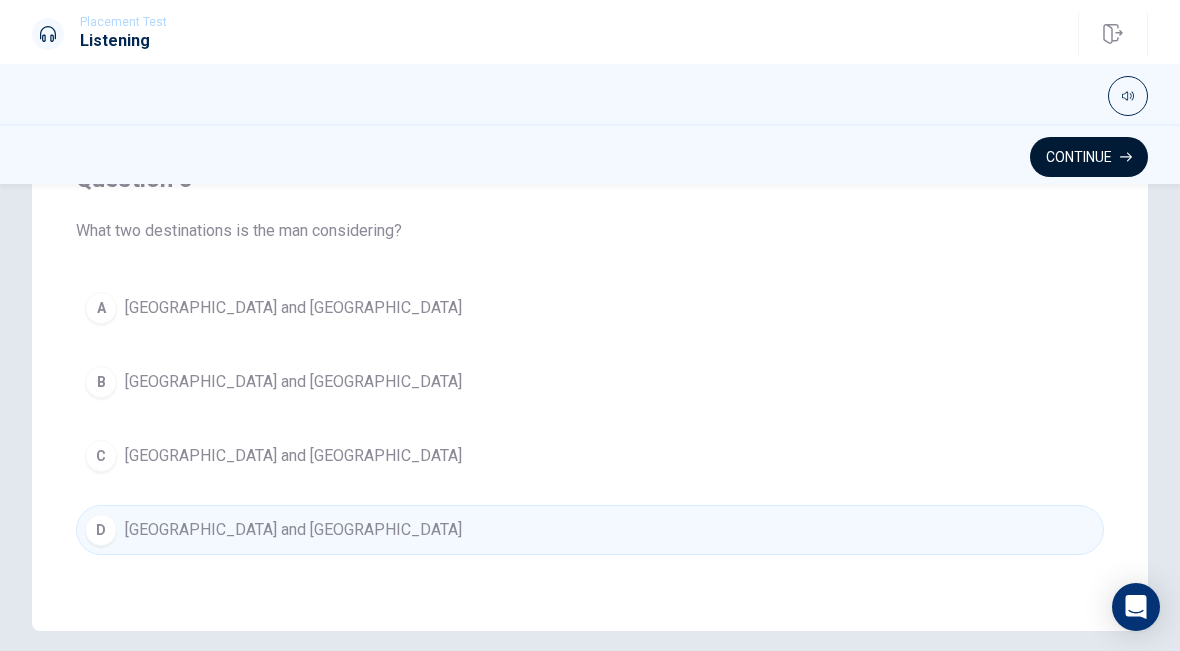 click on "Continue" at bounding box center [1089, 157] 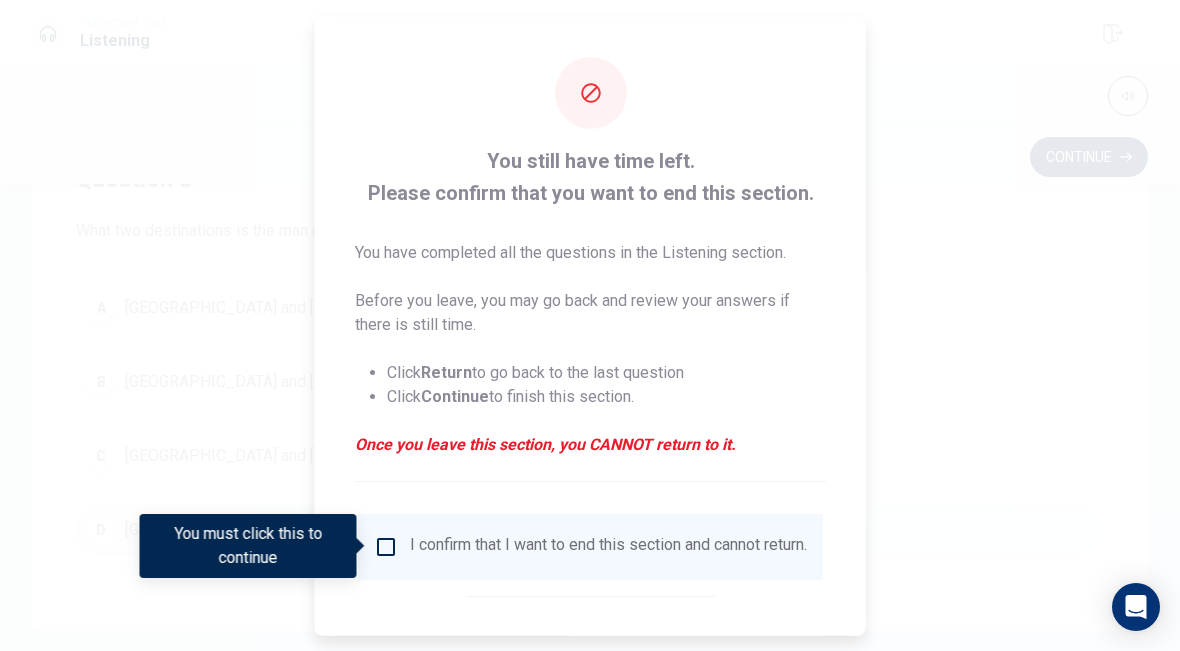 click at bounding box center [386, 546] 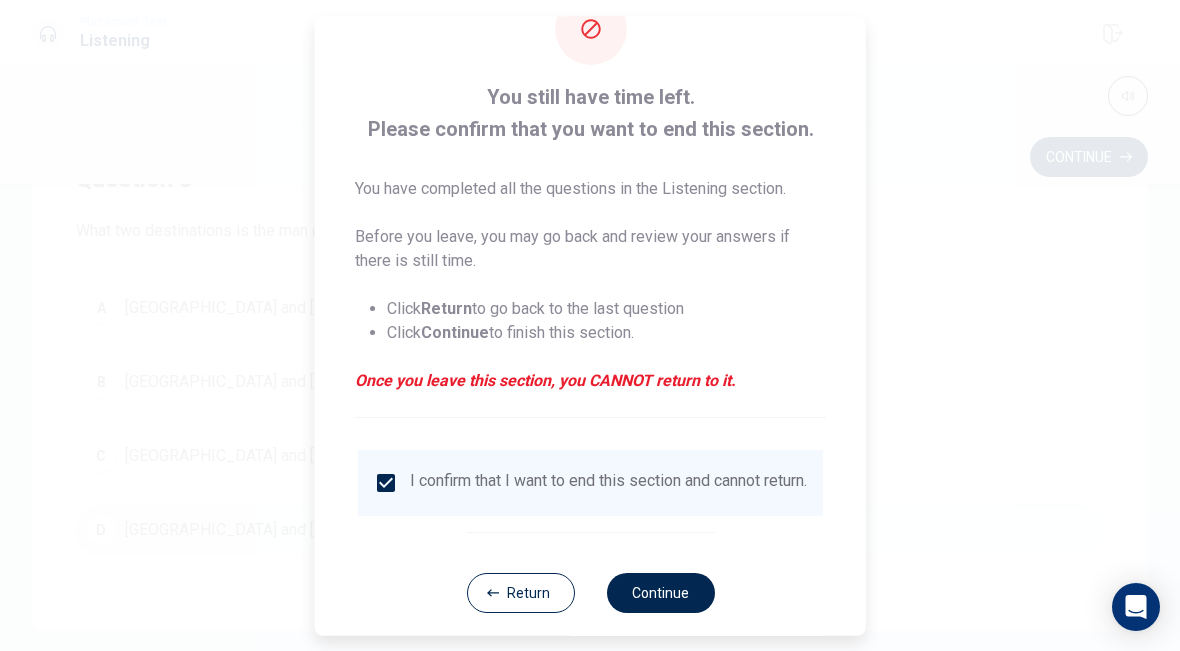 scroll, scrollTop: 65, scrollLeft: 0, axis: vertical 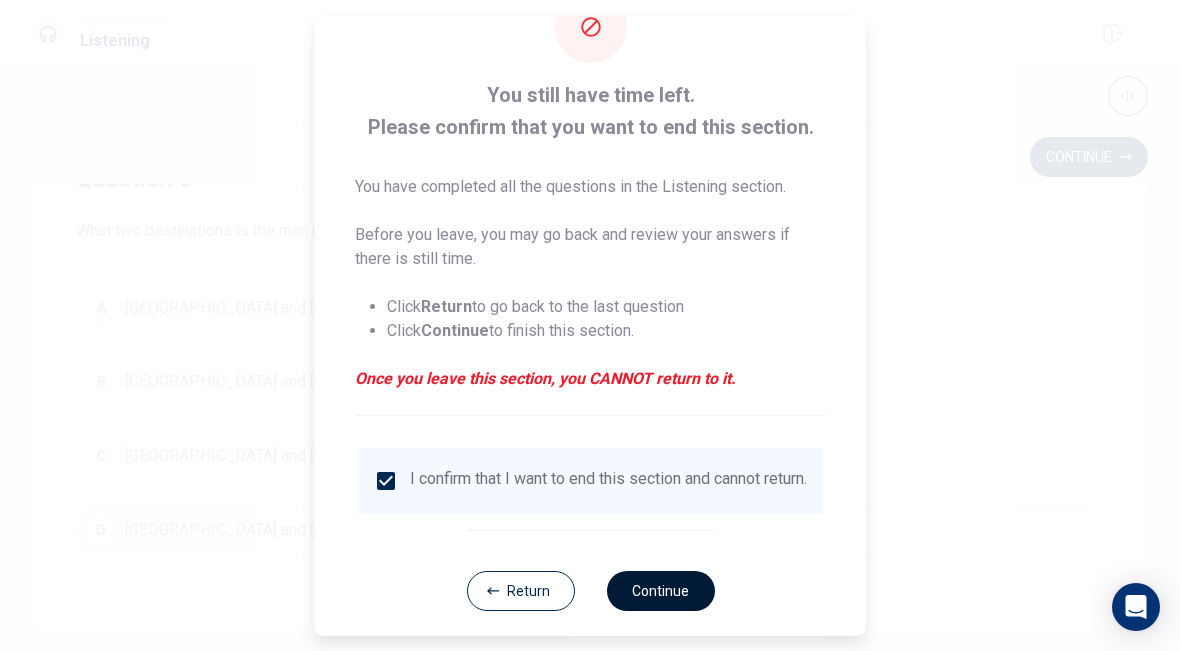 click on "Continue" at bounding box center (660, 591) 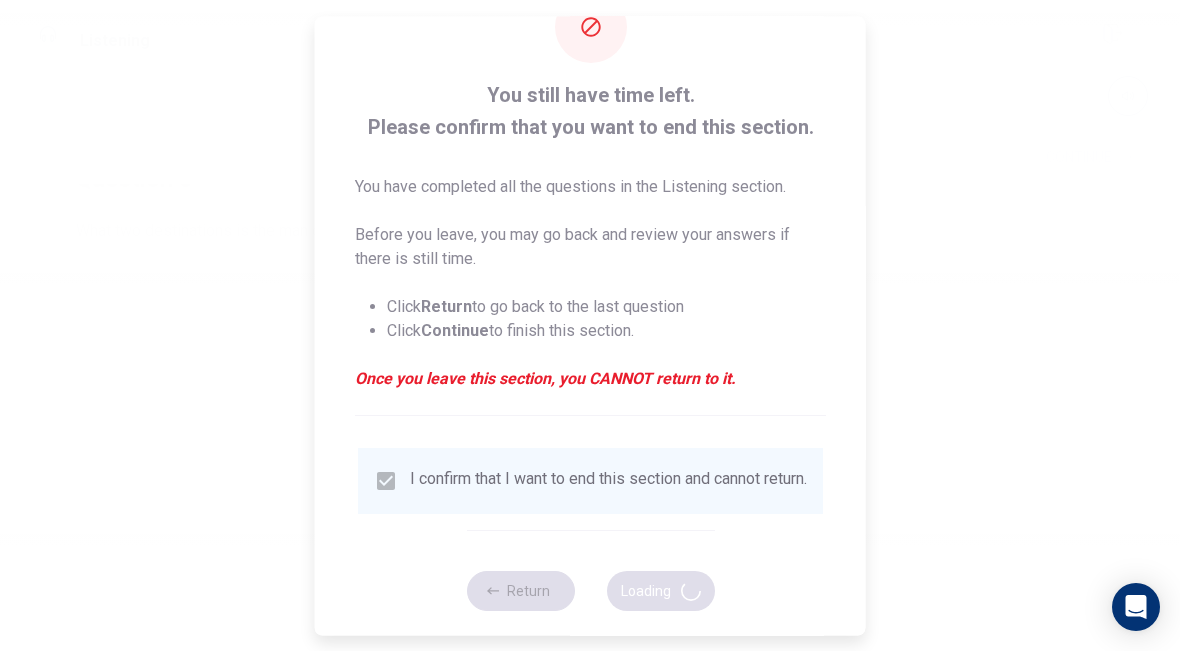 scroll, scrollTop: 0, scrollLeft: 0, axis: both 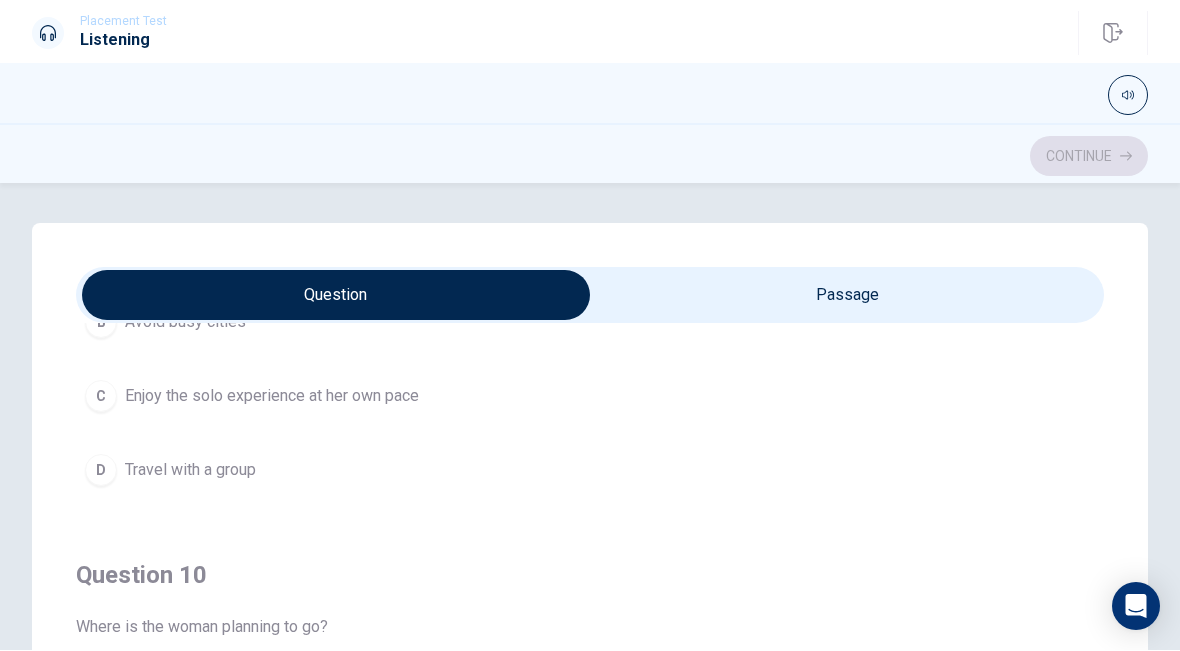 click on "D Travel with a group" at bounding box center [590, 471] 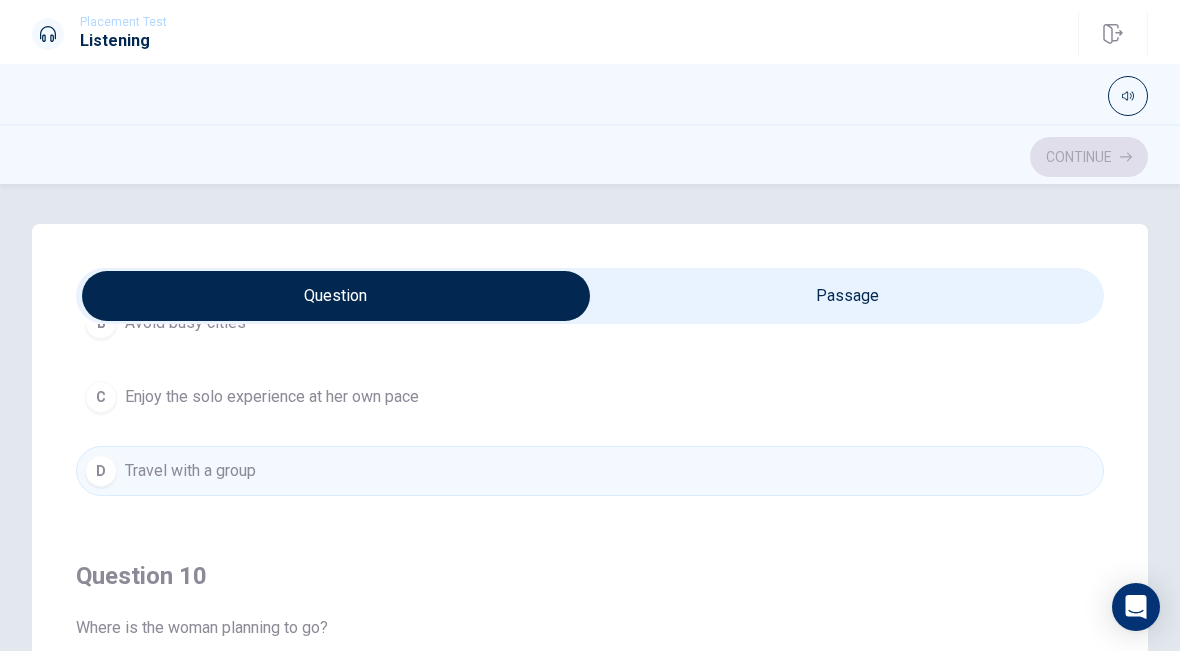 click on "D Travel with a group" at bounding box center (590, 471) 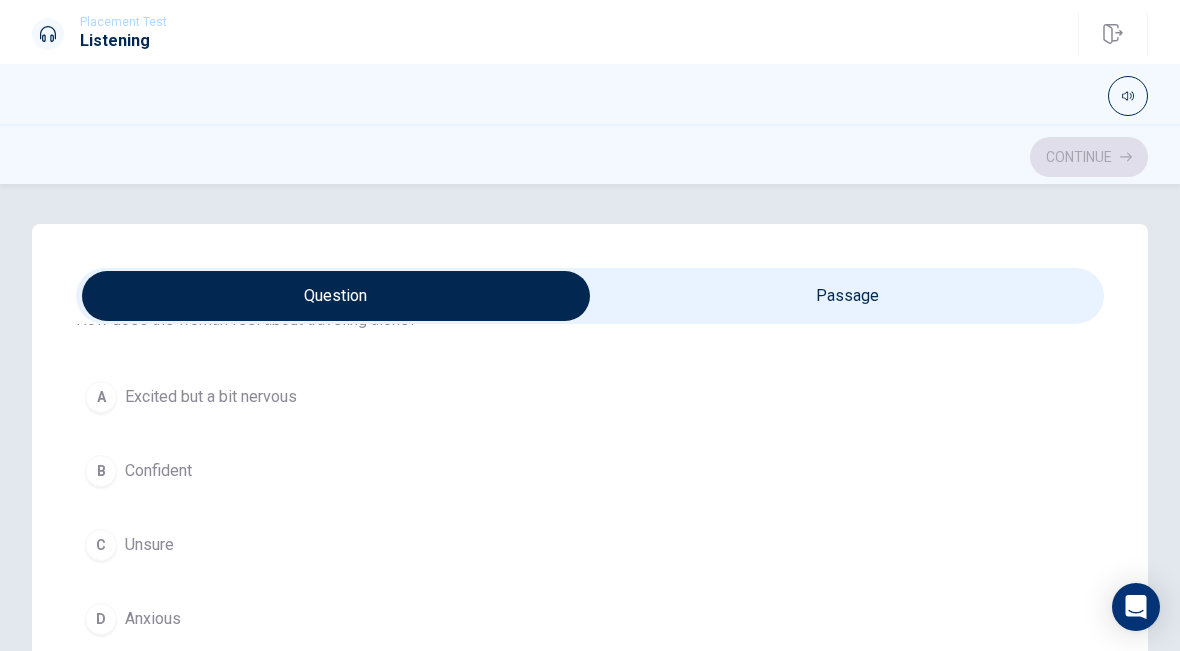 scroll, scrollTop: 105, scrollLeft: 0, axis: vertical 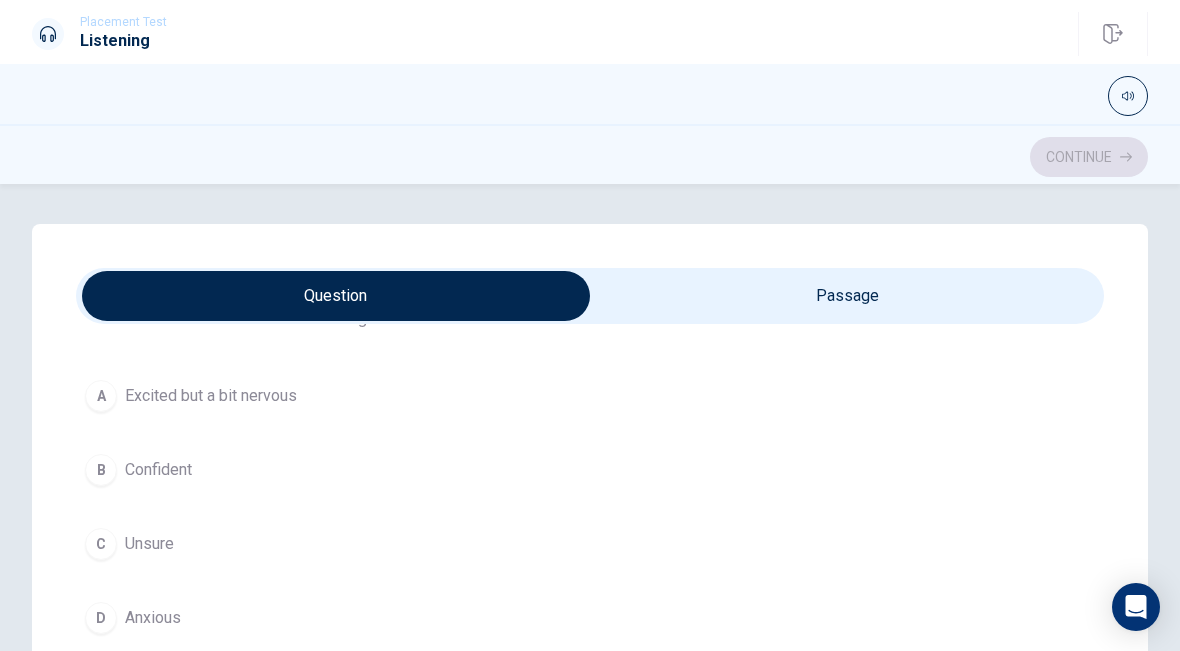 click on "A" at bounding box center (101, 396) 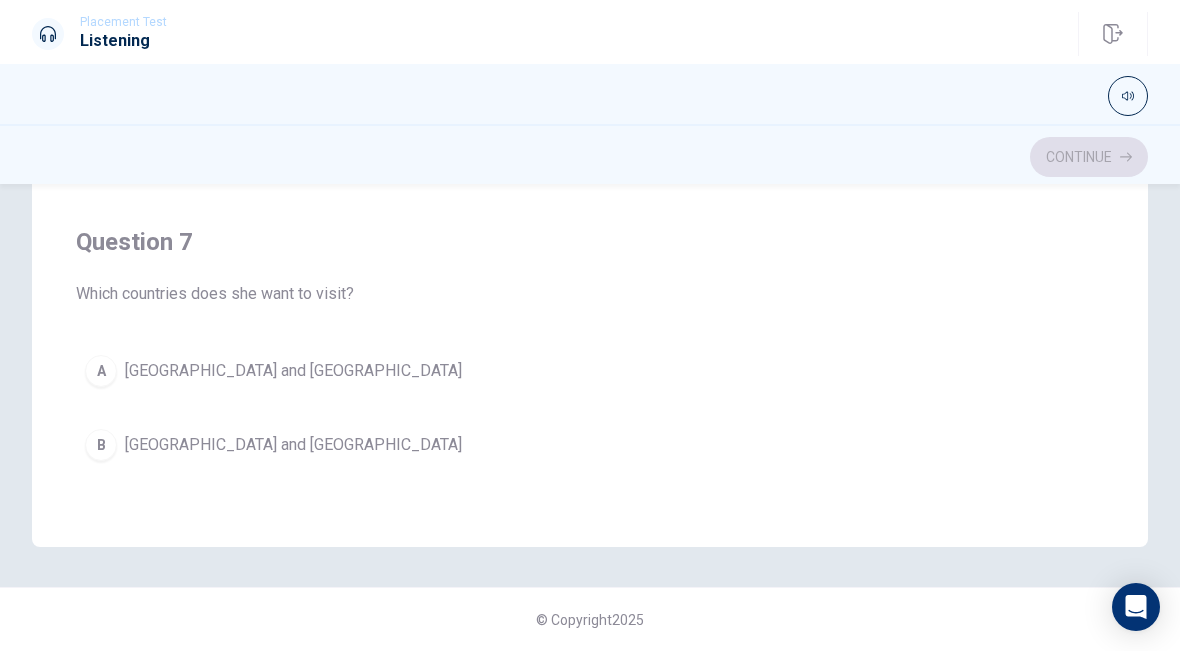 scroll, scrollTop: 481, scrollLeft: 0, axis: vertical 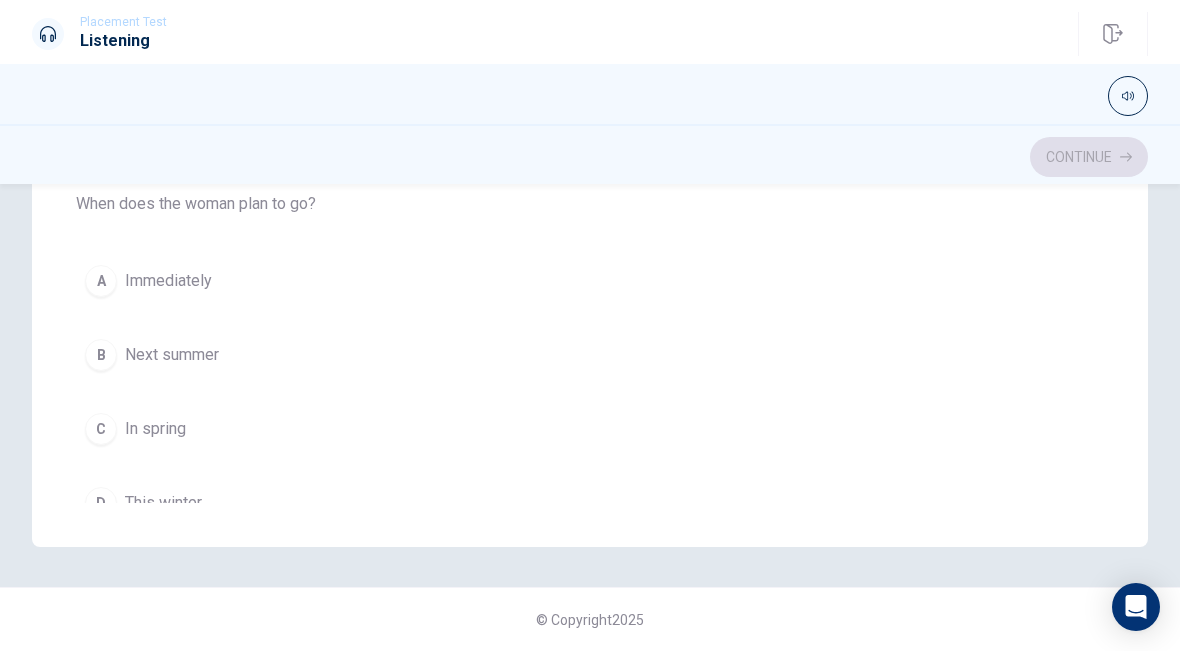 click on "B" at bounding box center (101, 355) 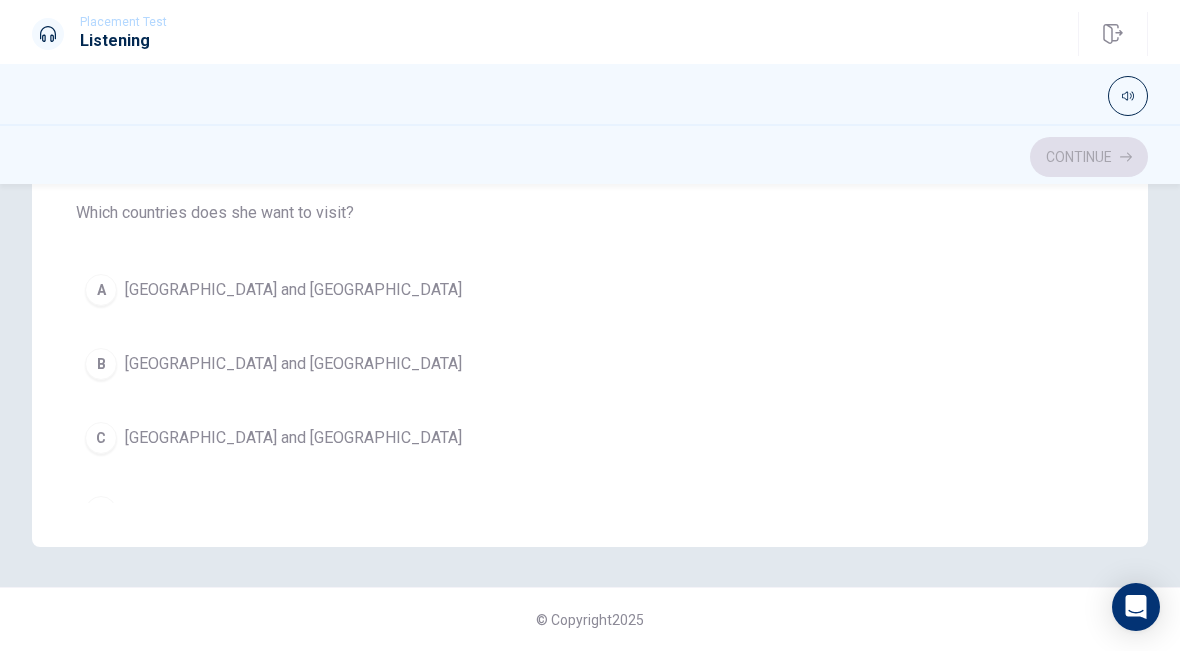 scroll, scrollTop: 183, scrollLeft: 0, axis: vertical 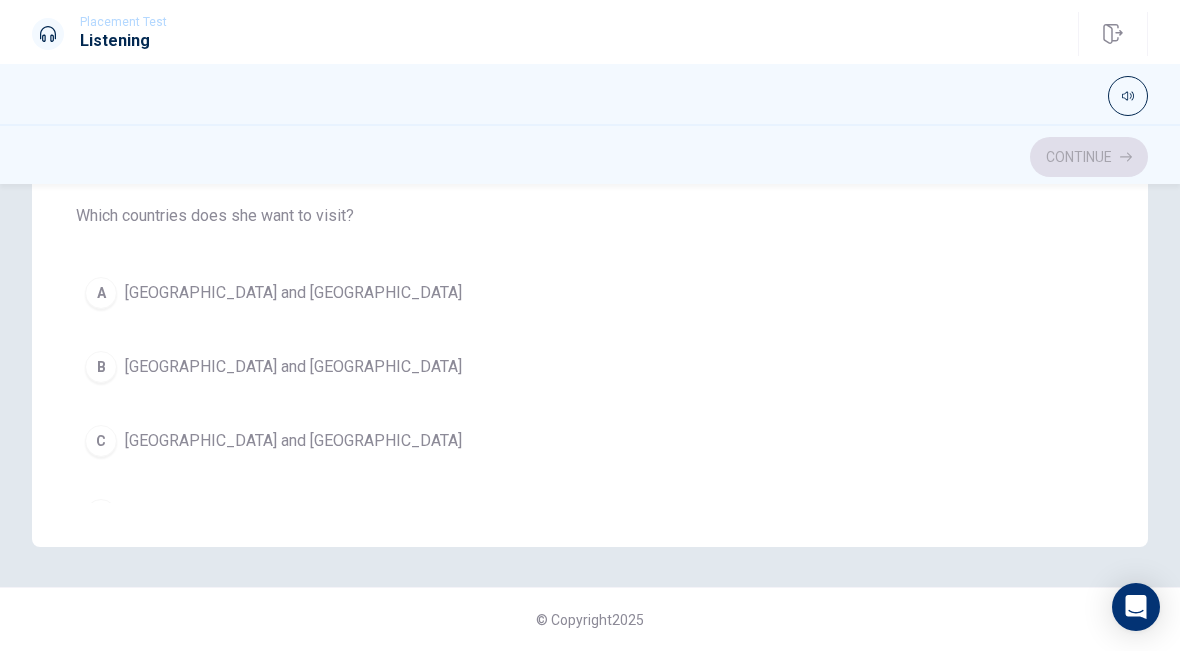 click on "[GEOGRAPHIC_DATA] and [GEOGRAPHIC_DATA]" at bounding box center (293, 367) 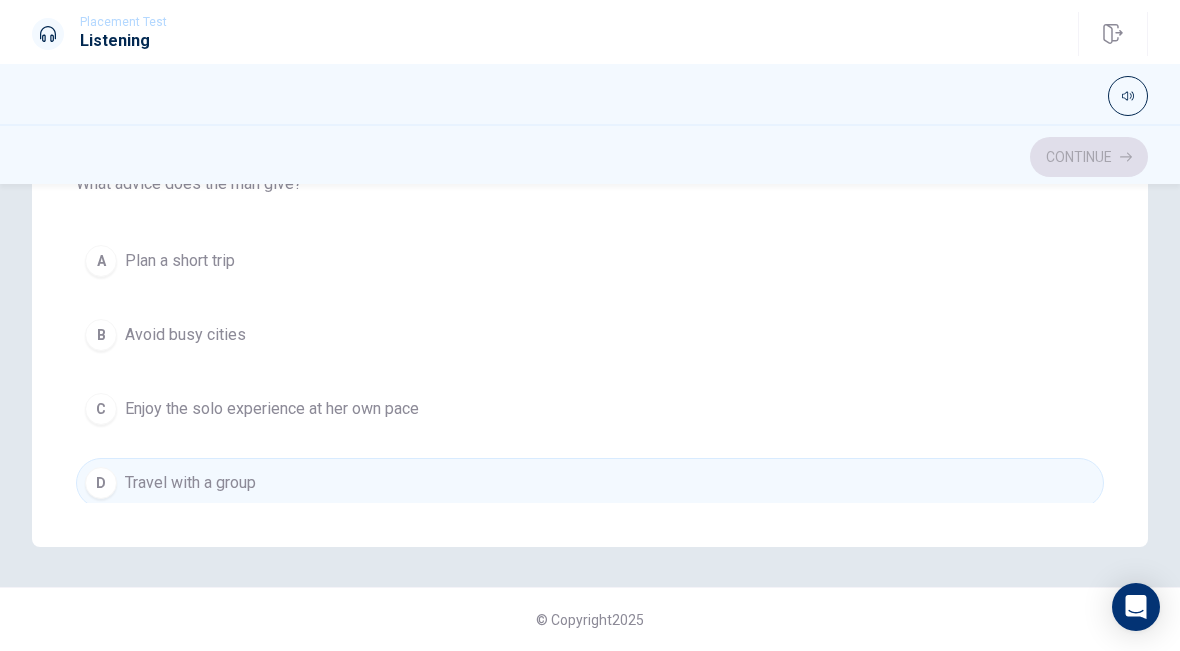 scroll, scrollTop: 1128, scrollLeft: 0, axis: vertical 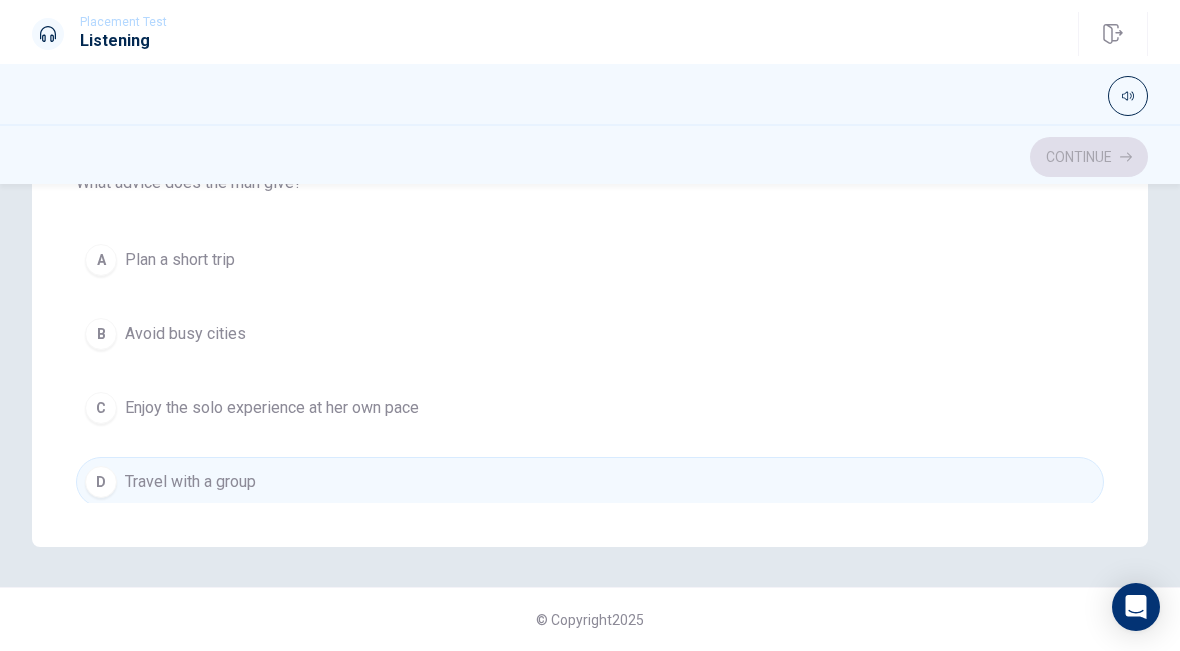click on "This site uses cookies, as explained in our  Privacy Policy . If you agree to the use of cookies, please click the Accept button and continue to browse our site.   Privacy Policy Accept Placement Test   Listening Continue Continue Question Passage Question 6 How does the woman feel about traveling alone? A Excited but a bit nervous B Confident C Unsure D Anxious Question 7 Which countries does she want to visit? A [GEOGRAPHIC_DATA] and [GEOGRAPHIC_DATA] B [GEOGRAPHIC_DATA] and [GEOGRAPHIC_DATA] C [GEOGRAPHIC_DATA] and [GEOGRAPHIC_DATA] D [GEOGRAPHIC_DATA] and [GEOGRAPHIC_DATA] Question 8 When does the woman plan to go? A Immediately B Next summer C In spring D This winter Question 9 What advice does the man give? A Plan a short trip B Avoid busy cities C Enjoy the solo experience at her own pace D Travel with a group Question 10 Where is the woman planning to go? A [GEOGRAPHIC_DATA] B Asia C [GEOGRAPHIC_DATA] D [GEOGRAPHIC_DATA] B2 Recording 9: Discussing Travel Plans 02m 02s © Copyright  2025 Going somewhere? You are not allowed to open other tabs/pages or switch windows during a test. 00:00 WARNING:" at bounding box center [590, 325] 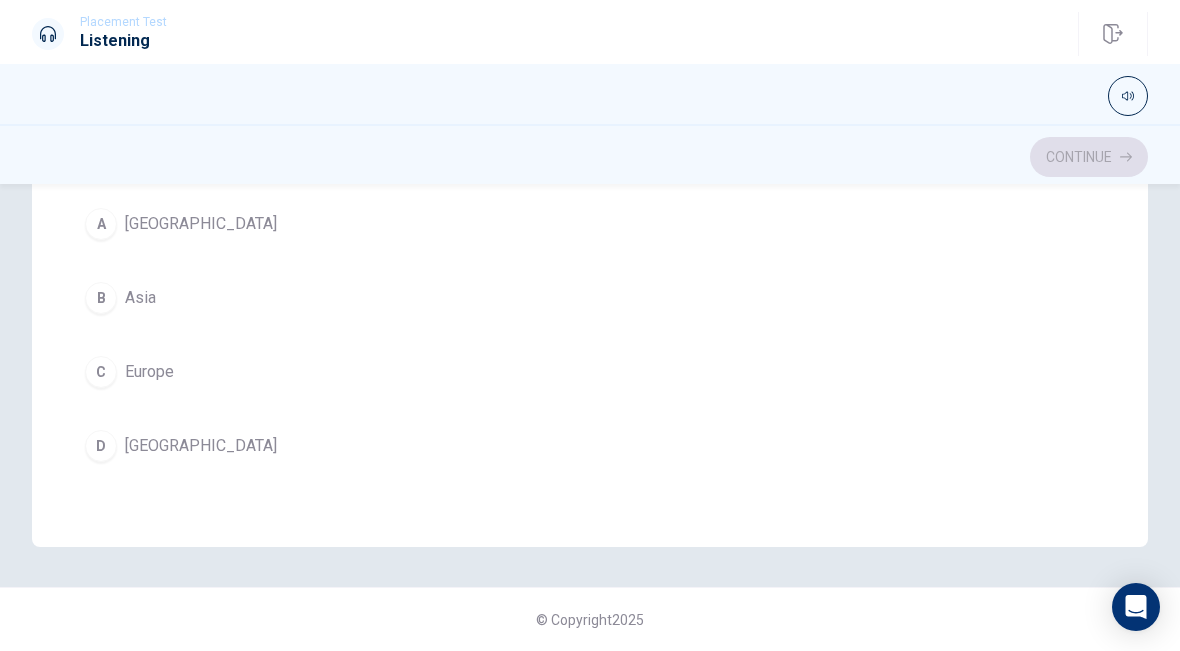 scroll, scrollTop: 1603, scrollLeft: 0, axis: vertical 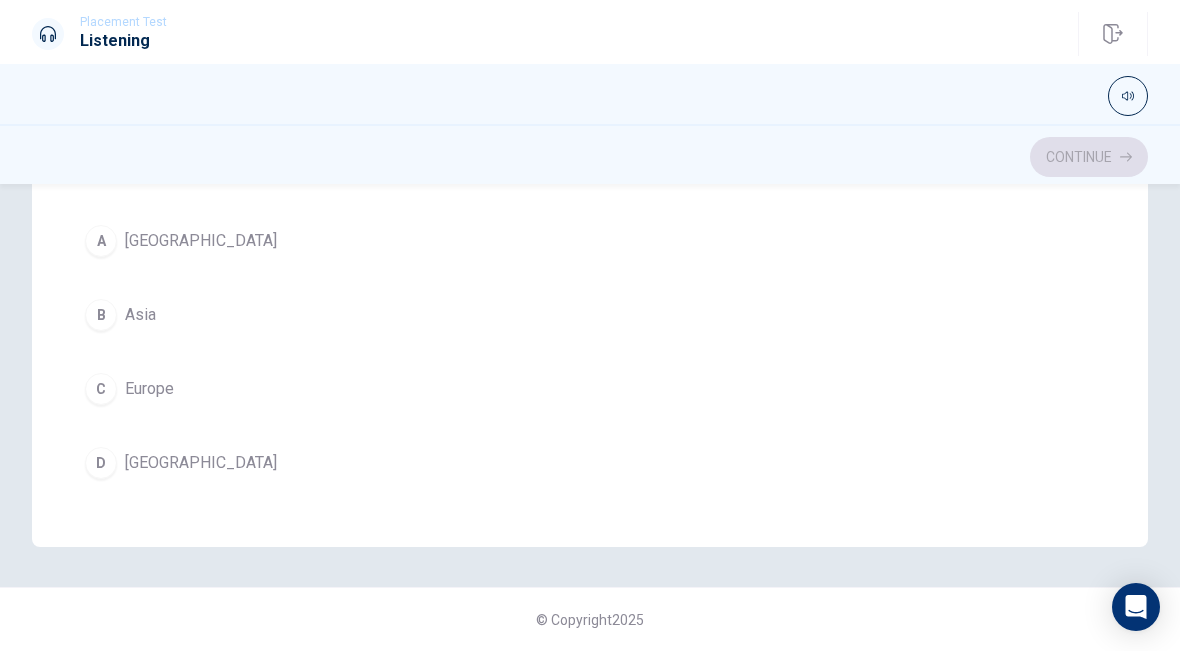 click on "Europe" at bounding box center (149, 389) 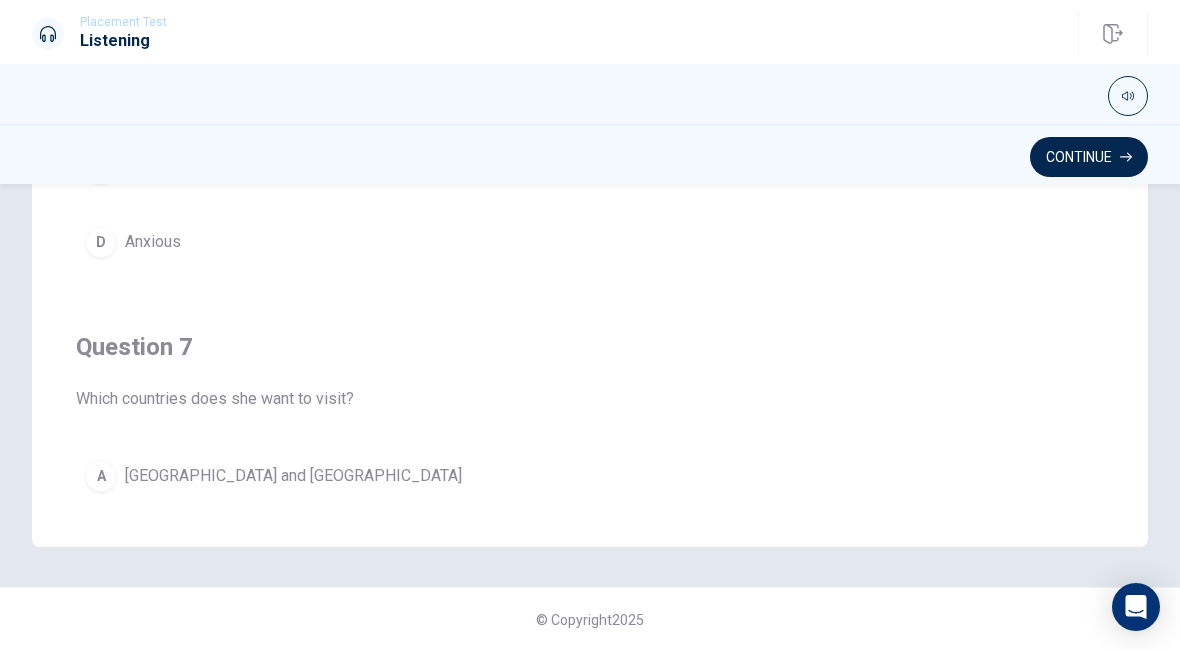 scroll, scrollTop: 0, scrollLeft: 0, axis: both 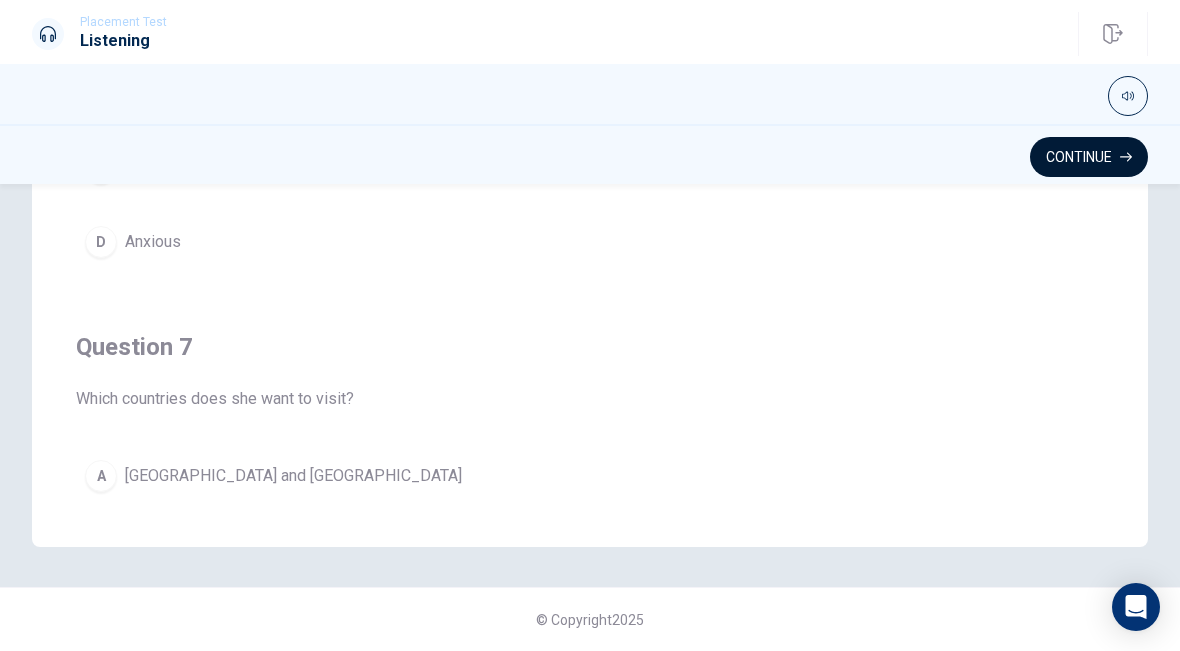 click on "Continue" at bounding box center [1089, 157] 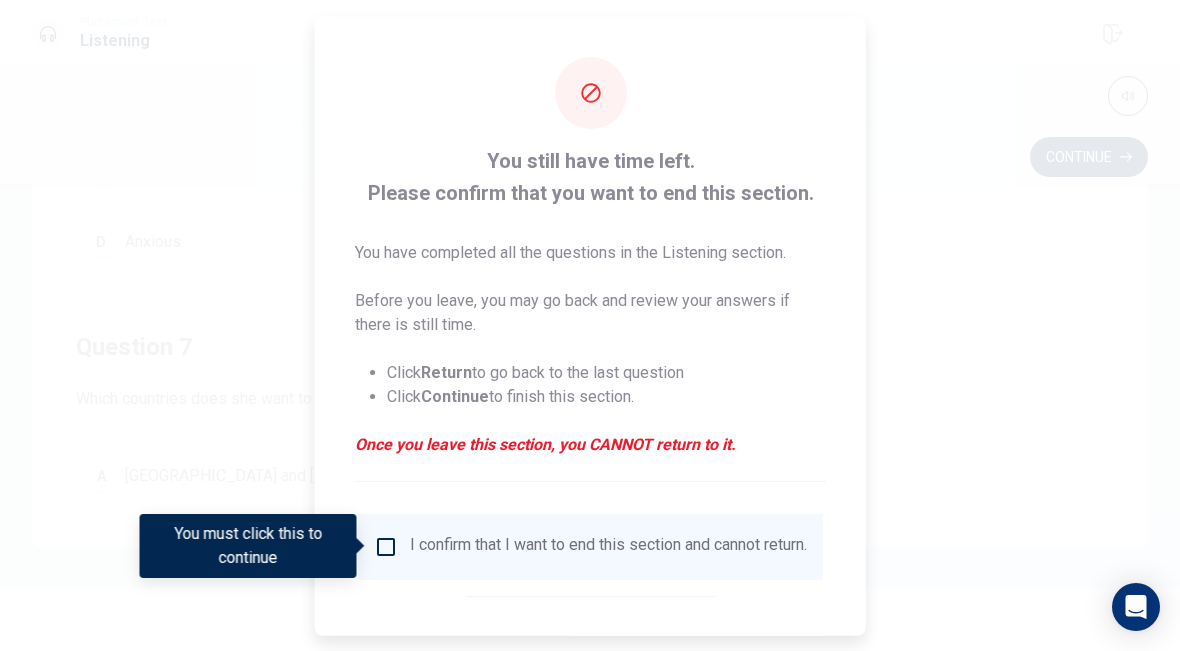 click at bounding box center [386, 546] 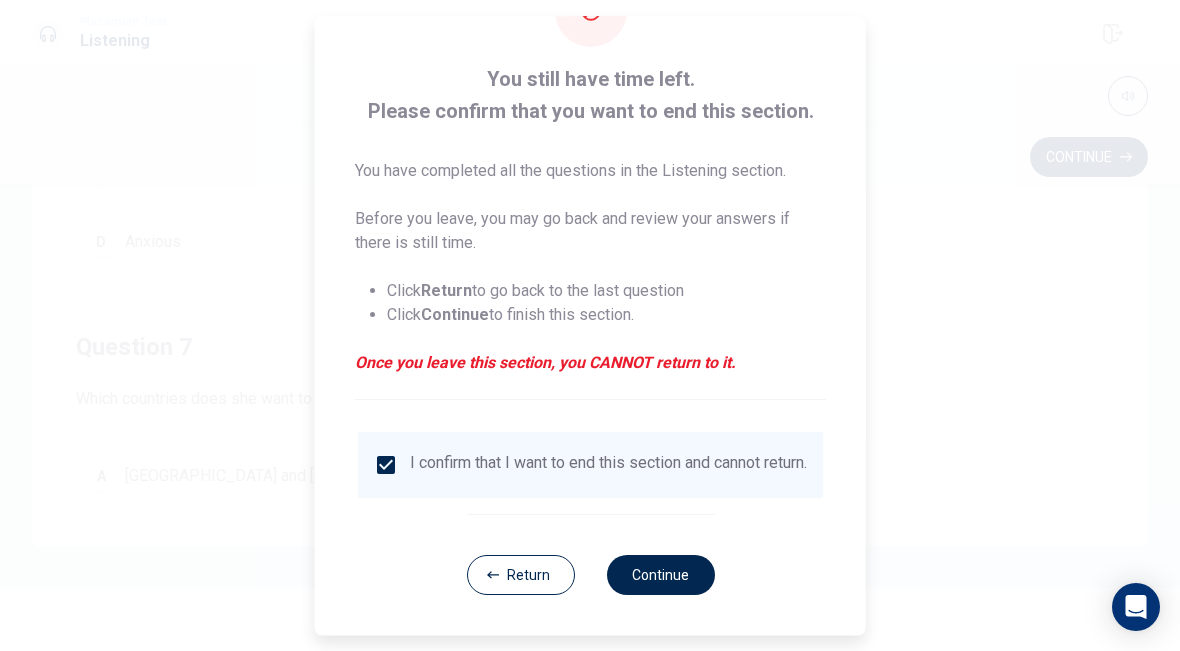 scroll, scrollTop: 95, scrollLeft: 0, axis: vertical 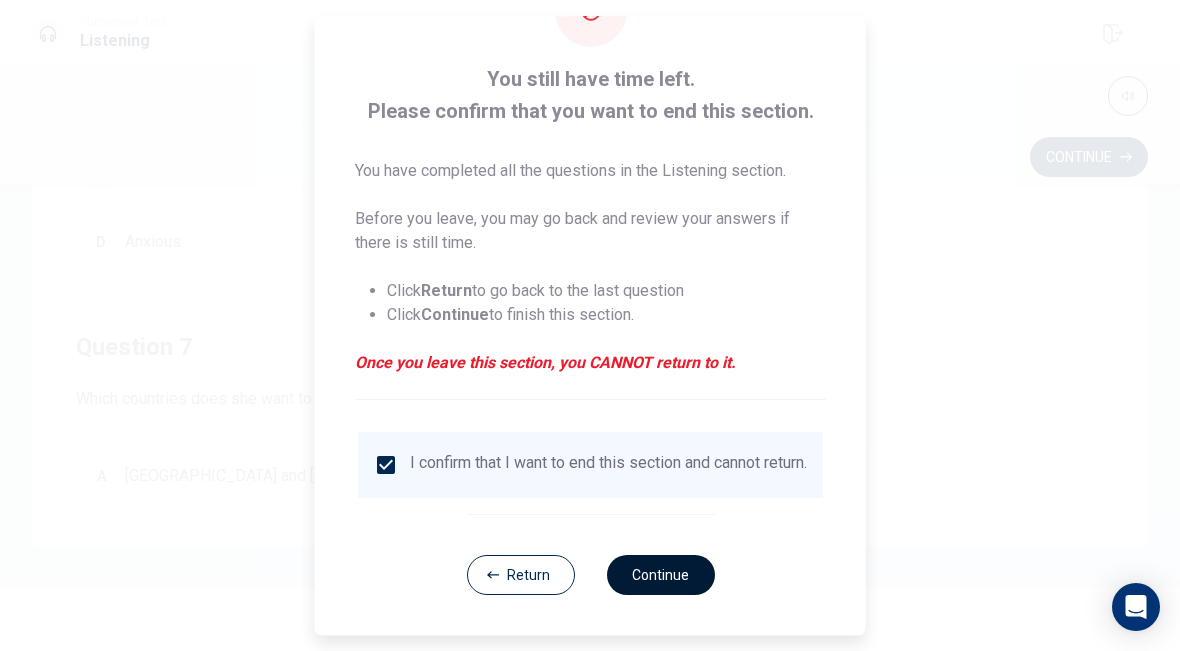 click on "Continue" at bounding box center [660, 575] 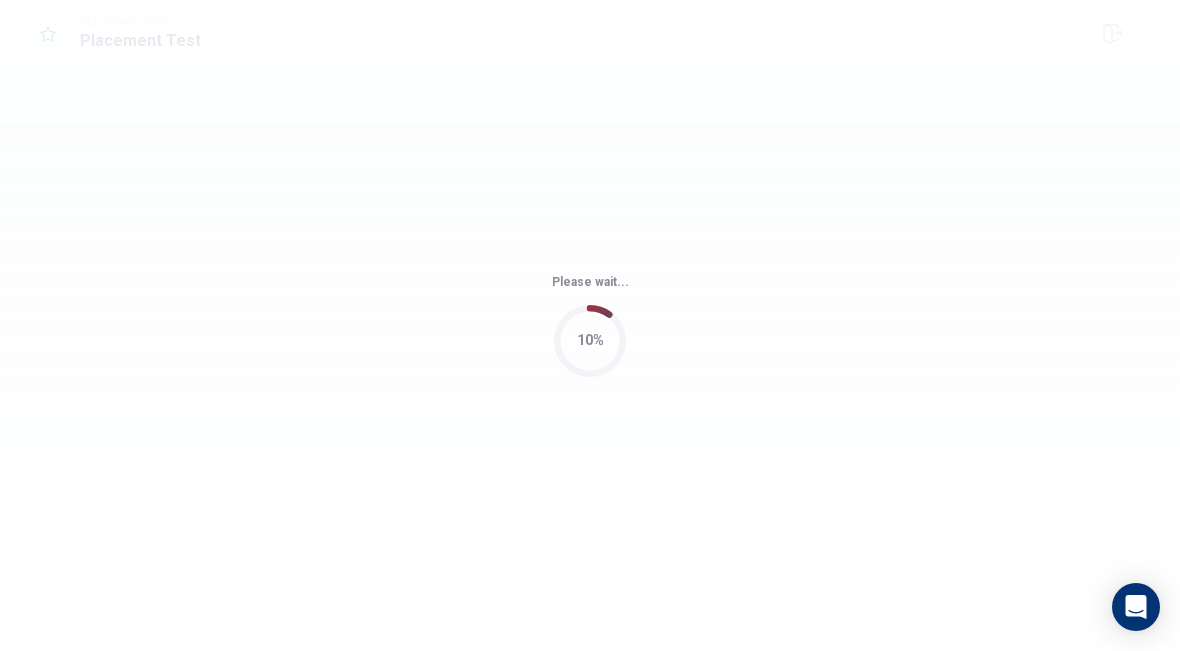scroll, scrollTop: 0, scrollLeft: 0, axis: both 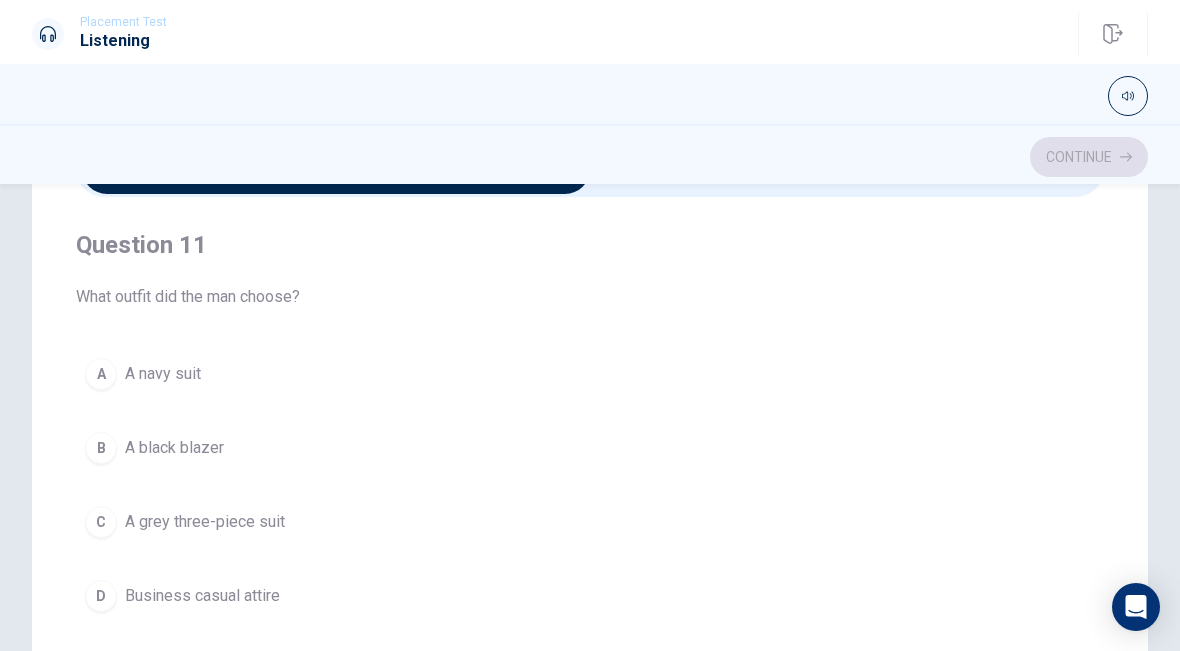 click on "A navy suit" at bounding box center (163, 374) 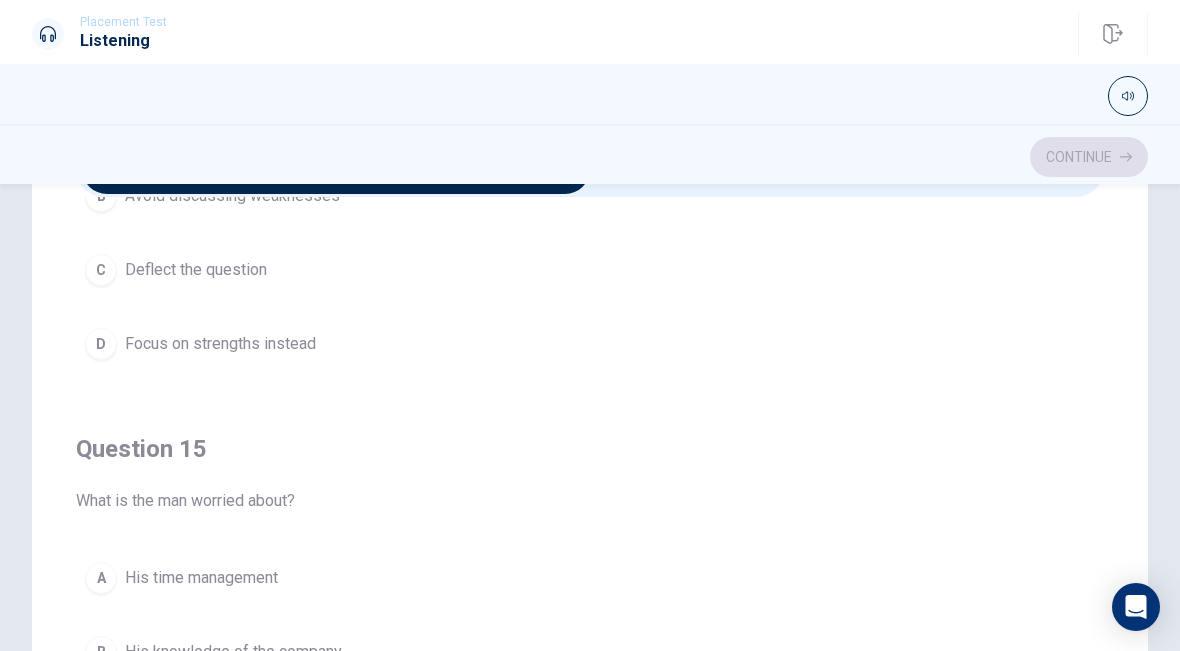 scroll, scrollTop: 1620, scrollLeft: 0, axis: vertical 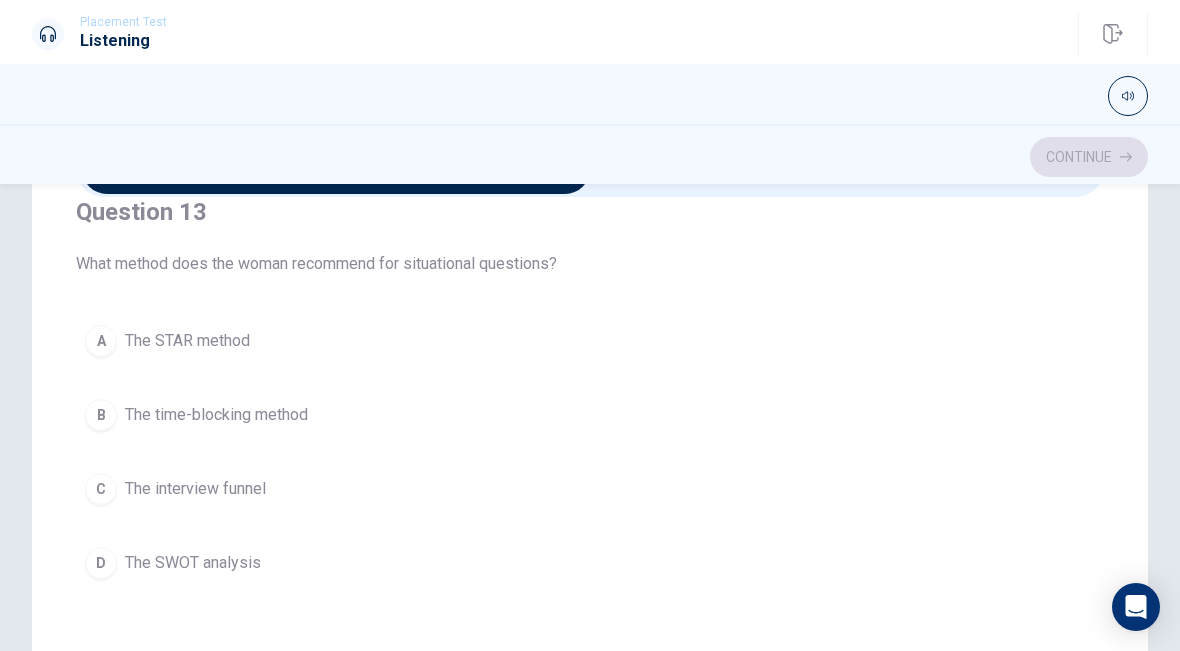 click on "The STAR method" at bounding box center [187, 341] 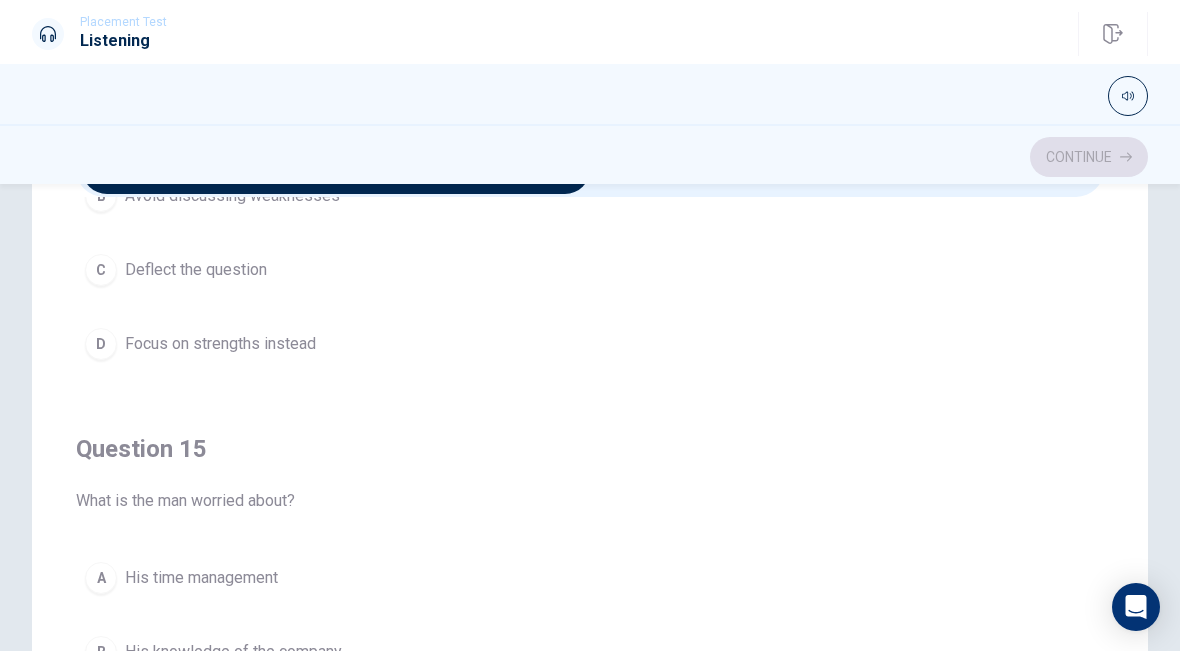 scroll, scrollTop: 1620, scrollLeft: 0, axis: vertical 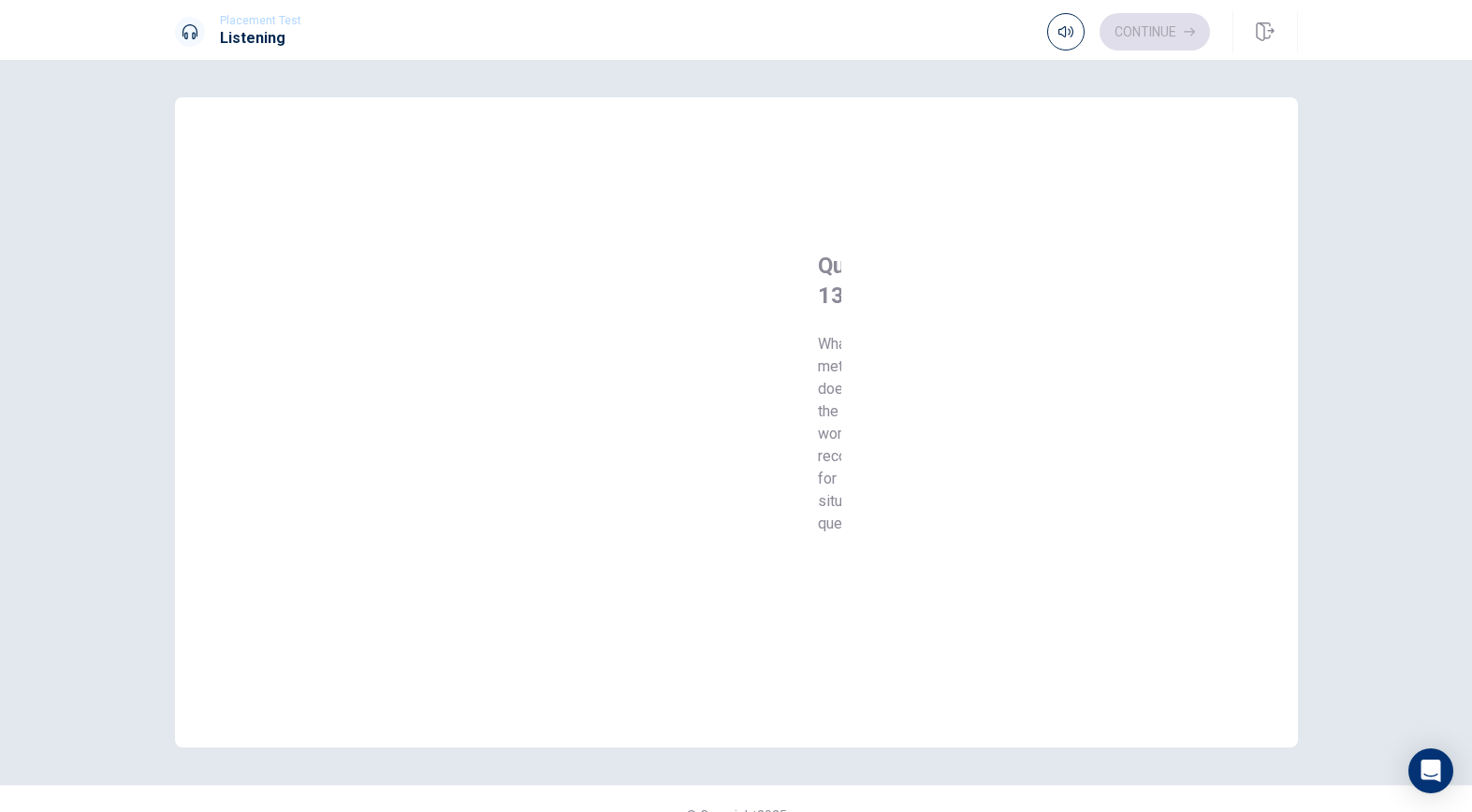 click on "Question Passage Question 11 What outfit did the man choose? A A navy suit B A black blazer C A grey three-piece suit D Business casual attire Question 12 What preparation has the man already completed? A Practiced for the Q&A B Researched the company’s projects C Attended a mock interview D Written potential answers Question 13 What method does the woman recommend for situational questions? A The STAR method B The time-blocking method C The interview funnel D The SWOT analysis Question 14 What advice does the woman give about weaknesses? A Mention a real weakness and show improvement B Avoid discussing weaknesses C Deflect the question D Focus on strengths instead Question 15 What is the man worried about? A His time management B His knowledge of the company C His appearance D Unexpected questions Preparing for a Job Interview 01m 44s" at bounding box center (736, 422) 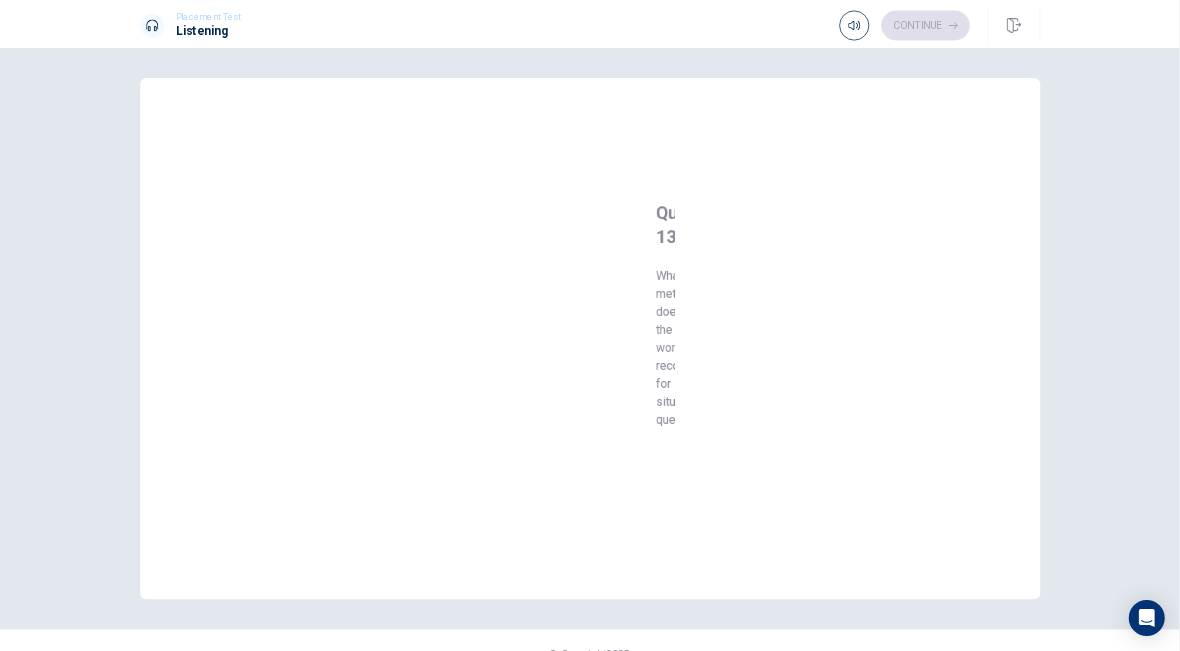 scroll, scrollTop: 0, scrollLeft: 0, axis: both 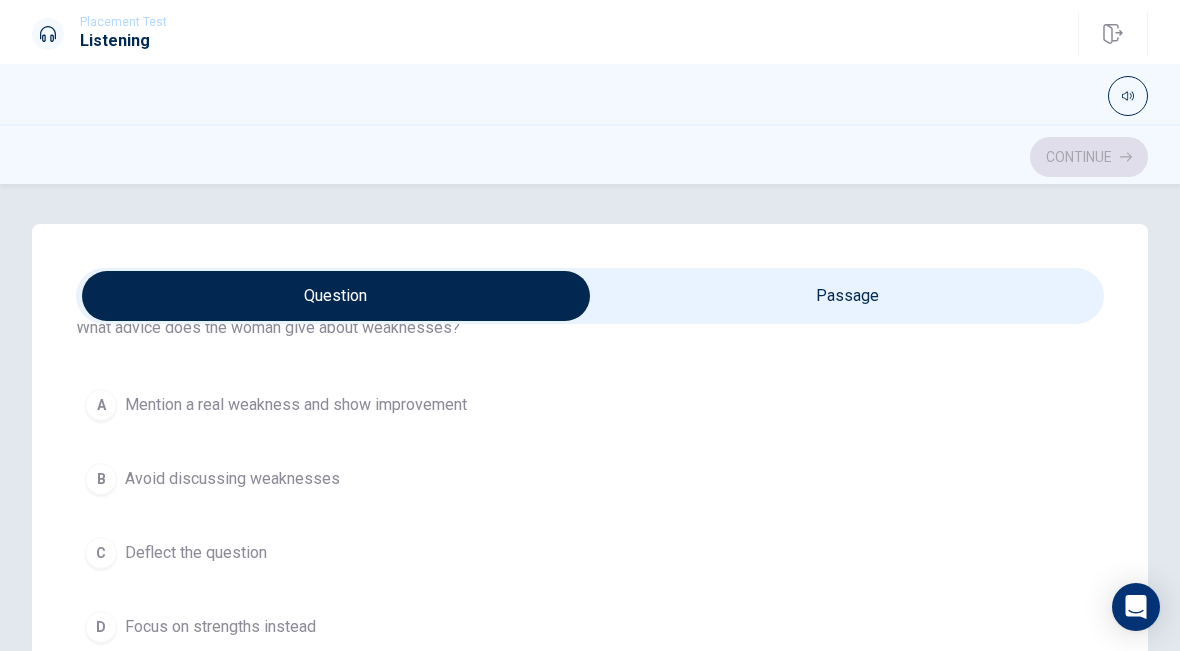 click on "Mention a real weakness and show improvement" at bounding box center (296, 405) 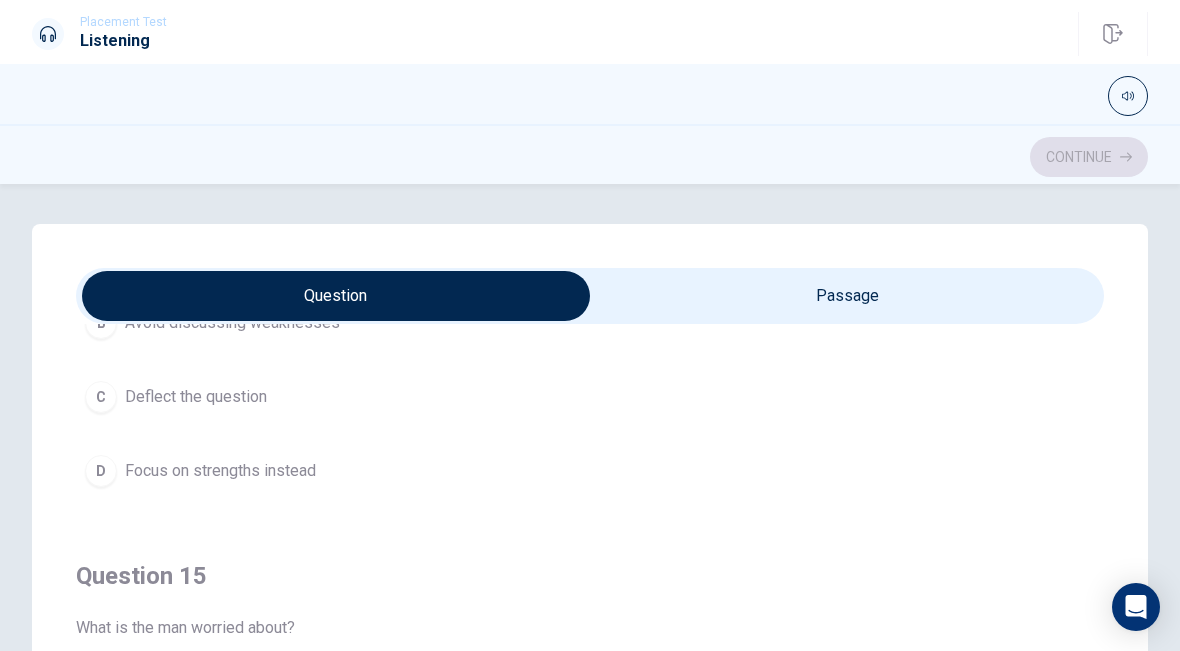 scroll, scrollTop: 1620, scrollLeft: 0, axis: vertical 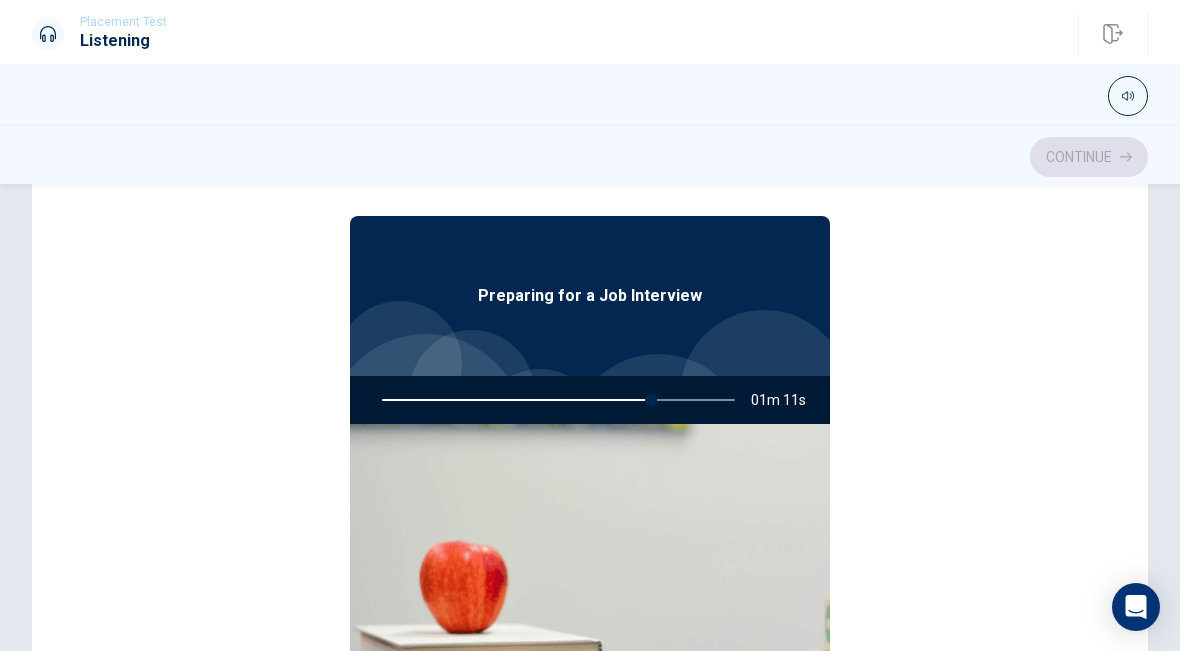type on "77" 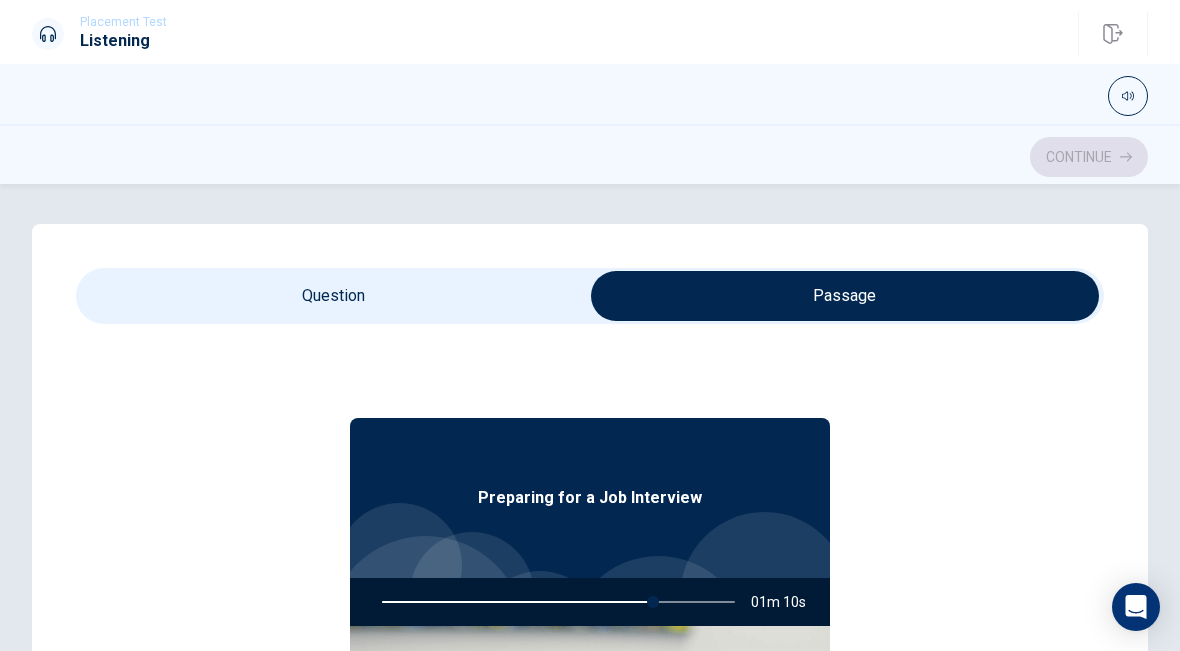 scroll, scrollTop: 0, scrollLeft: 0, axis: both 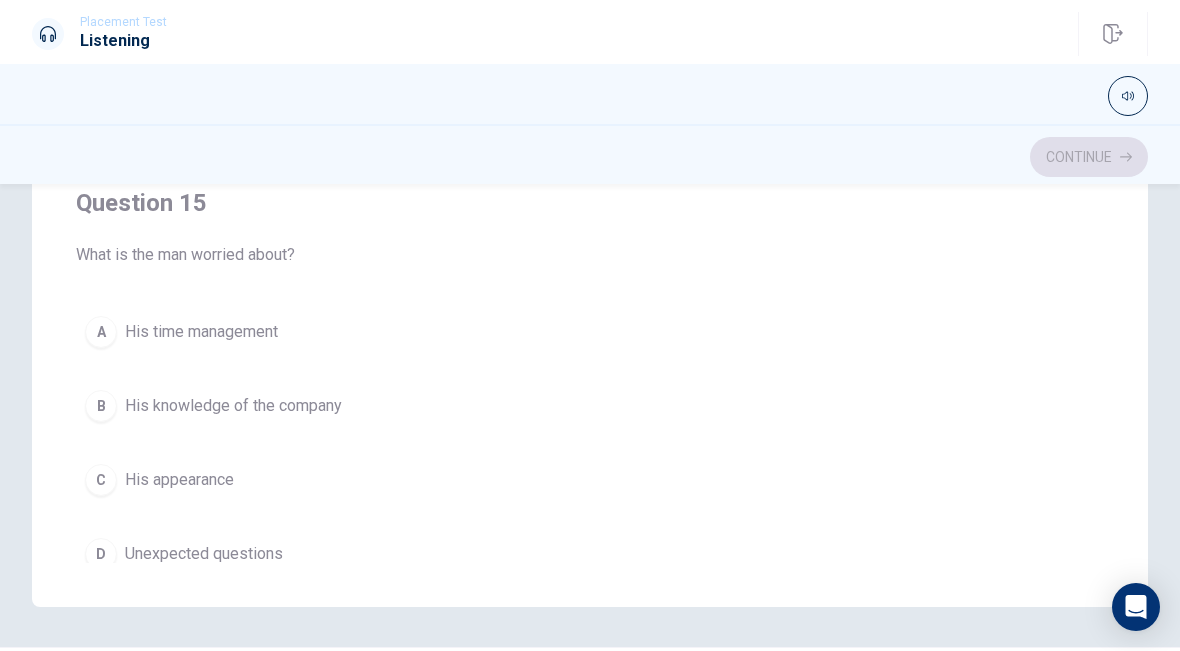 click on "B His knowledge of the company" at bounding box center [590, 406] 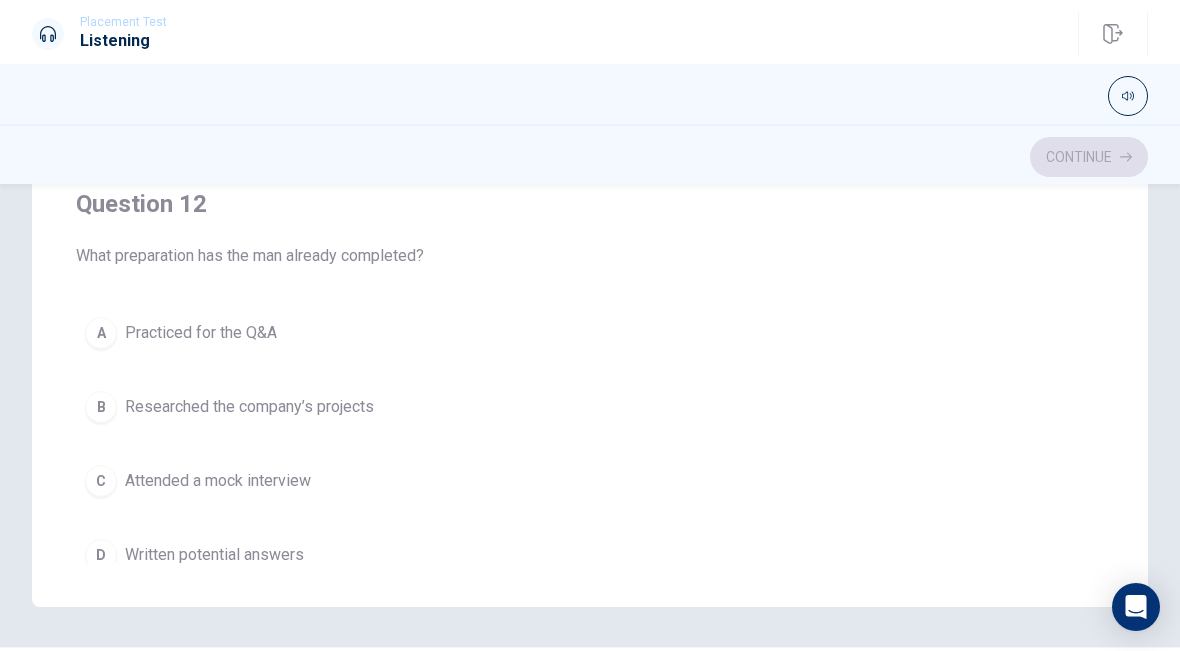 scroll, scrollTop: 211, scrollLeft: 0, axis: vertical 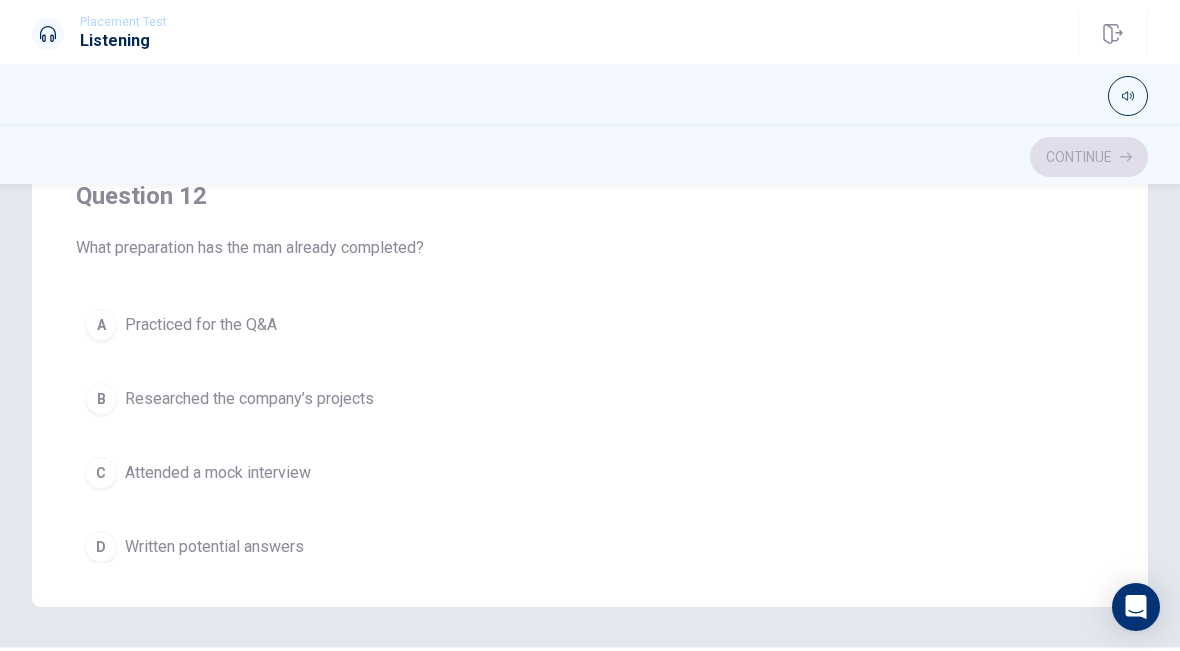click on "C Attended a mock interview" at bounding box center [590, 473] 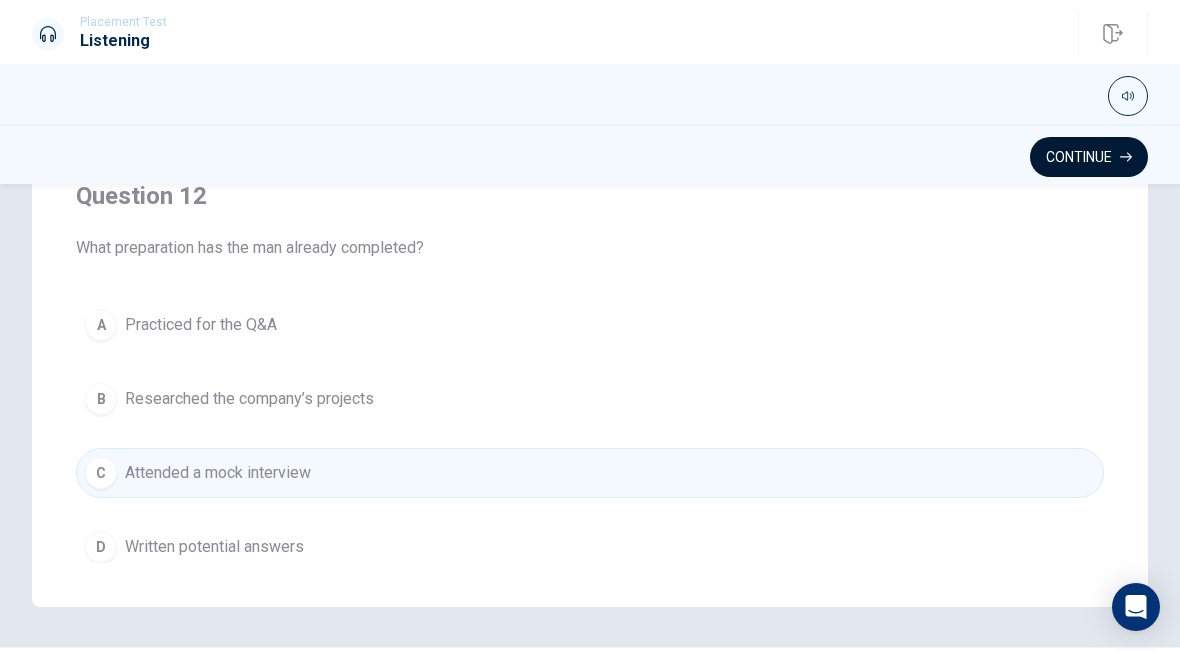 click on "Continue" at bounding box center [1089, 157] 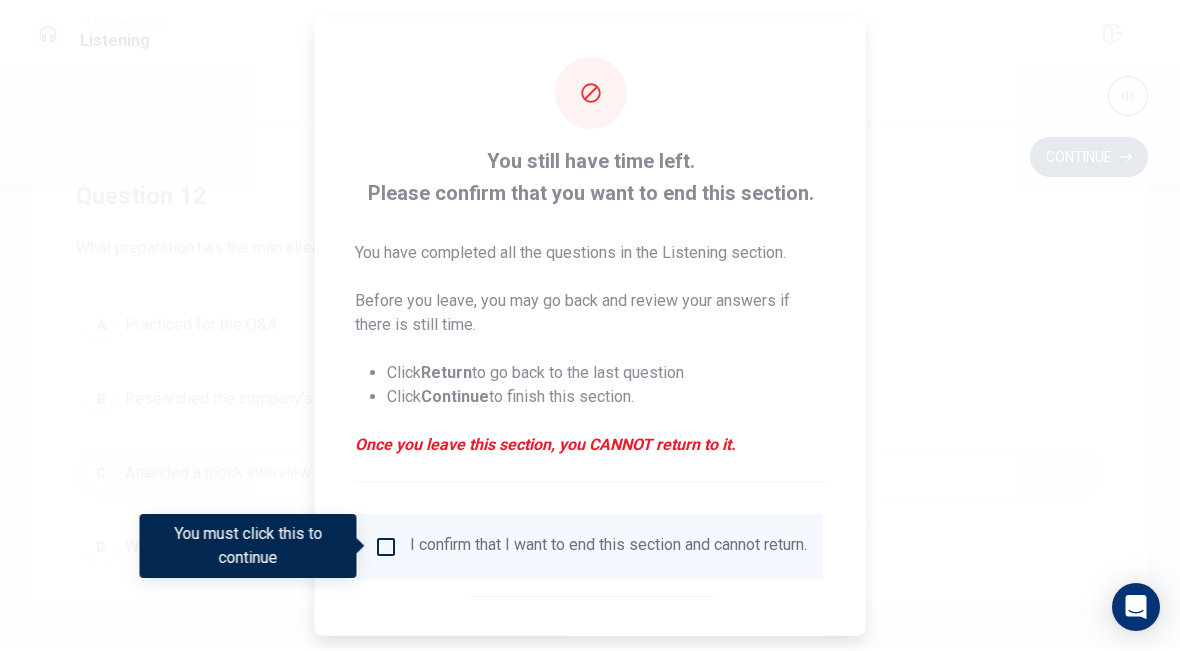 click at bounding box center [386, 546] 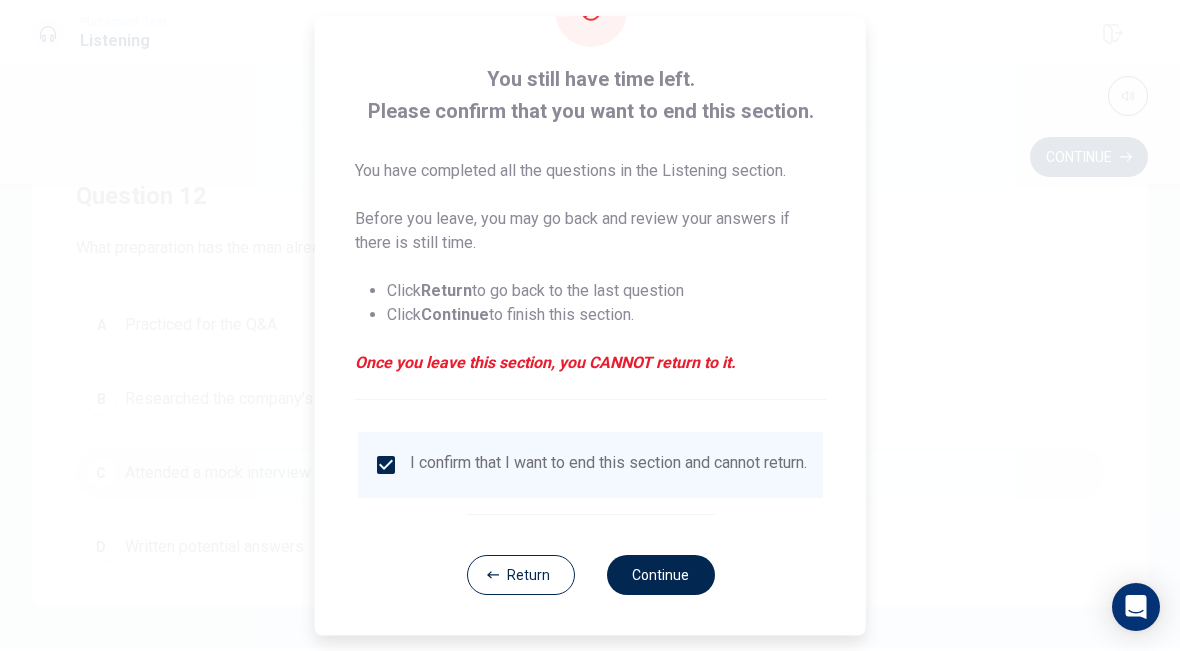 scroll, scrollTop: 95, scrollLeft: 0, axis: vertical 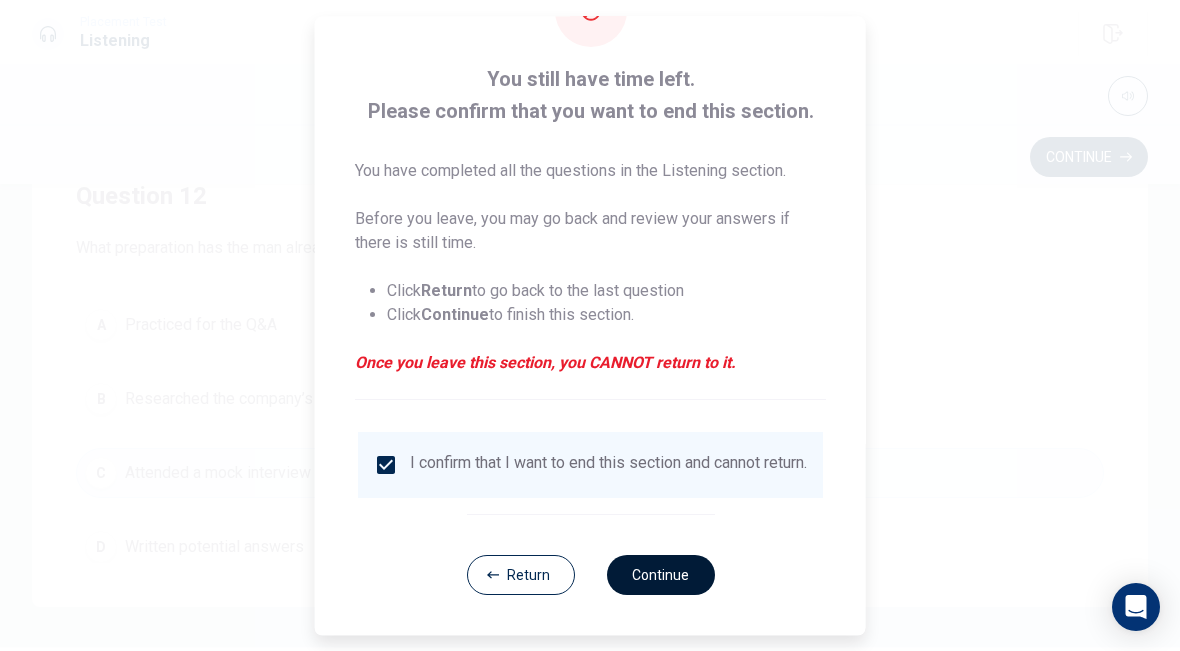click on "Continue" at bounding box center (660, 575) 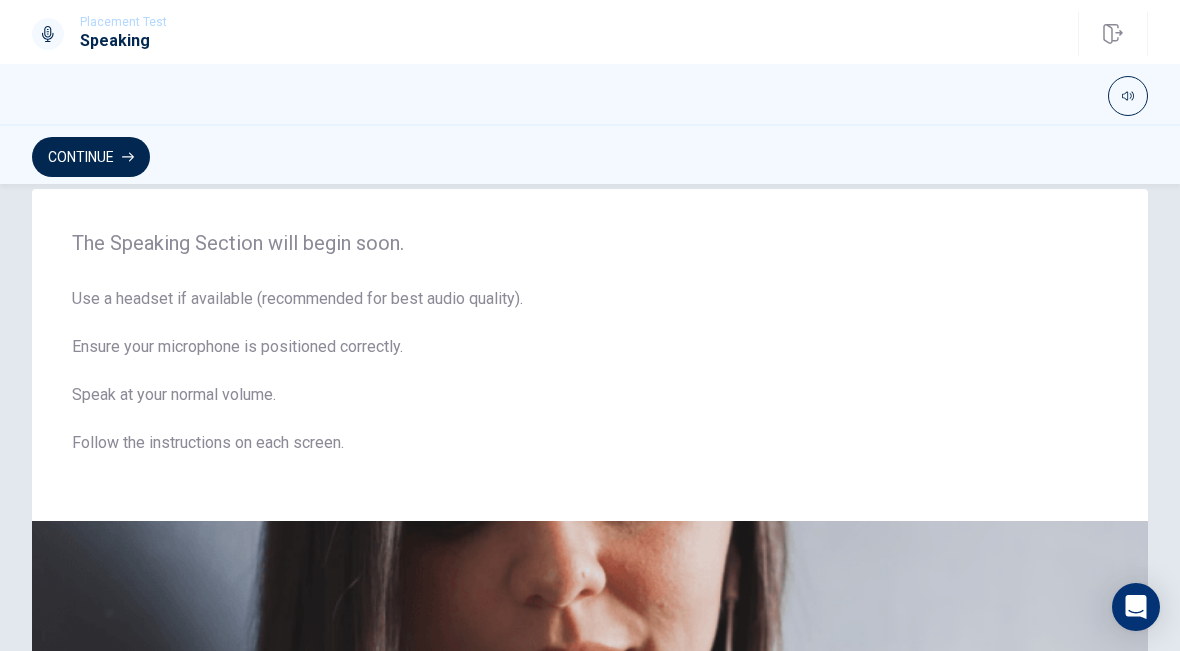 scroll, scrollTop: 34, scrollLeft: 0, axis: vertical 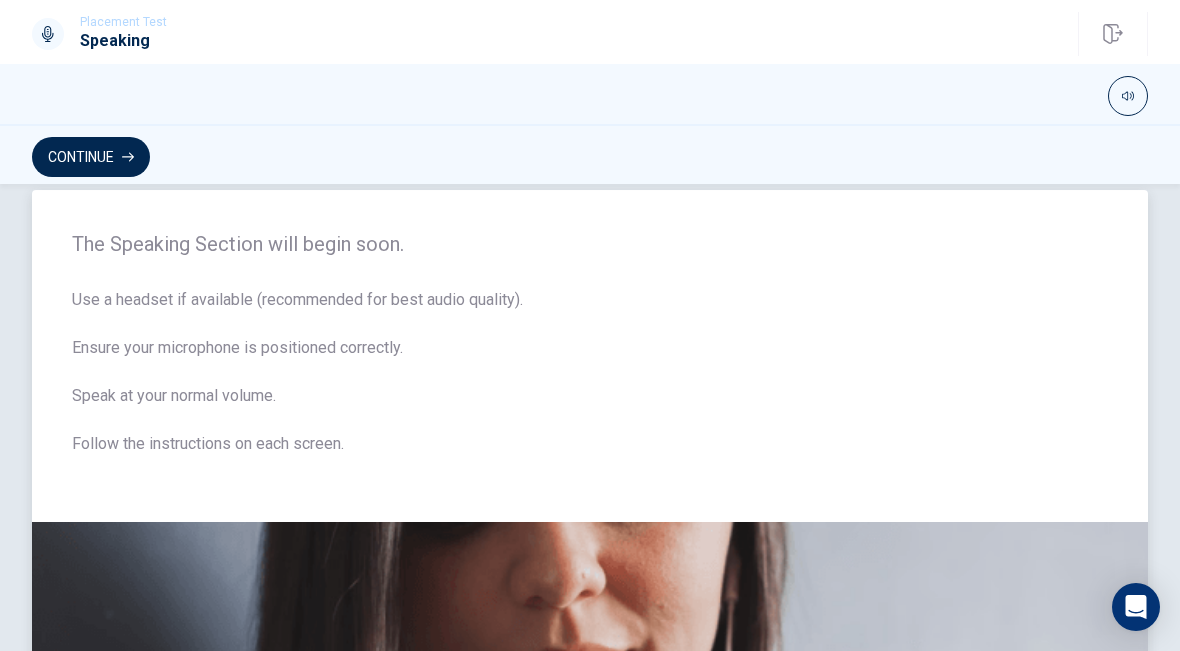click on "The Speaking Section will begin soon. Use a headset if available (recommended for best audio quality).
Ensure your microphone is positioned correctly.
Speak at your normal volume.
Follow the instructions on each screen." at bounding box center (590, 356) 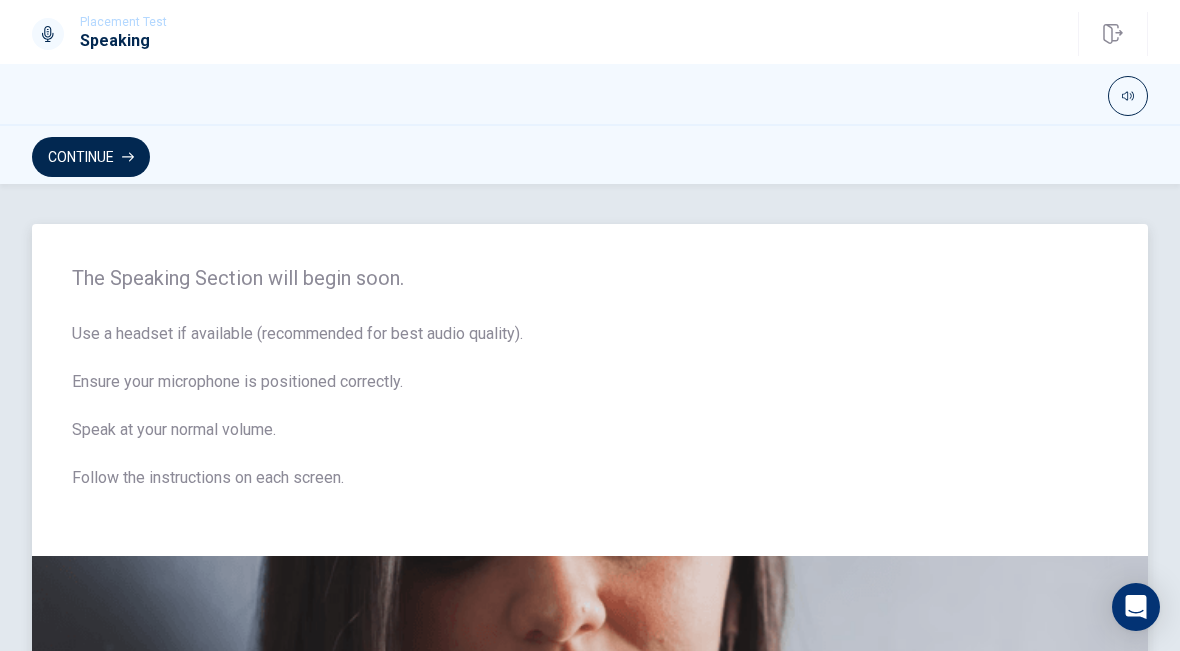 scroll, scrollTop: 0, scrollLeft: 0, axis: both 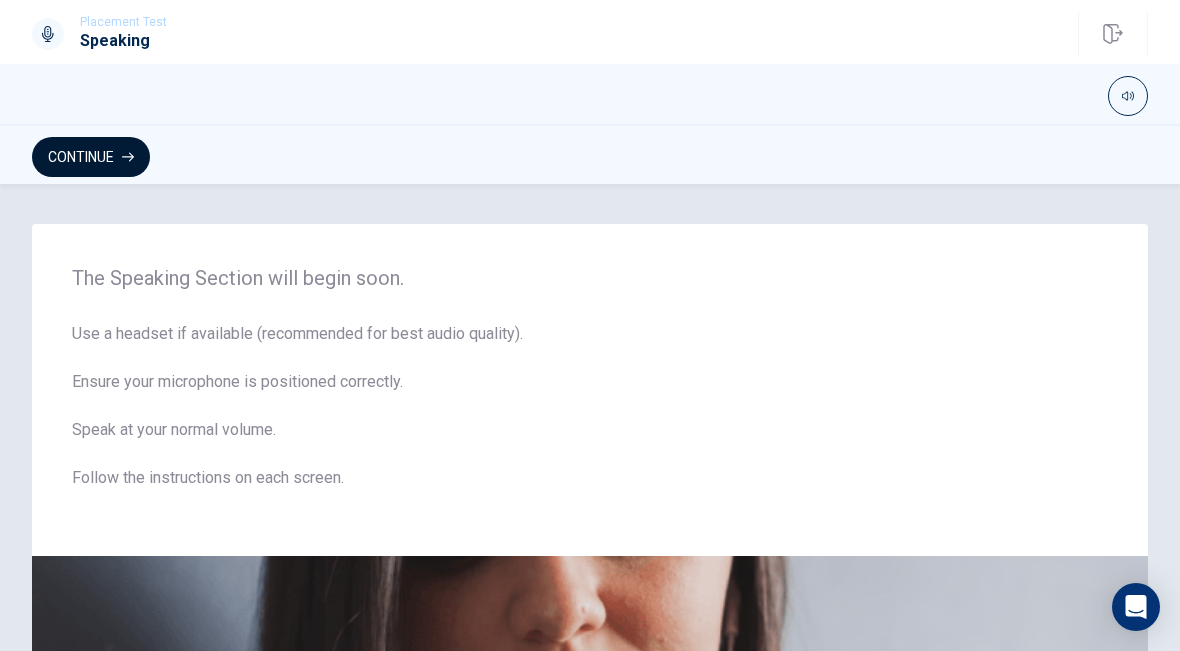 click on "Continue" at bounding box center [91, 157] 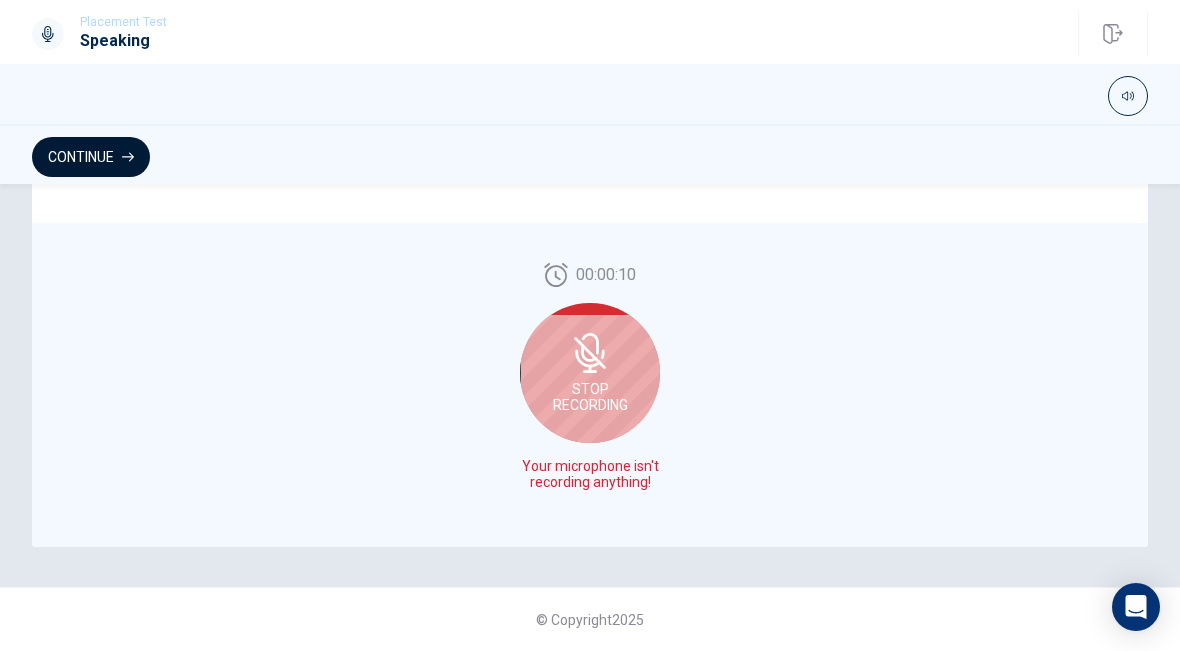 scroll, scrollTop: 549, scrollLeft: 0, axis: vertical 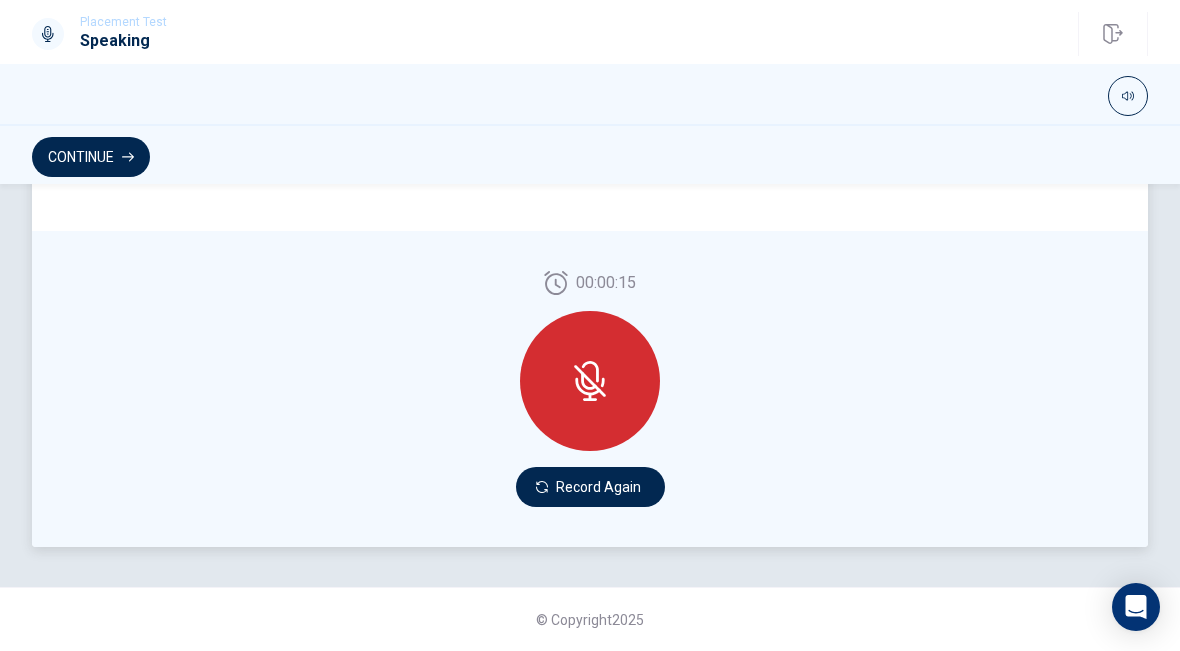 click at bounding box center (590, 381) 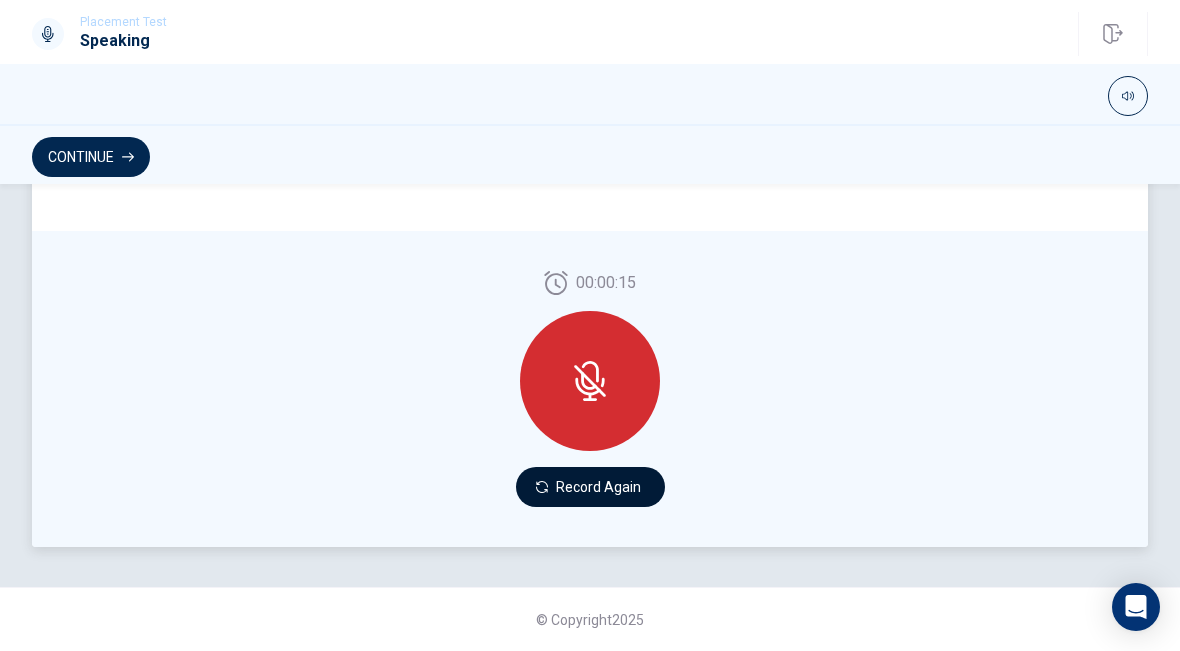 click on "Record Again" at bounding box center [590, 487] 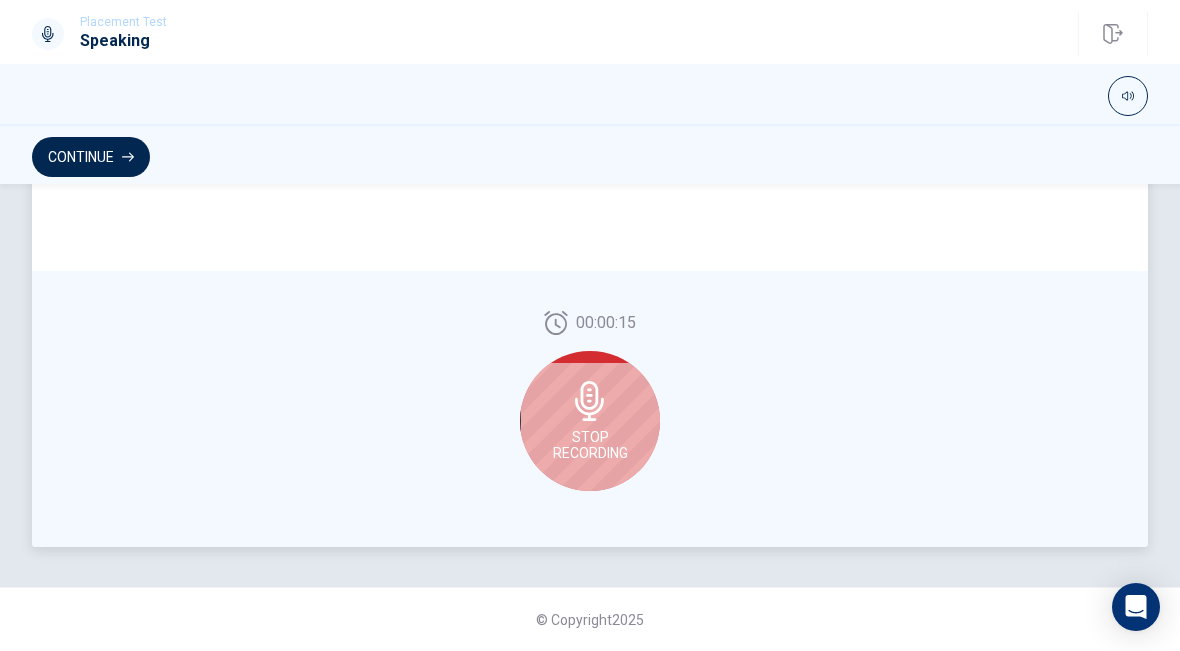 click on "Stop   Recording" at bounding box center (590, 421) 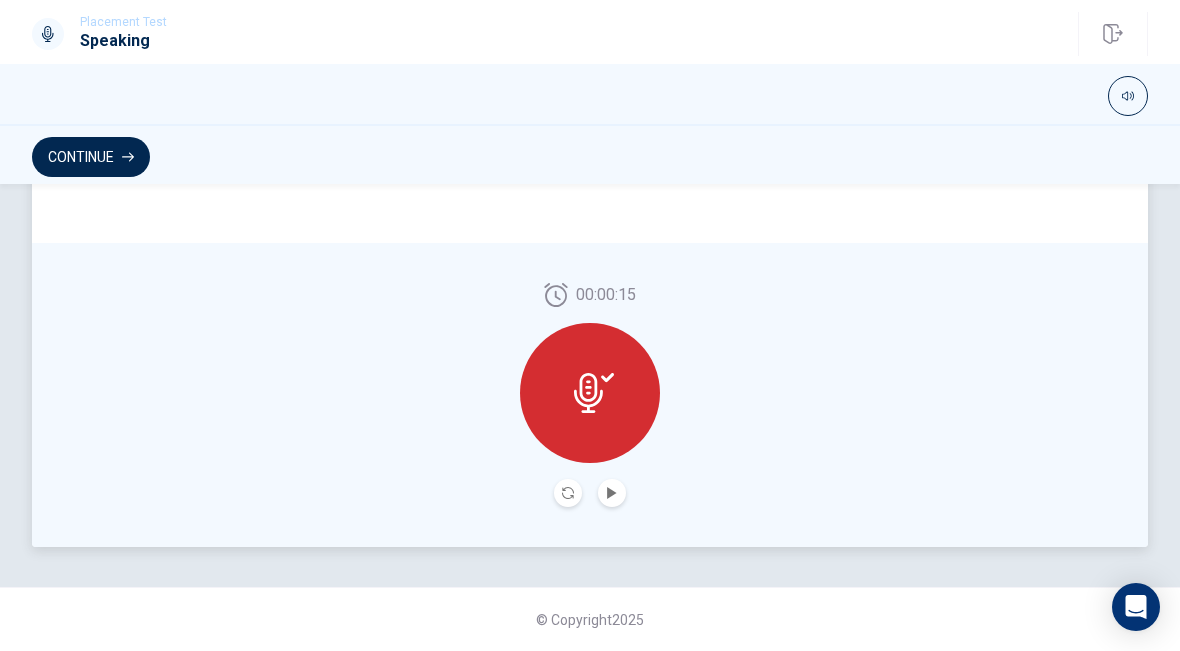 click at bounding box center [612, 493] 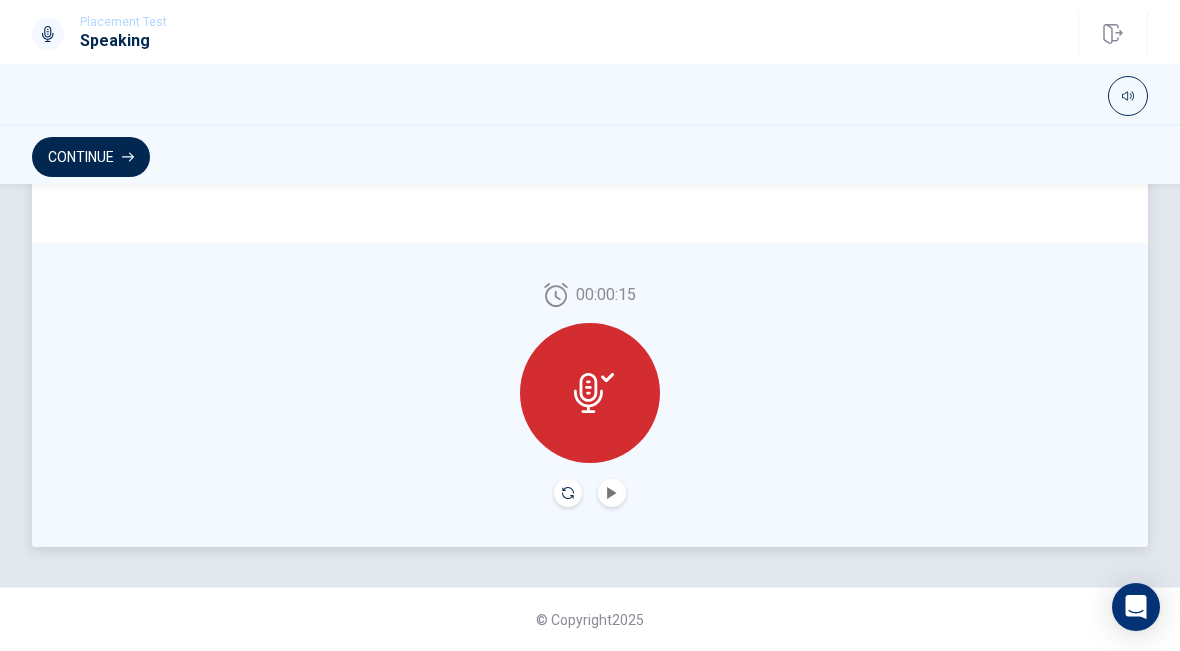 click 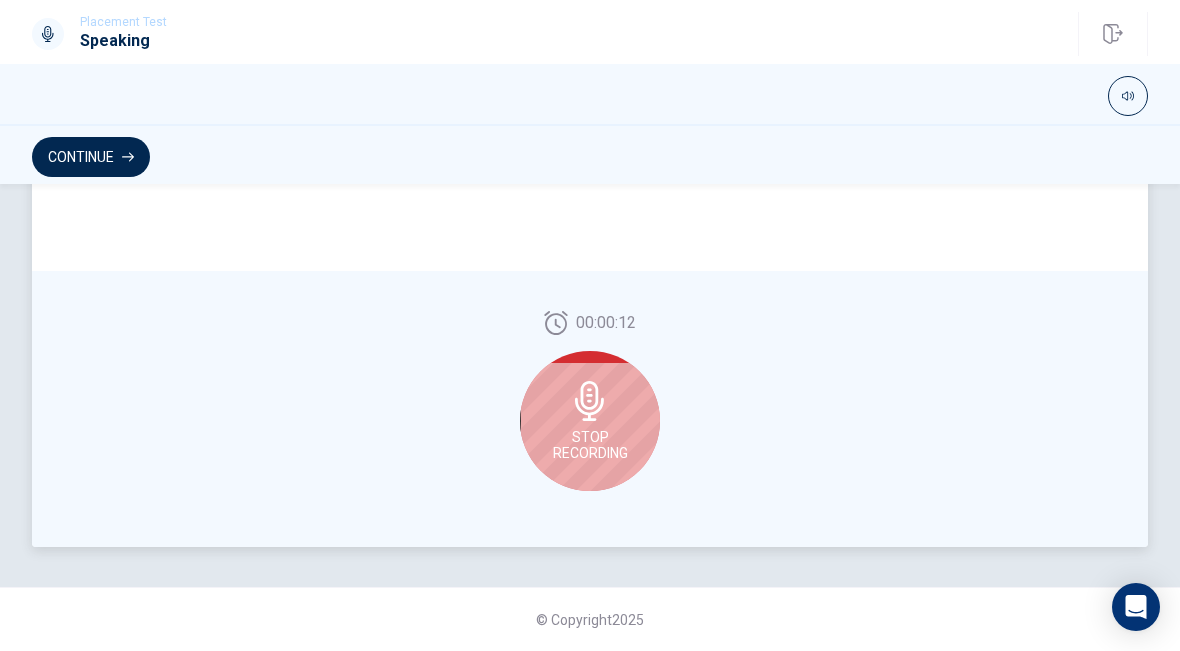 click on "Stop   Recording" at bounding box center (590, 421) 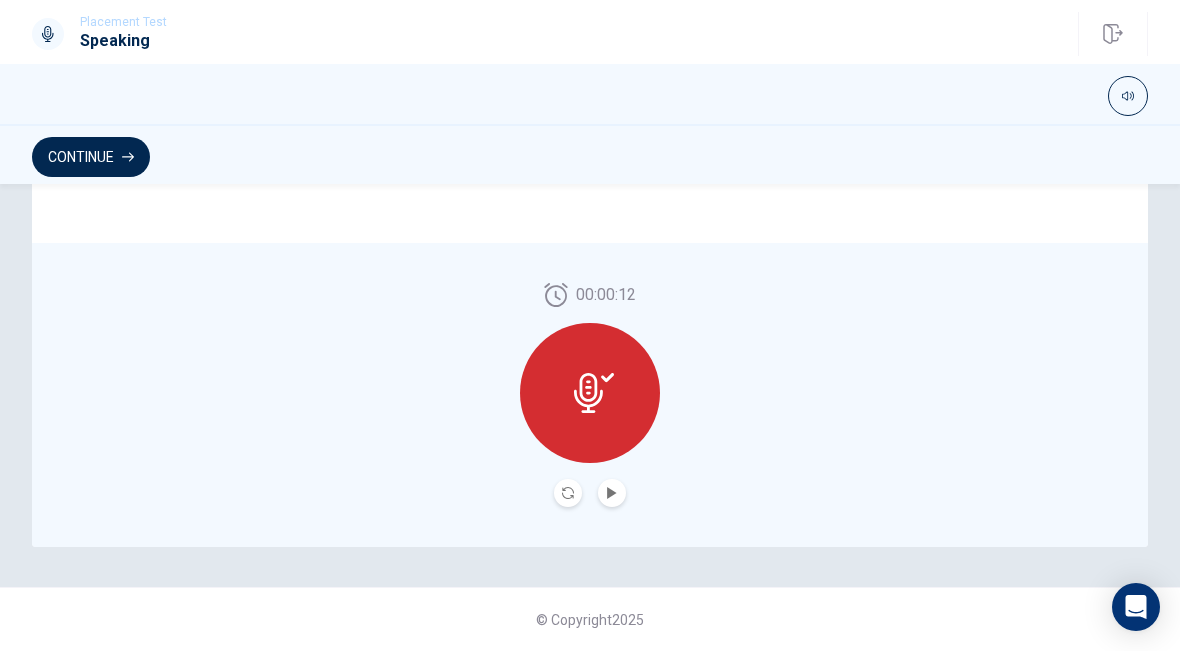 click at bounding box center (612, 493) 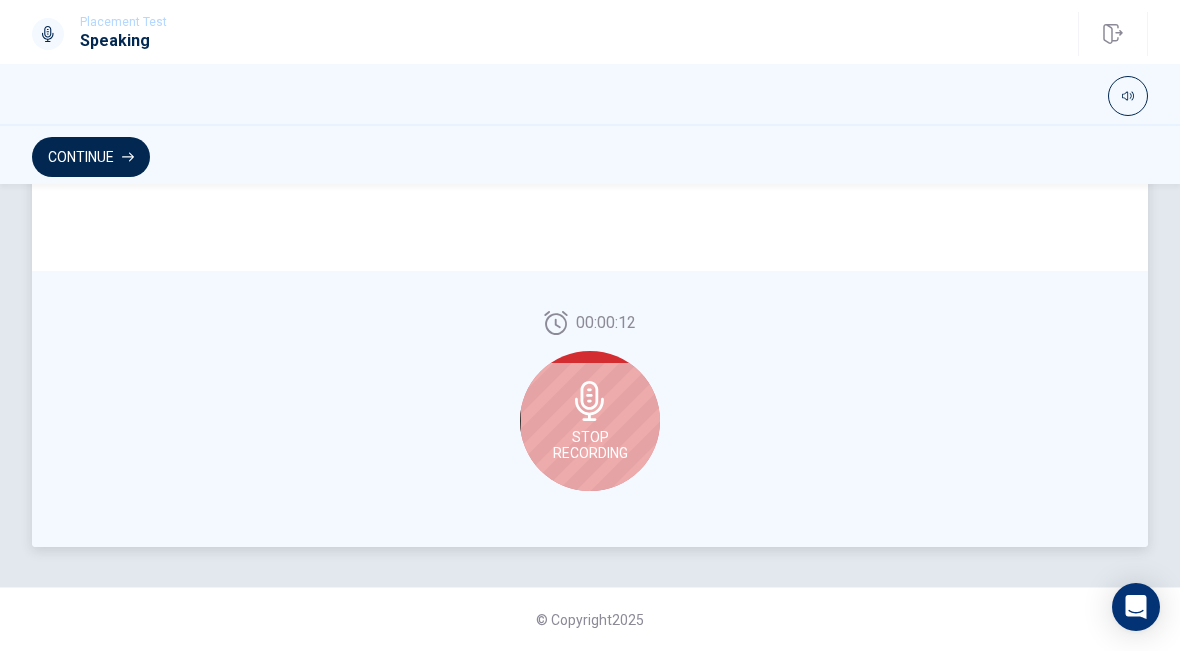 click on "Stop   Recording" at bounding box center [590, 421] 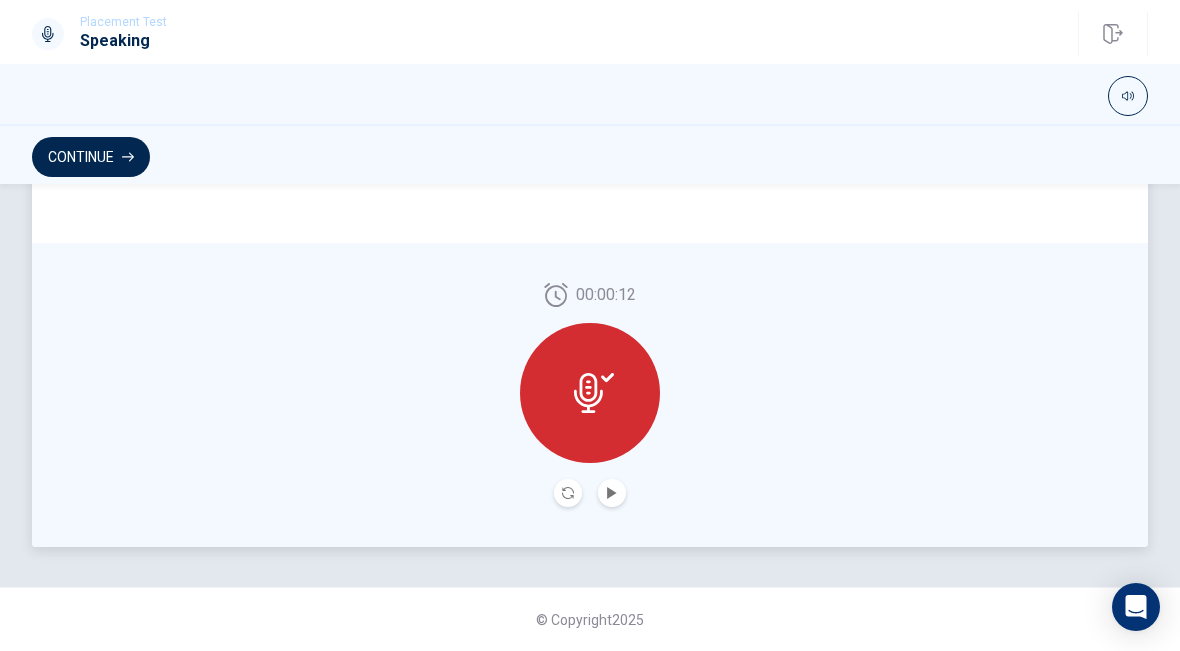 click on "00:00:12" at bounding box center (590, 395) 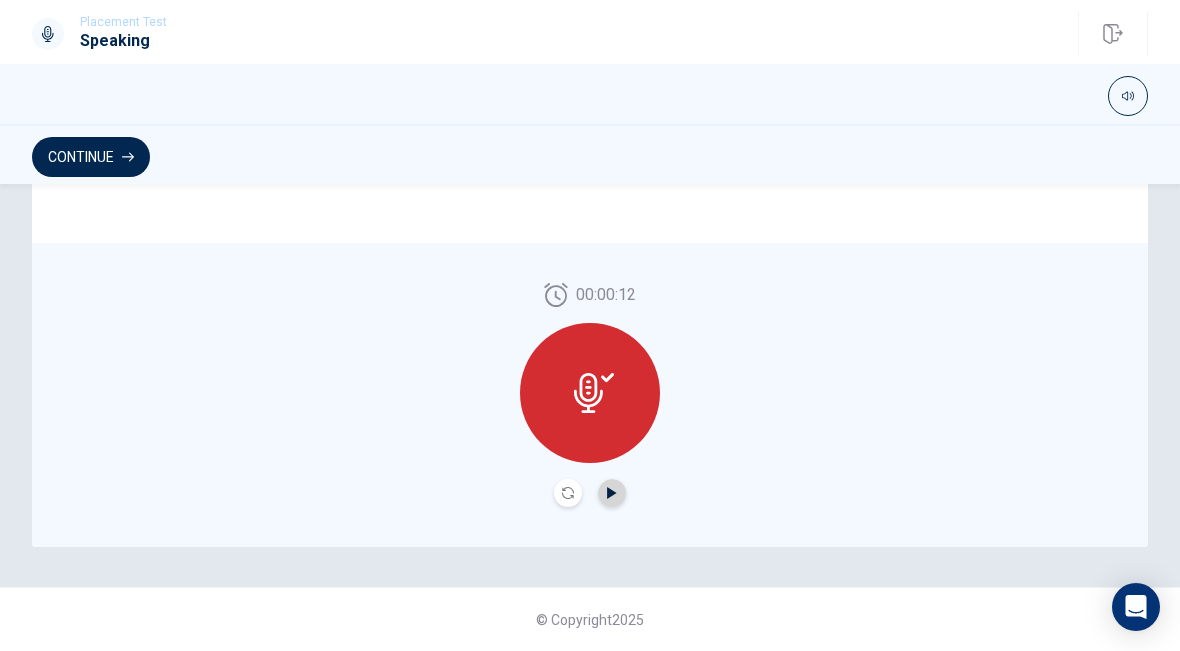 click 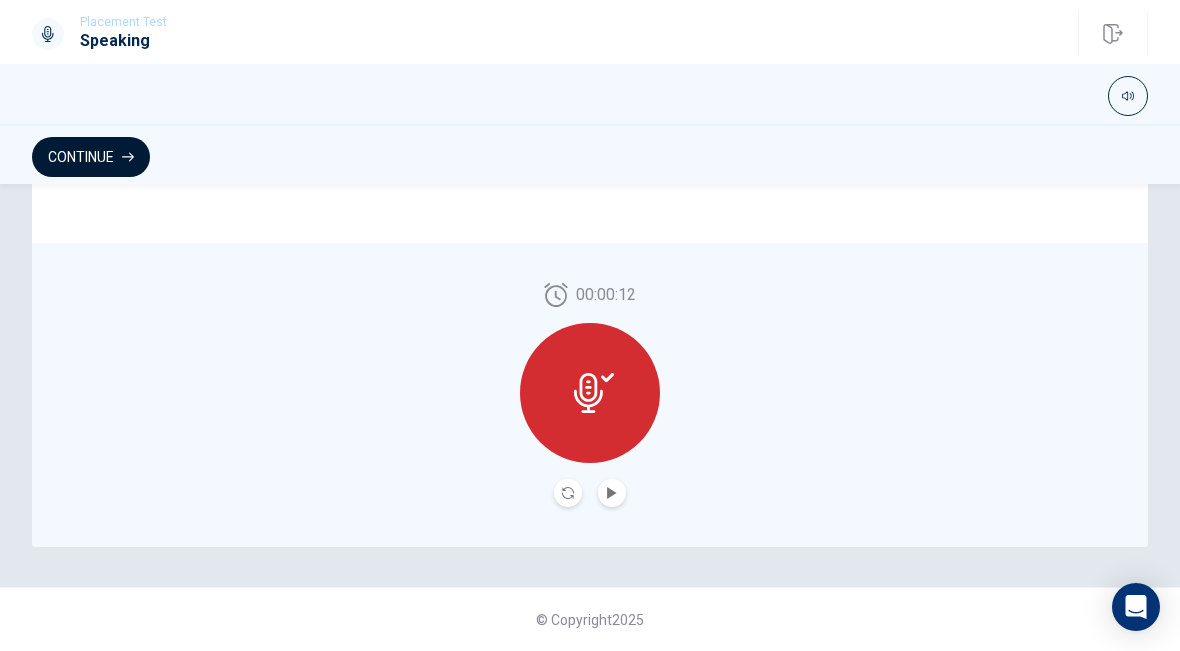 click on "Continue" at bounding box center [91, 157] 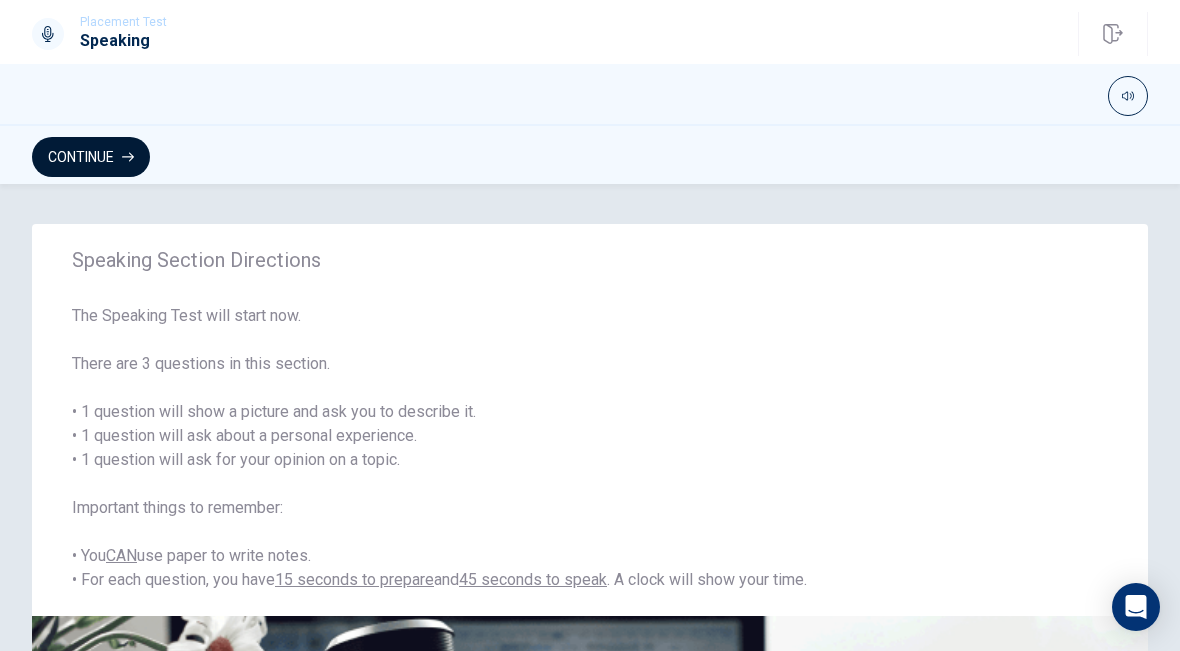 scroll, scrollTop: 19, scrollLeft: 0, axis: vertical 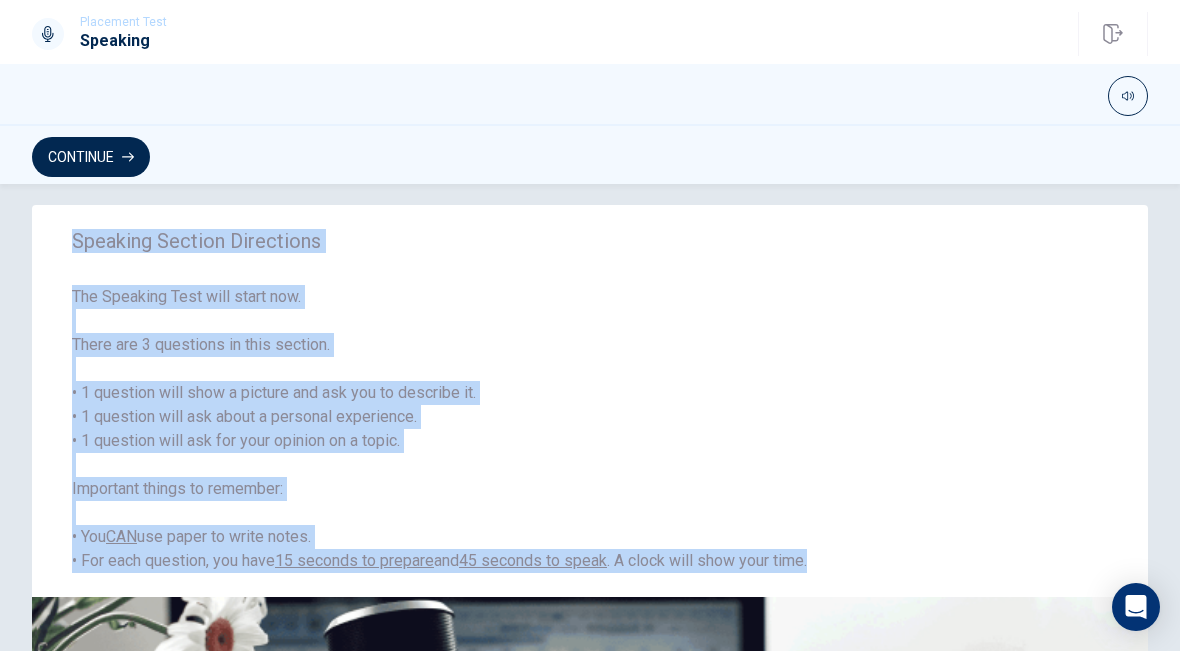 click on "Continue" at bounding box center [590, 157] 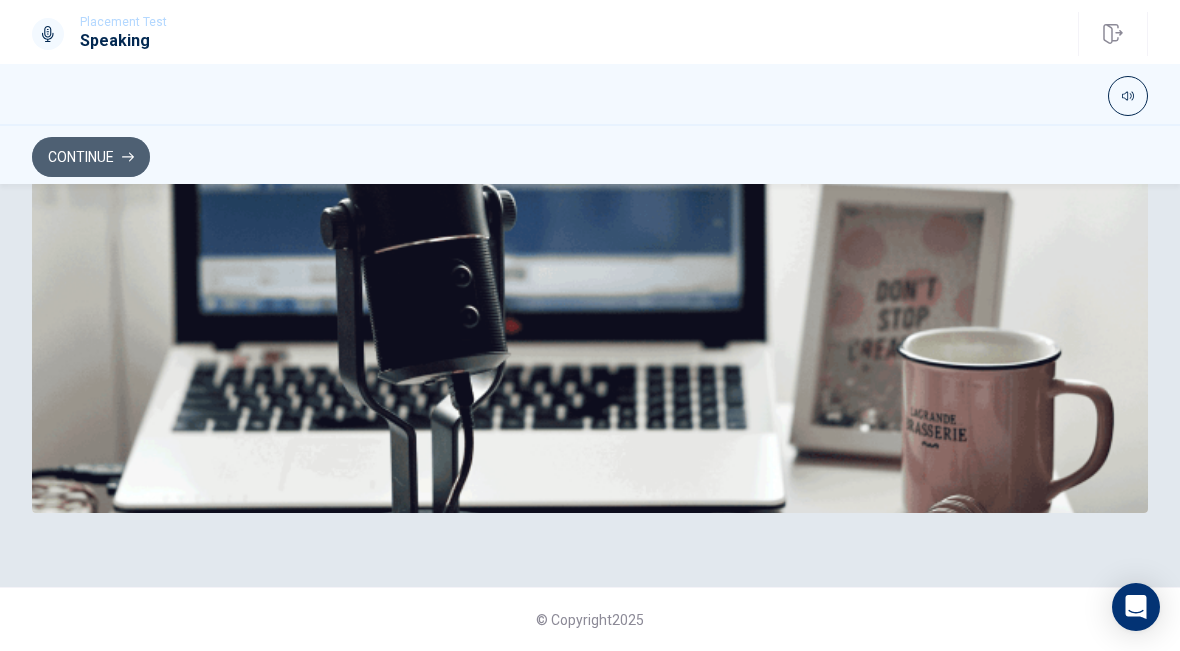 click on "Continue" at bounding box center (91, 157) 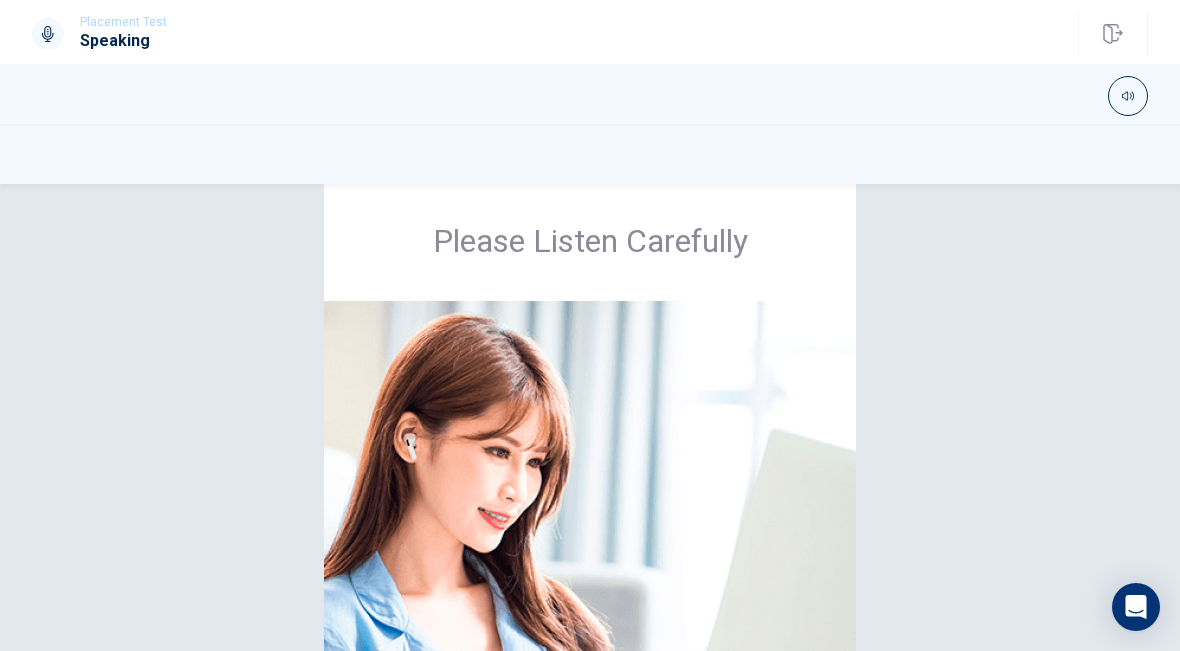 scroll, scrollTop: 81, scrollLeft: 0, axis: vertical 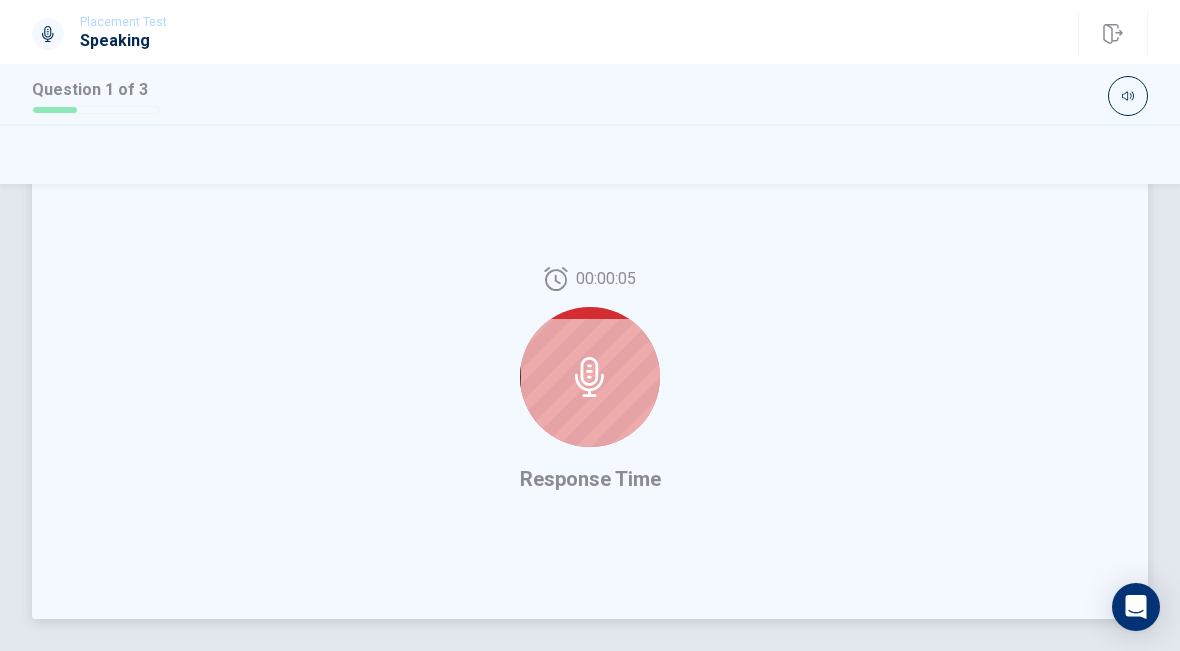 click at bounding box center [590, 377] 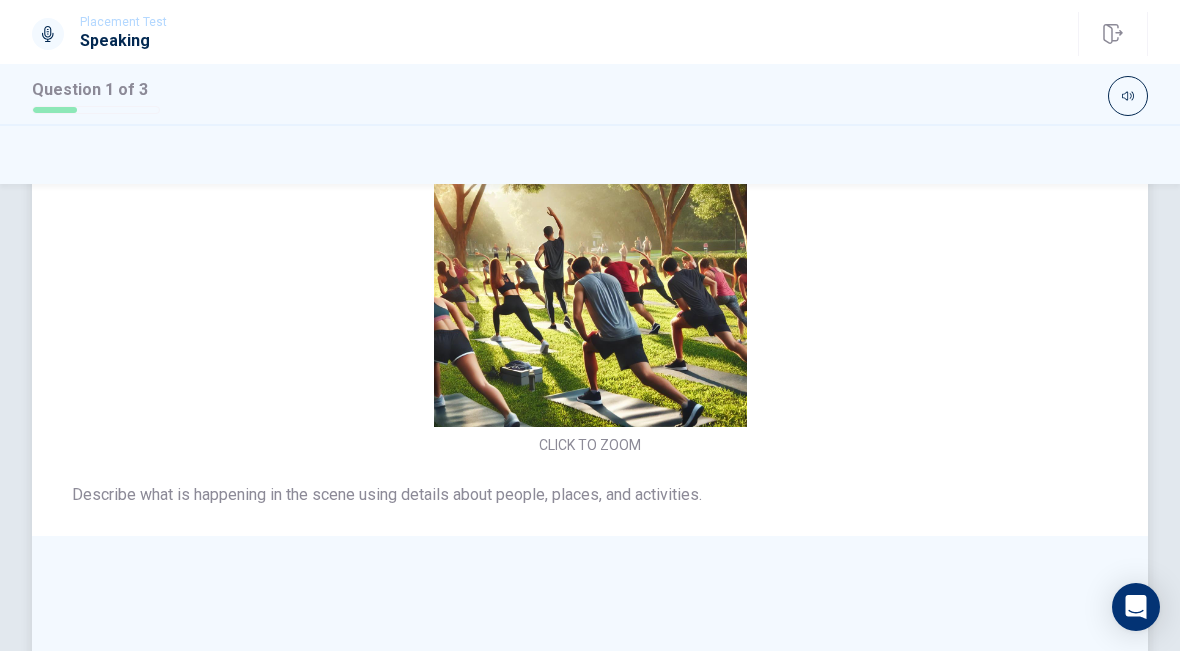 scroll, scrollTop: 83, scrollLeft: 0, axis: vertical 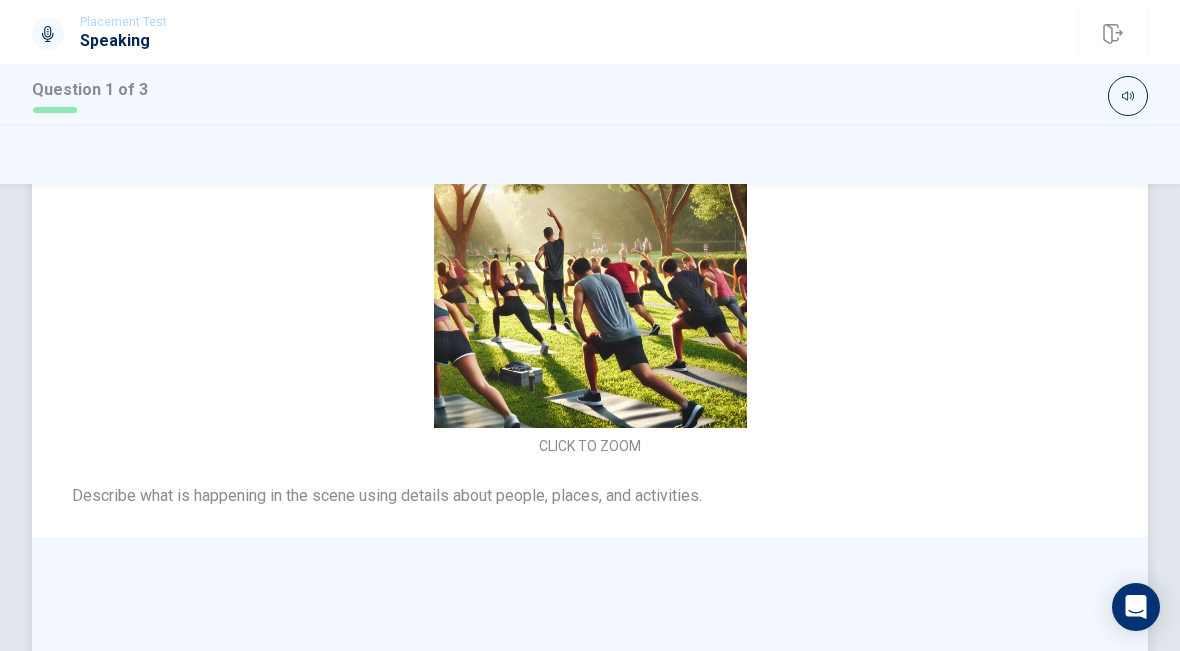 click on "CLICK TO ZOOM" at bounding box center [590, 287] 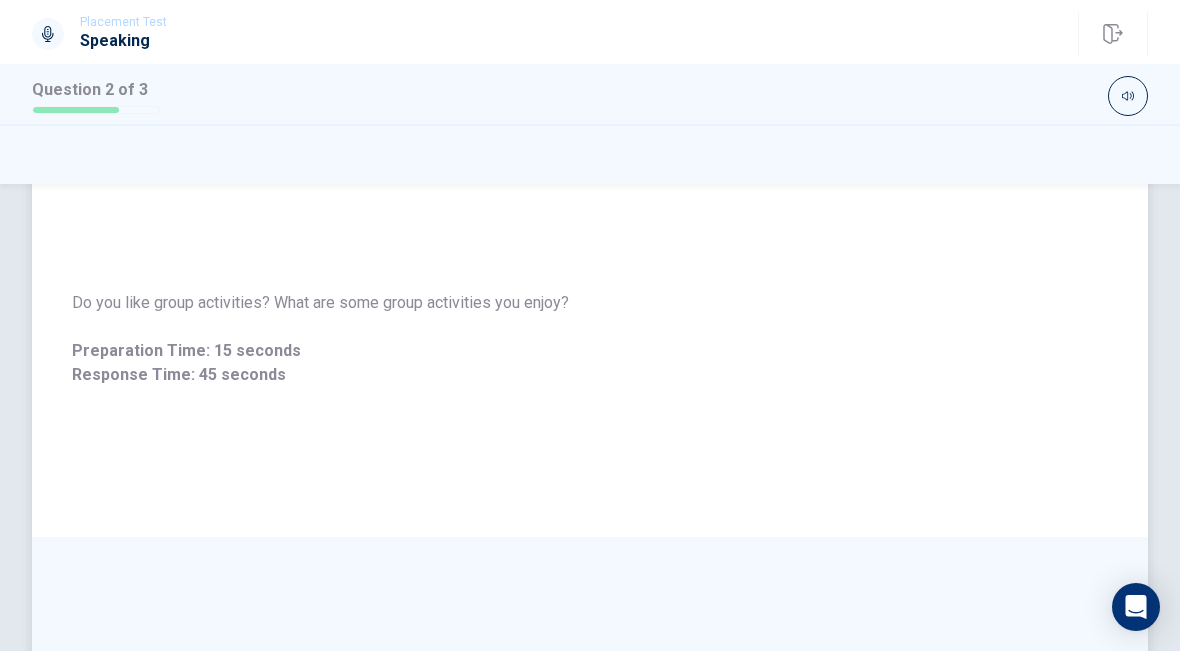 scroll, scrollTop: 0, scrollLeft: 0, axis: both 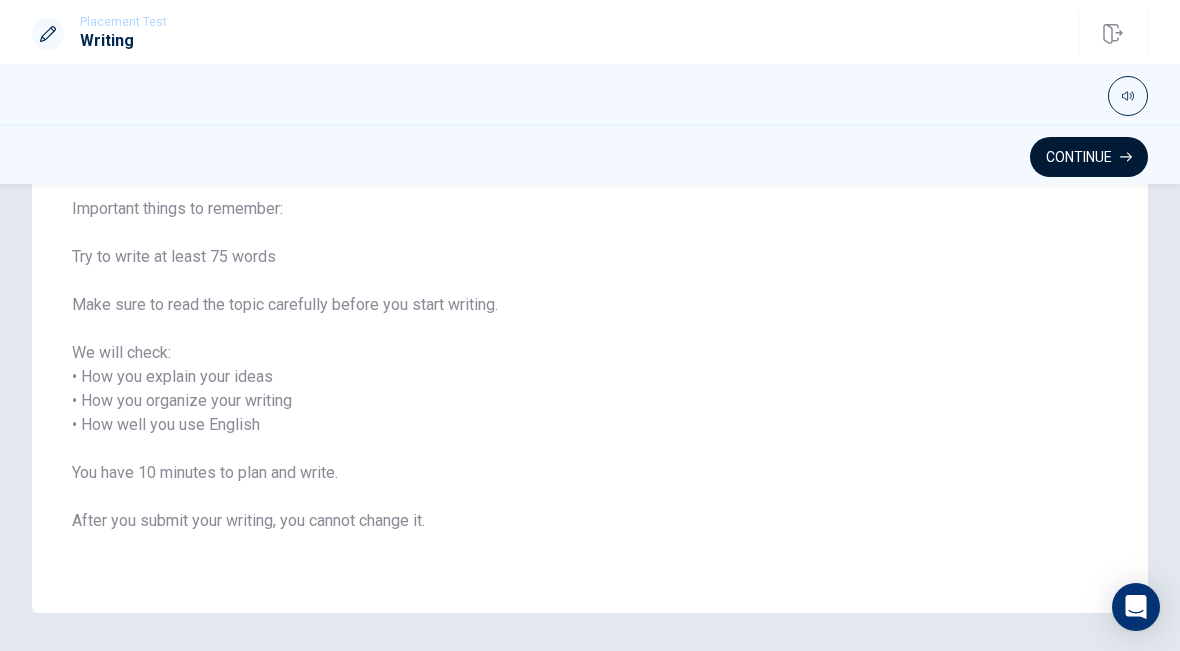 click 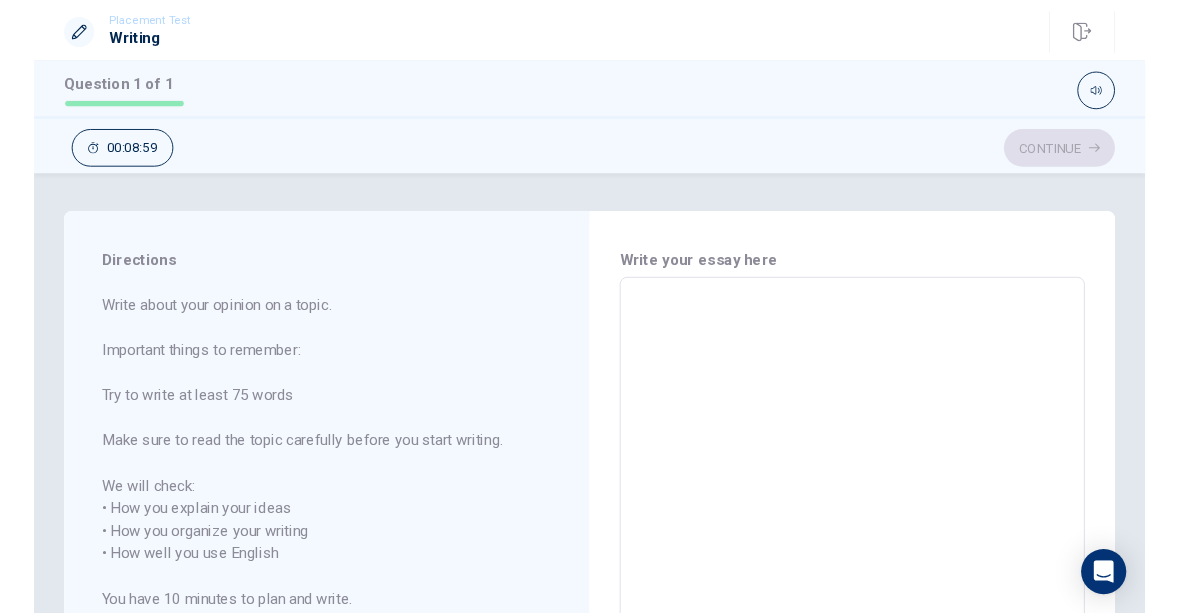 scroll, scrollTop: 0, scrollLeft: 0, axis: both 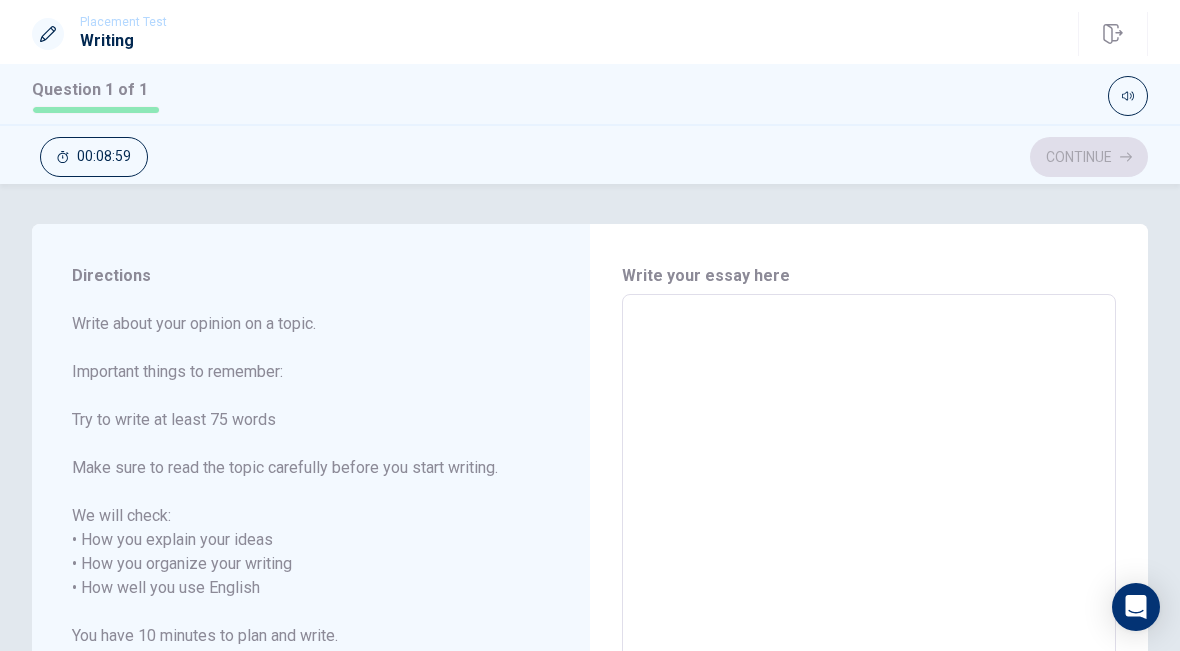 click at bounding box center [869, 588] 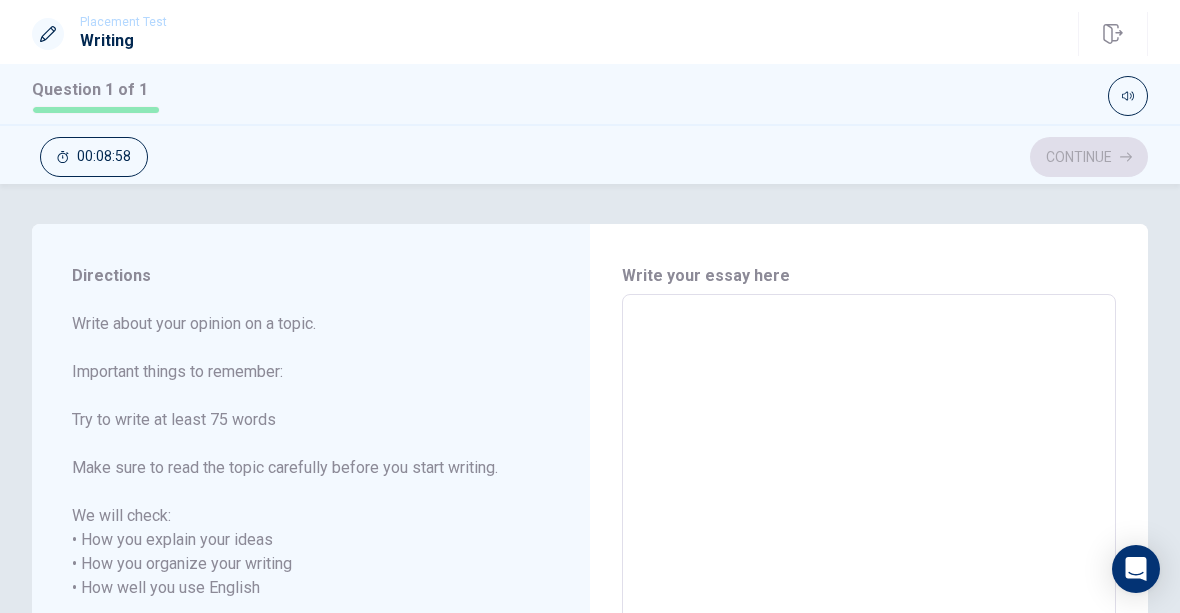 type on "I" 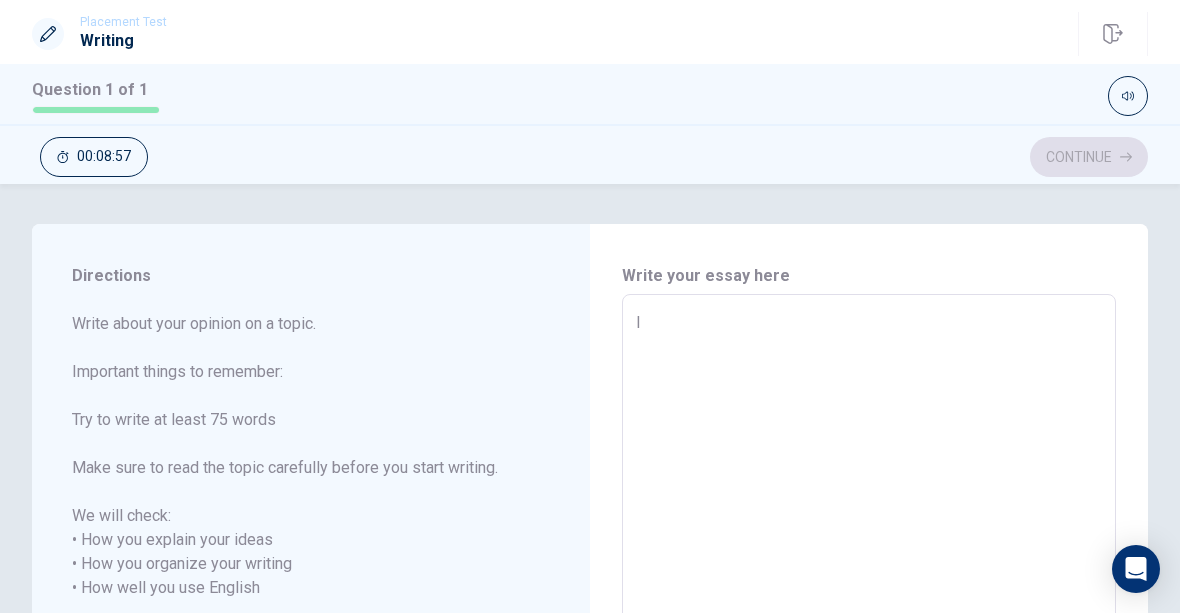 type on "x" 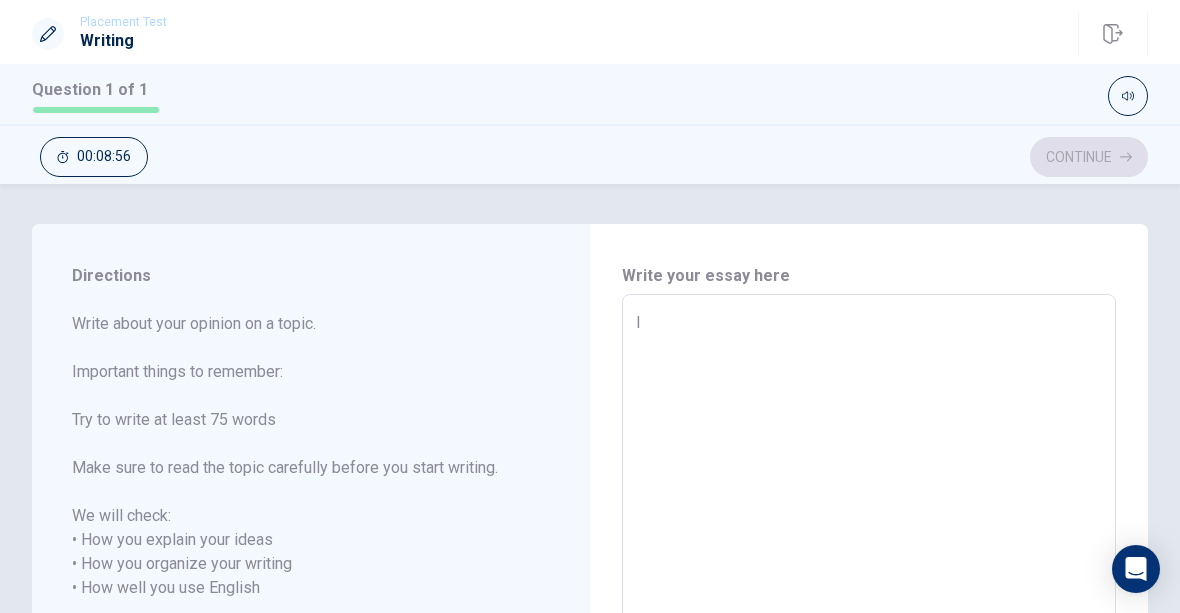 type on "I" 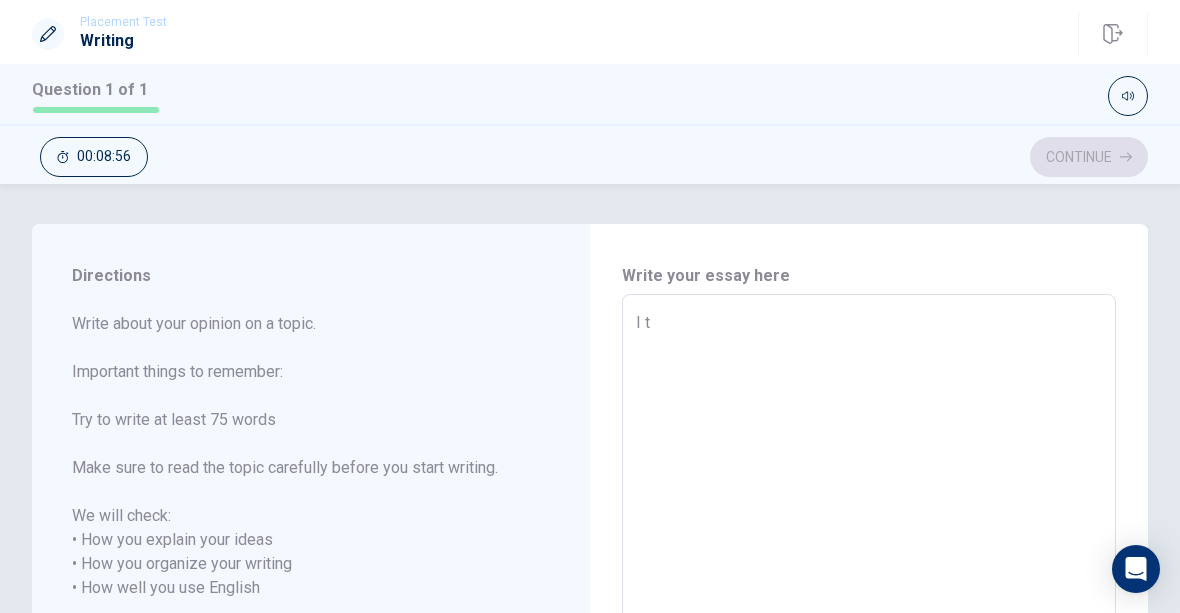 type on "x" 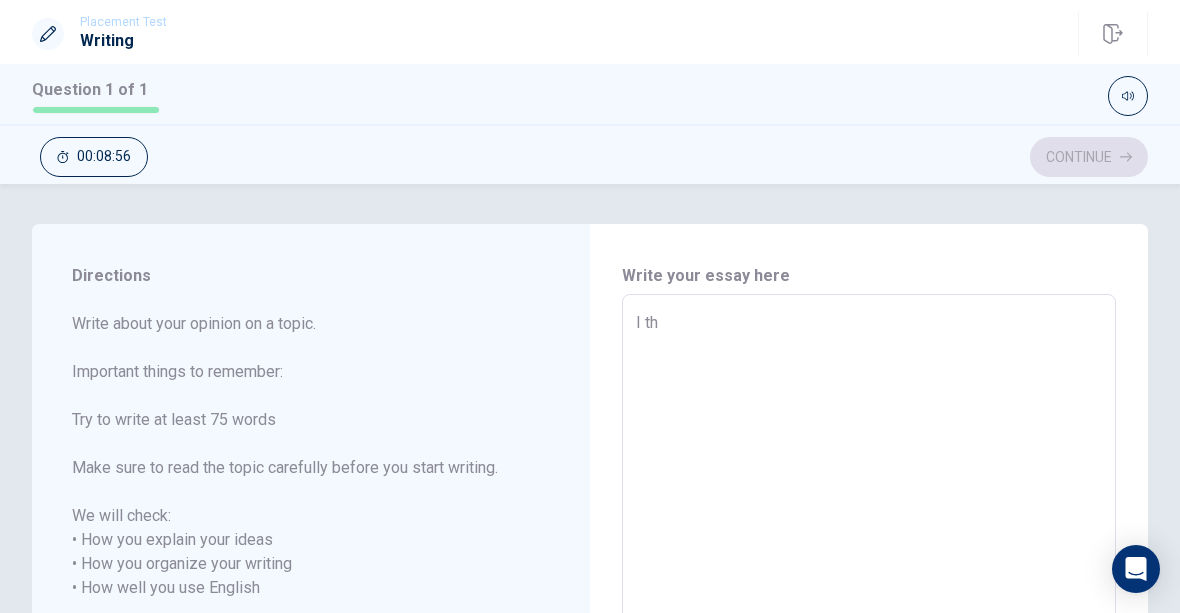 type on "x" 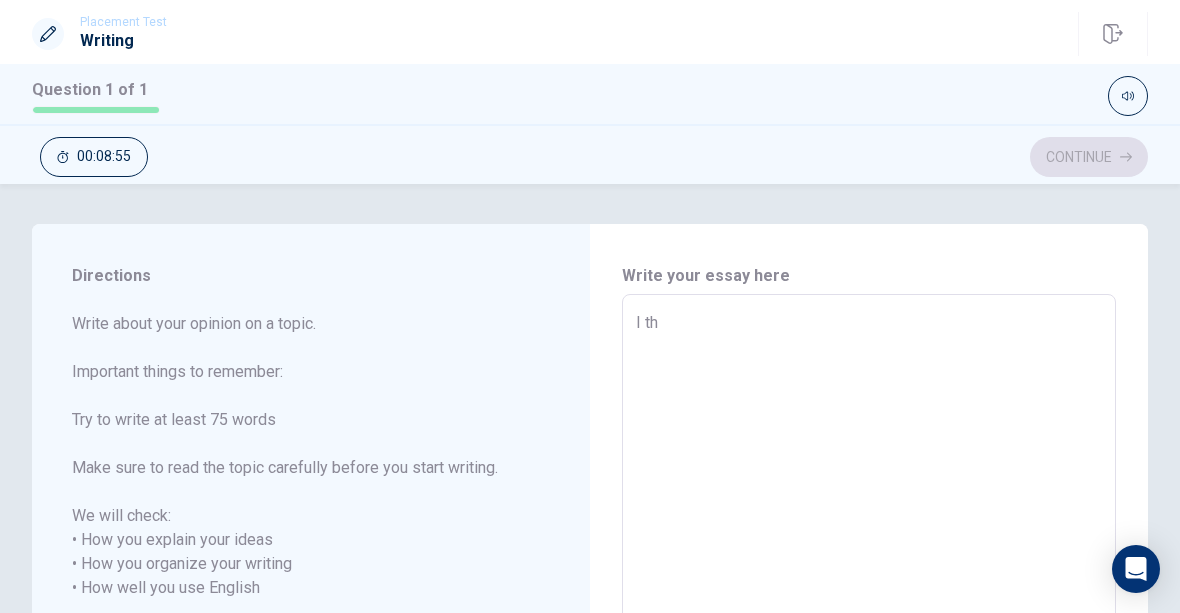 type on "I thi" 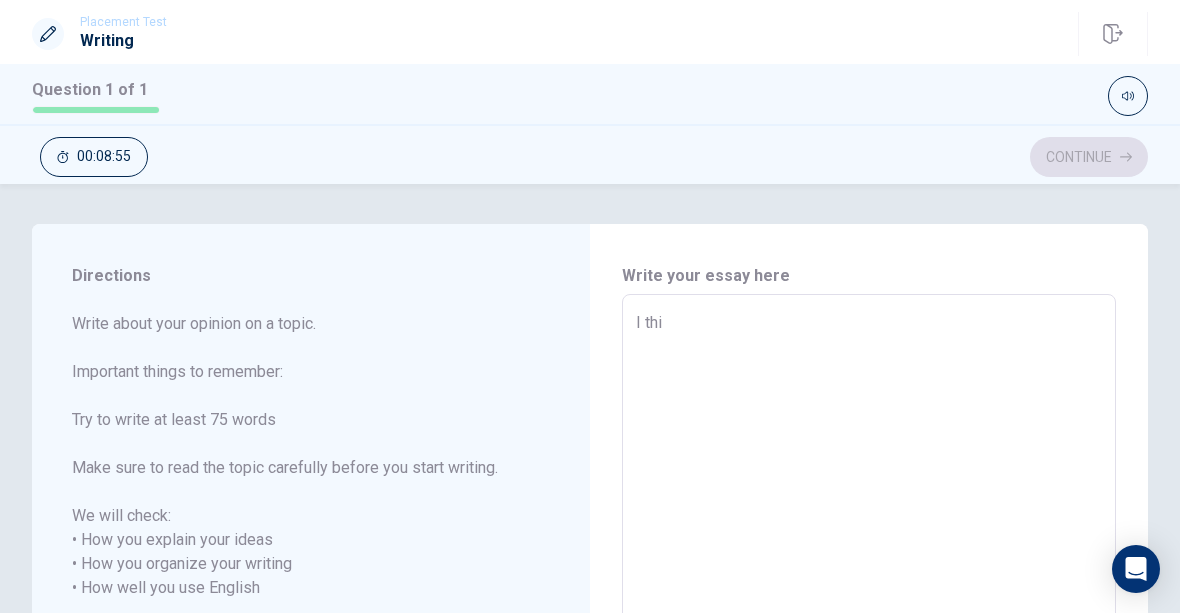 type on "x" 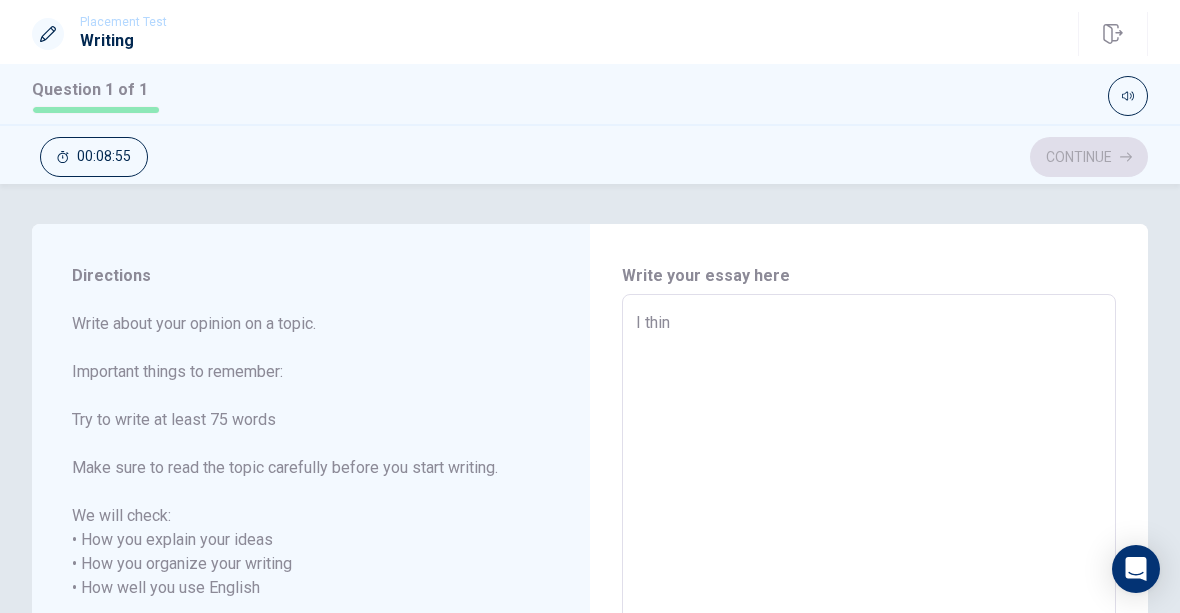 type on "x" 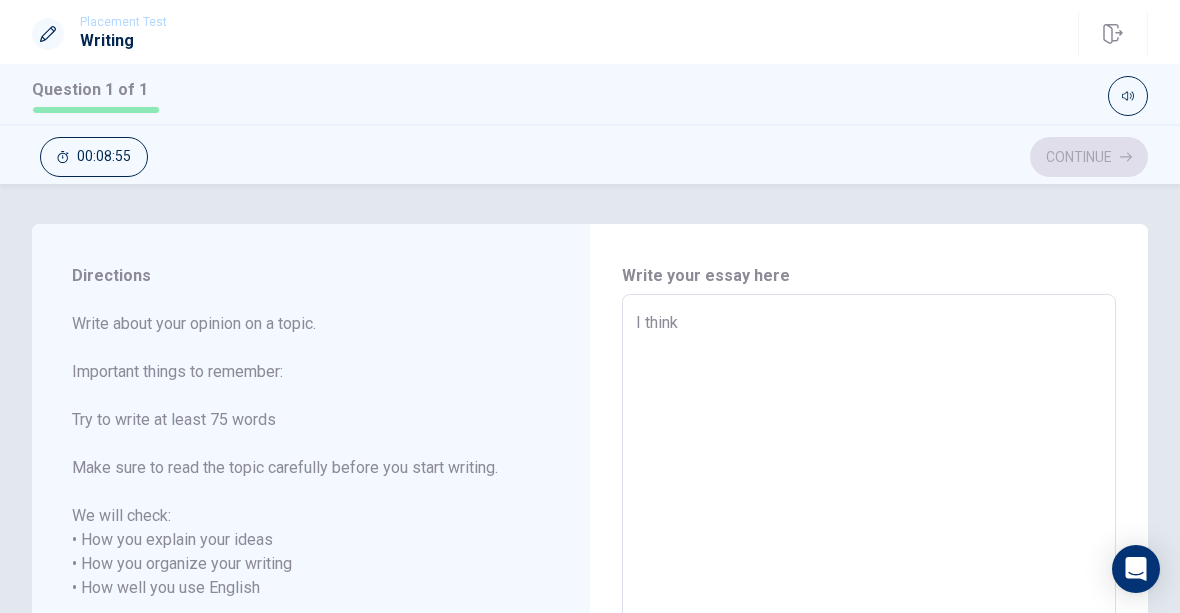 type on "x" 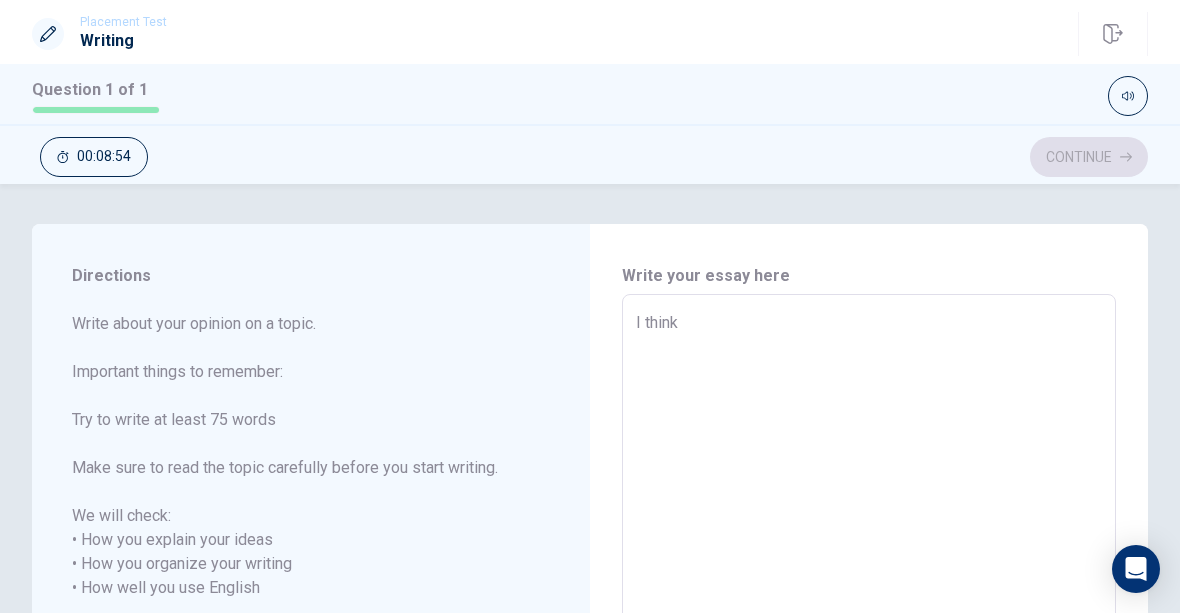 type on "I think" 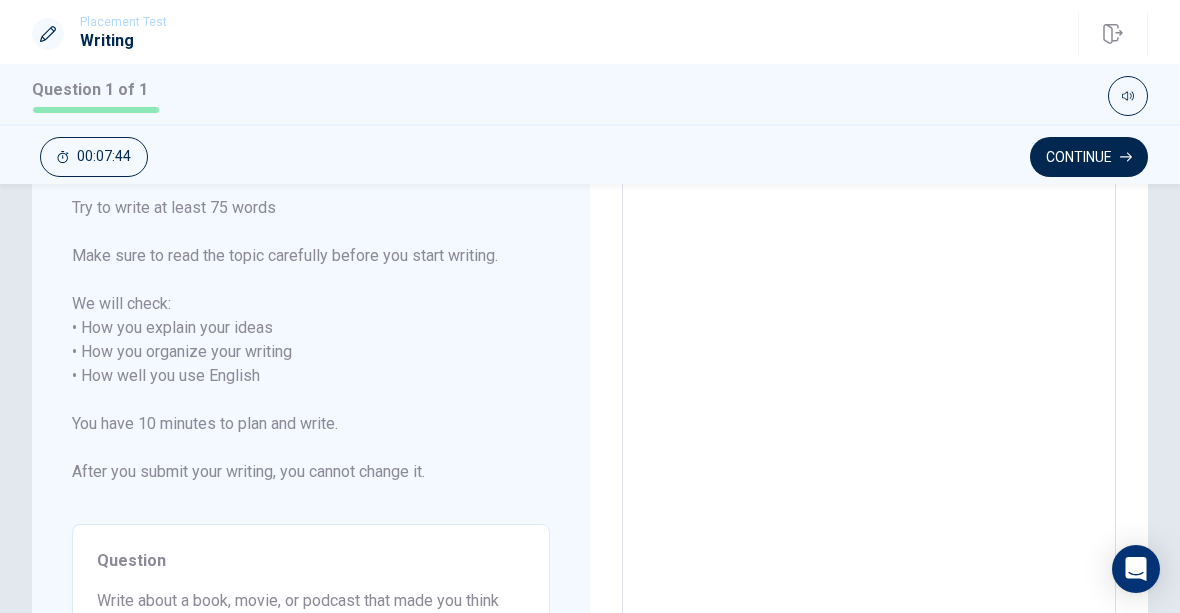 scroll, scrollTop: 211, scrollLeft: 0, axis: vertical 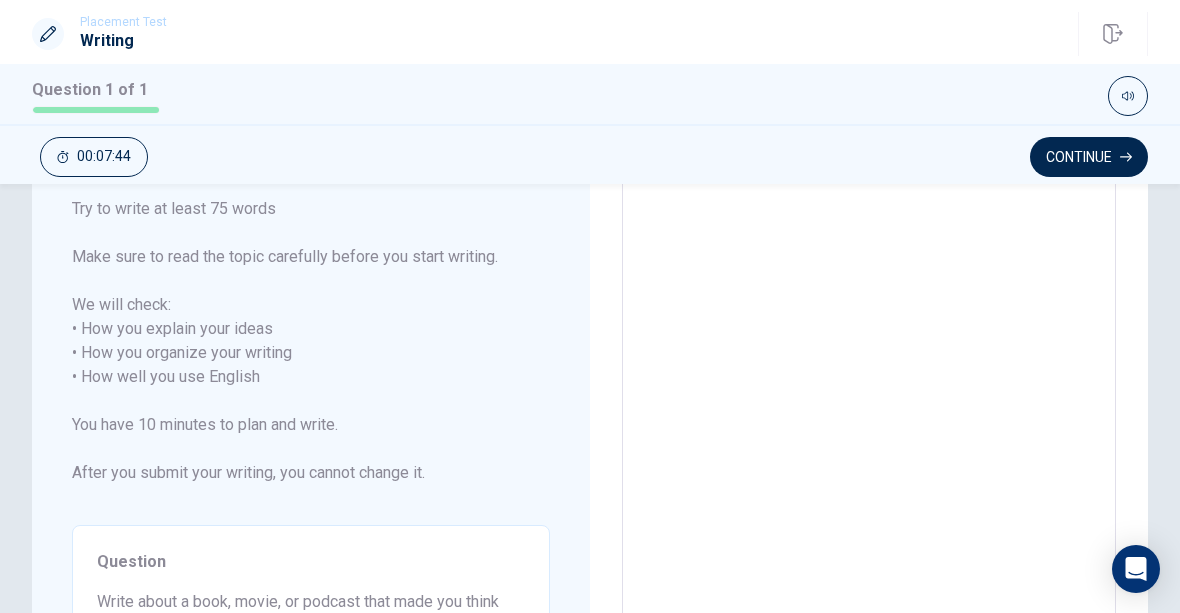 type on "x" 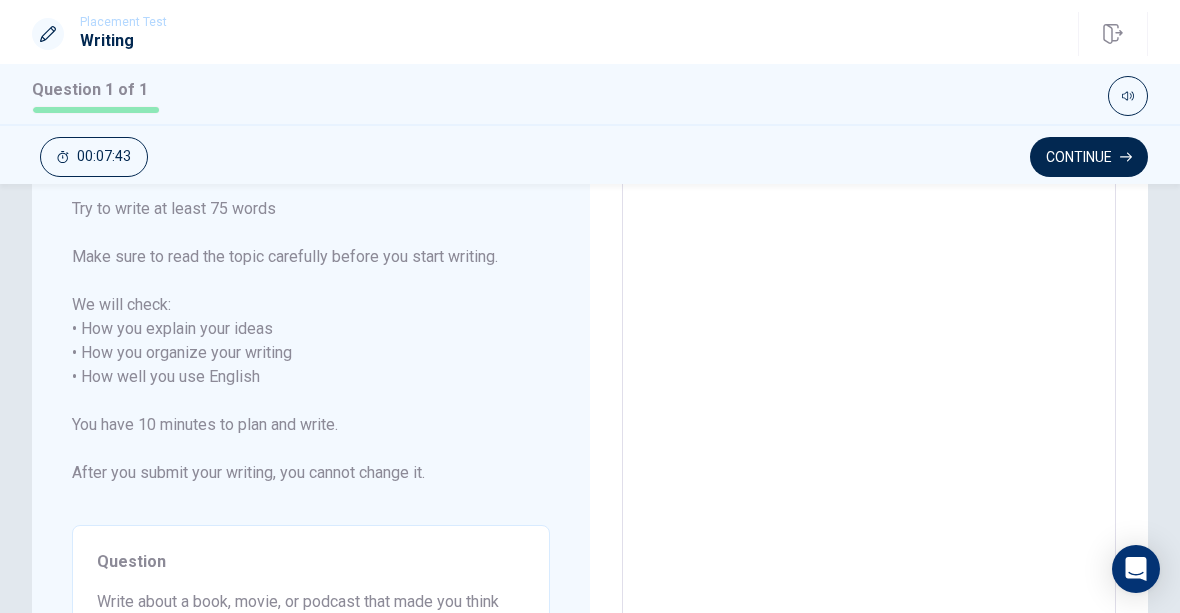 type on "I think w" 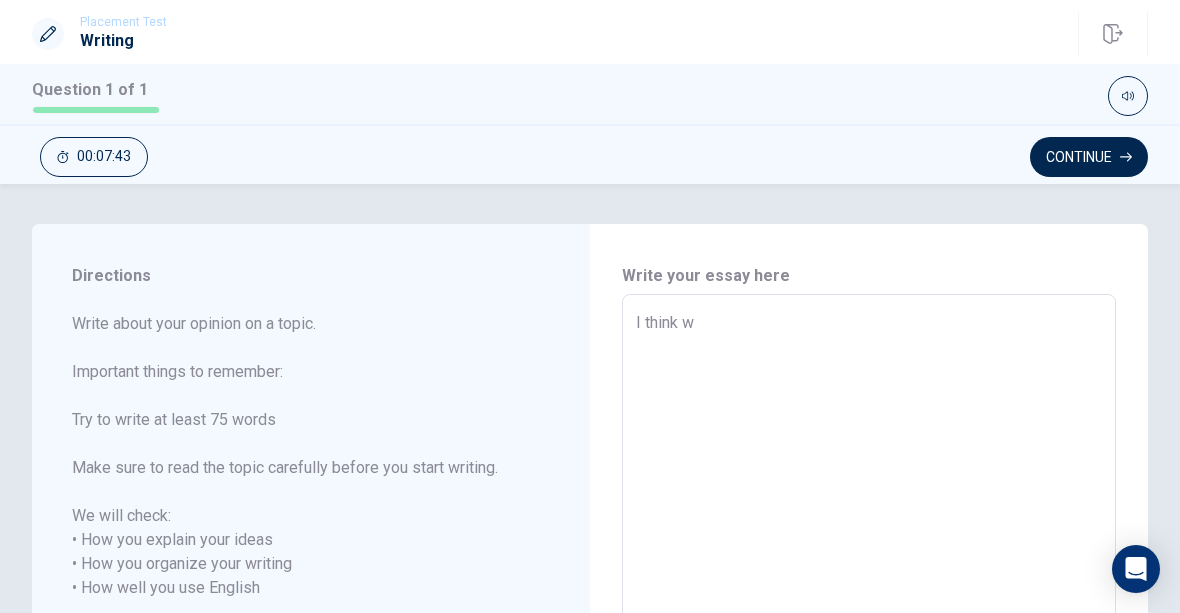 type on "x" 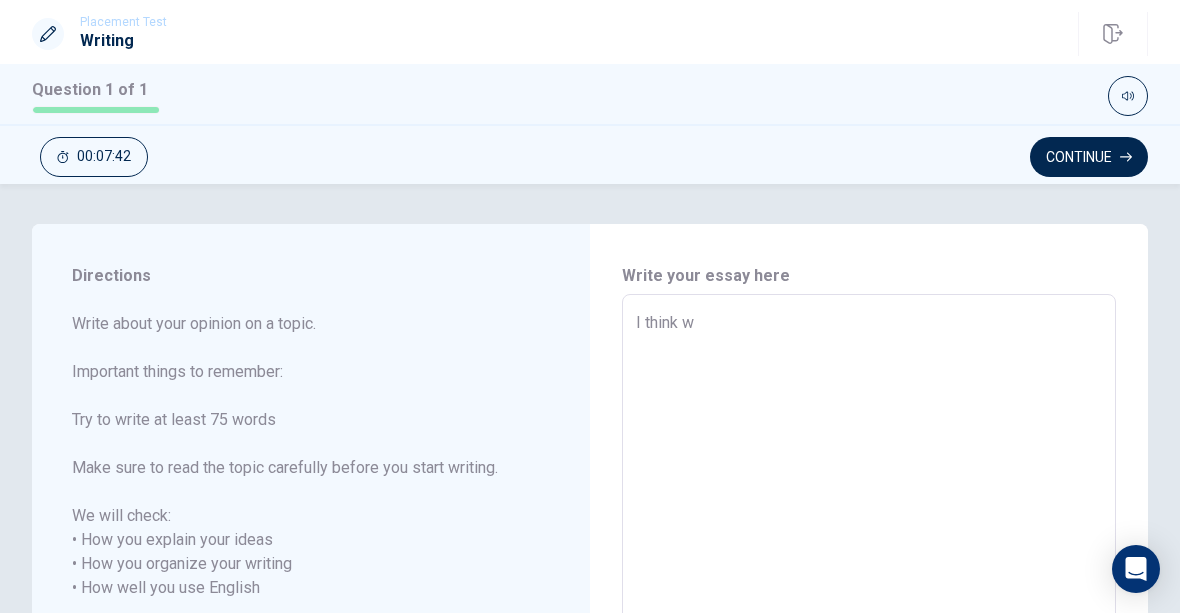 type on "I think wr" 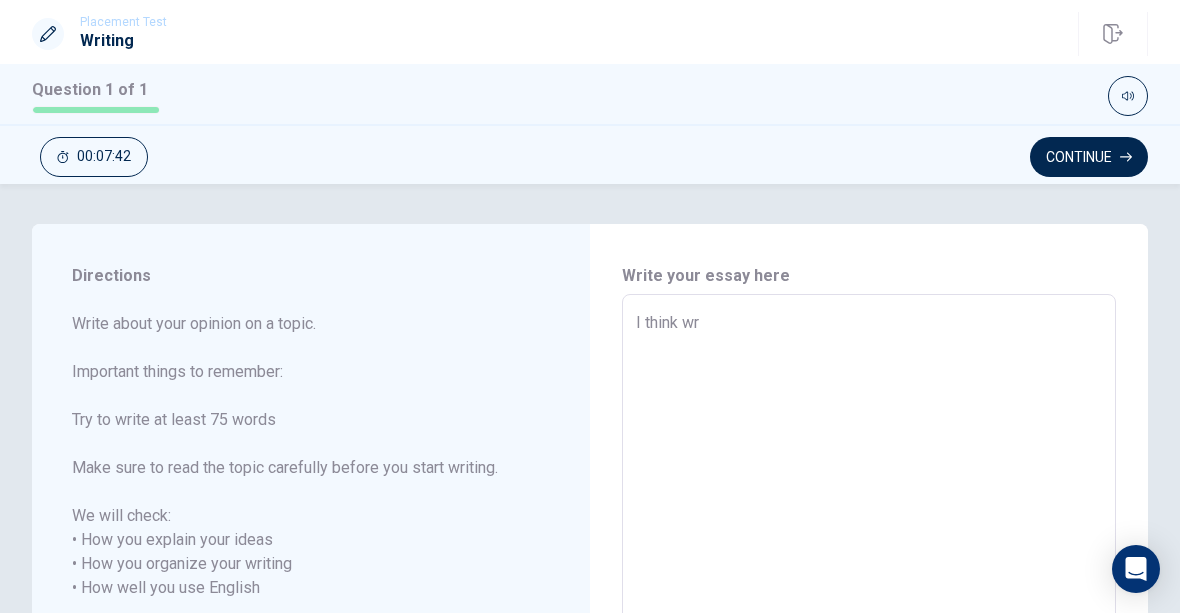 type on "x" 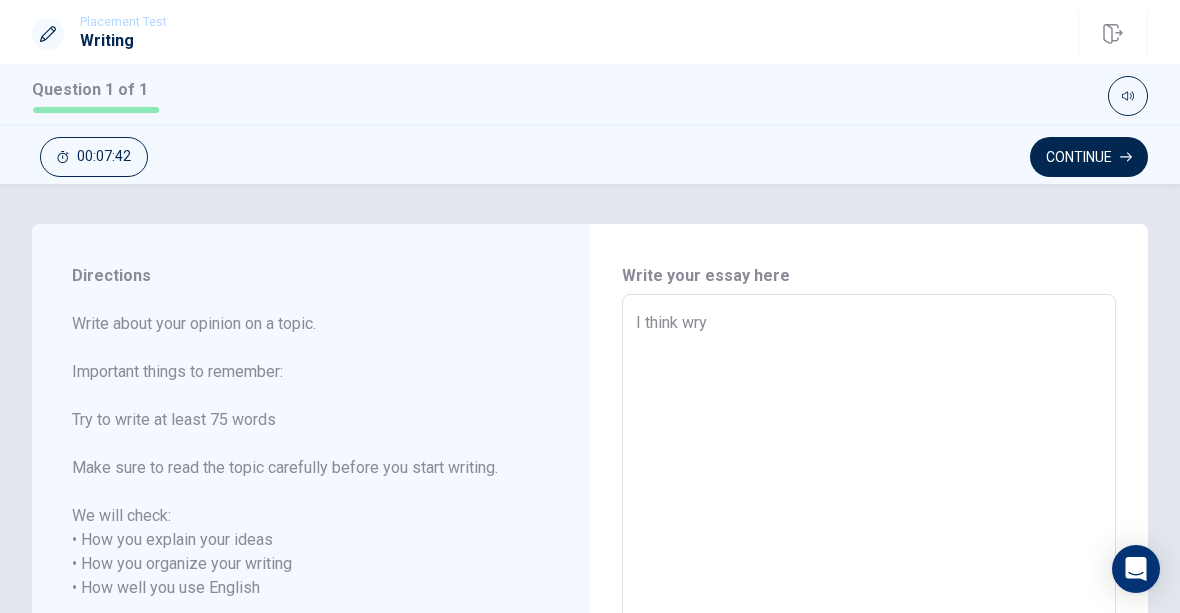 type on "x" 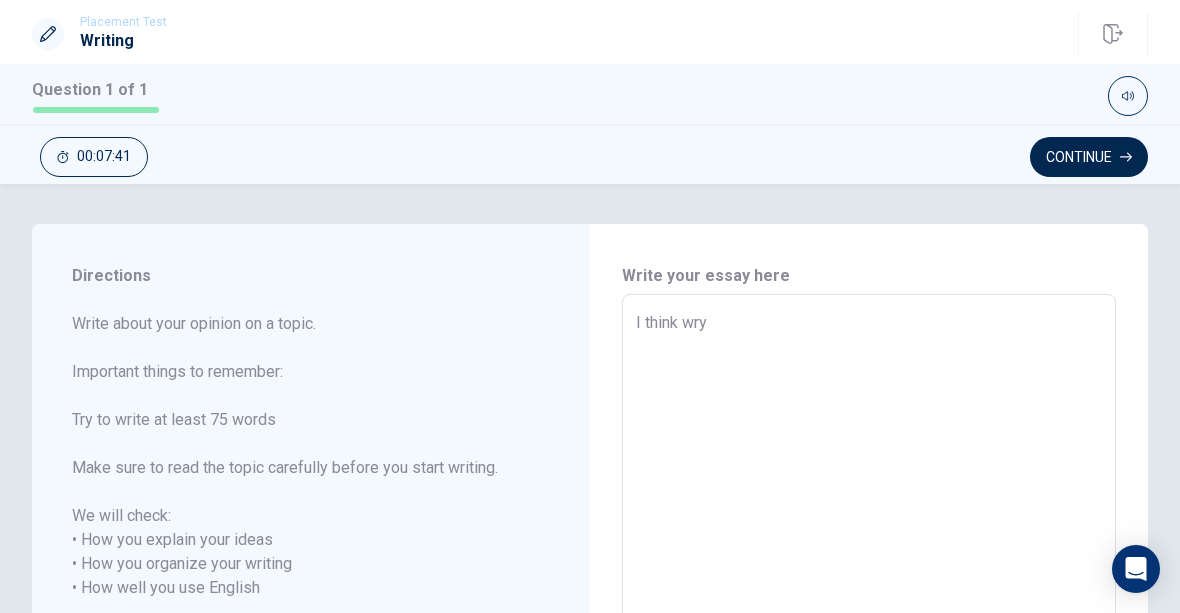 type on "I think wryt" 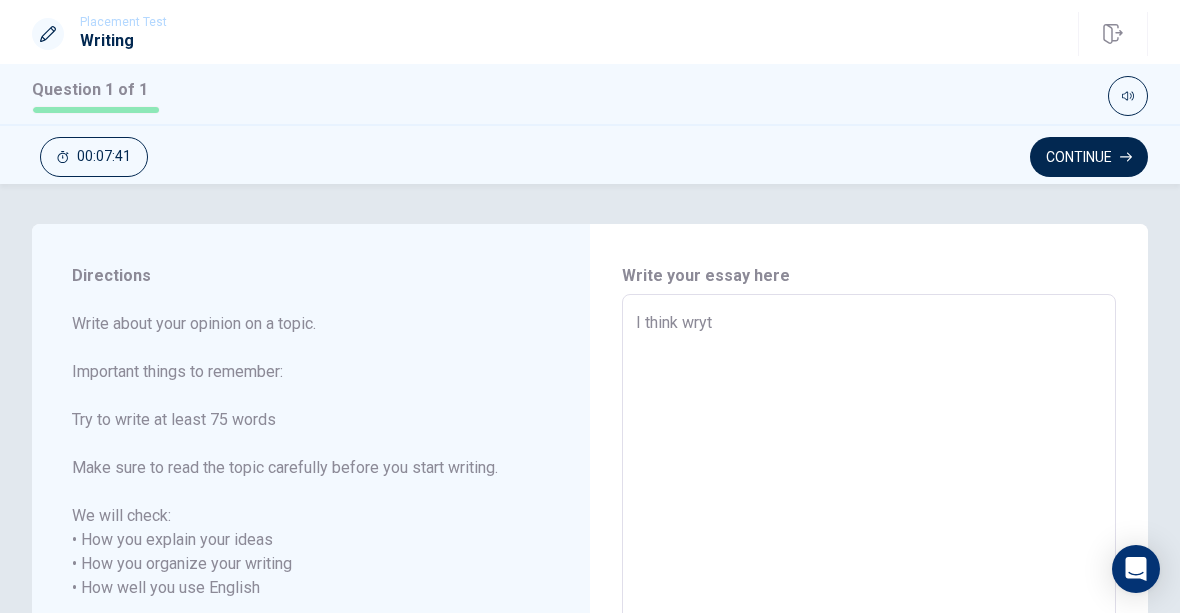 type on "x" 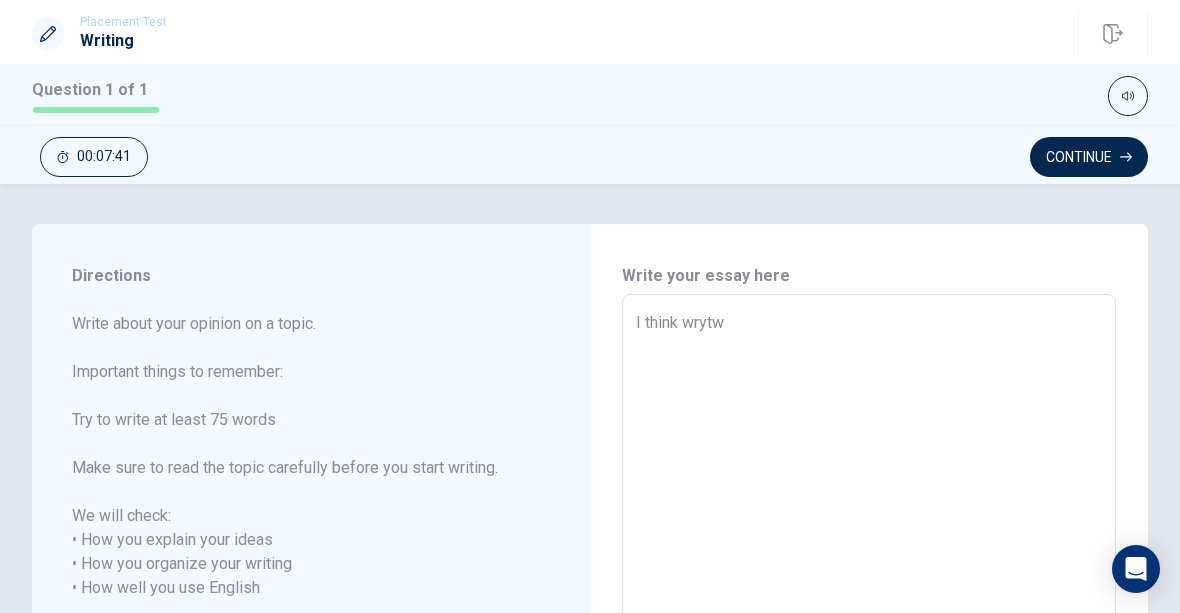 type on "x" 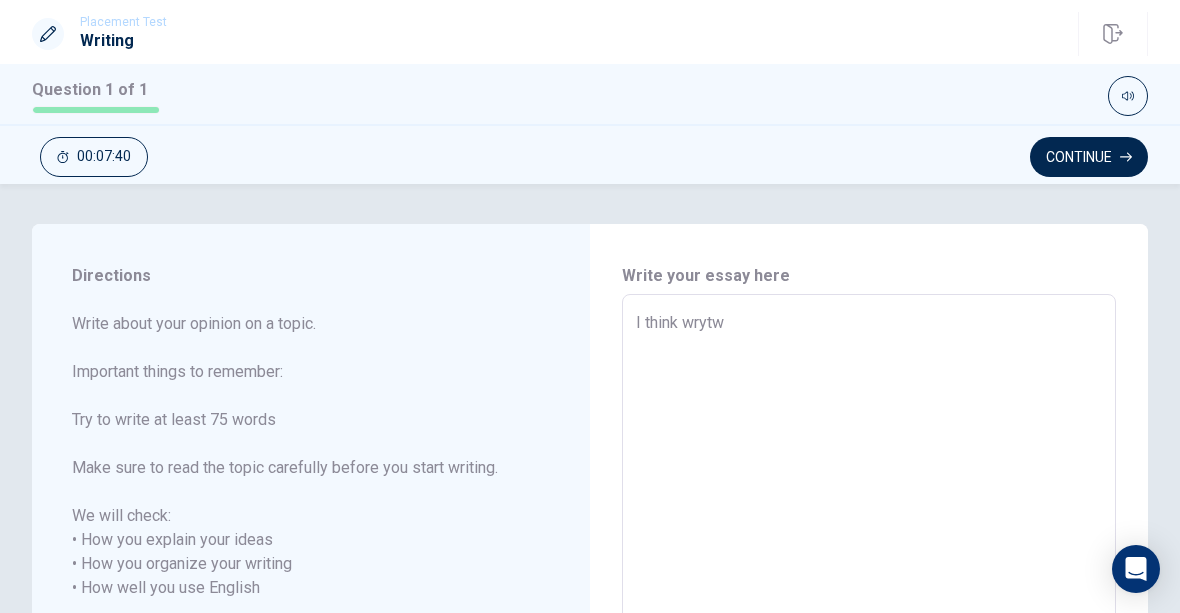type on "I think wryt" 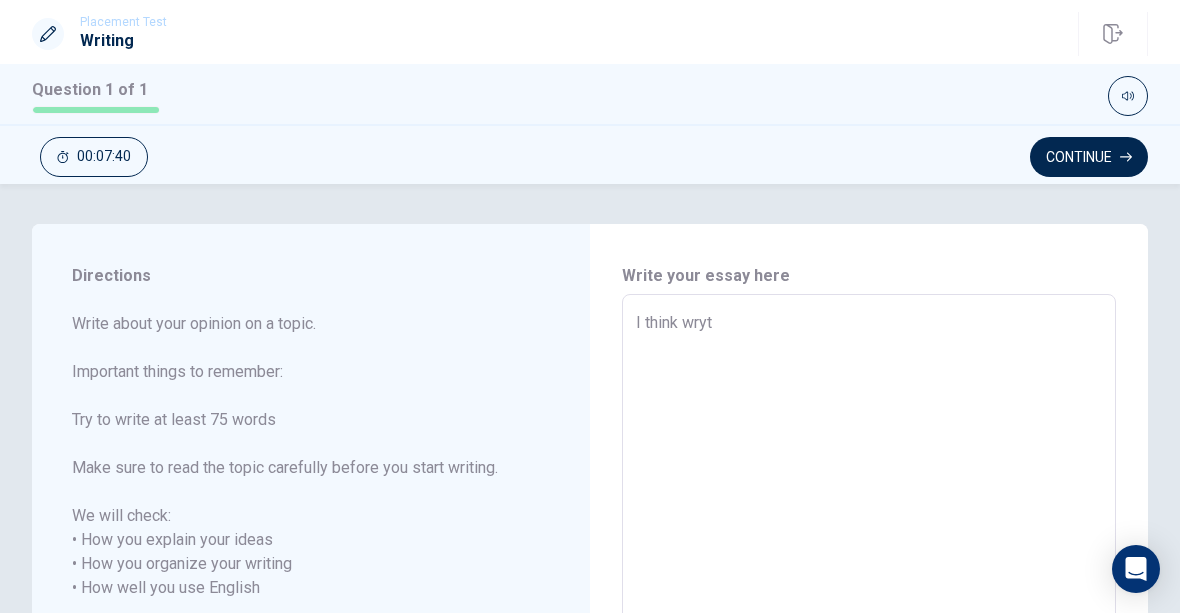 type on "x" 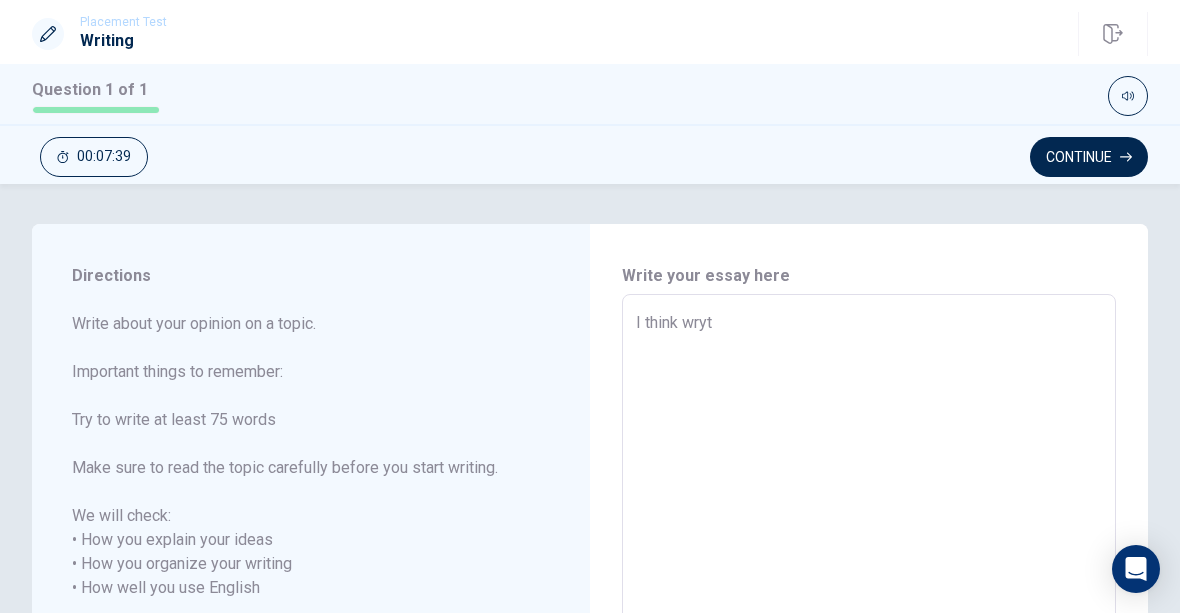 type on "I think wry" 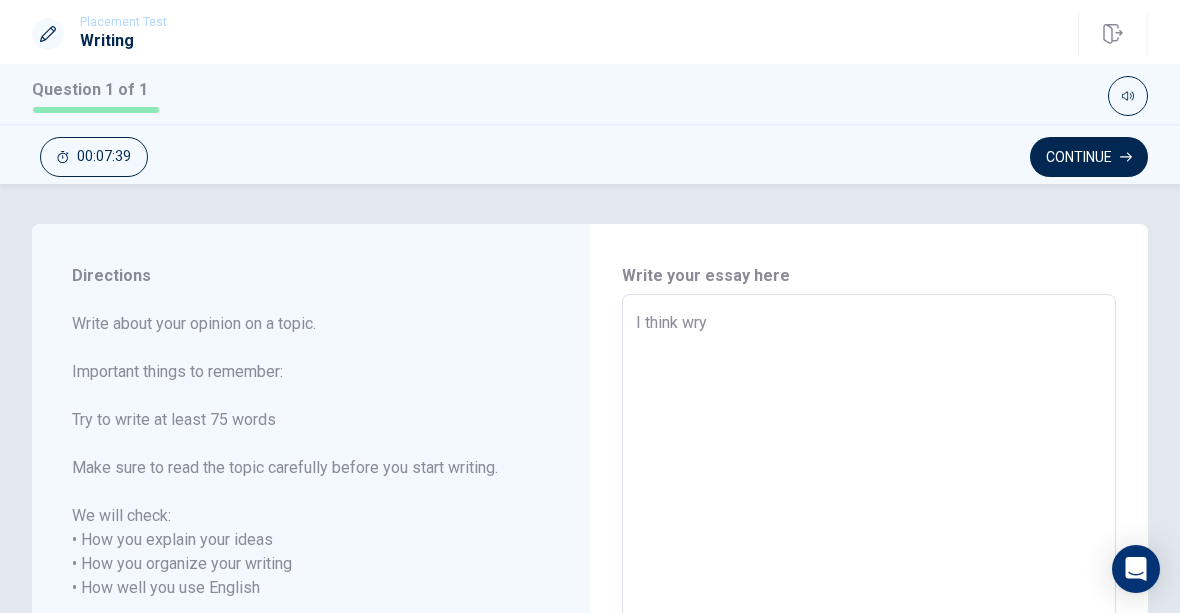 type on "x" 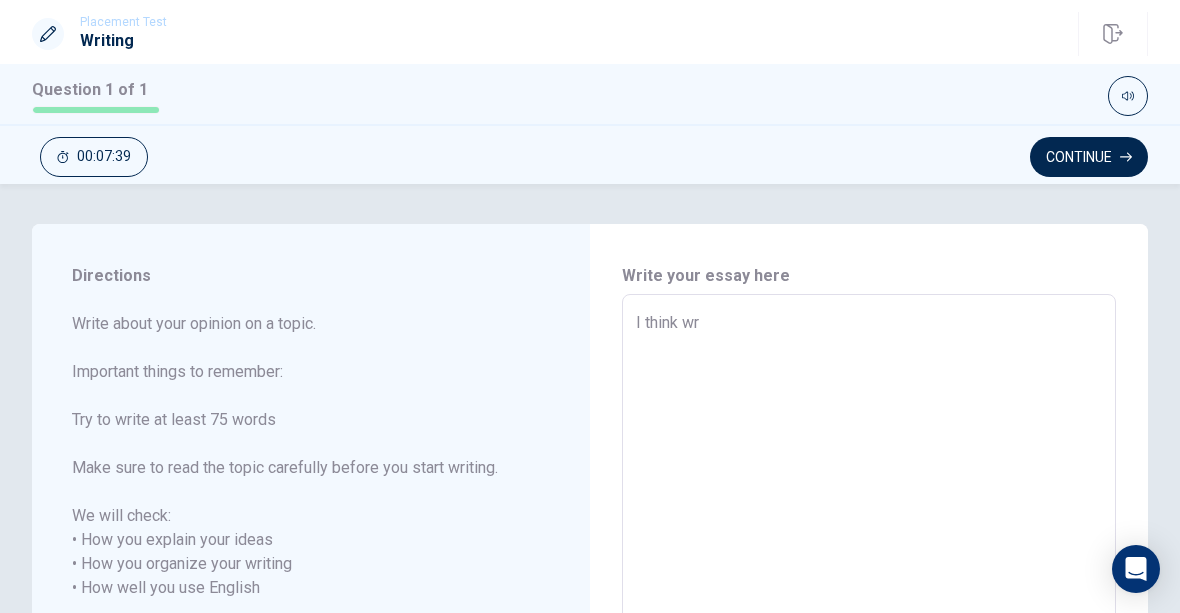 type on "x" 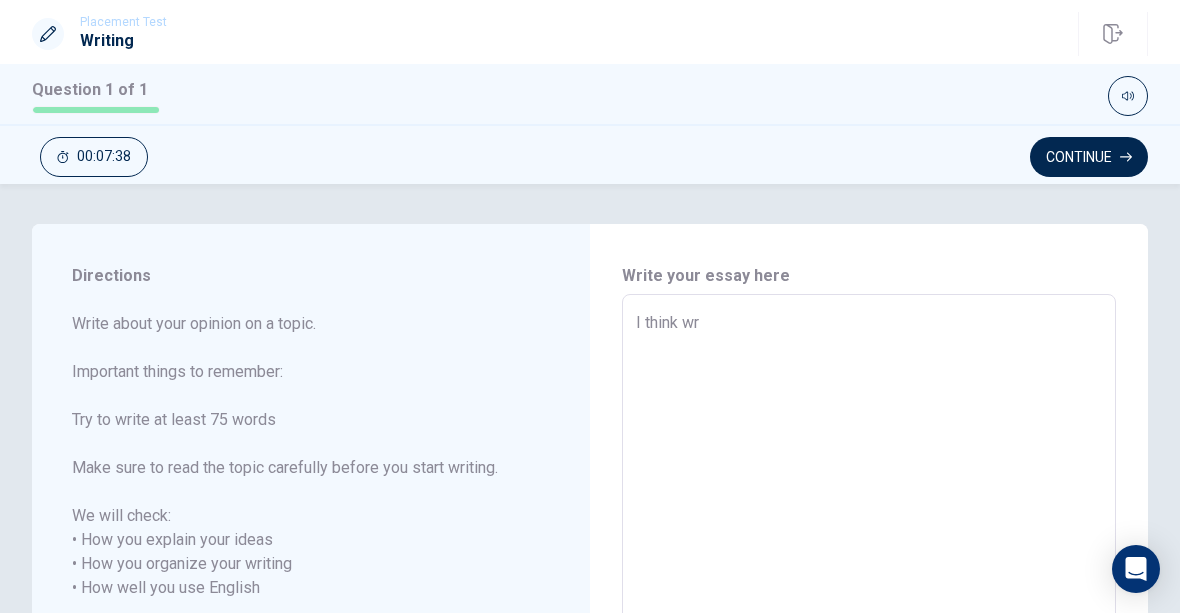 type on "I think wri" 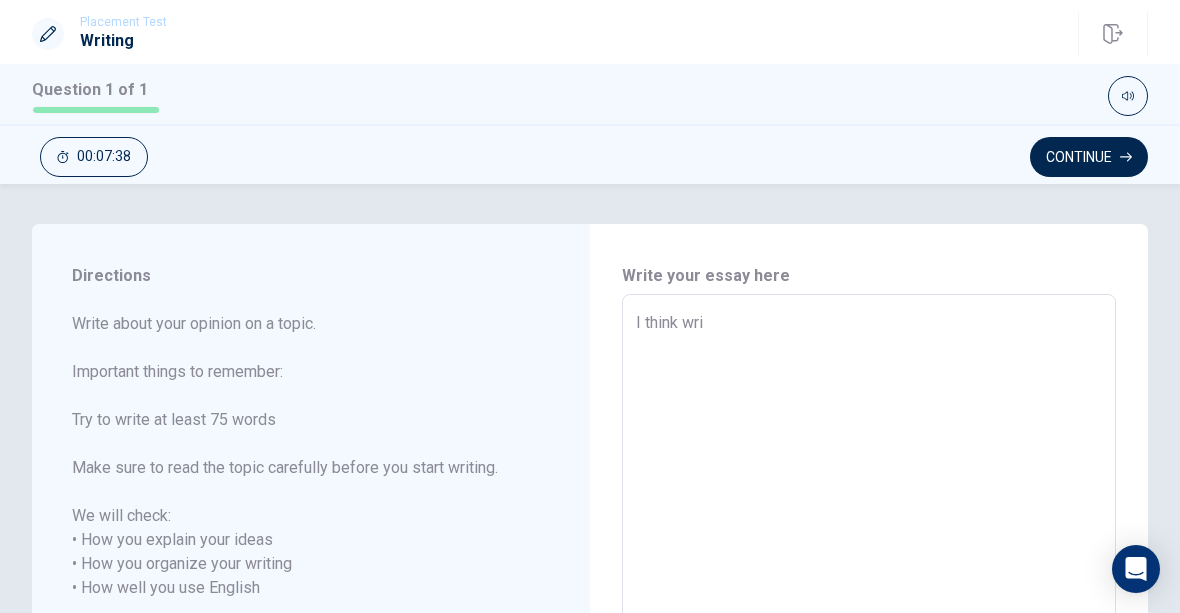 type on "x" 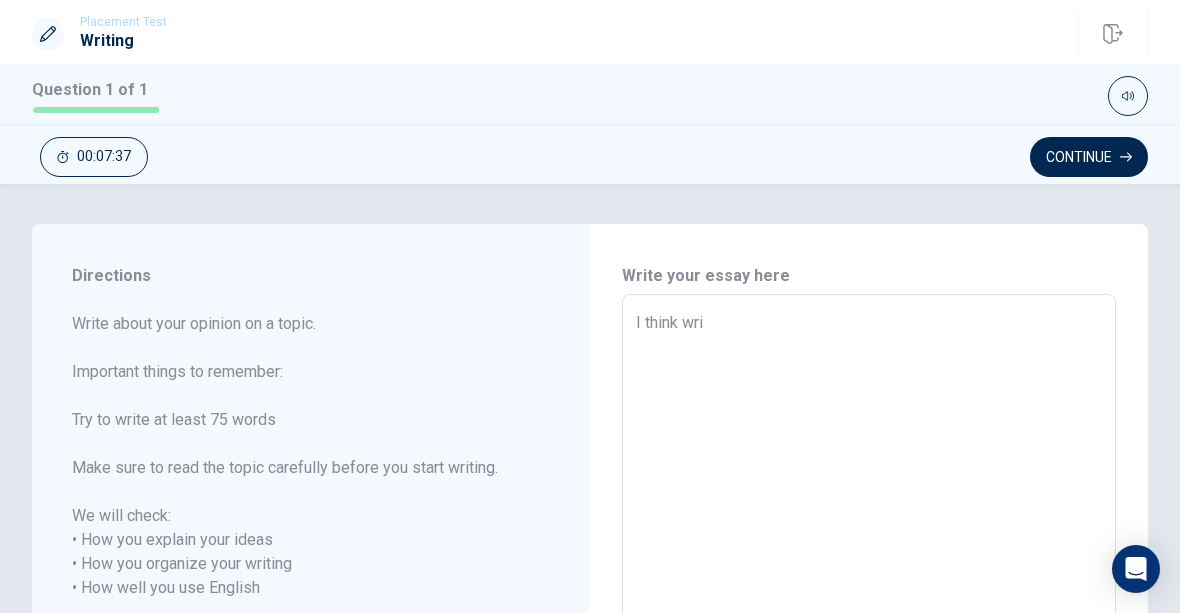 type on "I think writ" 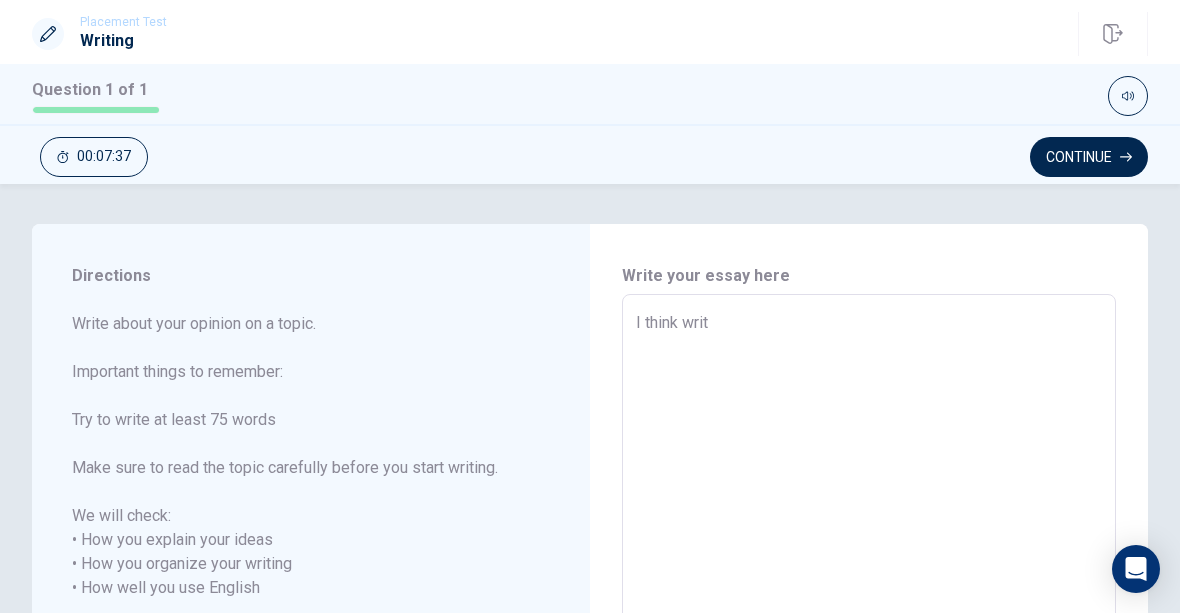 type on "x" 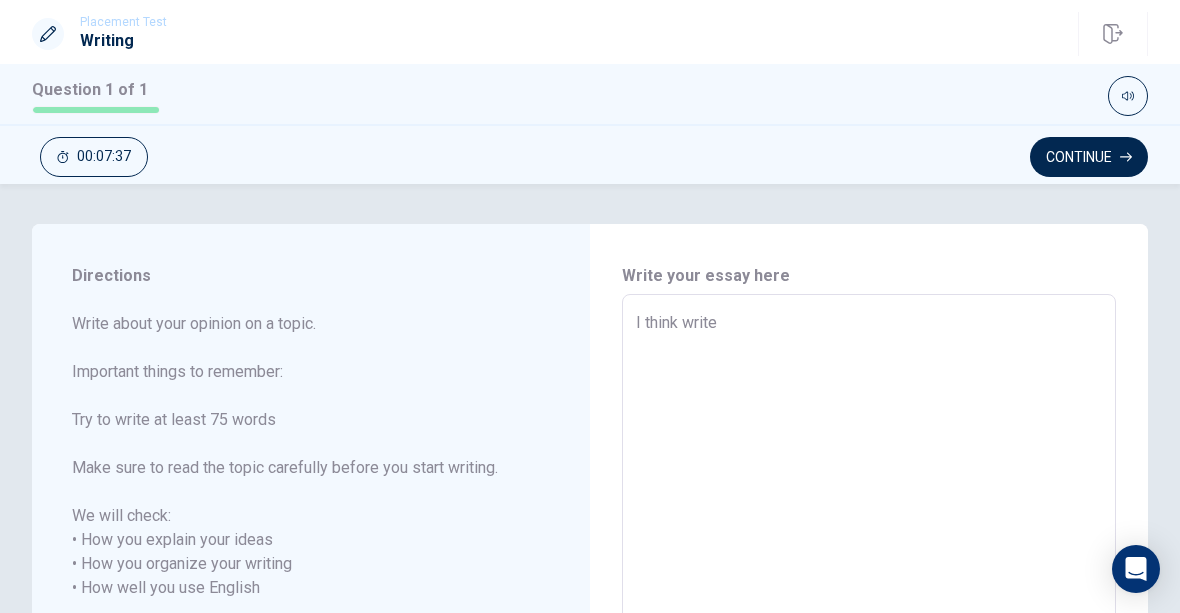 type on "x" 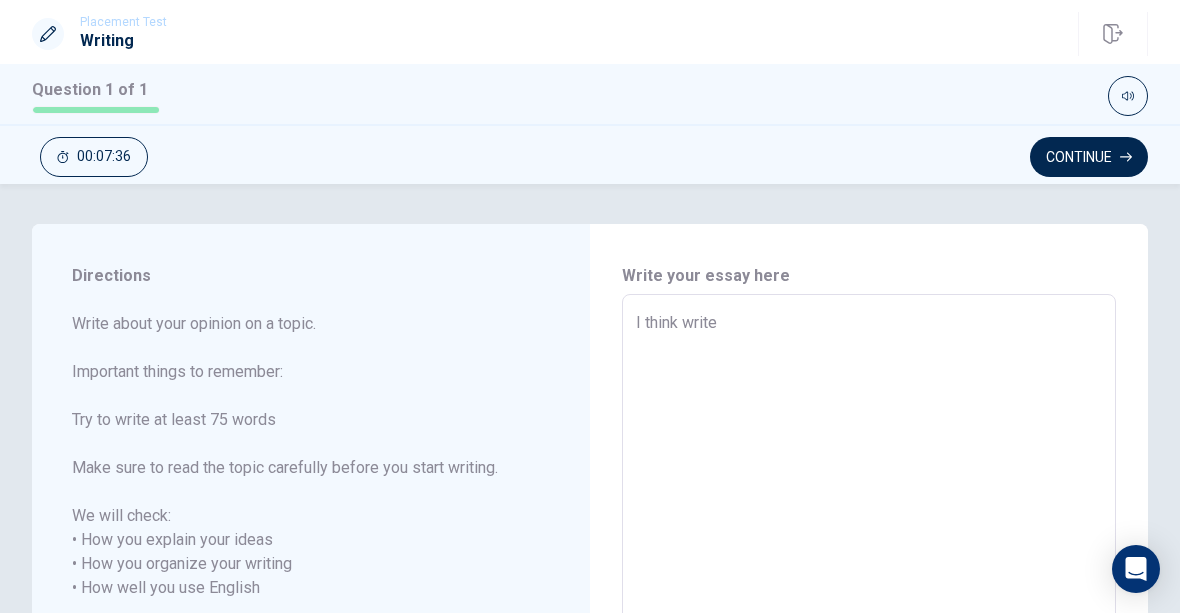 type on "I think write" 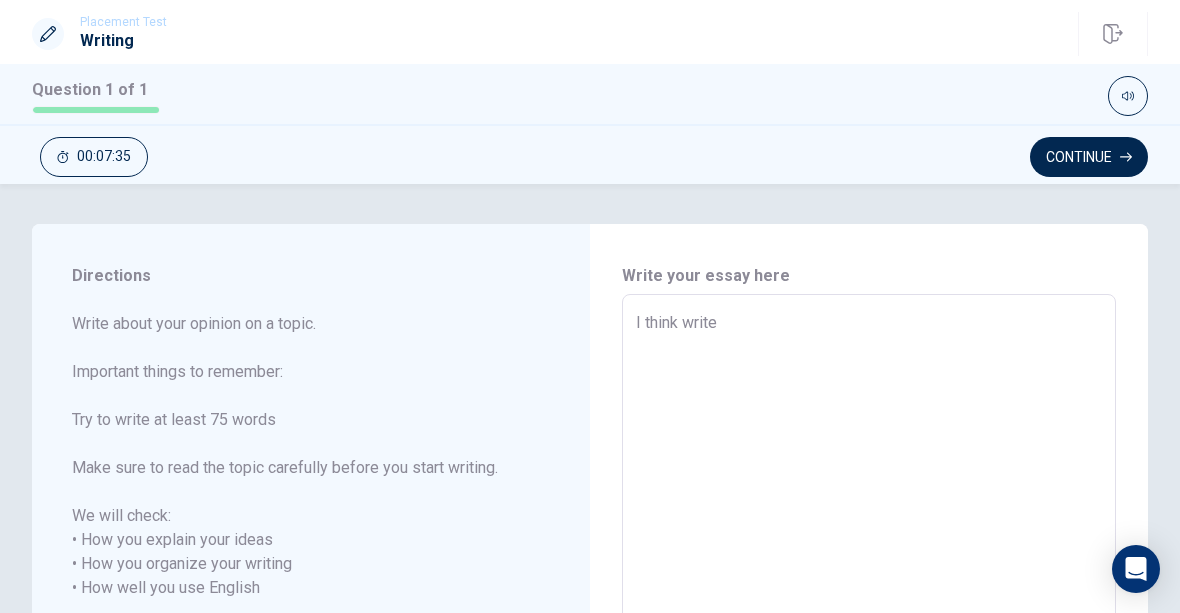 type on "x" 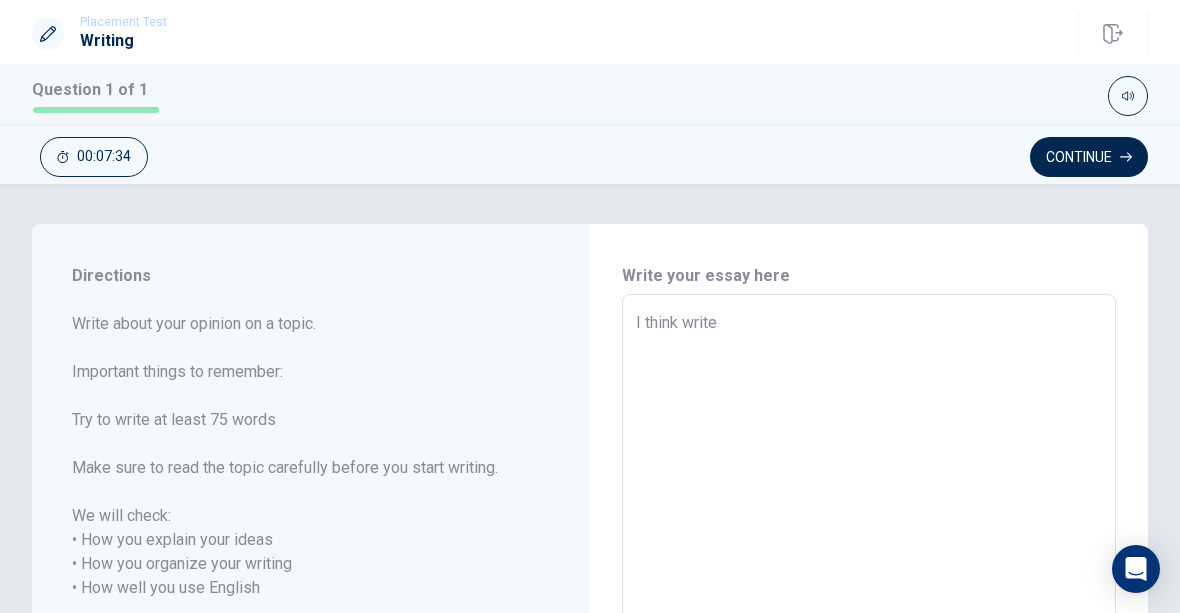 type on "I think write a" 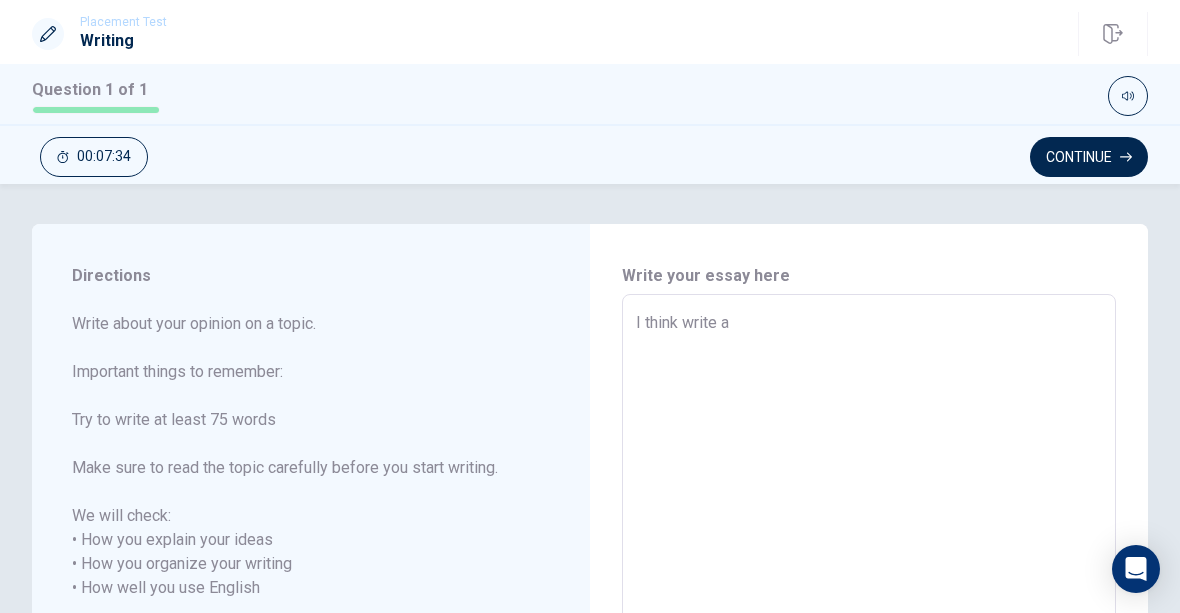 type on "x" 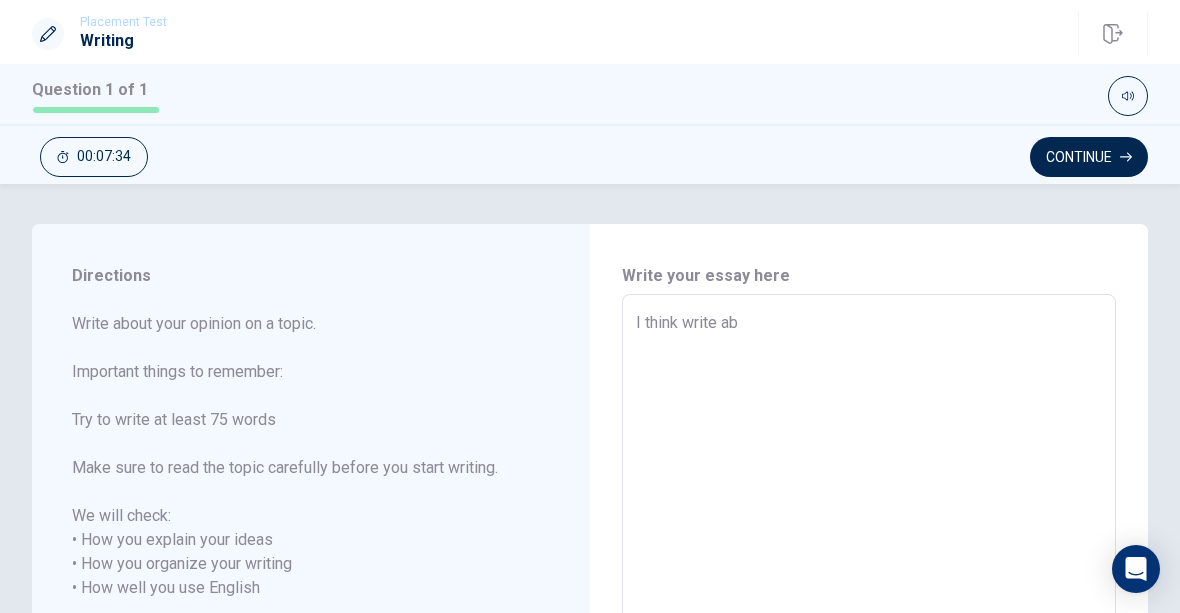 type on "x" 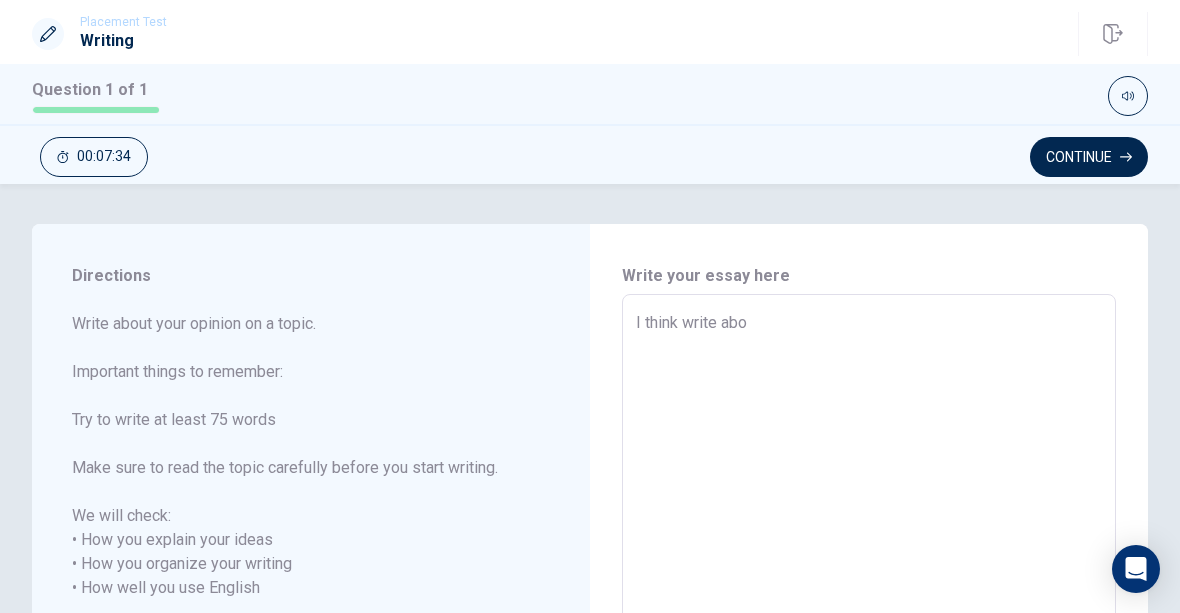 type on "x" 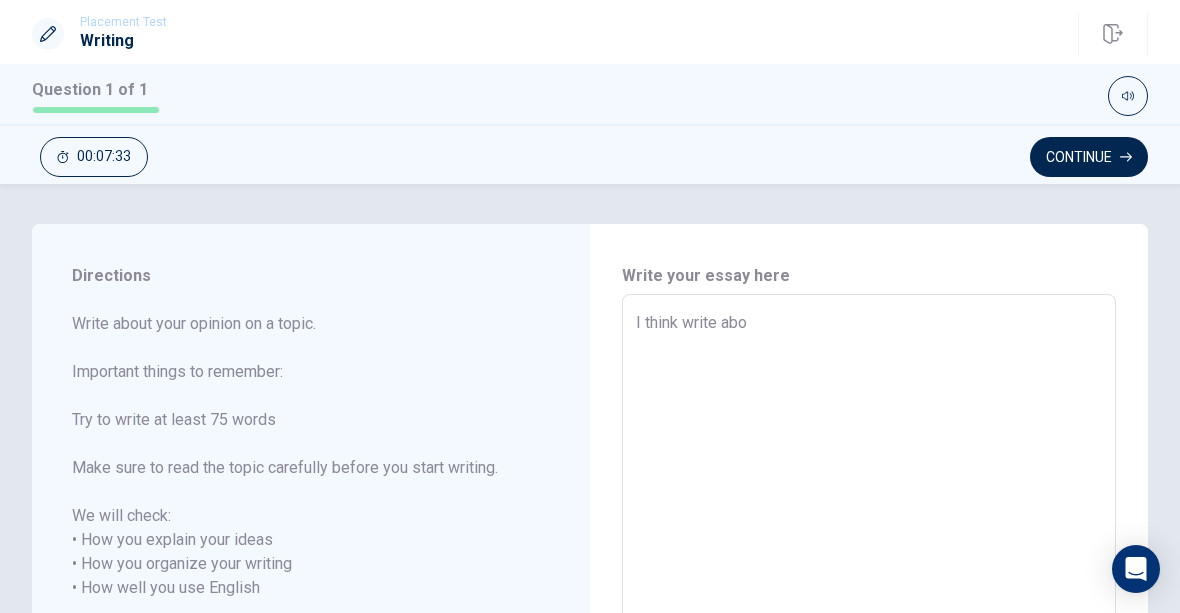 type on "I think write abou" 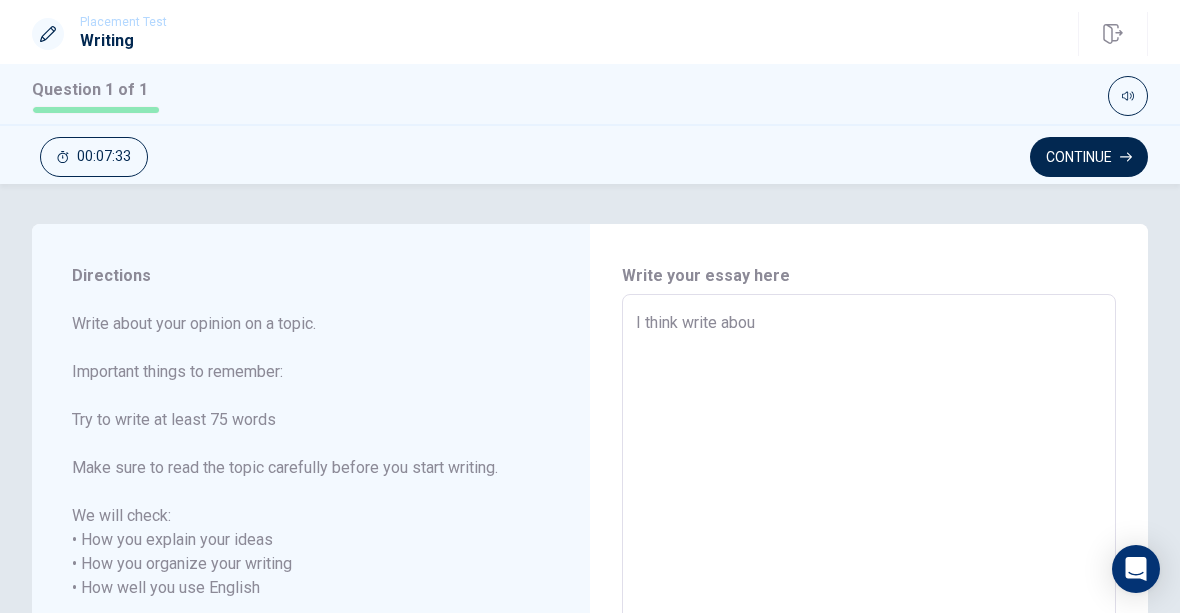 type on "x" 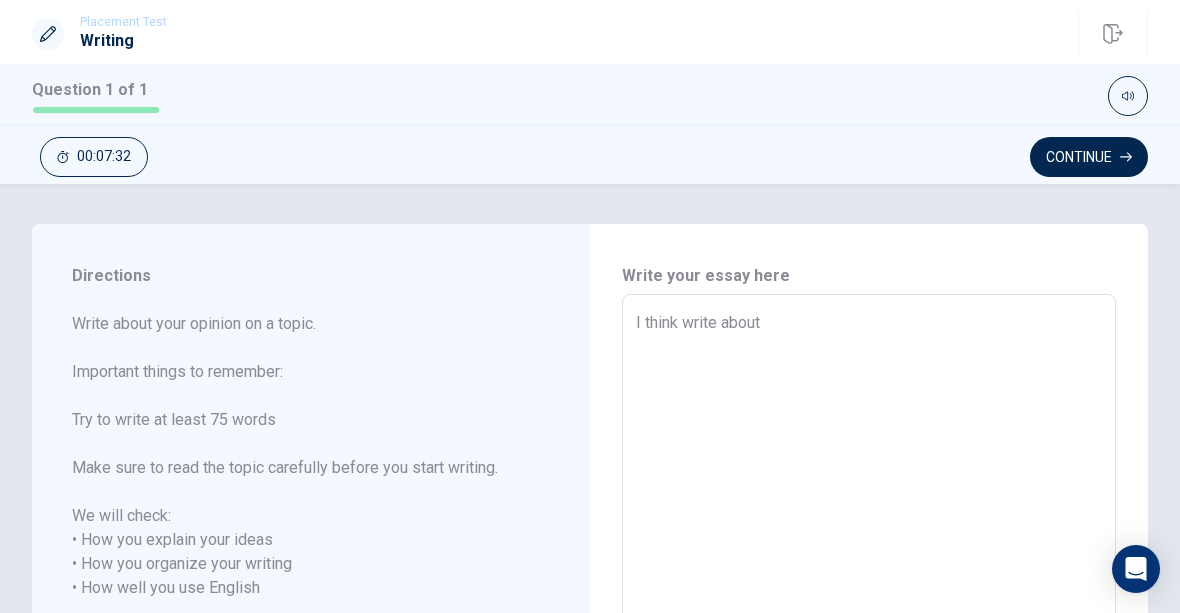 type on "x" 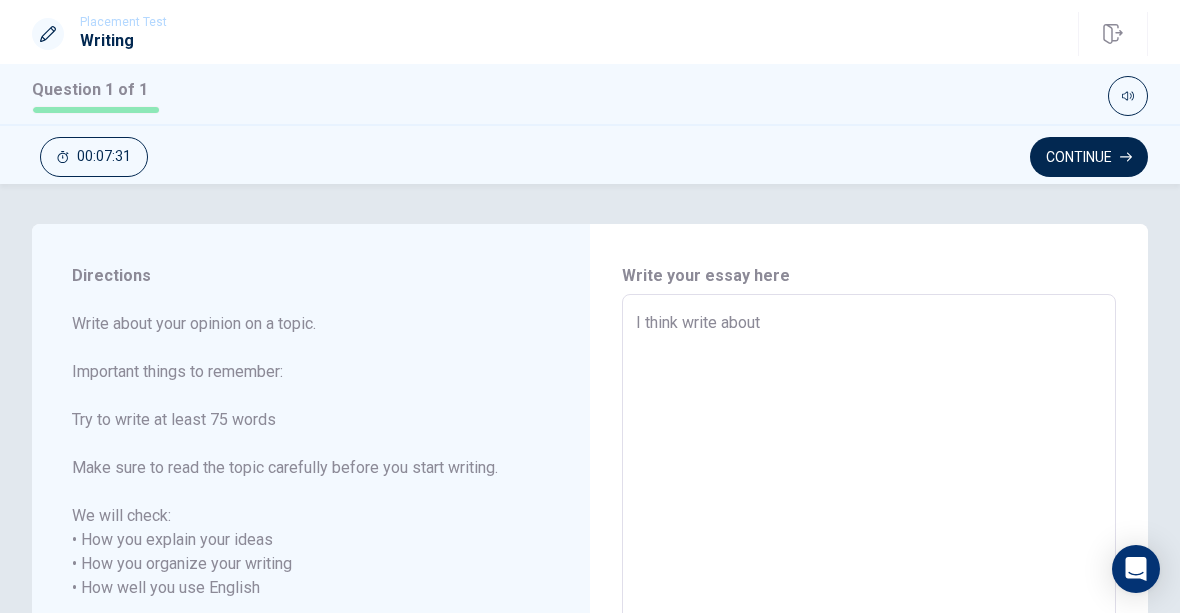 type on "I think write about b" 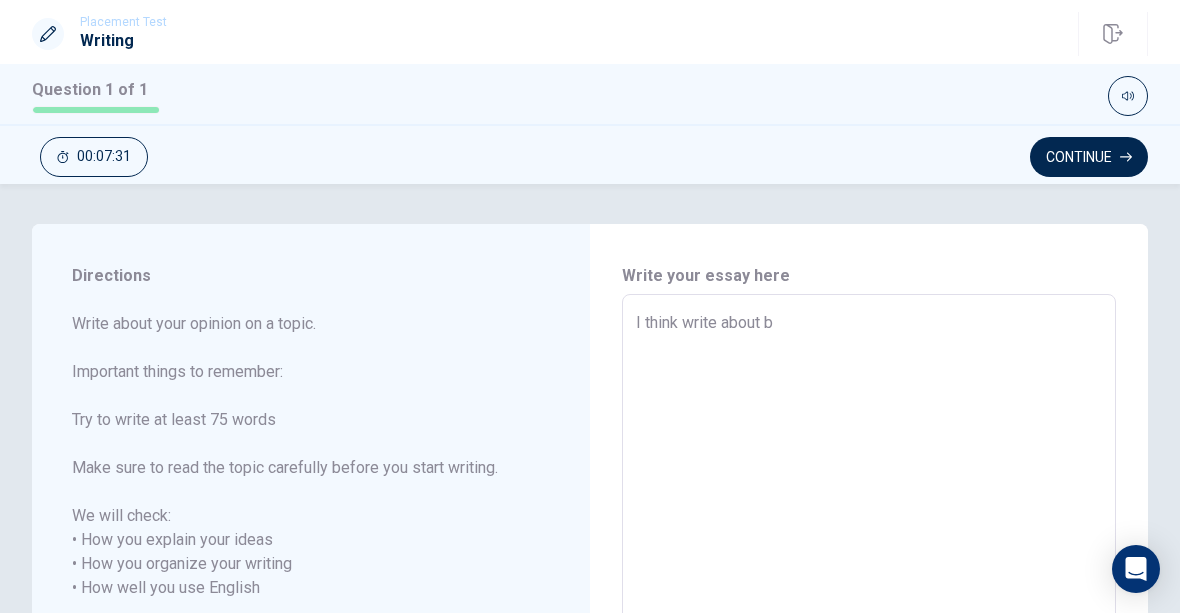 type on "x" 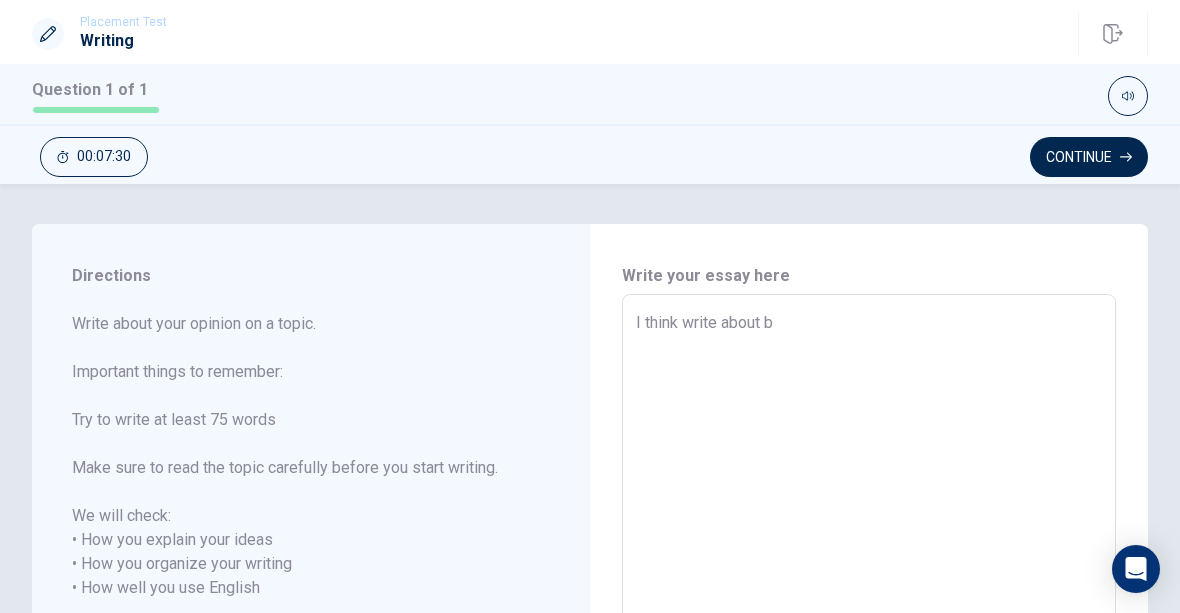 type on "I think write about [PERSON_NAME]" 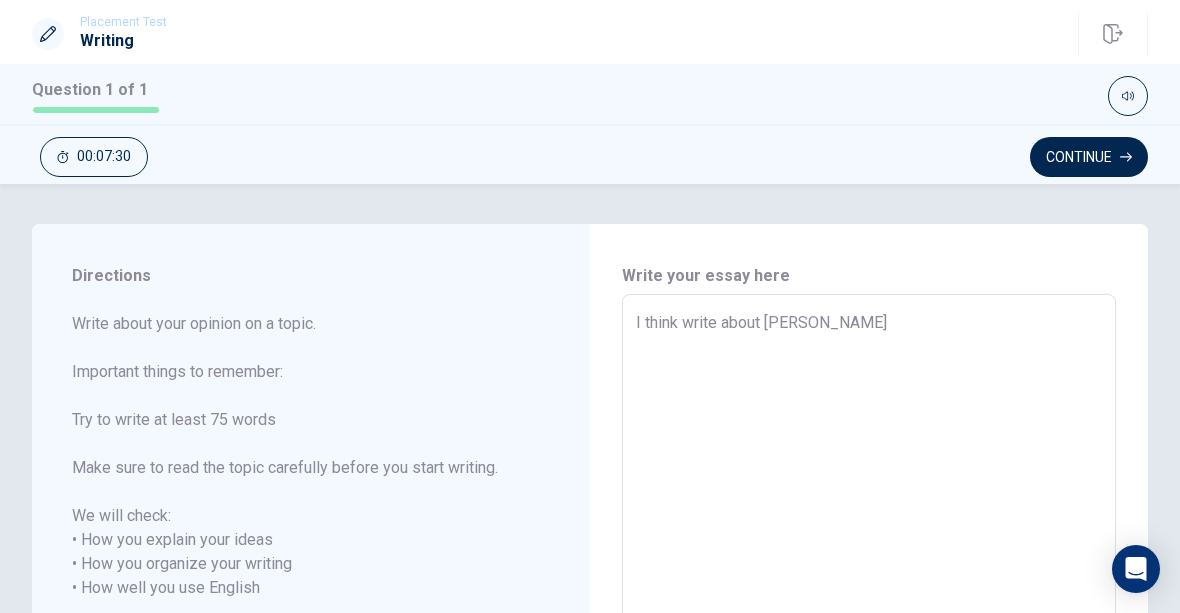 type on "x" 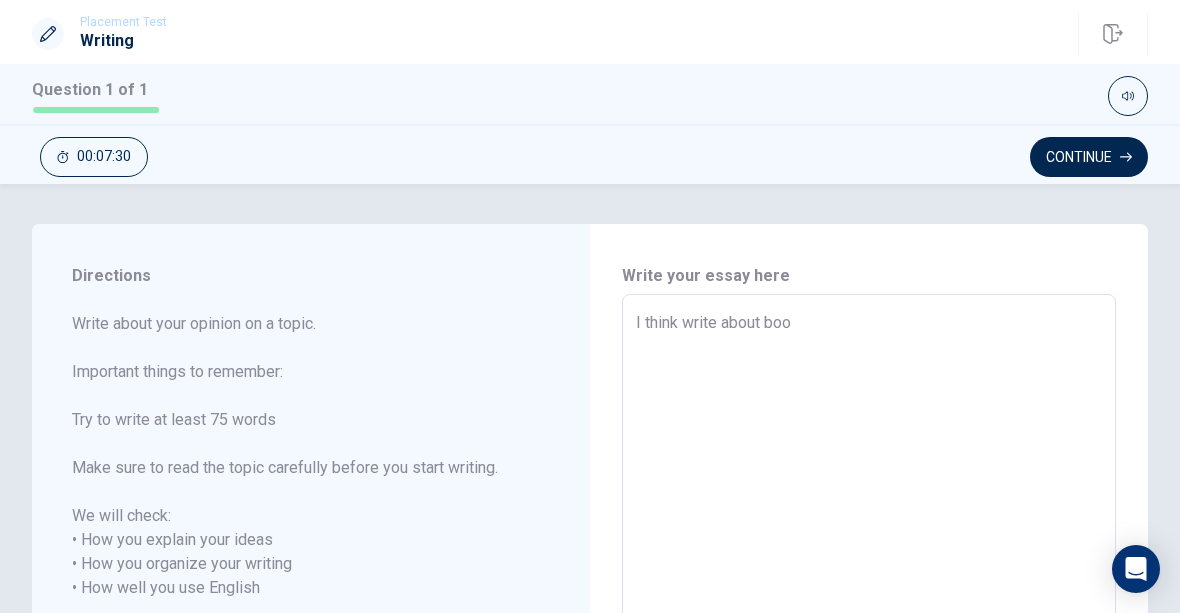 type on "x" 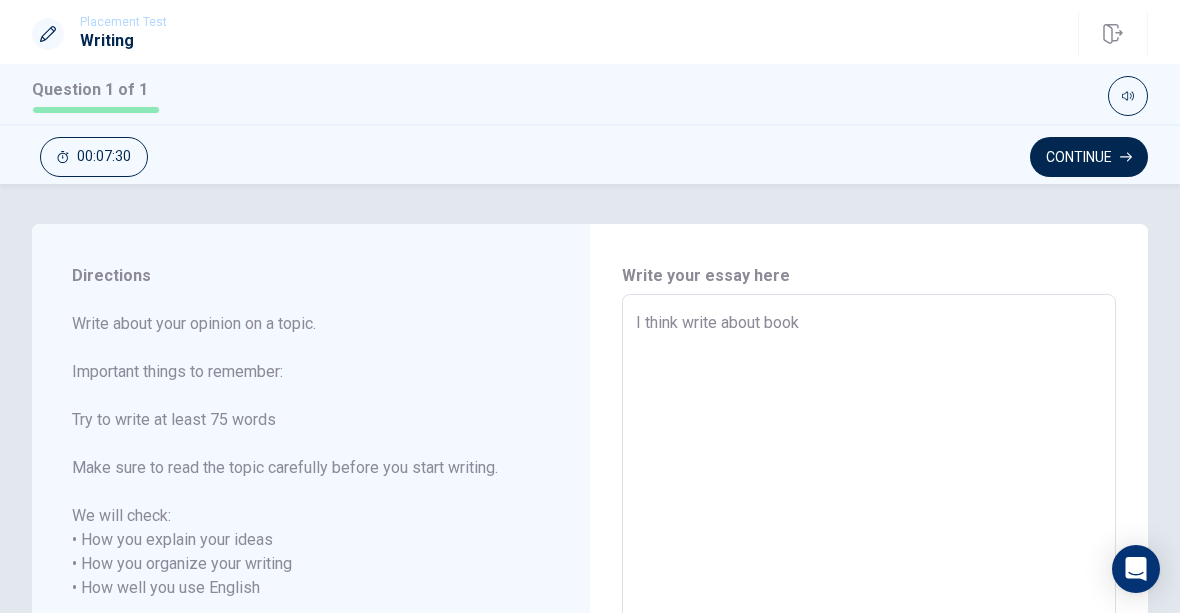 type on "x" 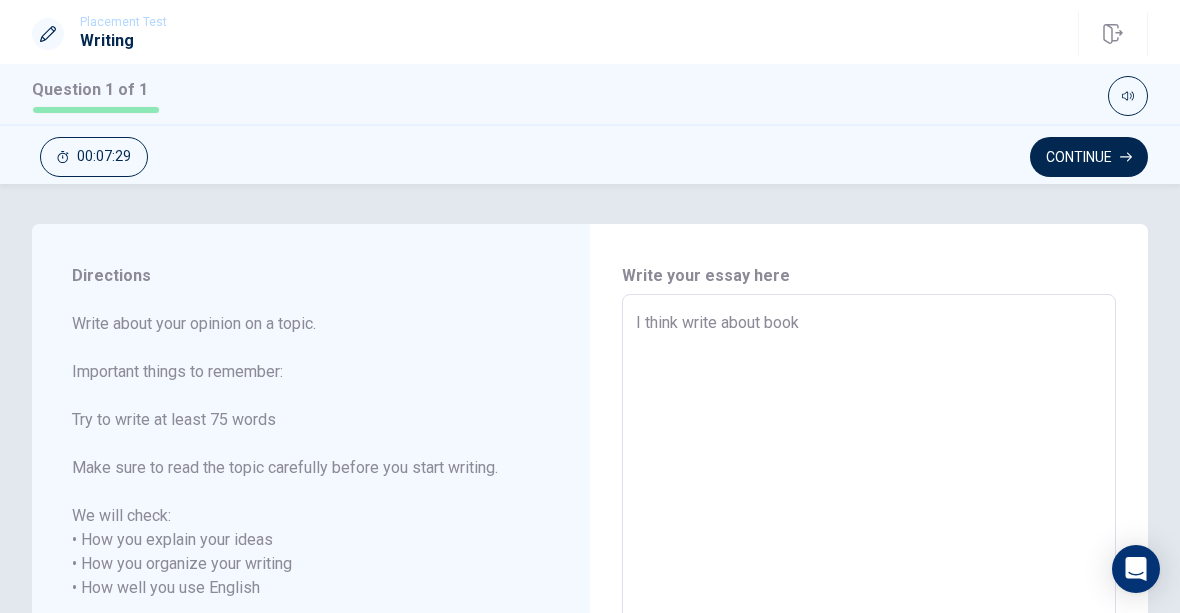 type on "I think write about book" 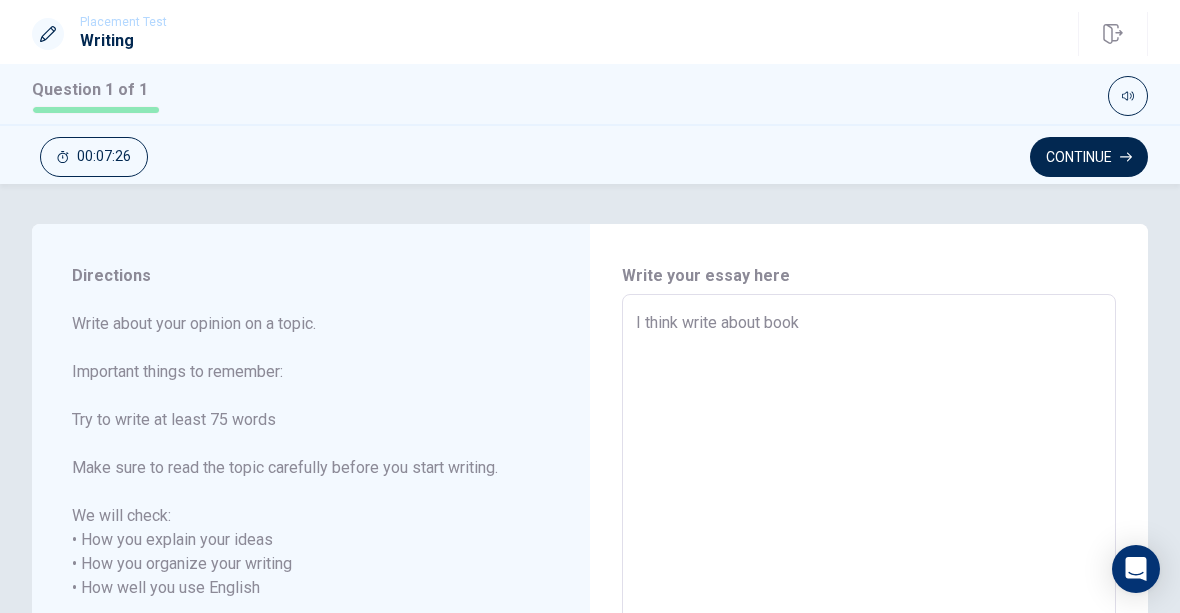 type on "x" 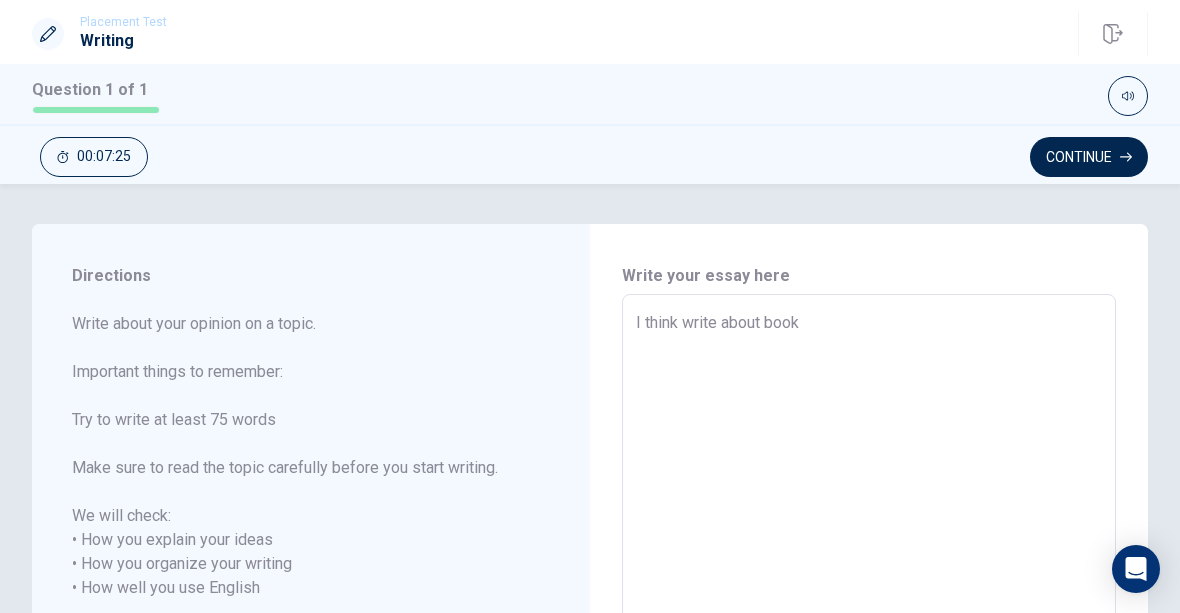 scroll, scrollTop: 0, scrollLeft: 0, axis: both 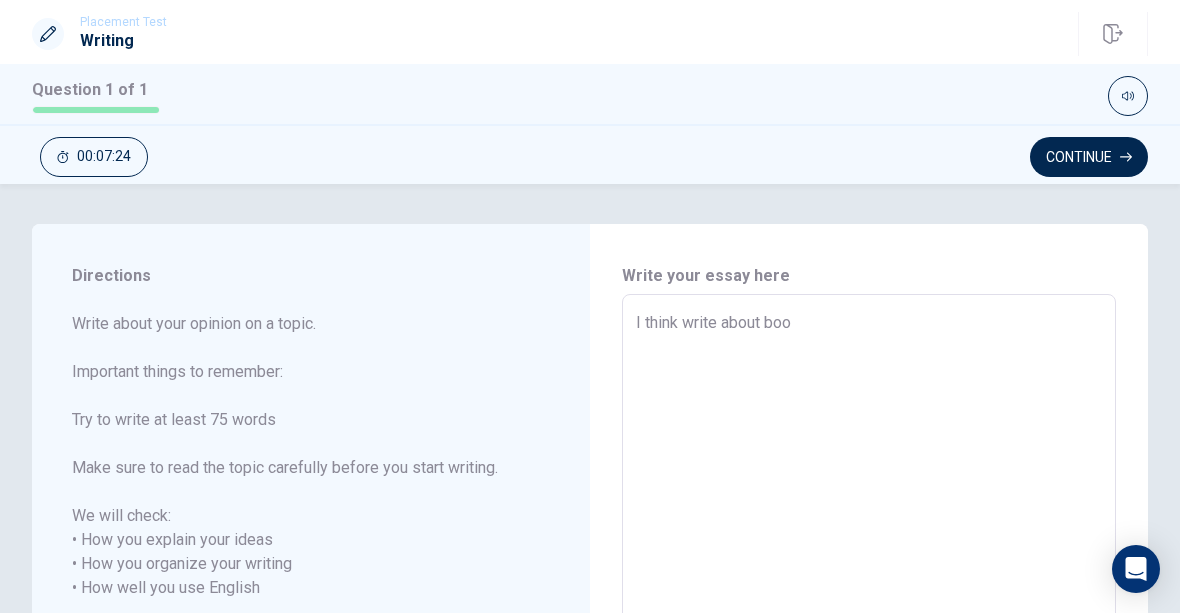 type on "x" 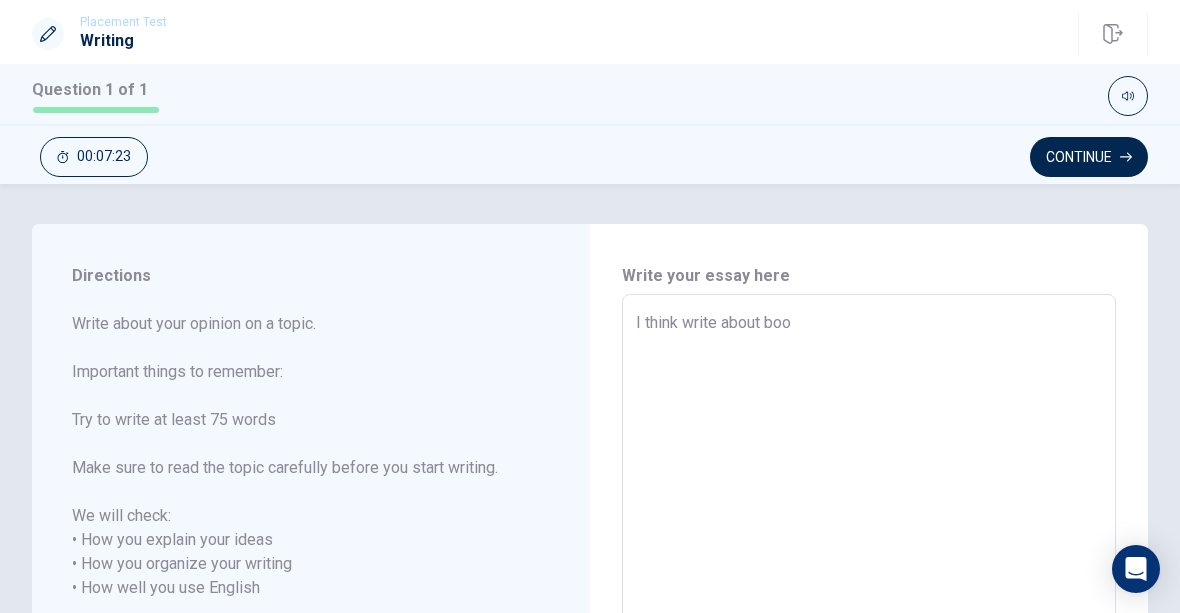 type on "I think write about boo." 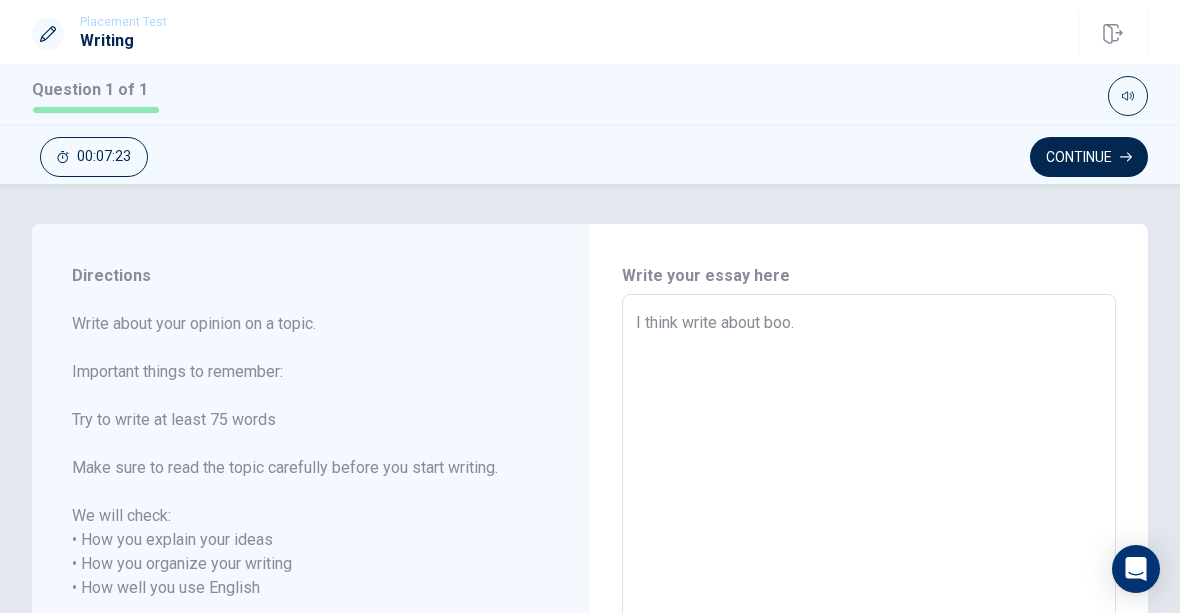 type on "x" 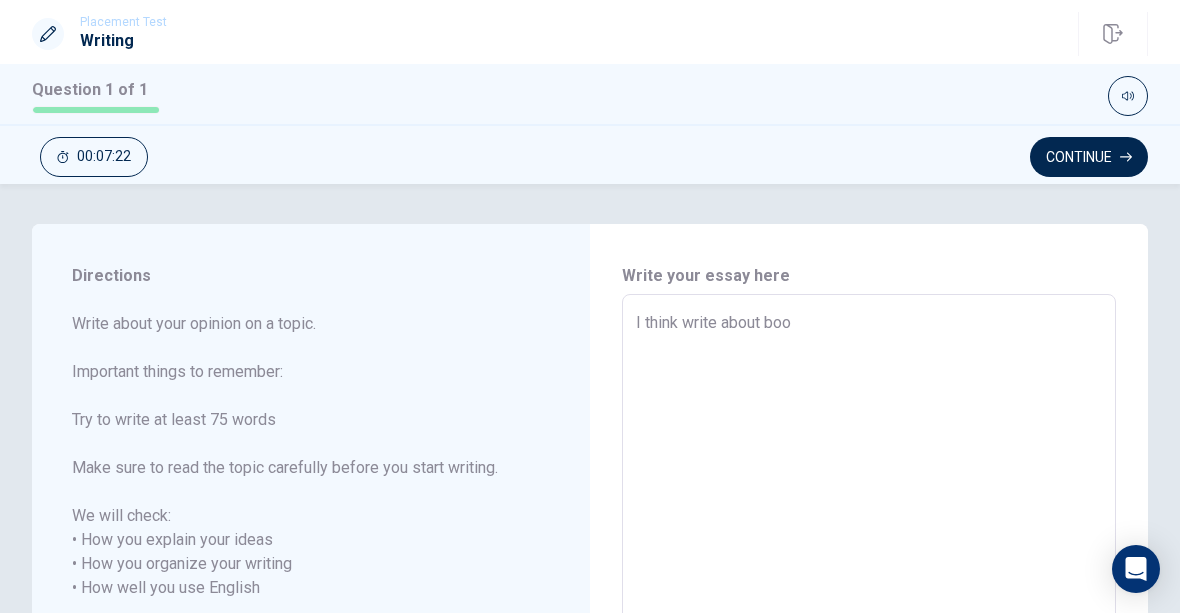 type on "x" 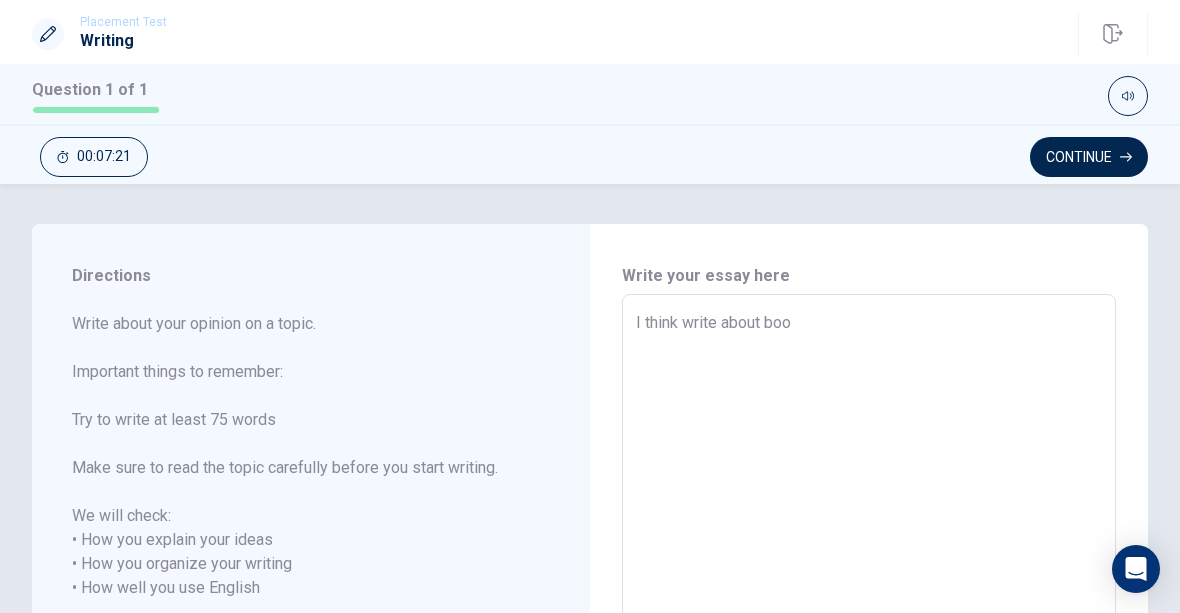type on "I think write about book" 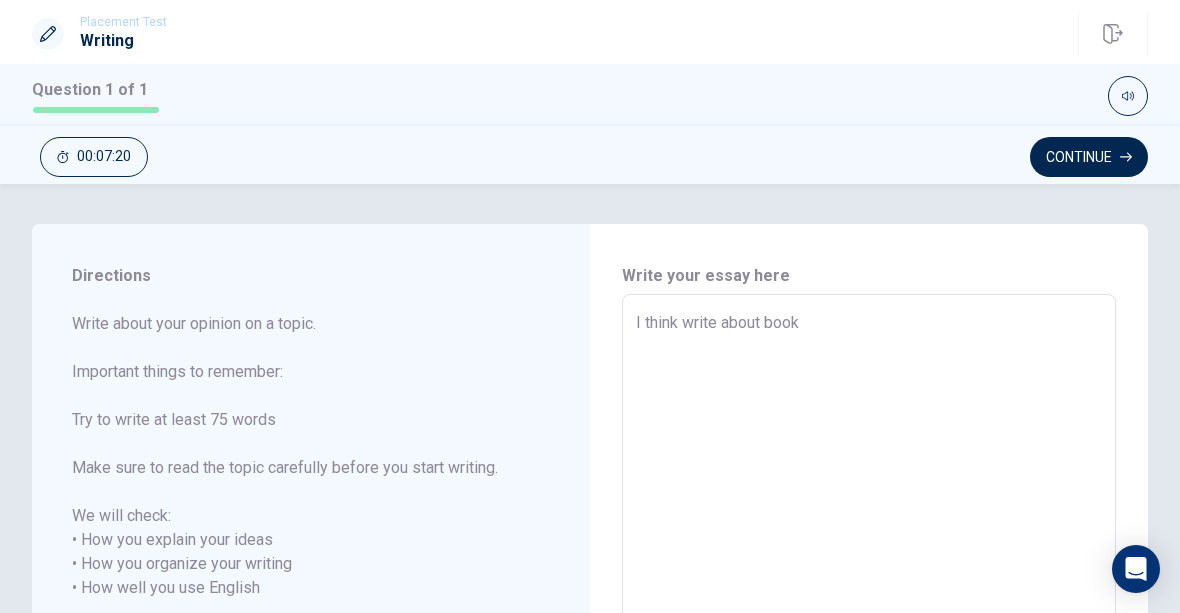 type on "x" 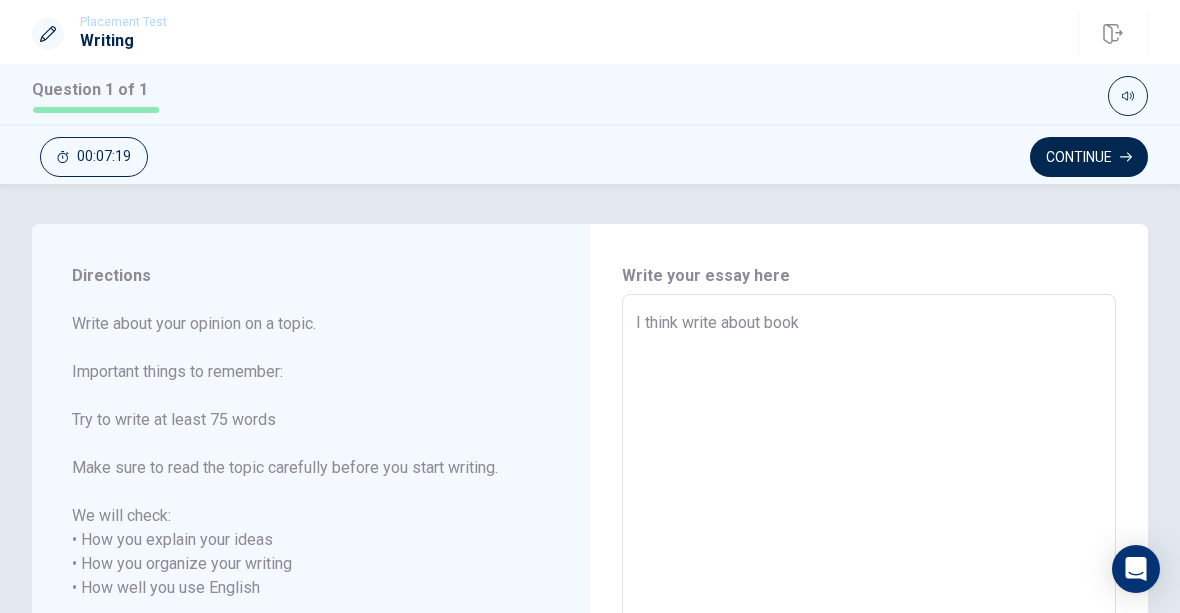 type on "I think write about book/" 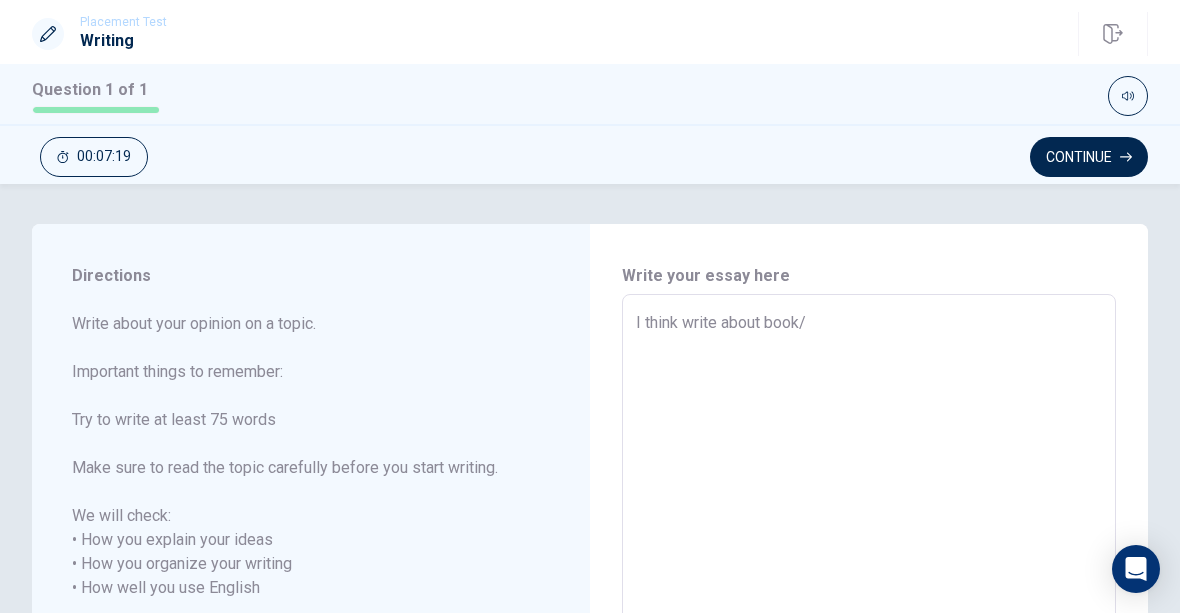 type on "x" 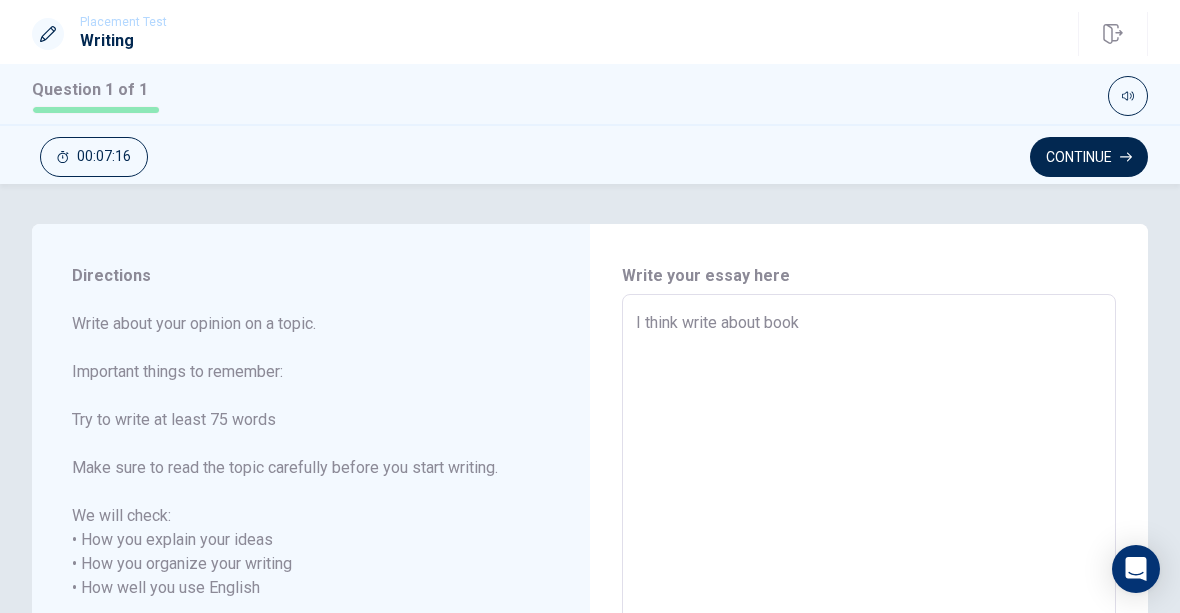 type on "x" 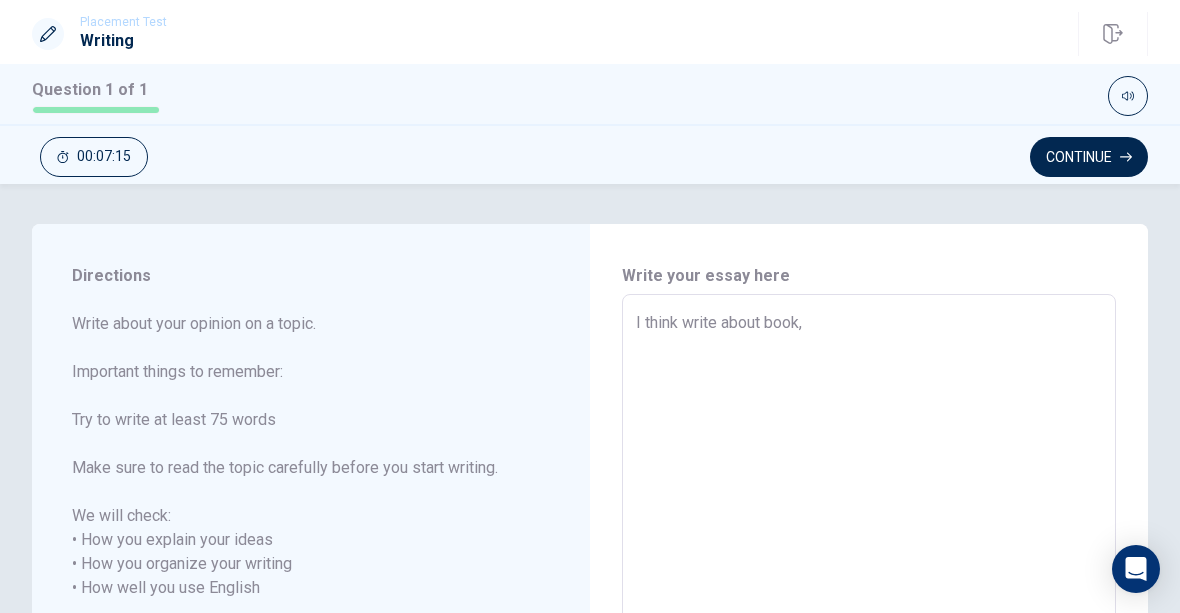 type on "x" 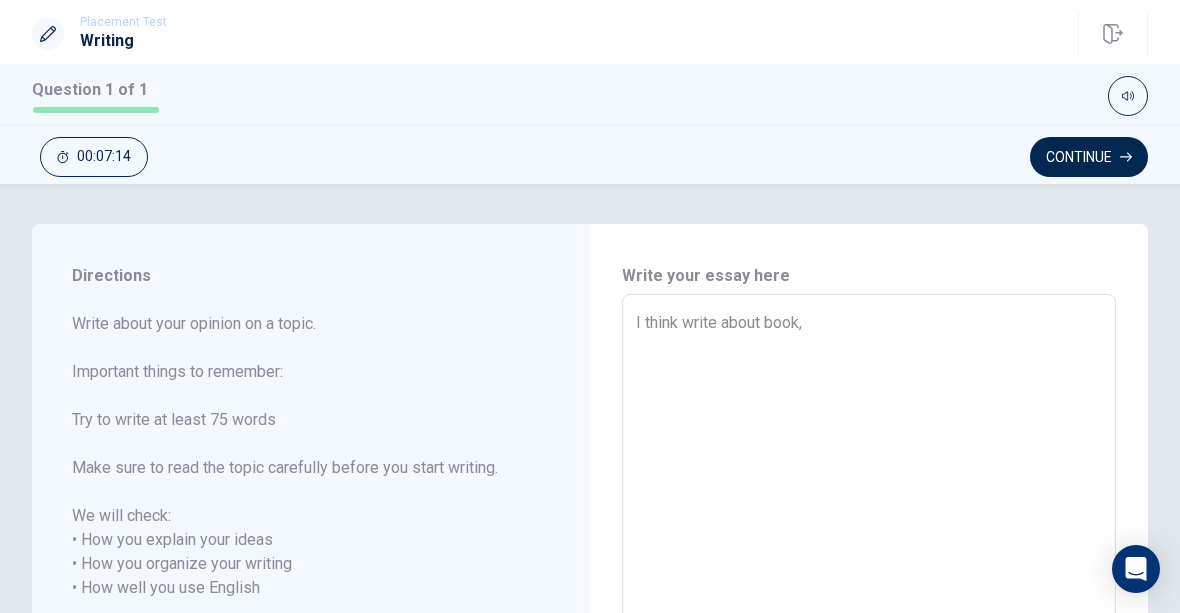 type on "I think write about book,m" 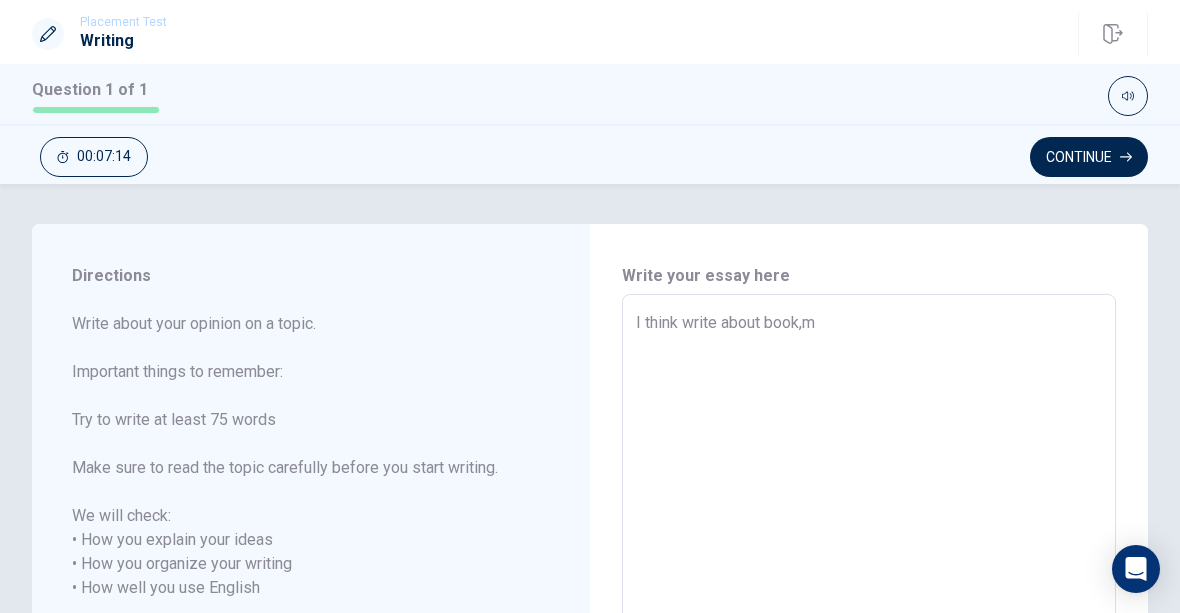 type on "x" 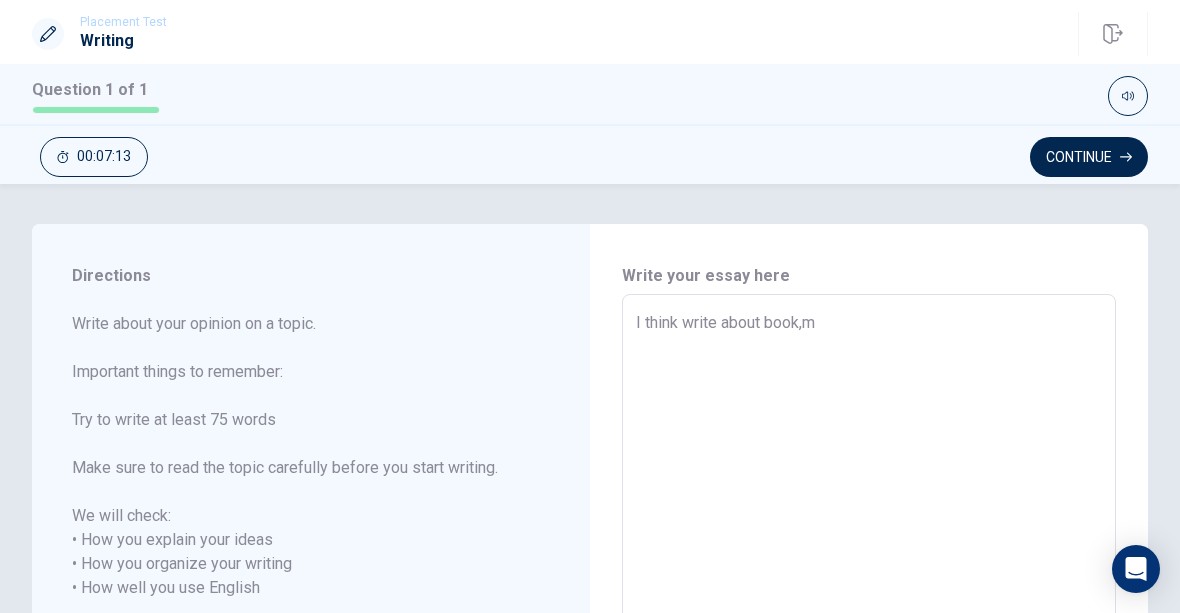 type on "I think write about book,mo" 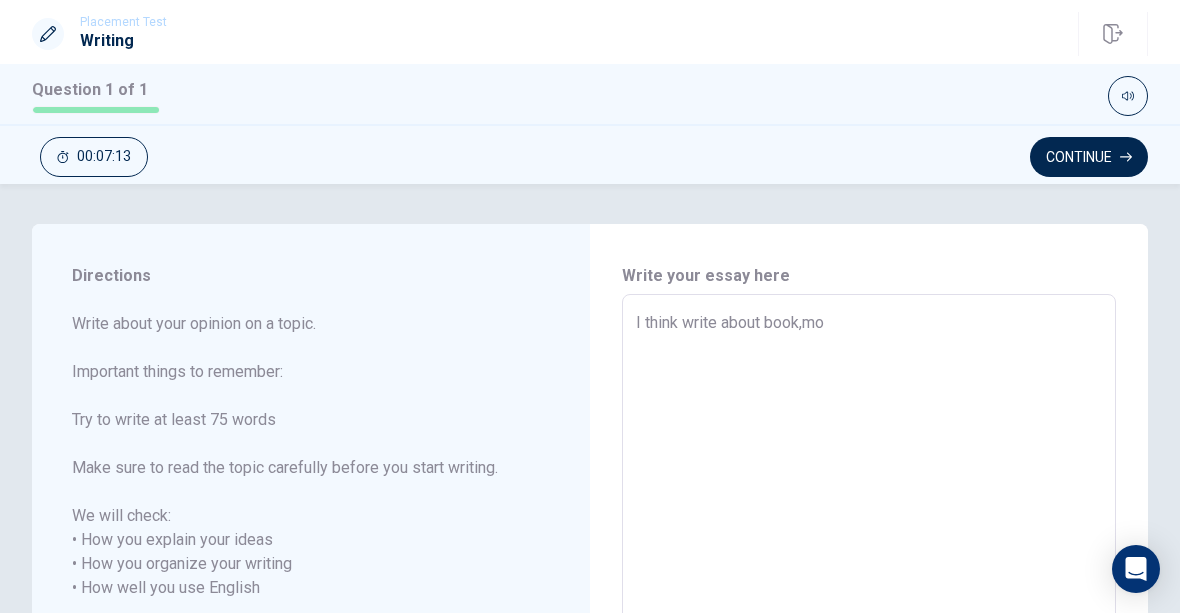 type on "x" 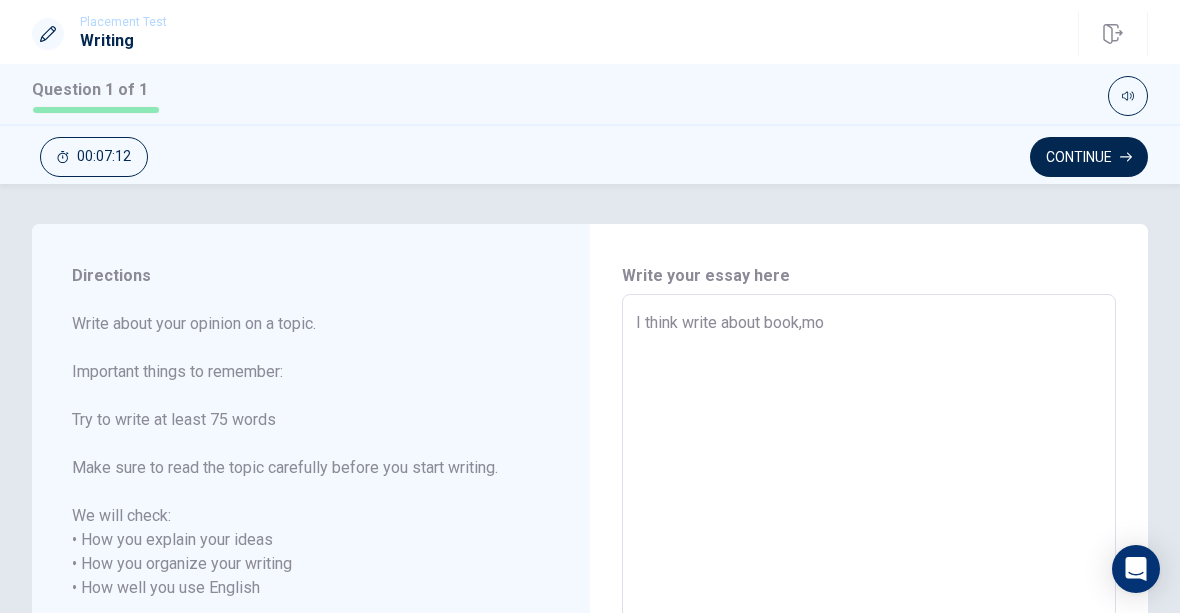 type on "I think write about book,mov" 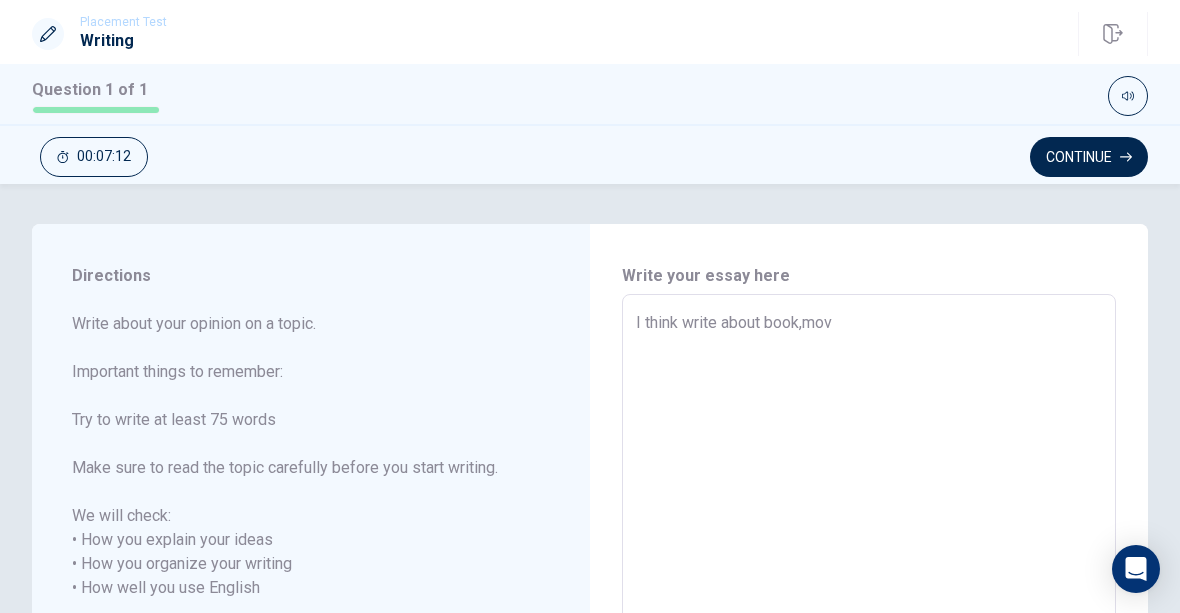 type on "x" 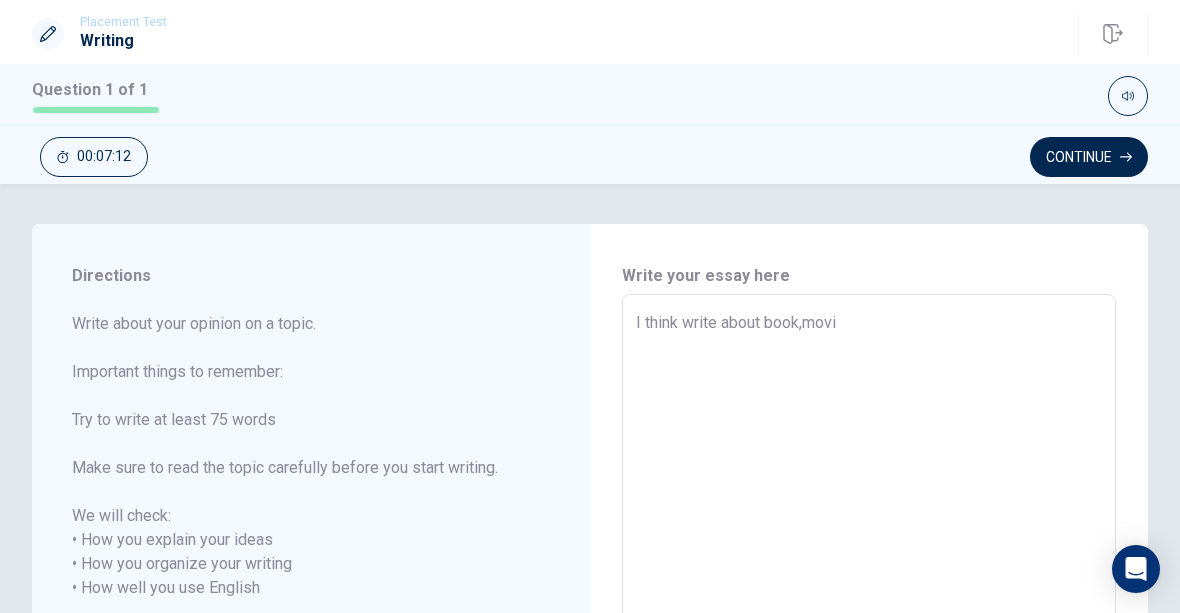 type on "x" 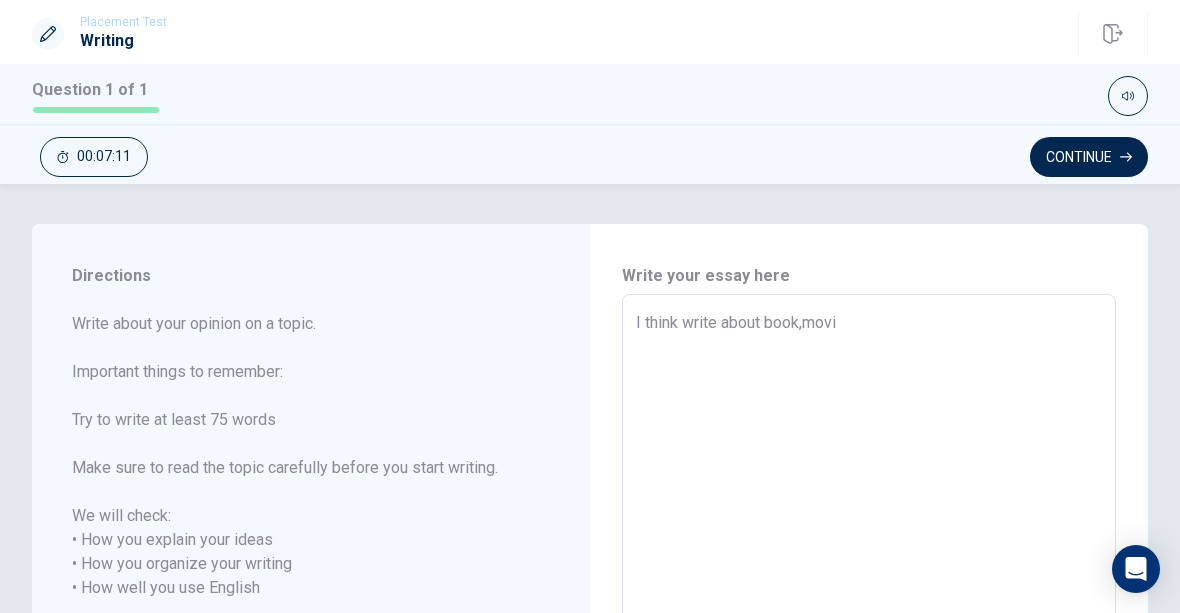 type on "I think write about book,movie" 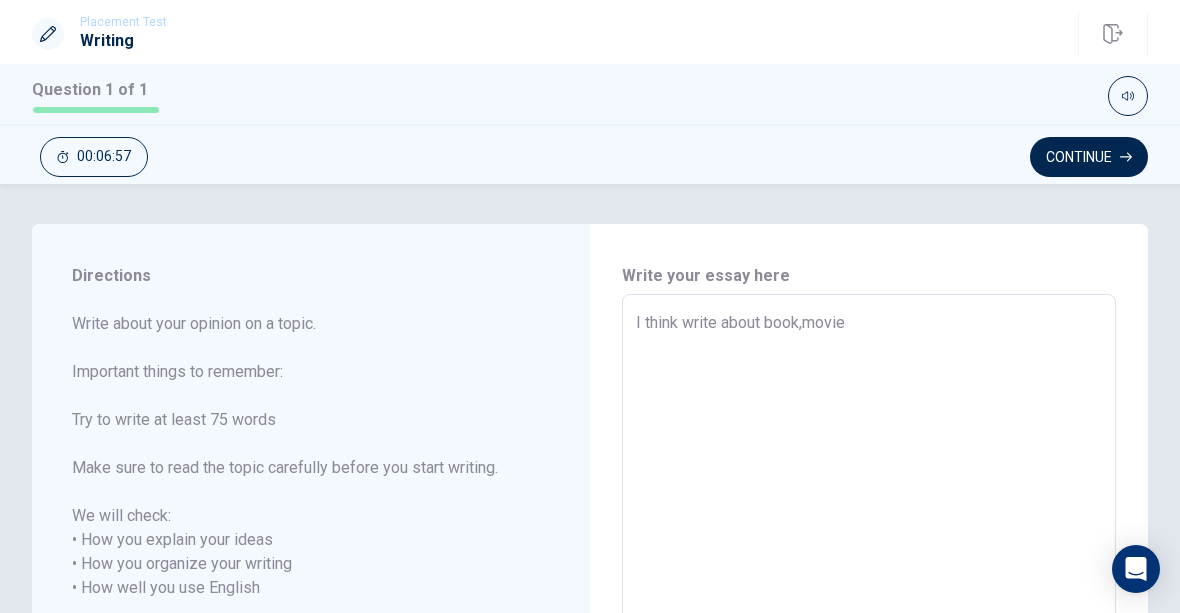 scroll, scrollTop: 1, scrollLeft: 0, axis: vertical 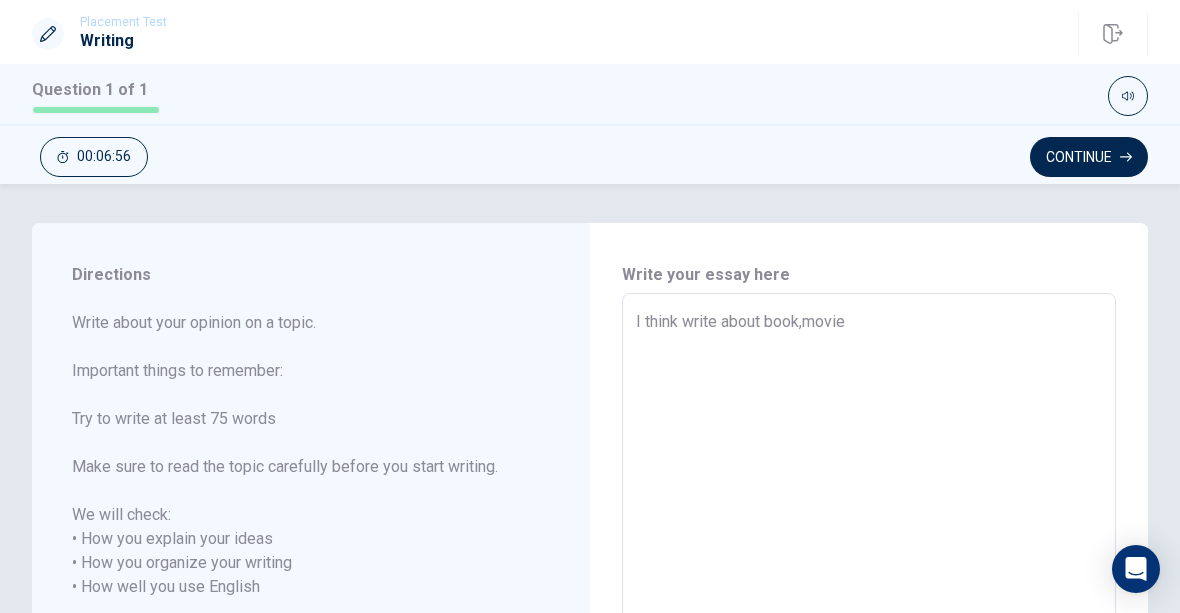 type on "x" 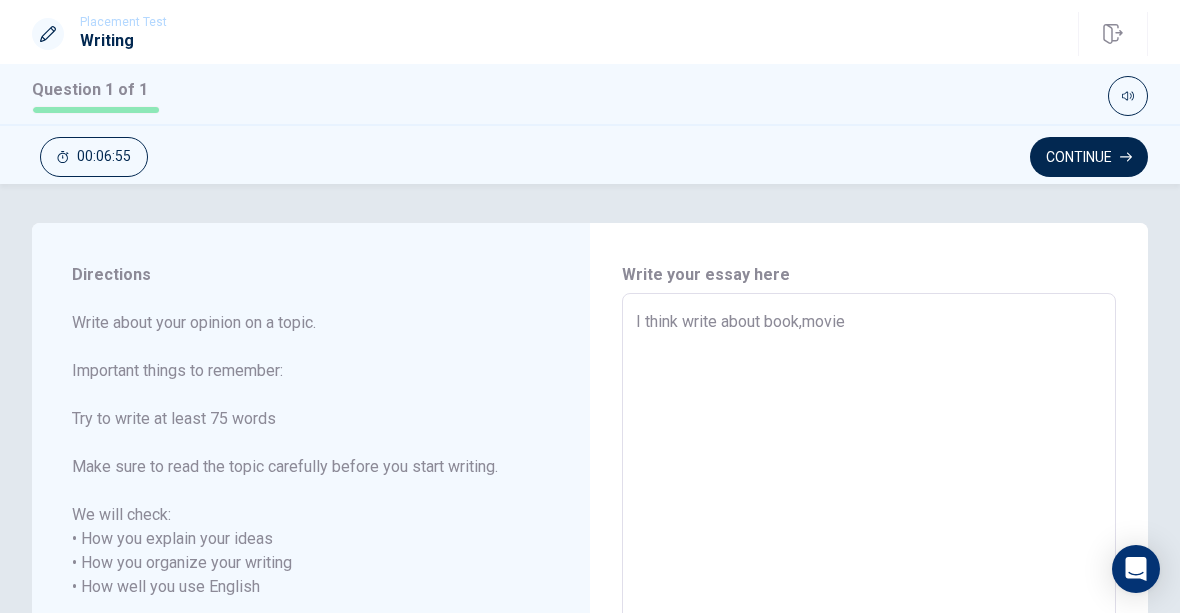 type on "I think write about book,movie," 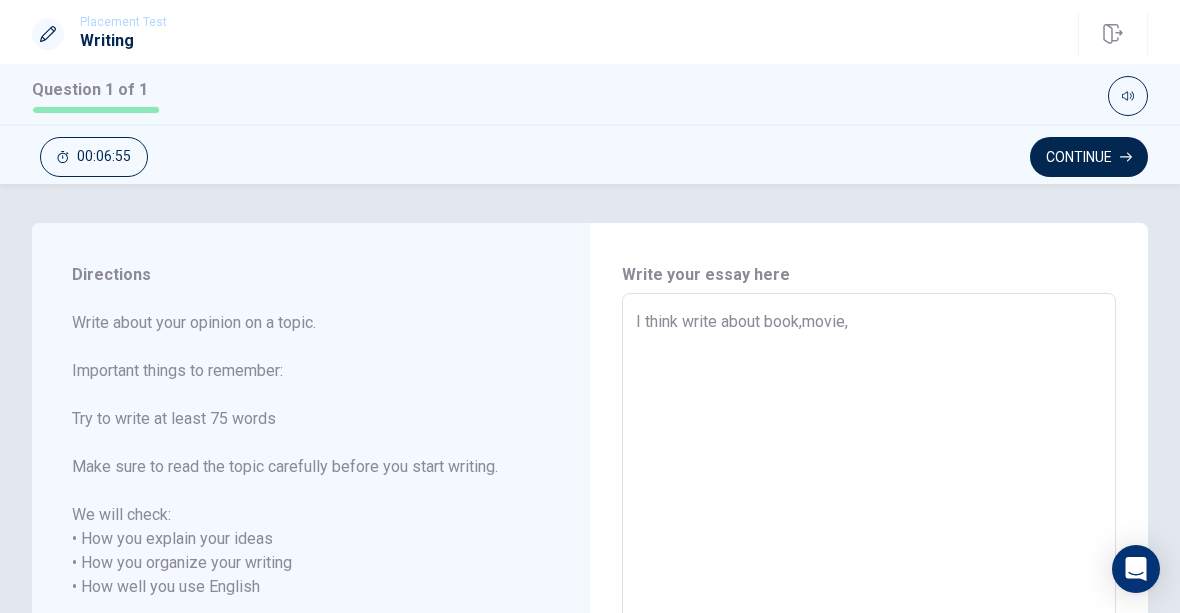 type on "x" 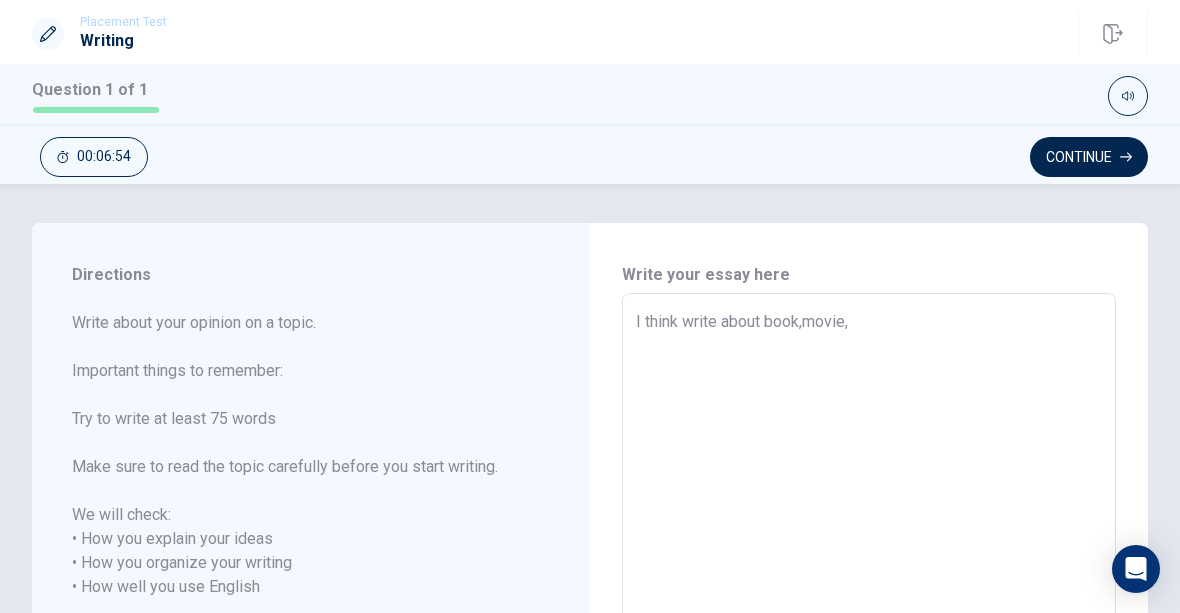 type on "I think write about book,movie," 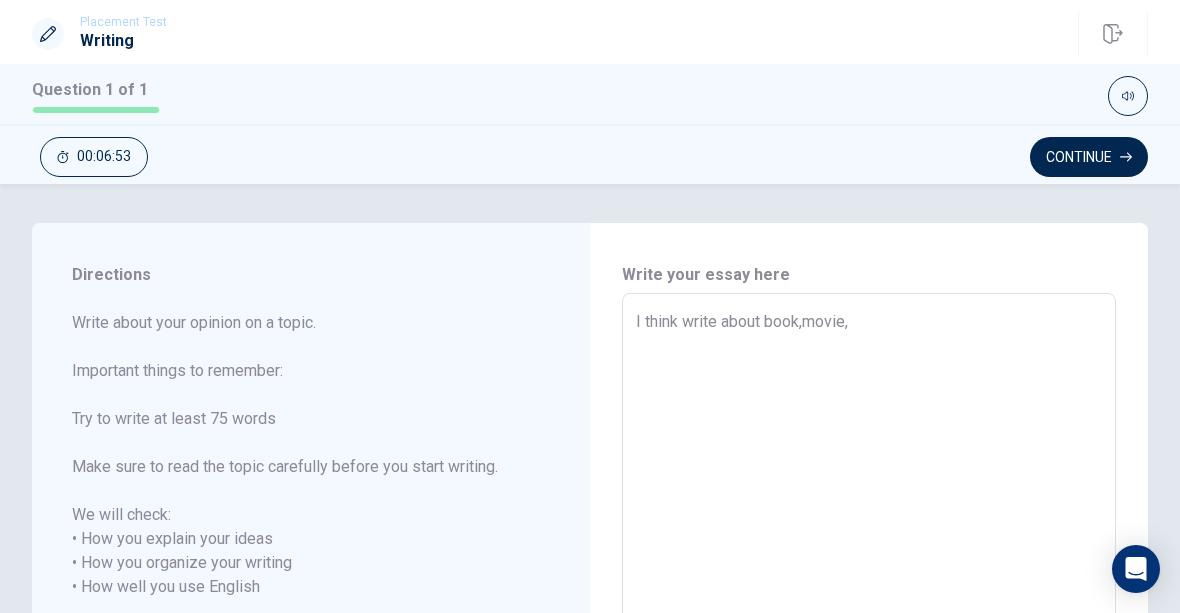 type on "x" 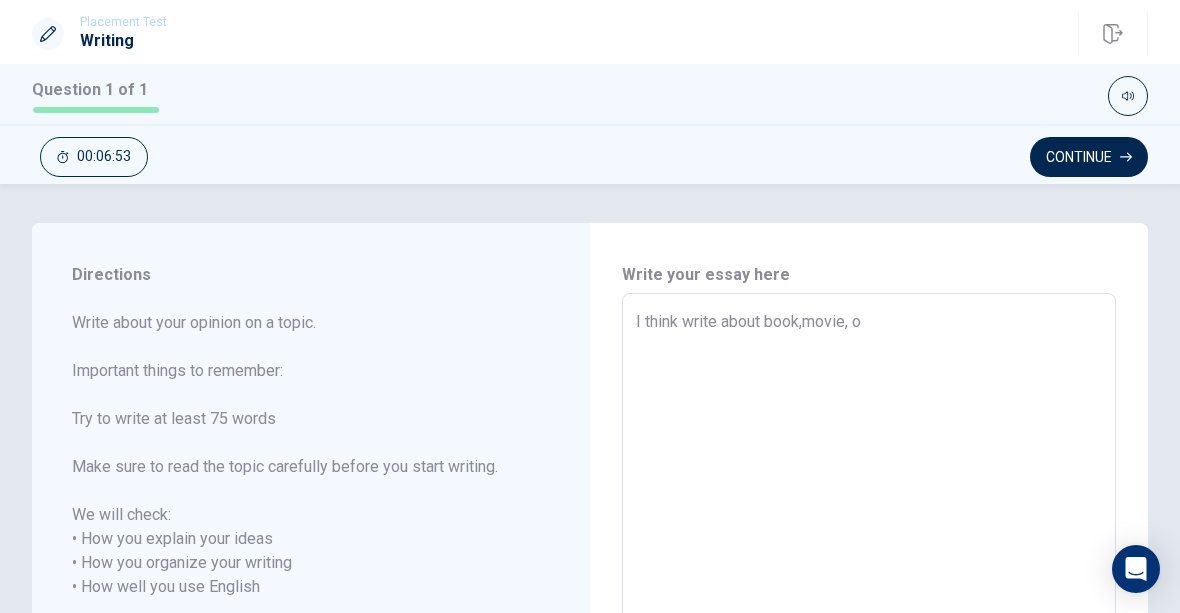 type on "x" 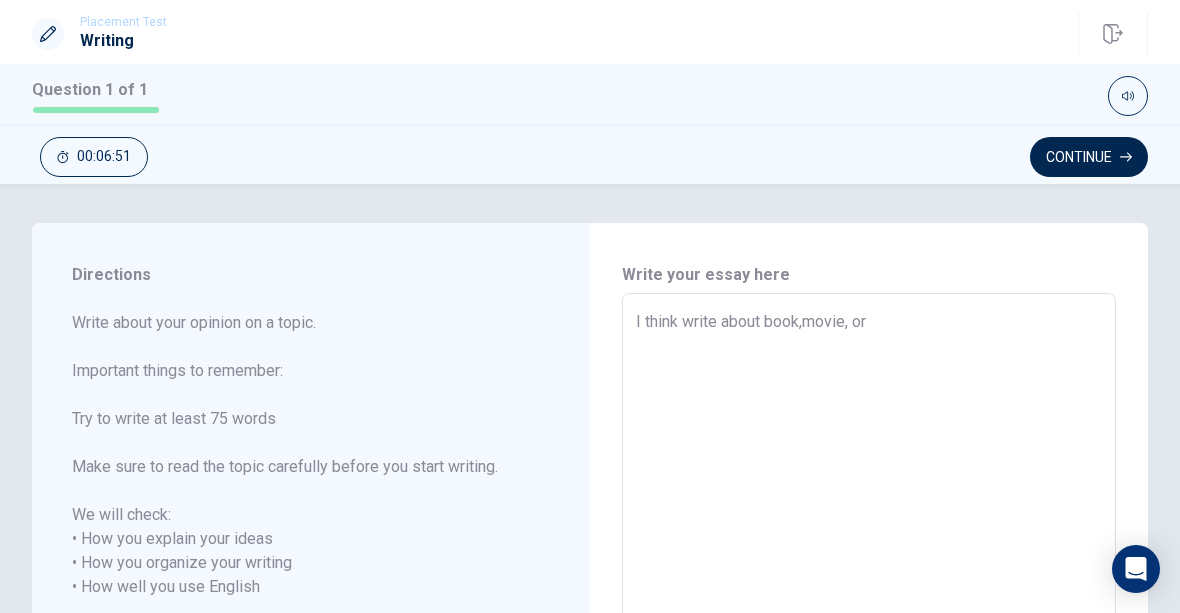type on "x" 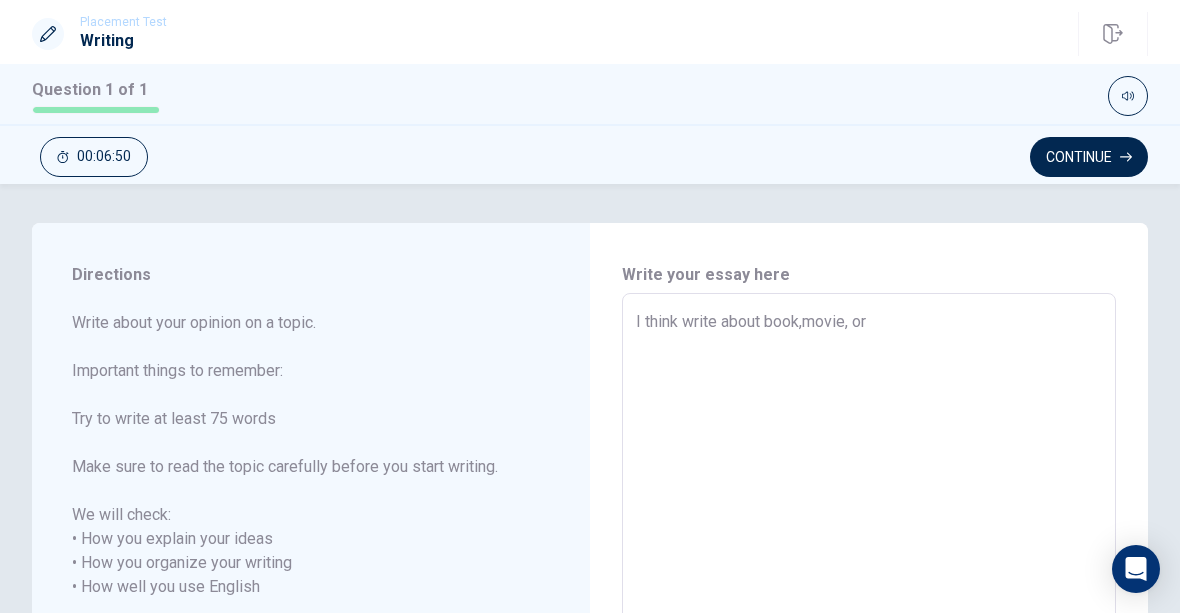 type on "I think write about book,movie, or" 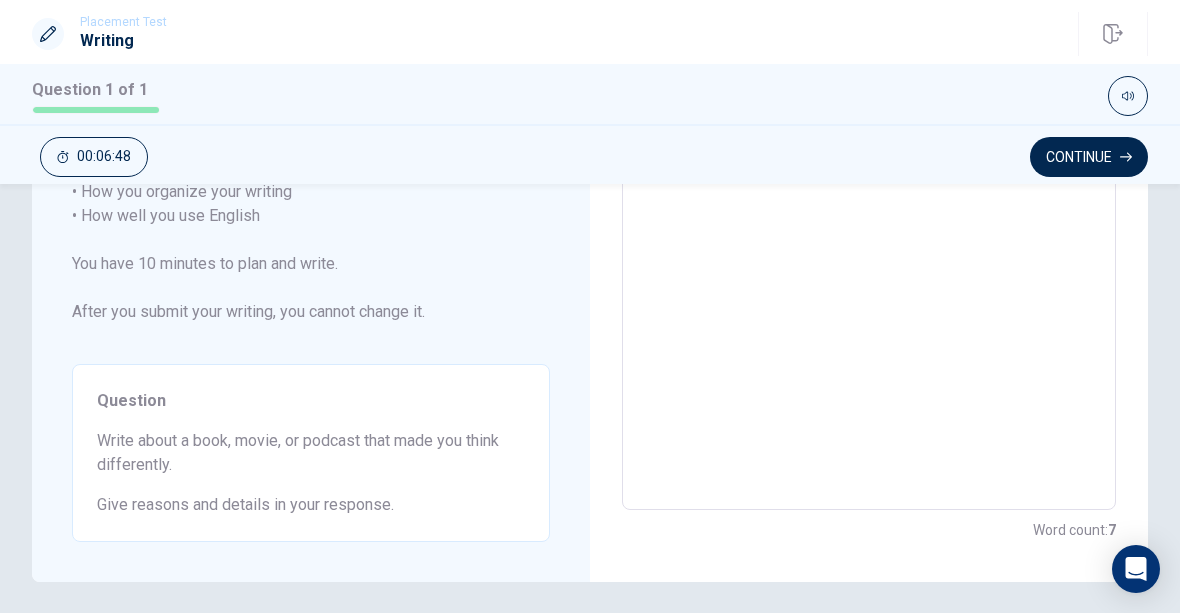 scroll, scrollTop: 356, scrollLeft: 0, axis: vertical 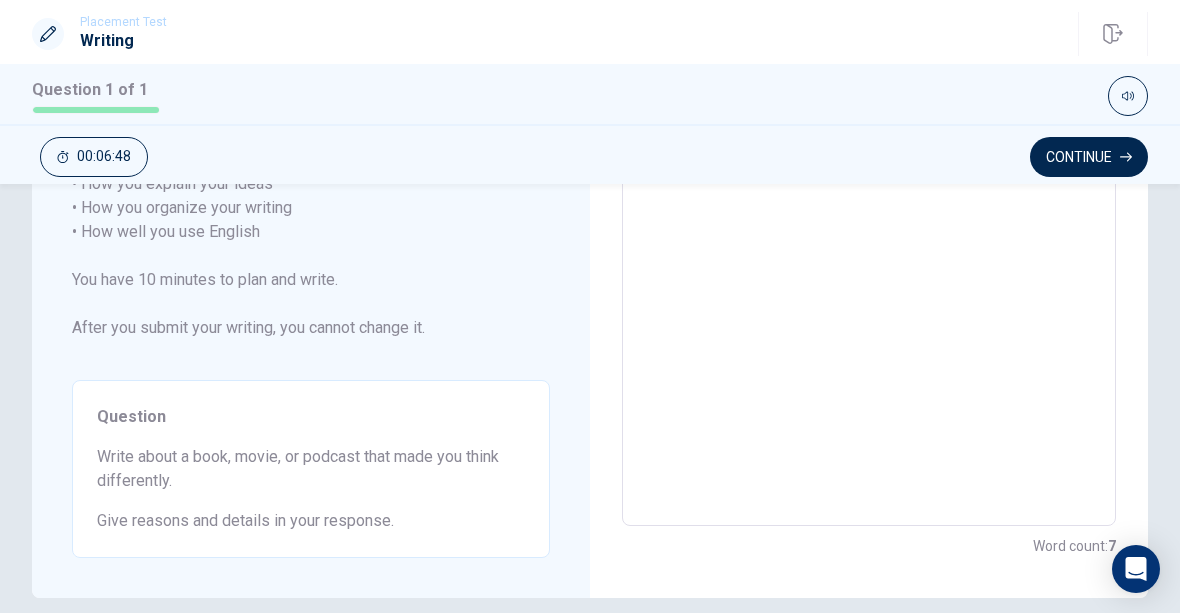 type on "x" 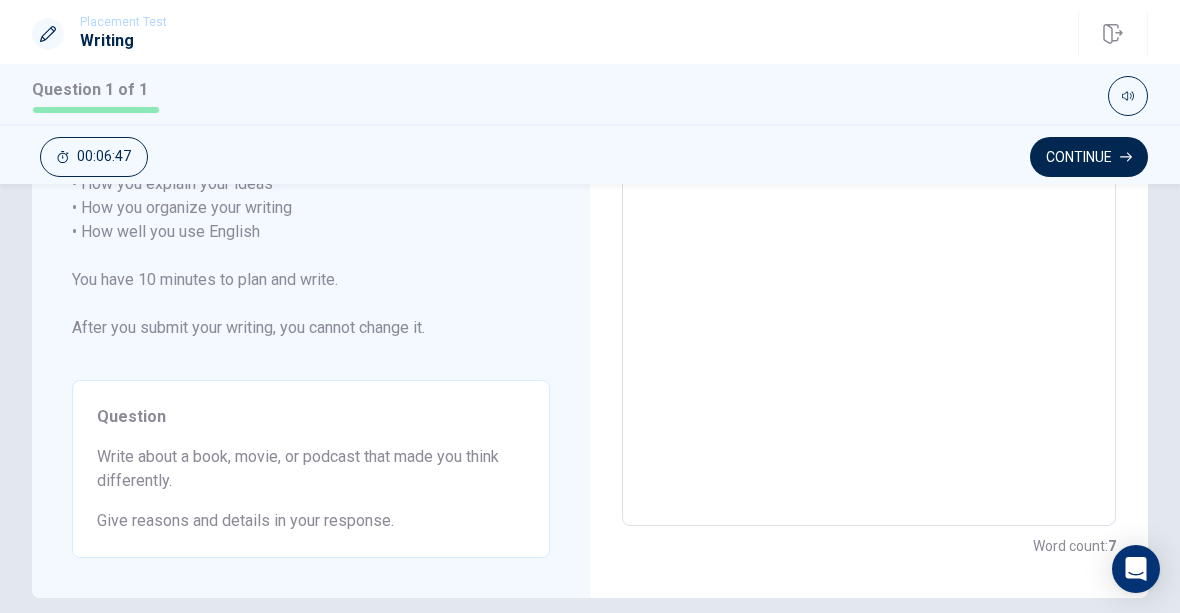 type on "I think write about book,movie, or p" 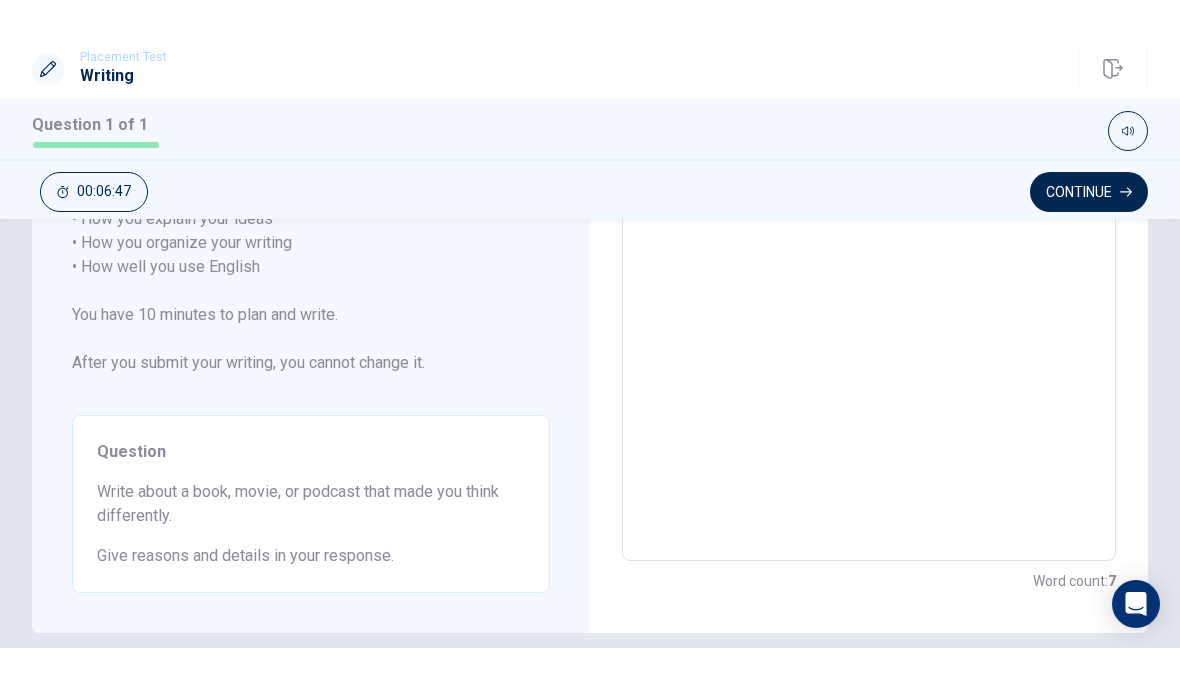 scroll, scrollTop: 0, scrollLeft: 0, axis: both 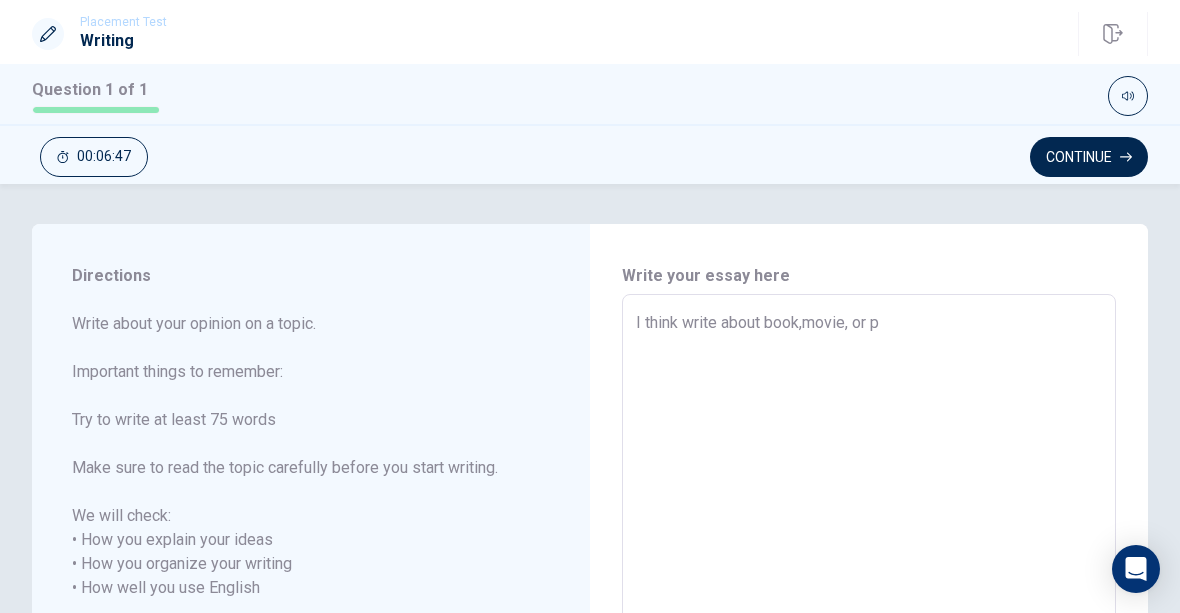 type on "I think write about book,movie, or po" 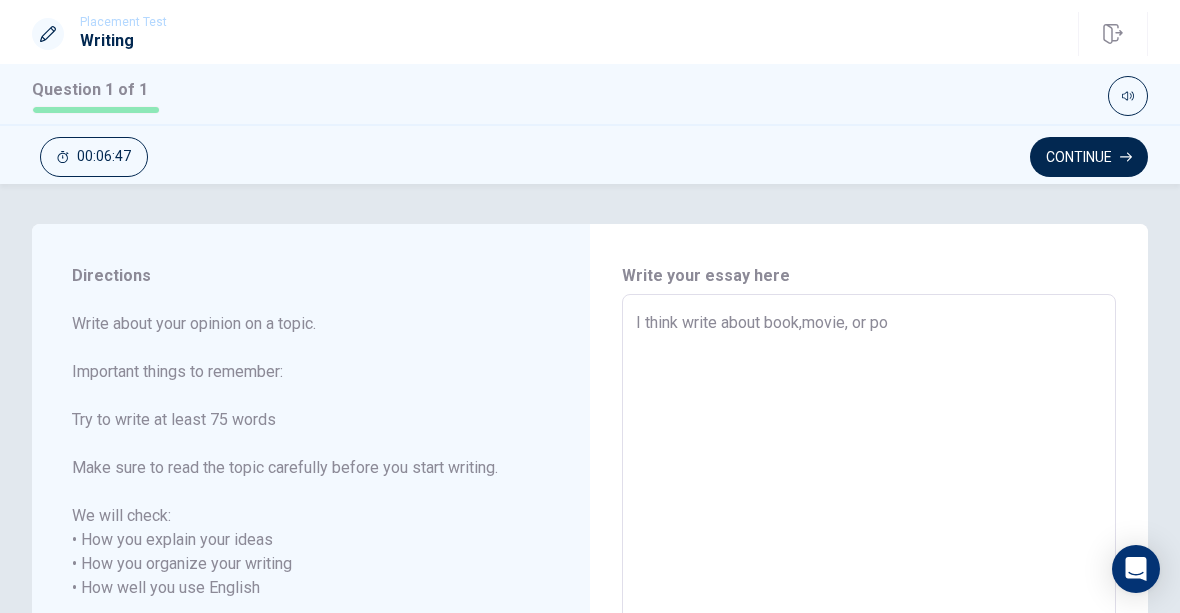 type on "x" 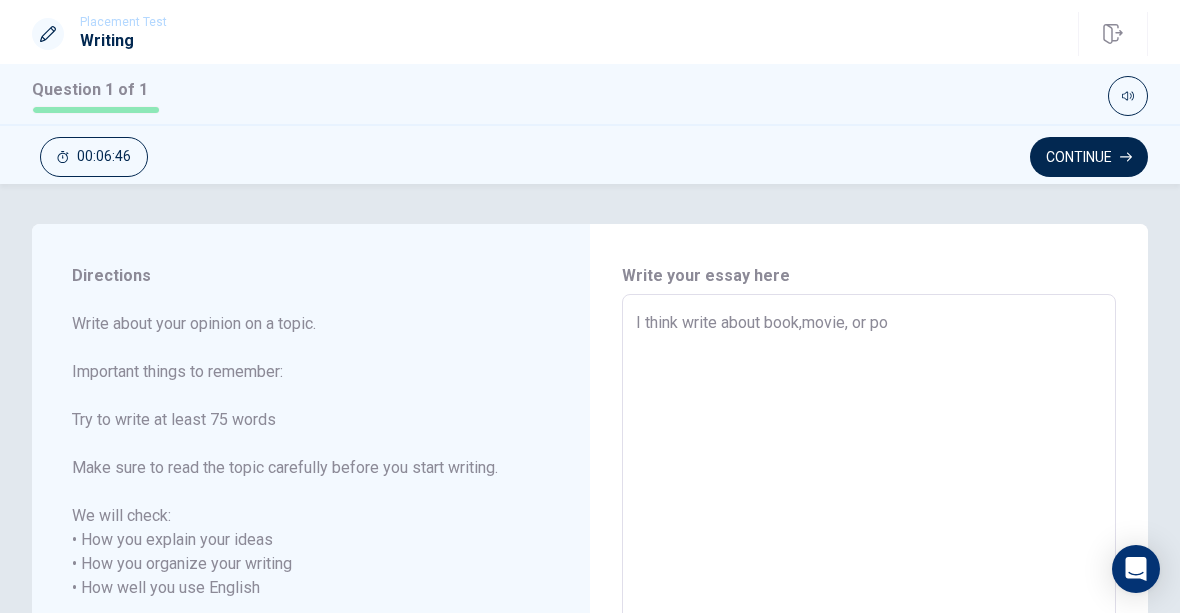 type on "I think write about book,movie, or pod" 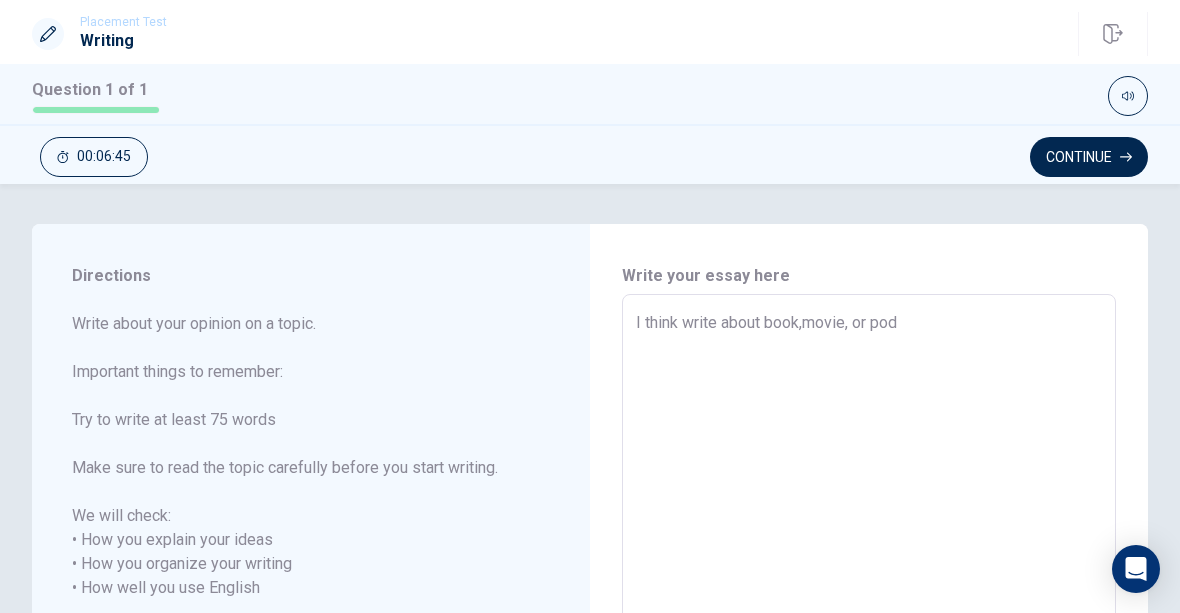 type on "x" 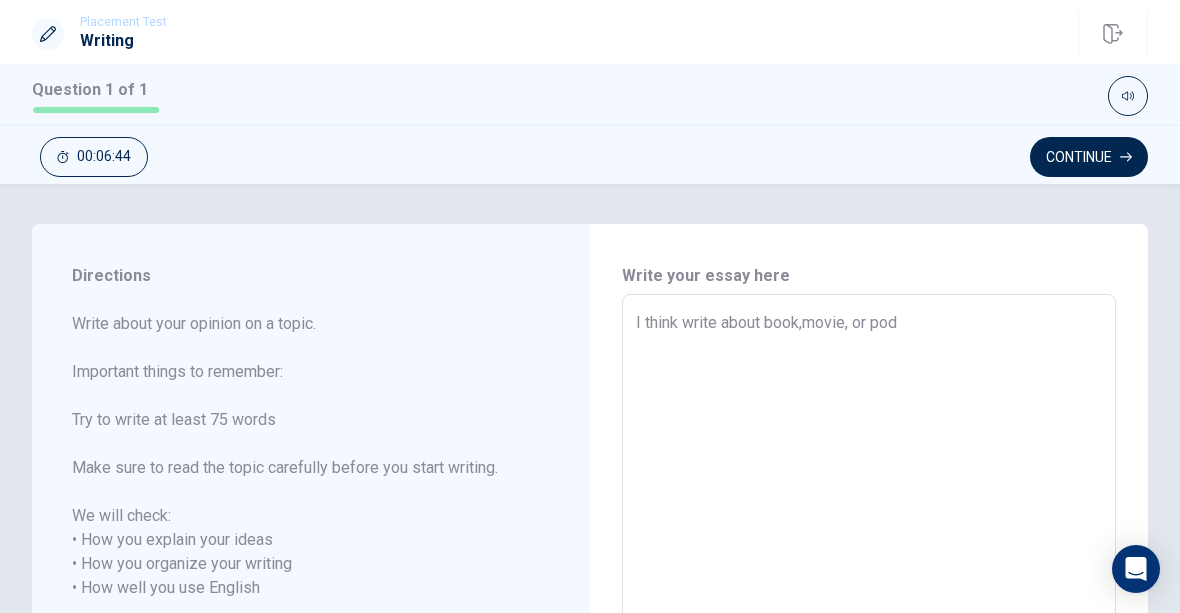 type on "I think write about book,movie, or podc" 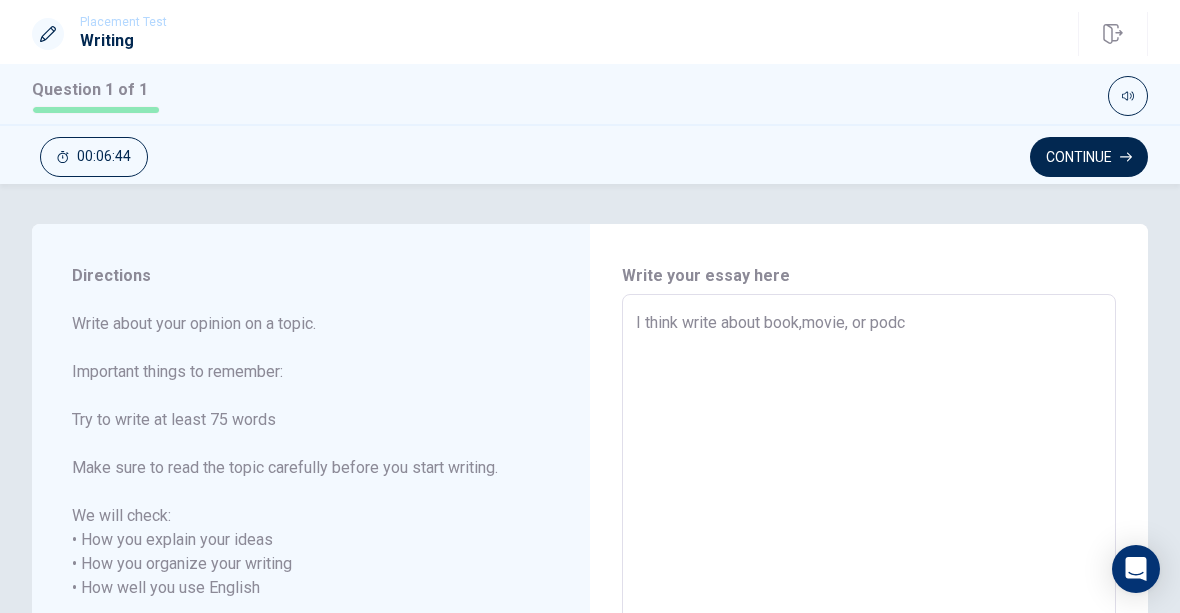 type on "x" 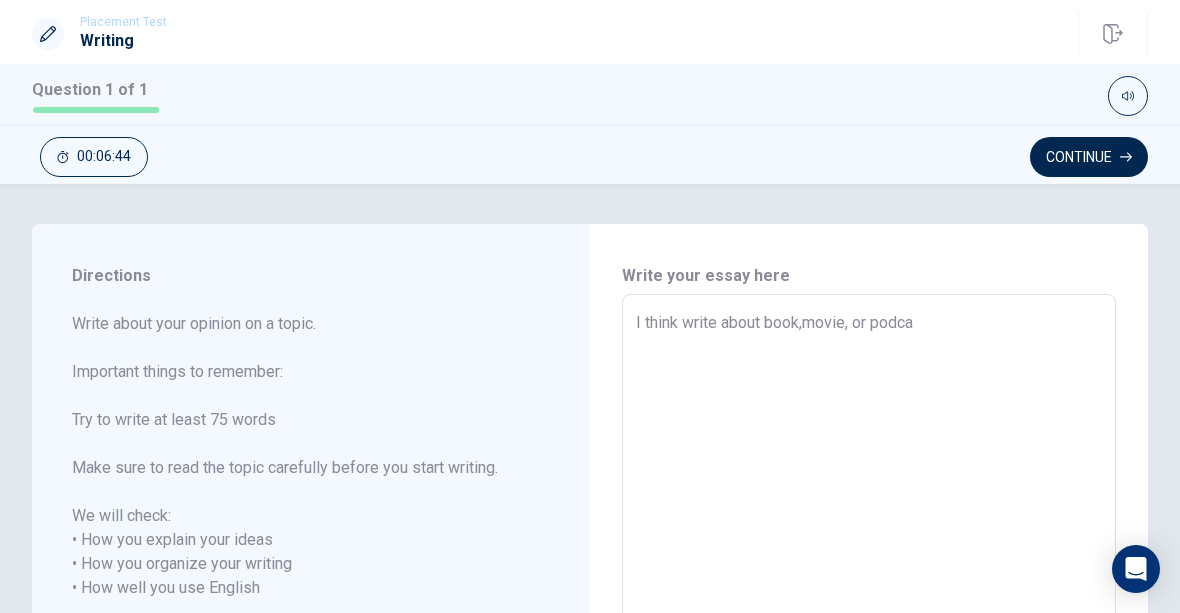 type on "x" 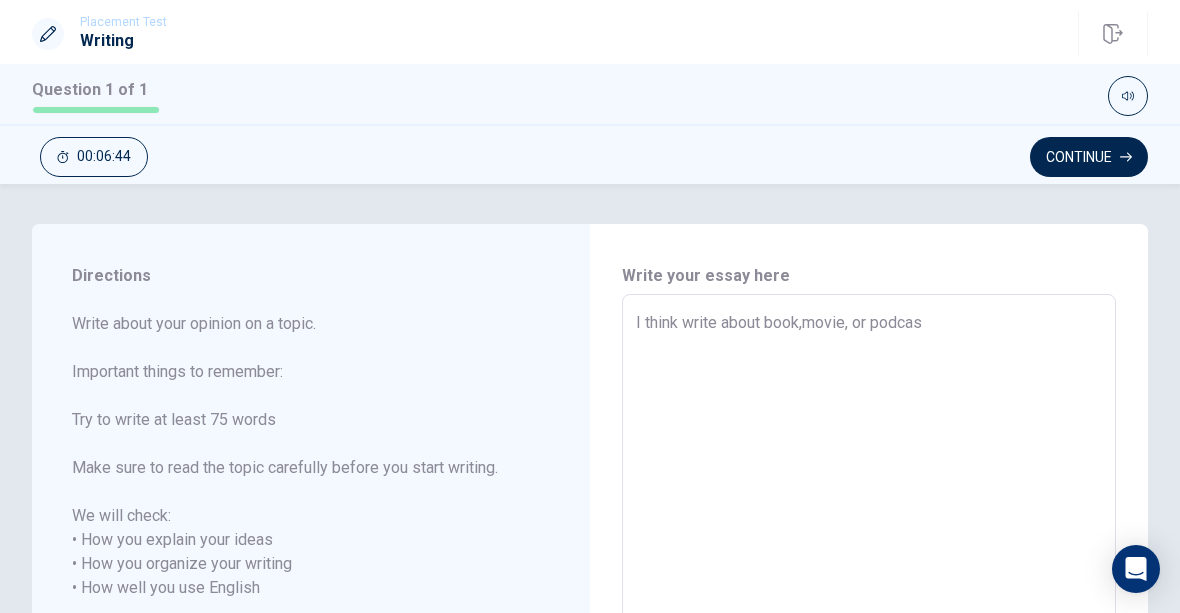 type on "x" 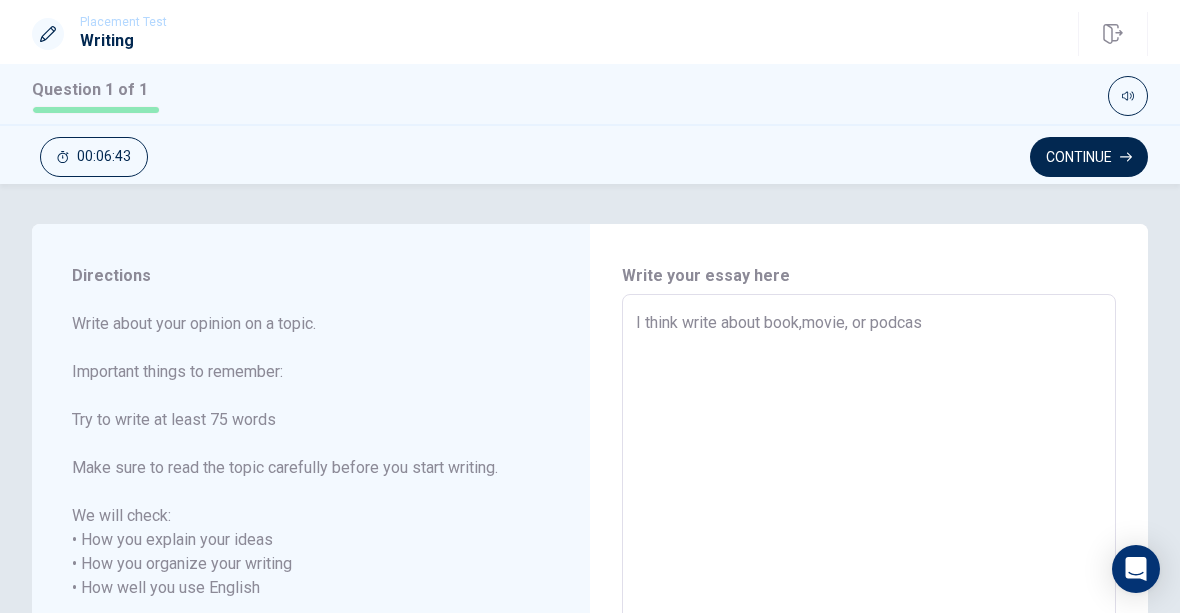 type on "I think write about book,movie, or podcast" 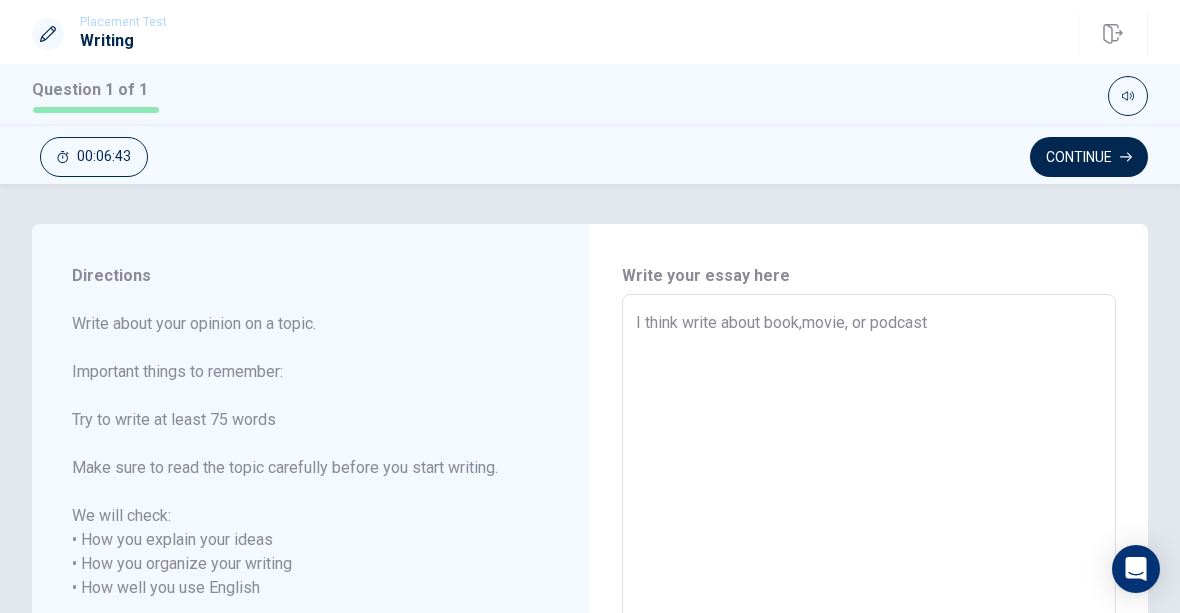 type on "x" 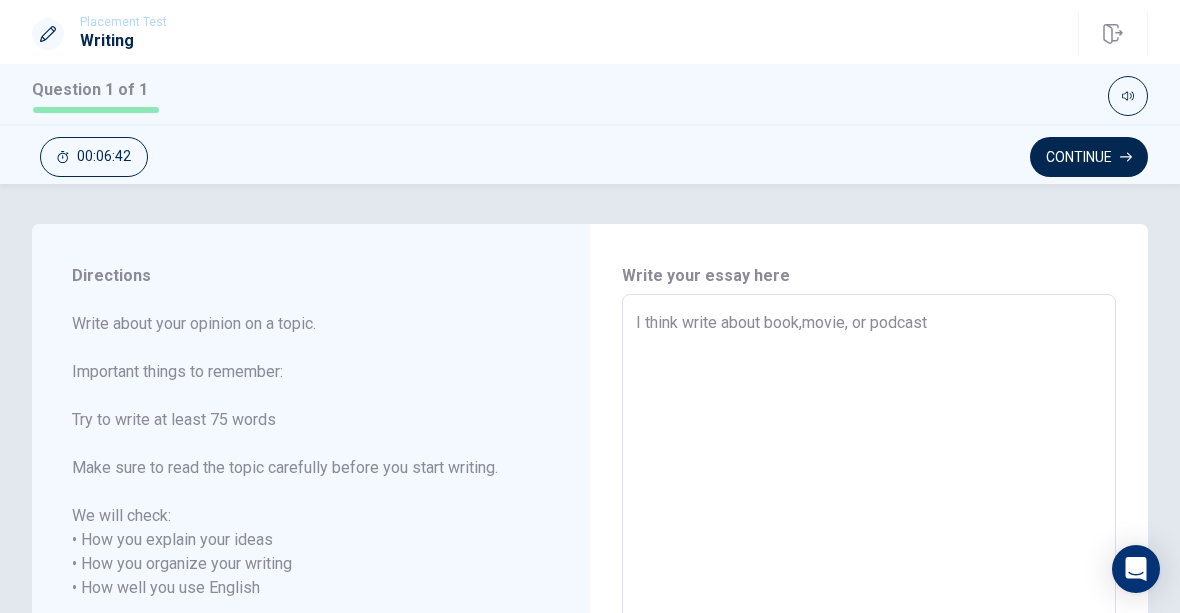 type on "I think write about book,movie, or podcast" 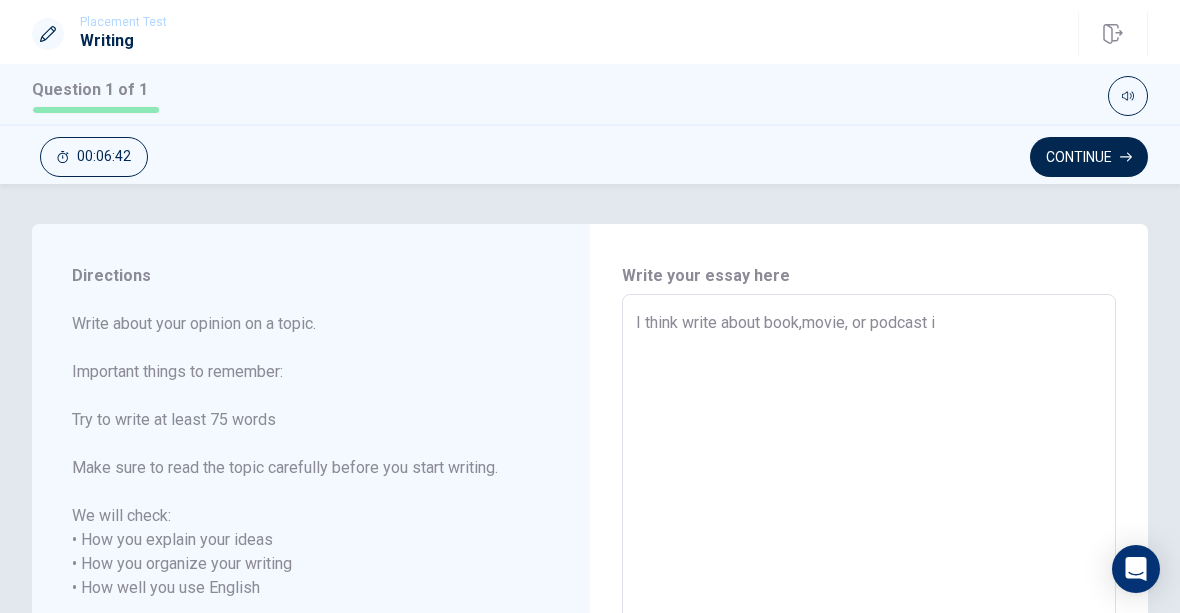 type on "x" 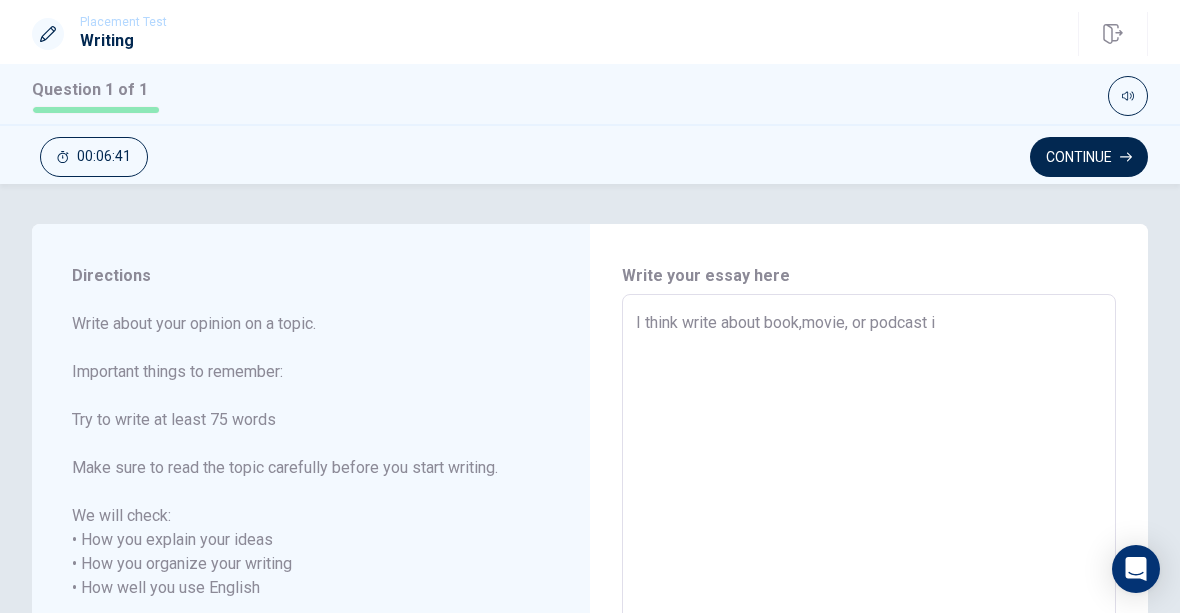 type on "I think write about book,movie, or podcast is" 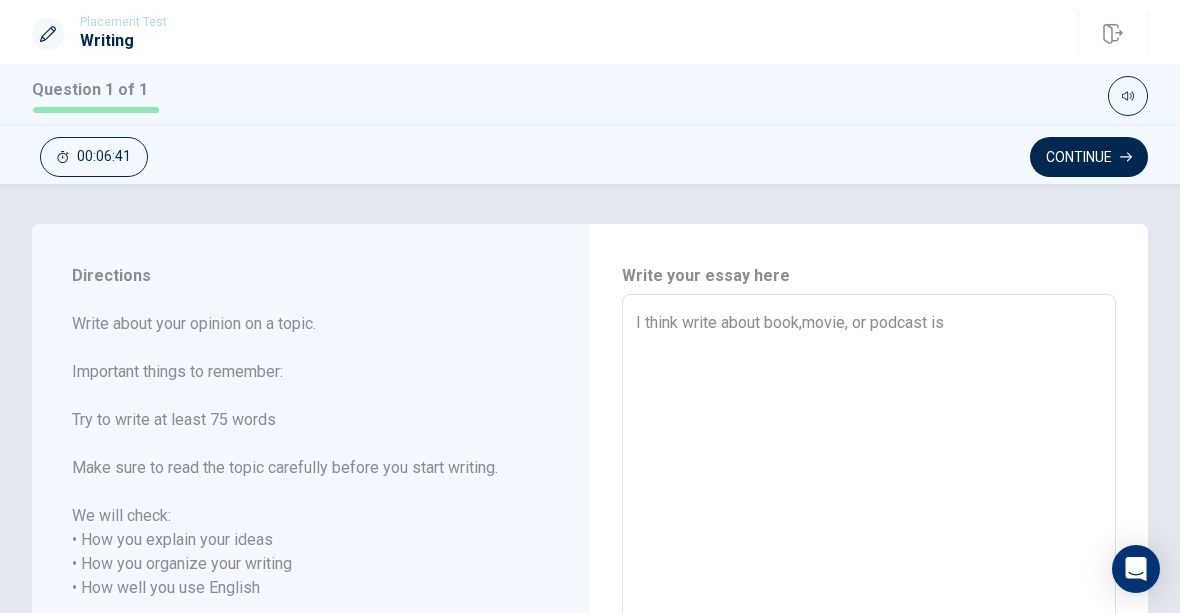 type on "x" 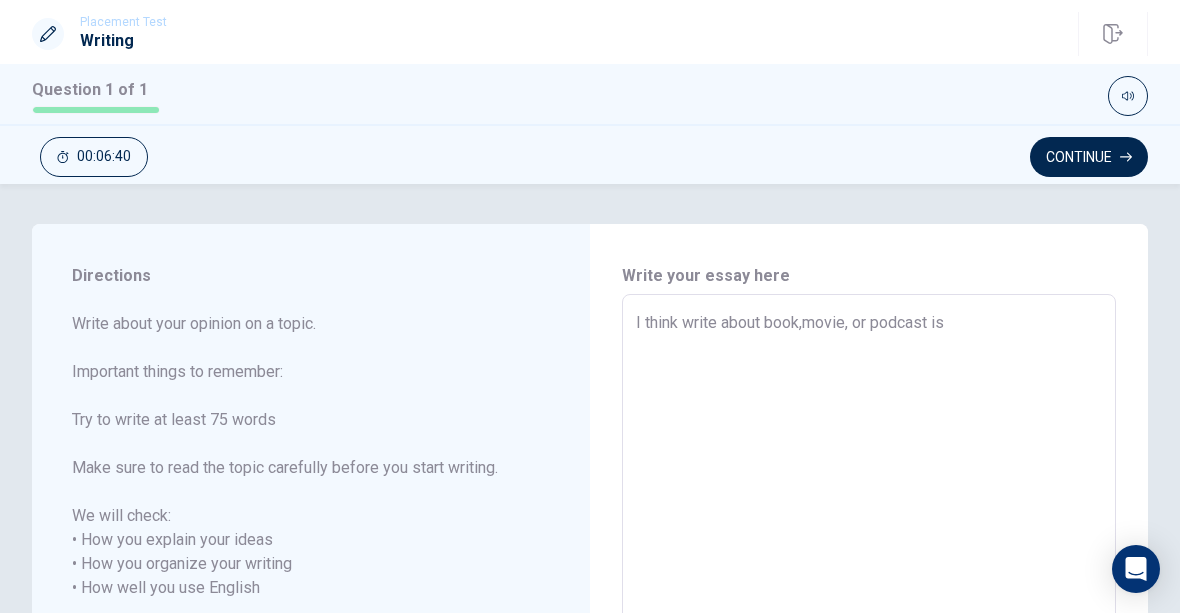 type on "I think write about book,movie, or podcast is d" 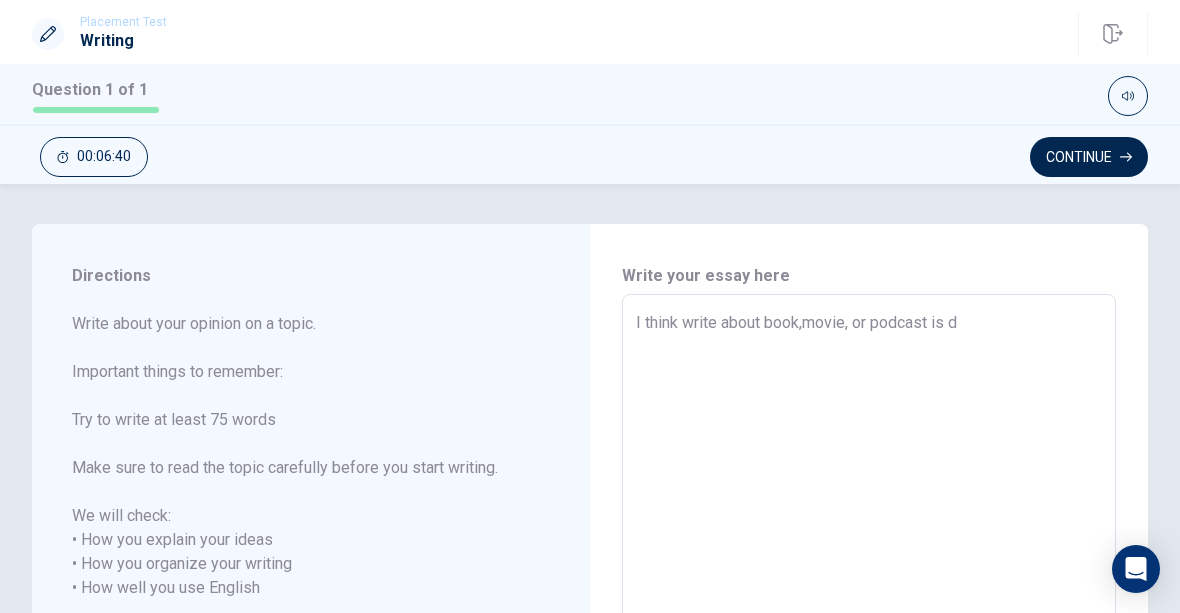 type on "x" 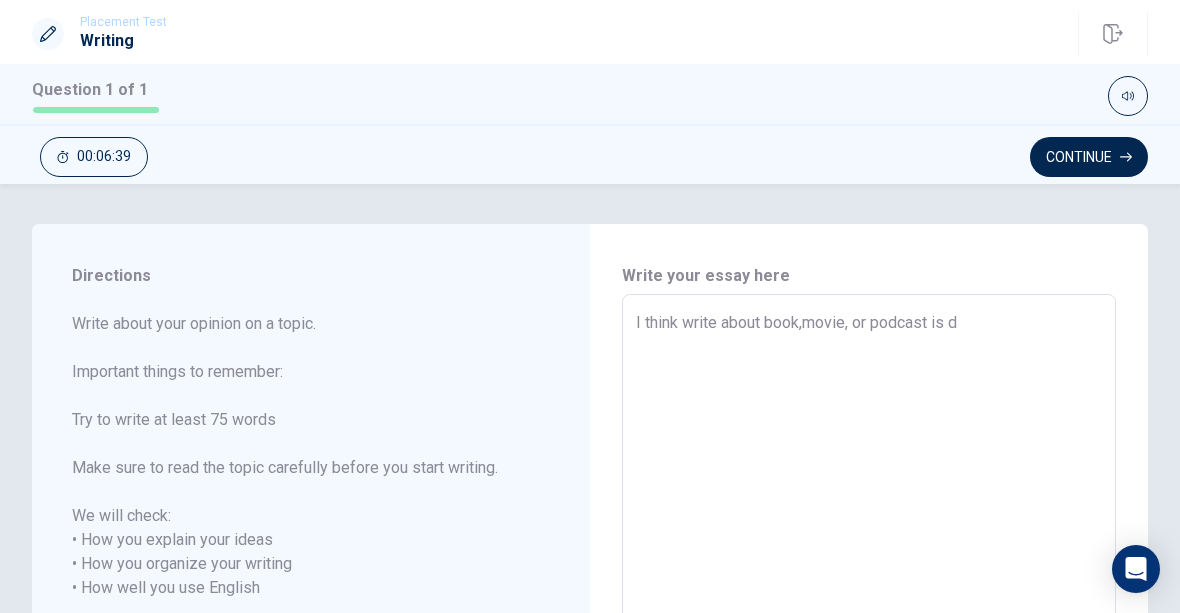 type on "I think write about book,movie, or podcast is di" 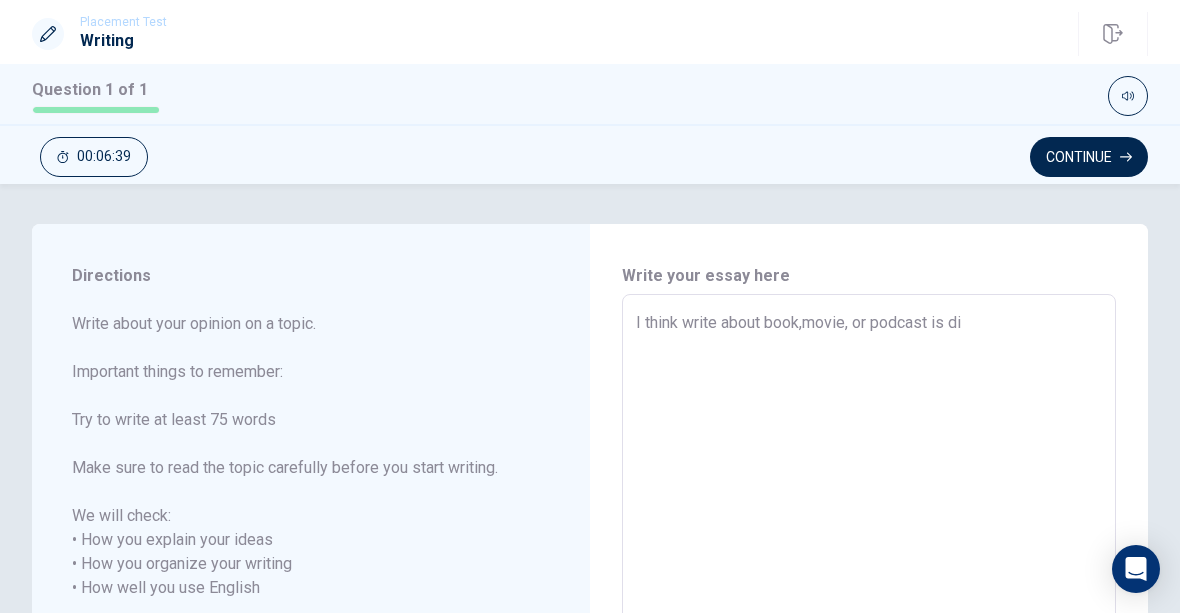 type on "x" 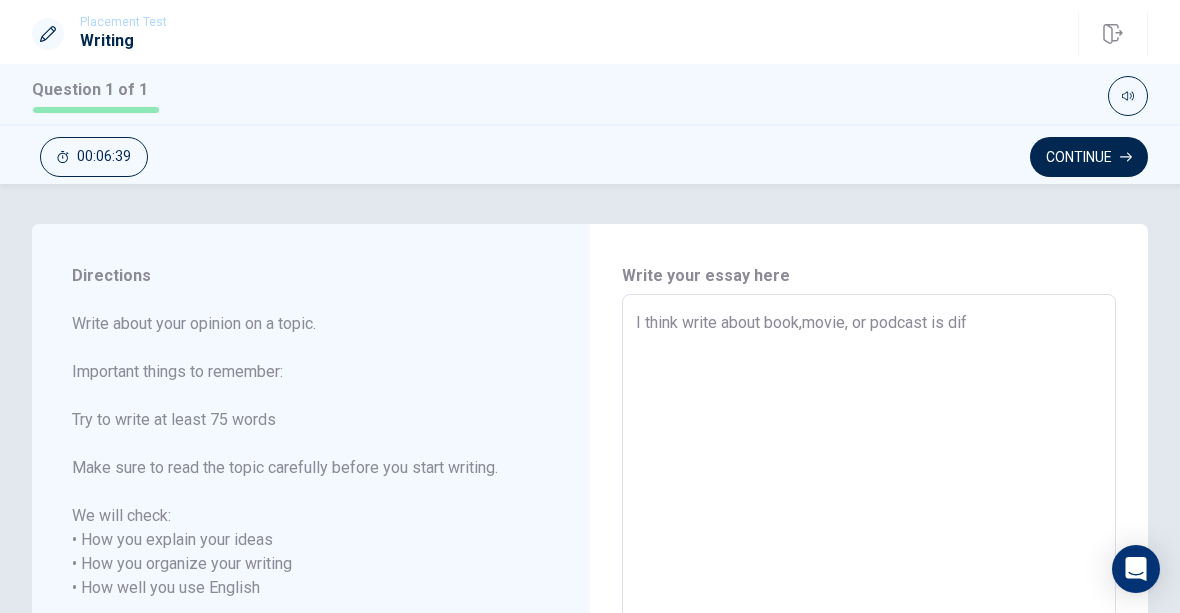 type on "x" 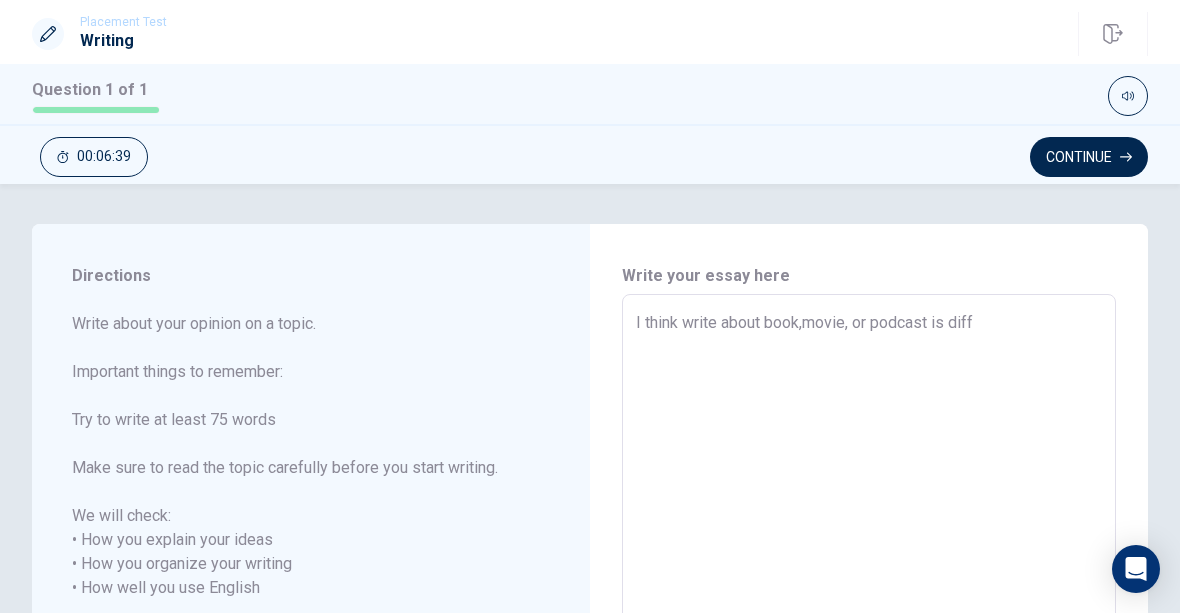 type on "x" 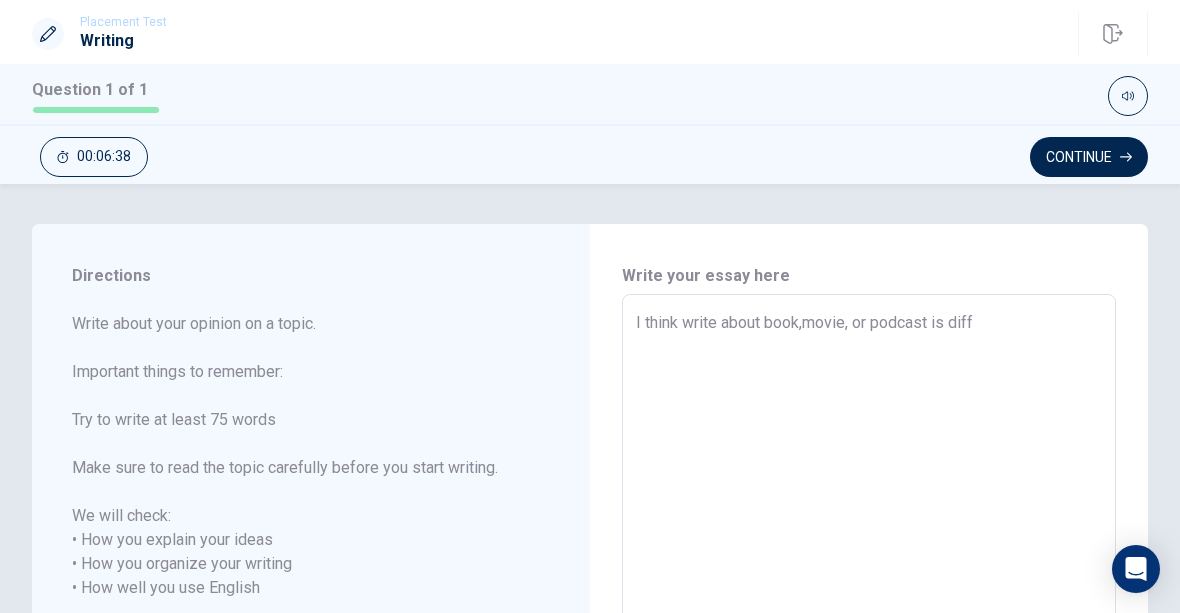 type on "I think write about book,movie, or podcast is diffe" 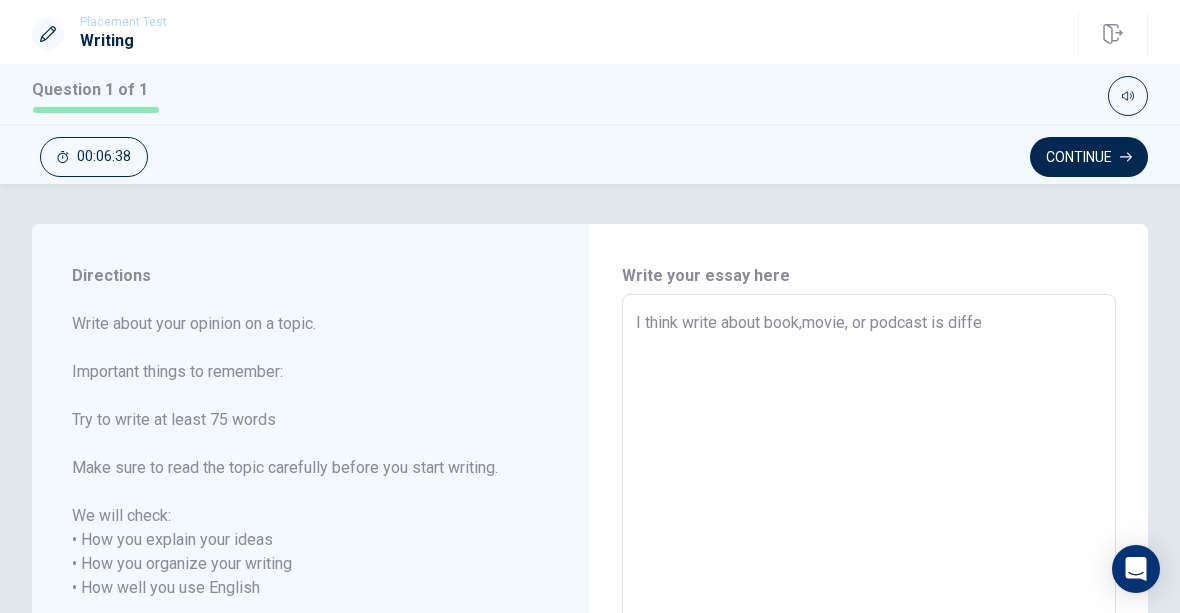 type on "x" 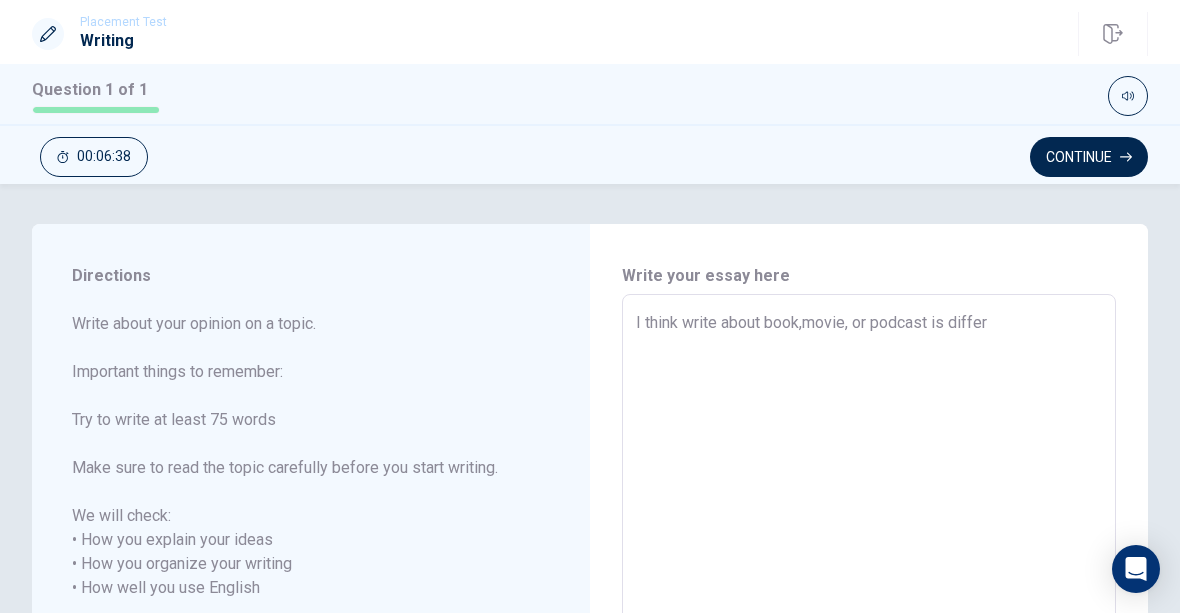 type on "x" 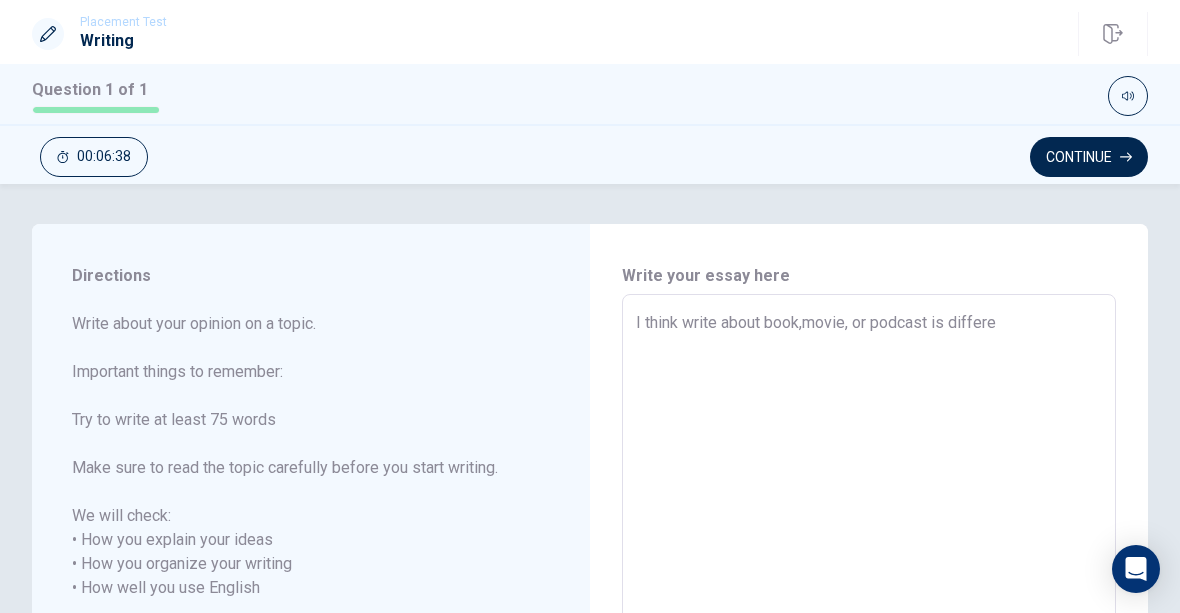 type on "x" 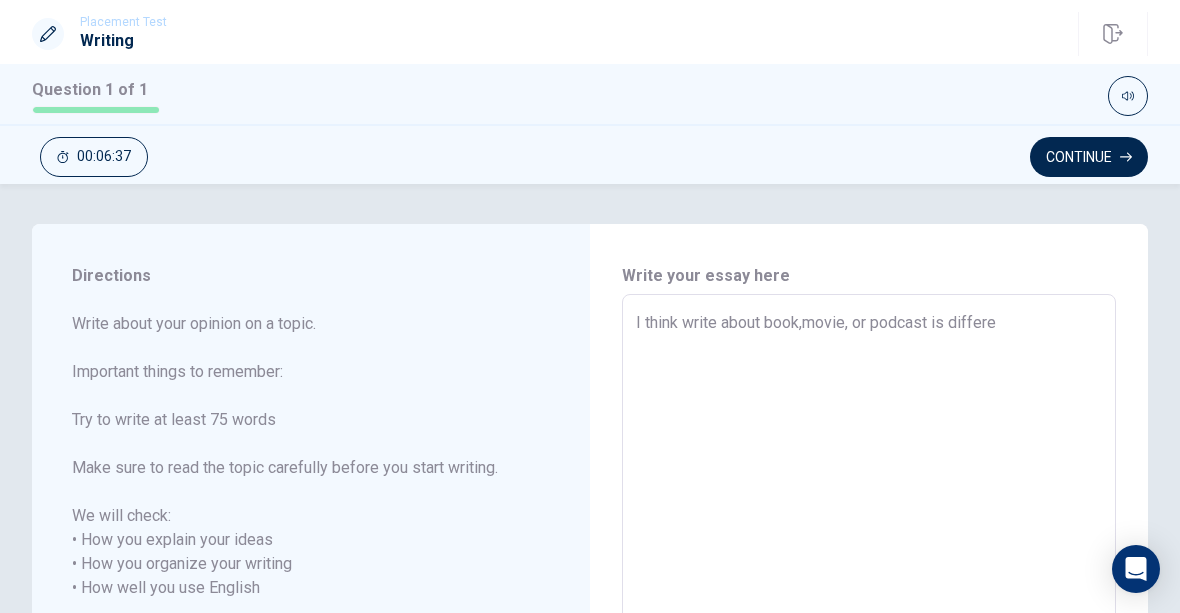 type on "I think write about book,movie, or podcast is differen" 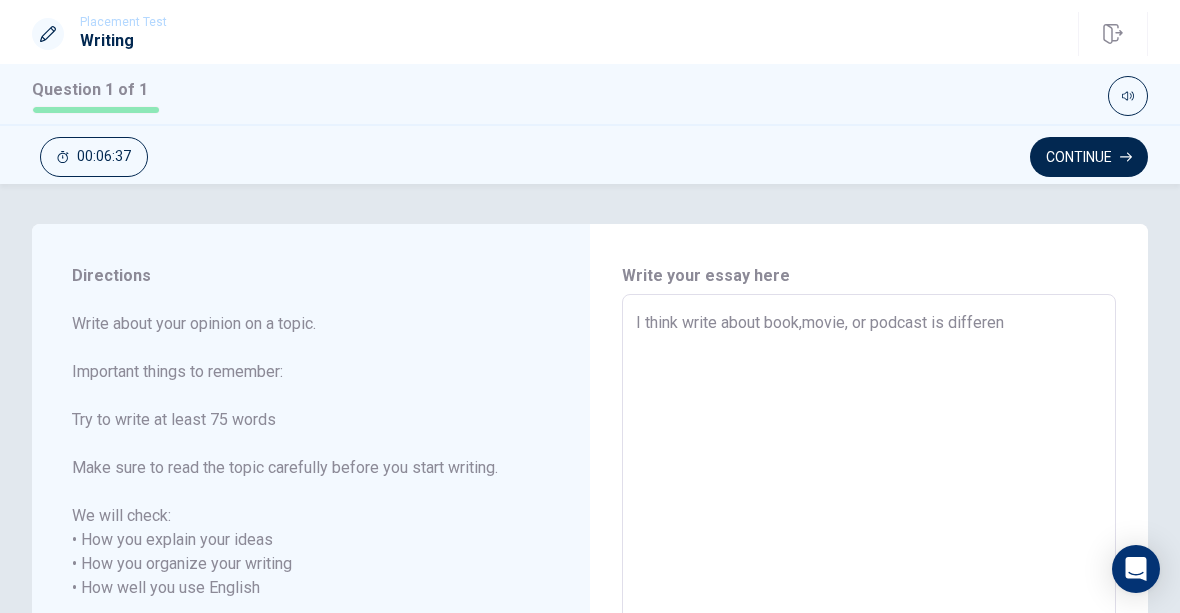 type on "x" 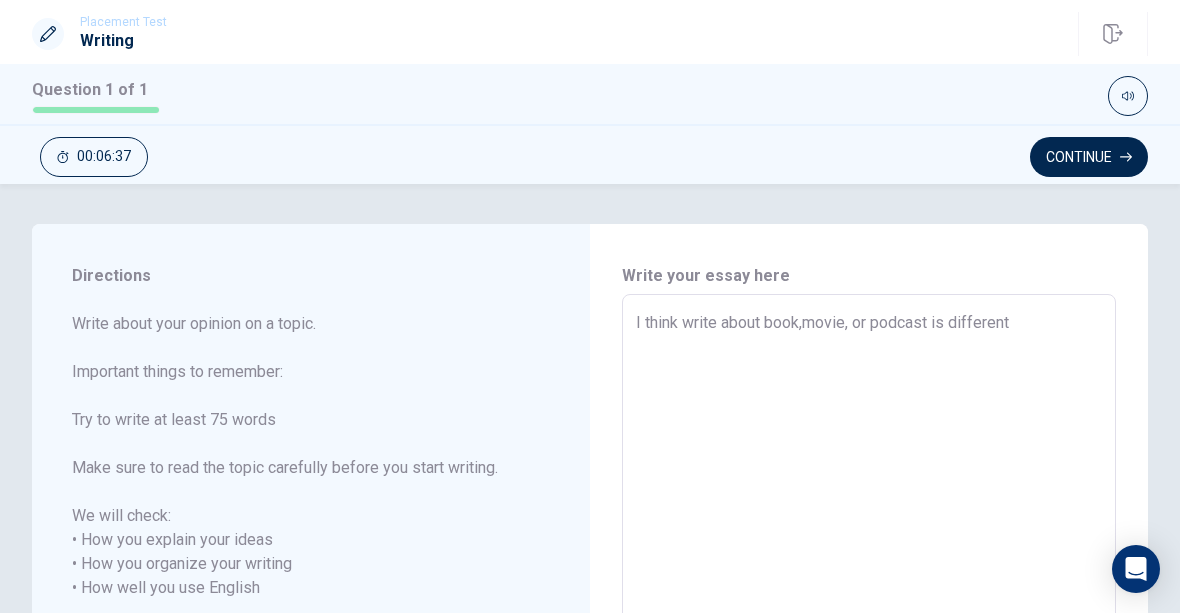 type on "x" 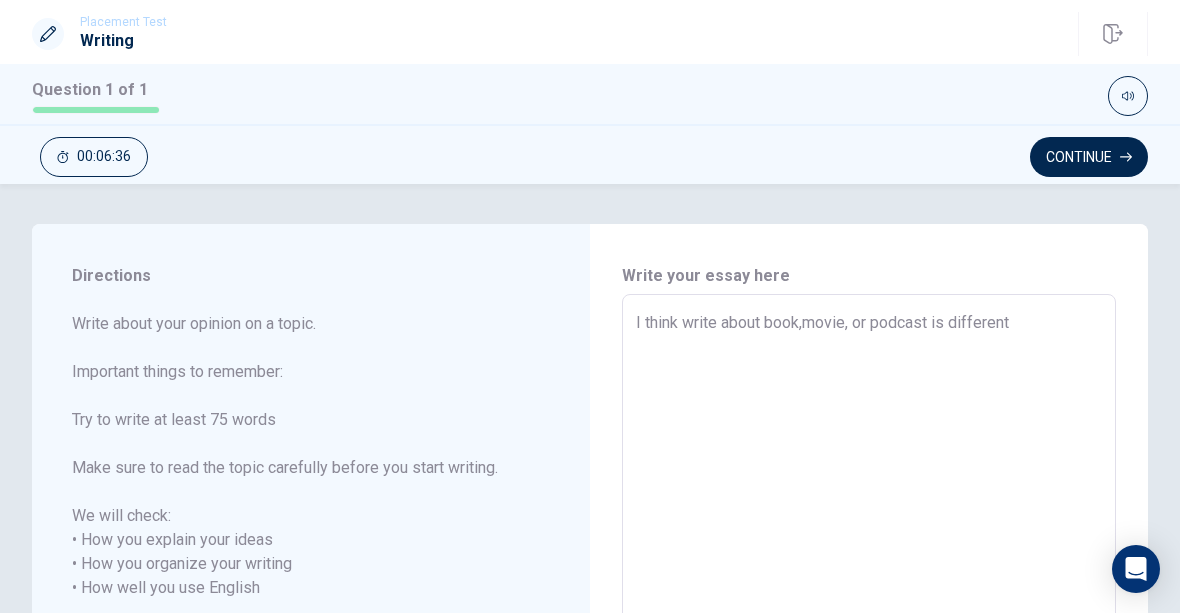 type on "I think write about book,movie, or podcast is differentl" 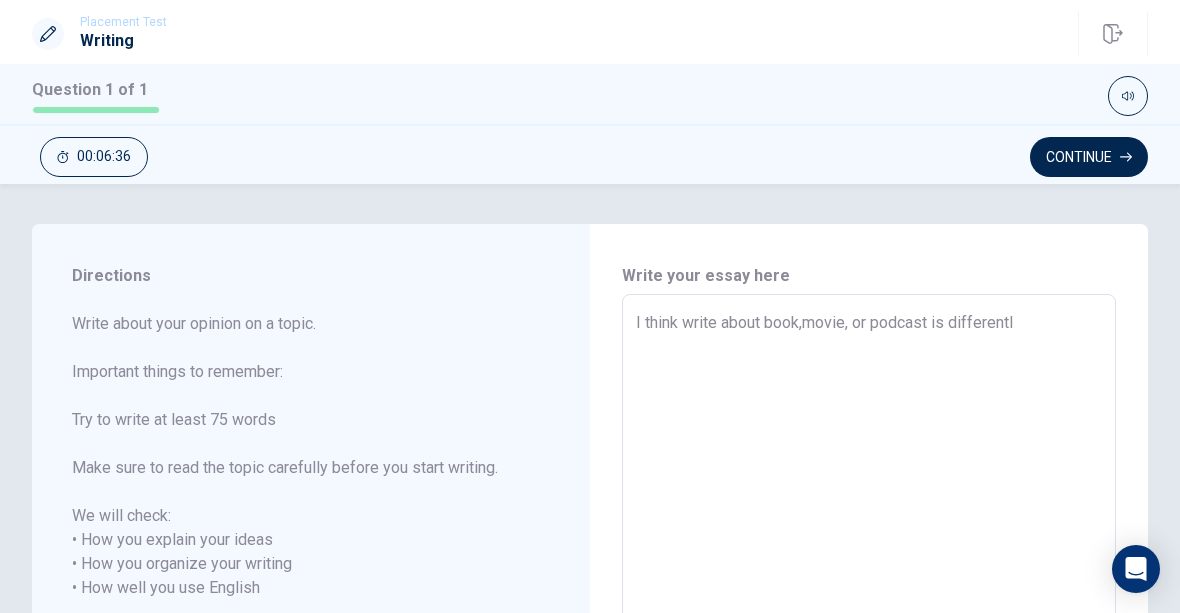 type on "x" 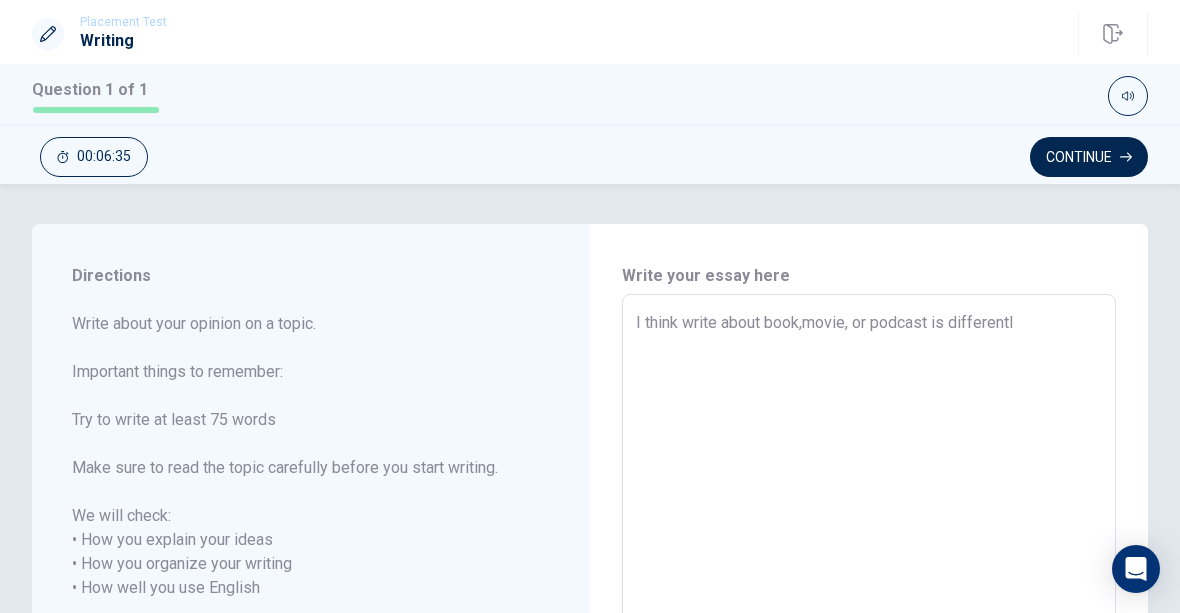 type on "I think write about book,movie, or podcast is differently" 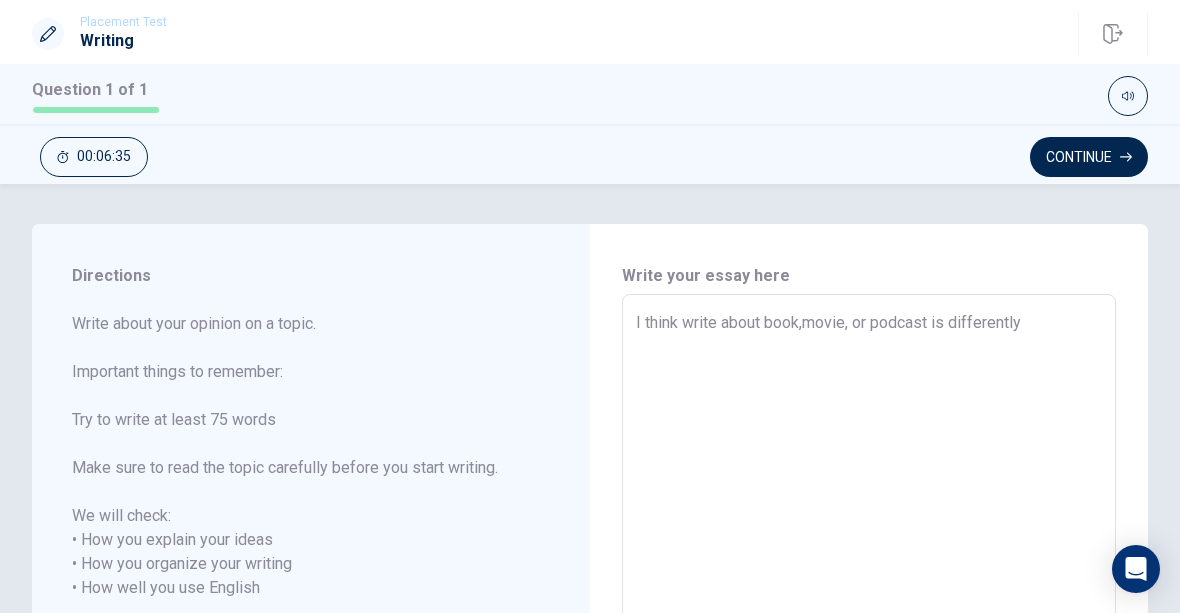 type on "x" 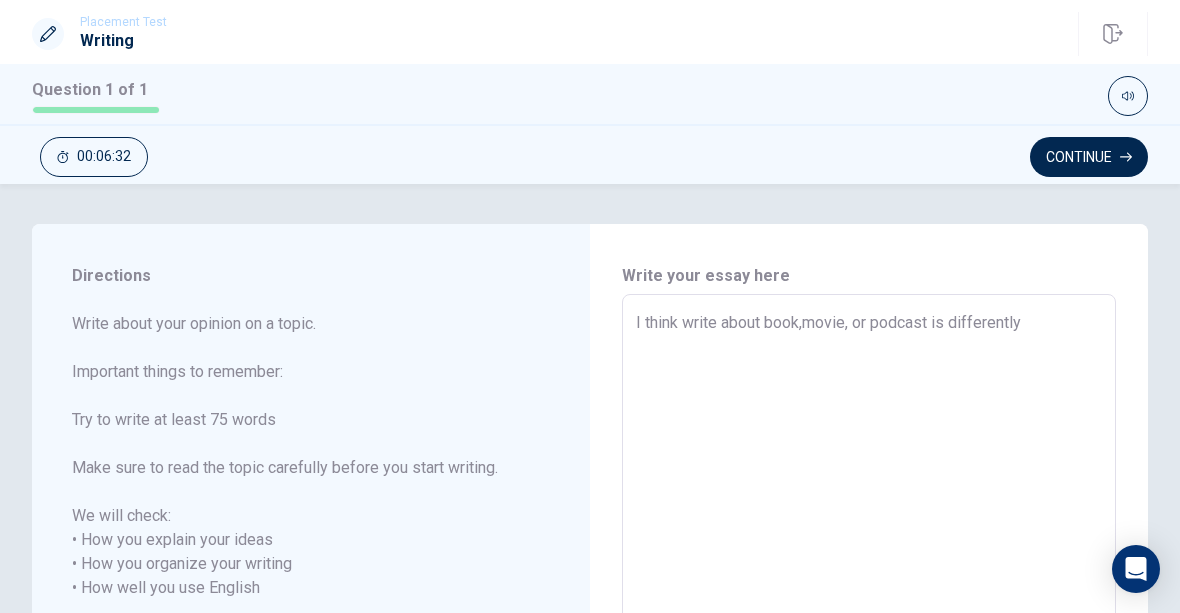 click on "I think write about book,movie, or podcast is differently" at bounding box center [869, 588] 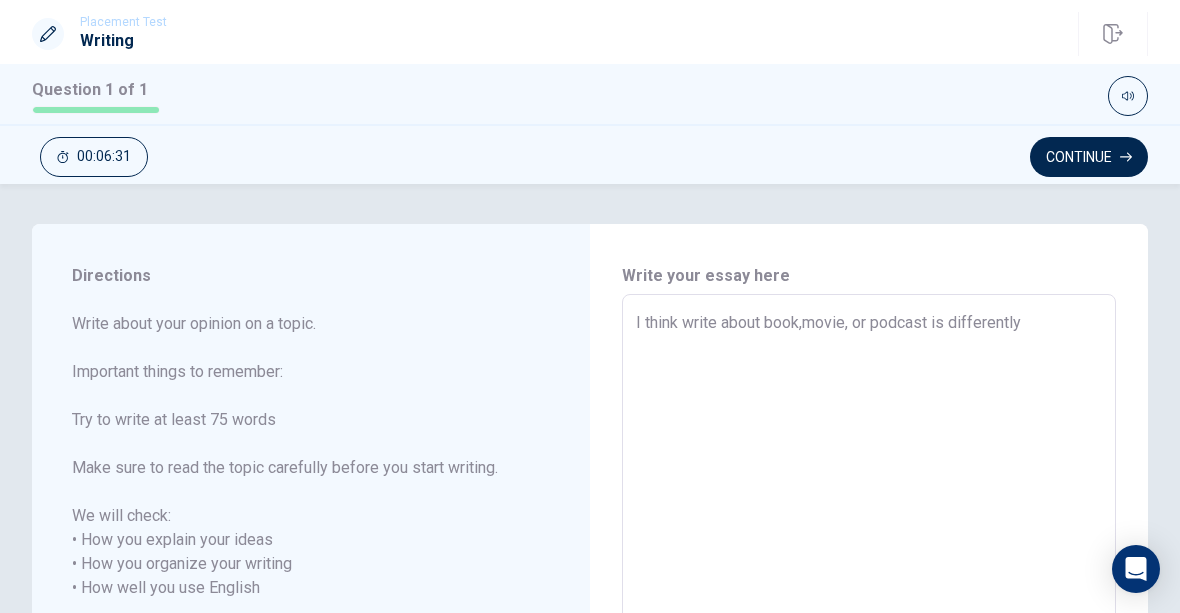 type on "I think  write about book,movie, or podcast is differently" 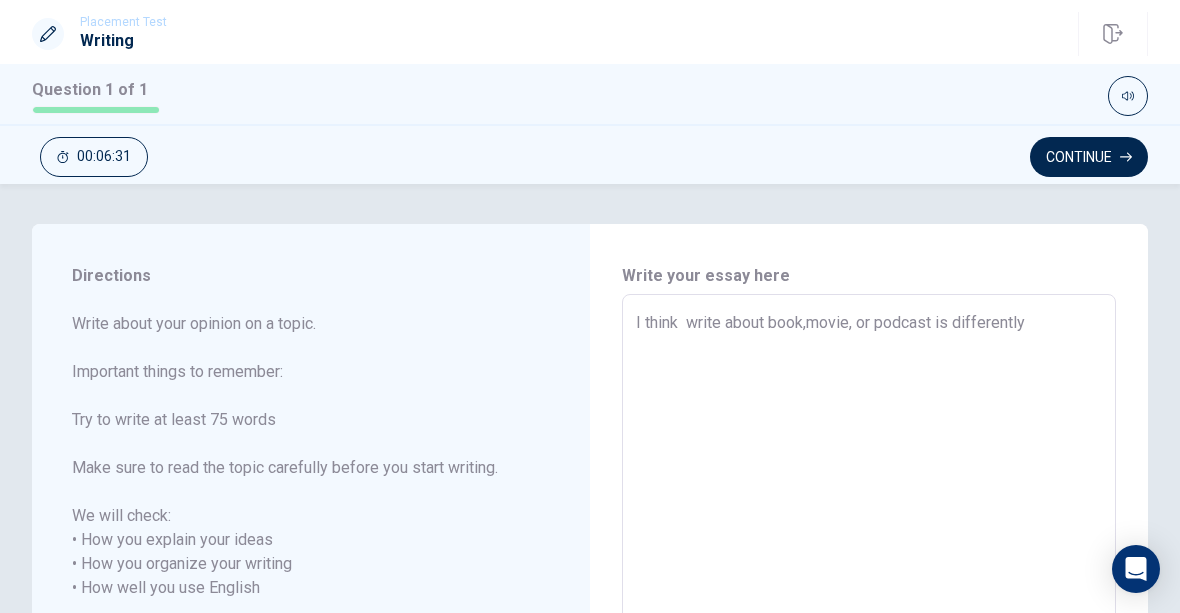 type on "x" 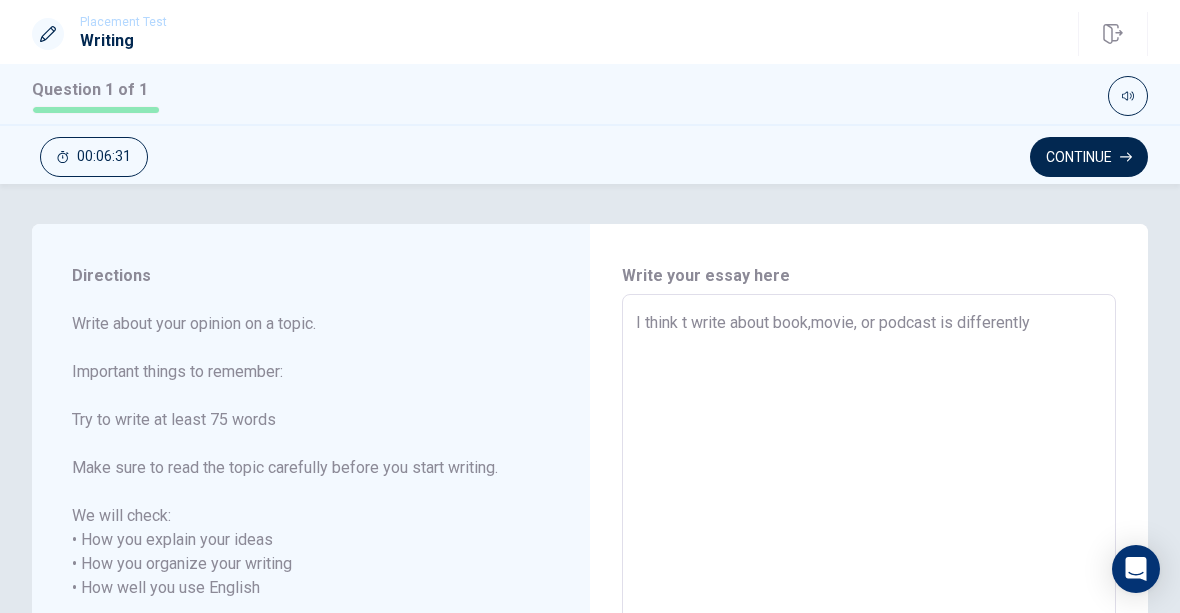 type on "x" 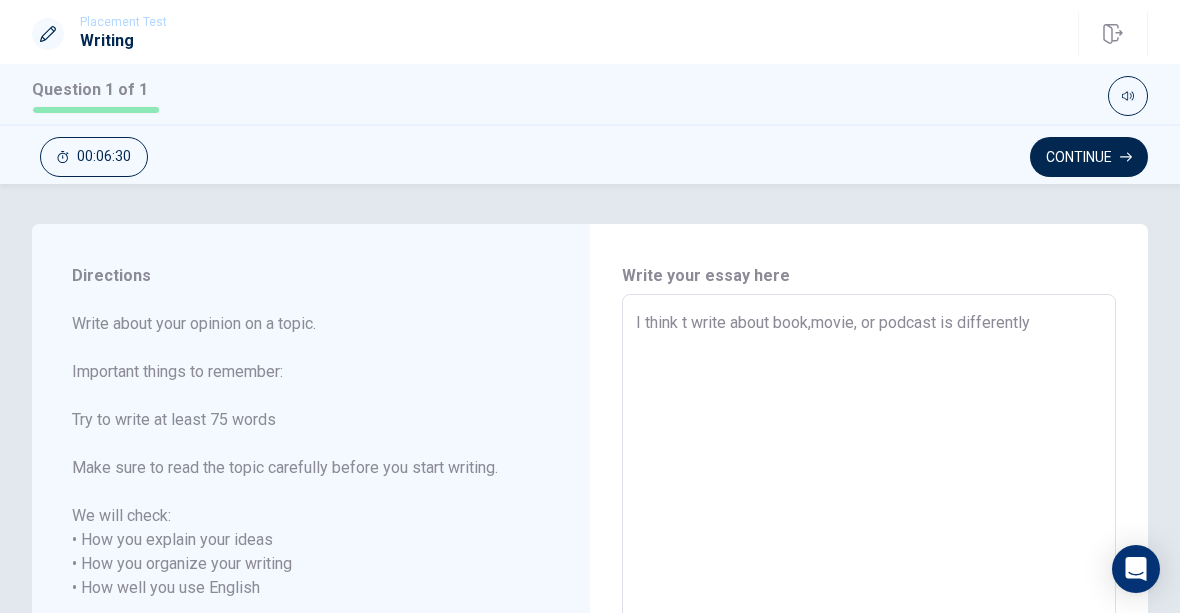 type on "I think th write about book,movie, or podcast is differently" 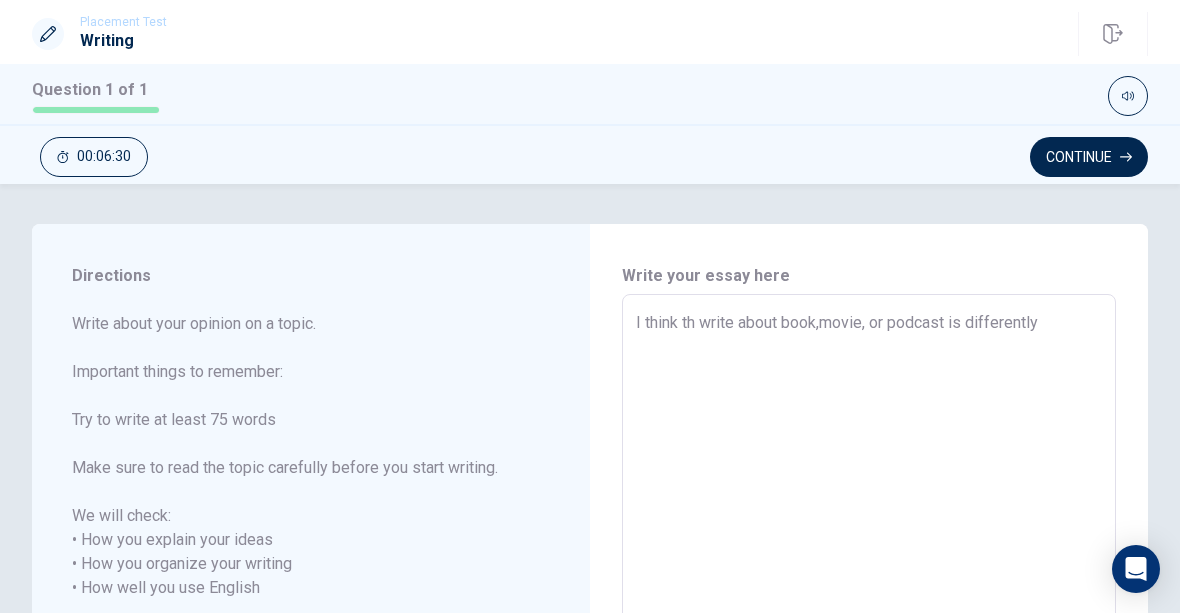 type on "x" 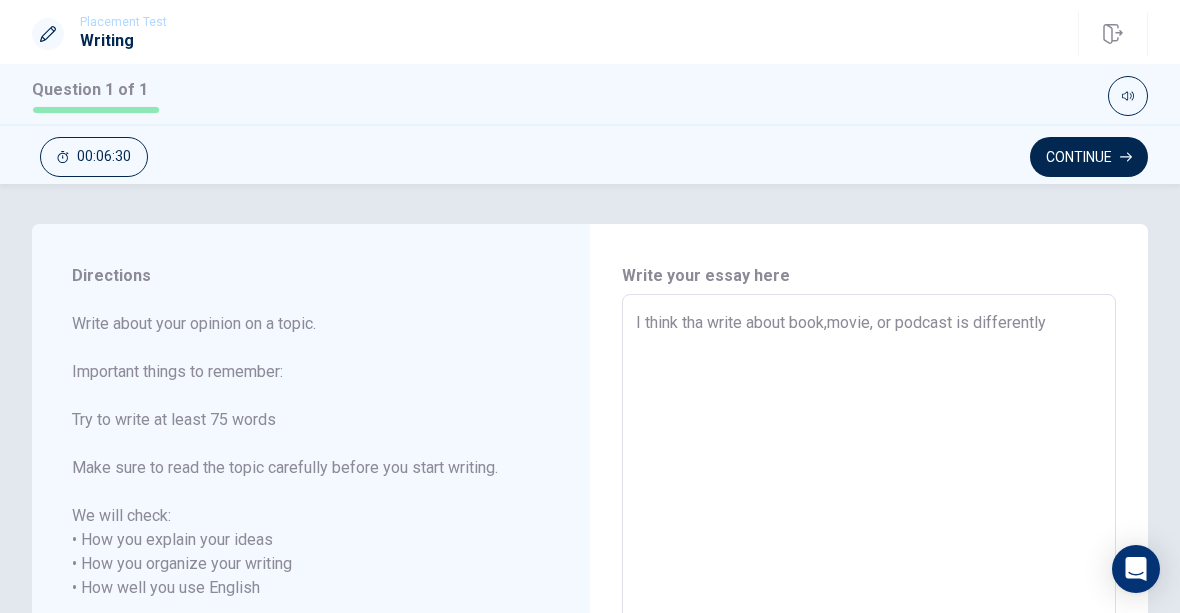type on "x" 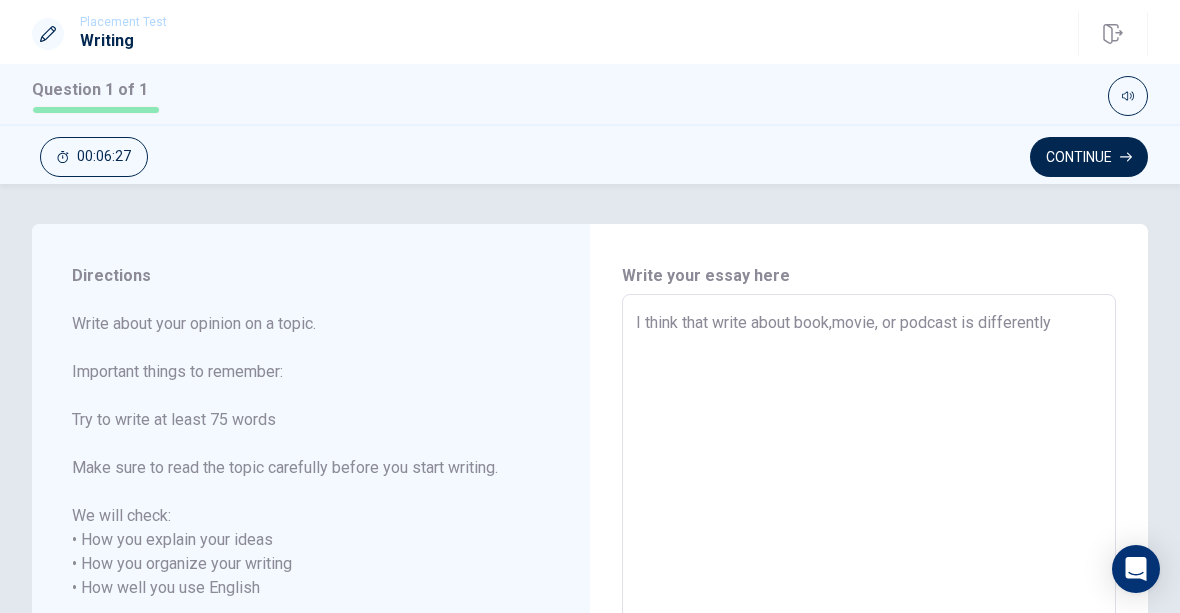 click on "I think that write about book,movie, or podcast is differently" at bounding box center (869, 588) 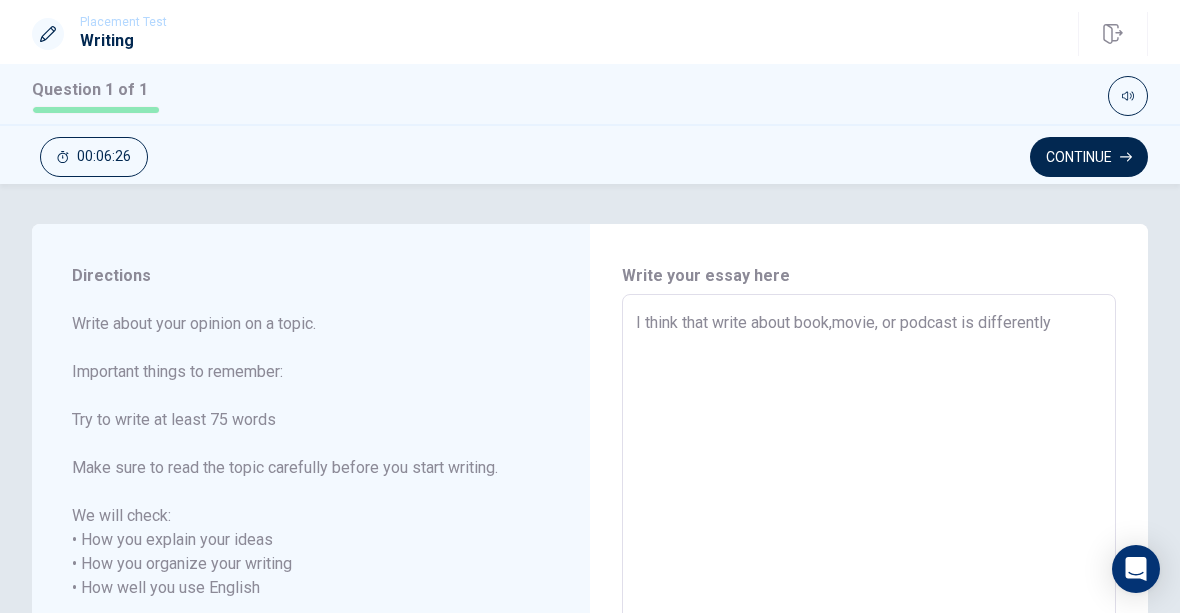 type on "I think that write about book,movie, or podcast is differently ." 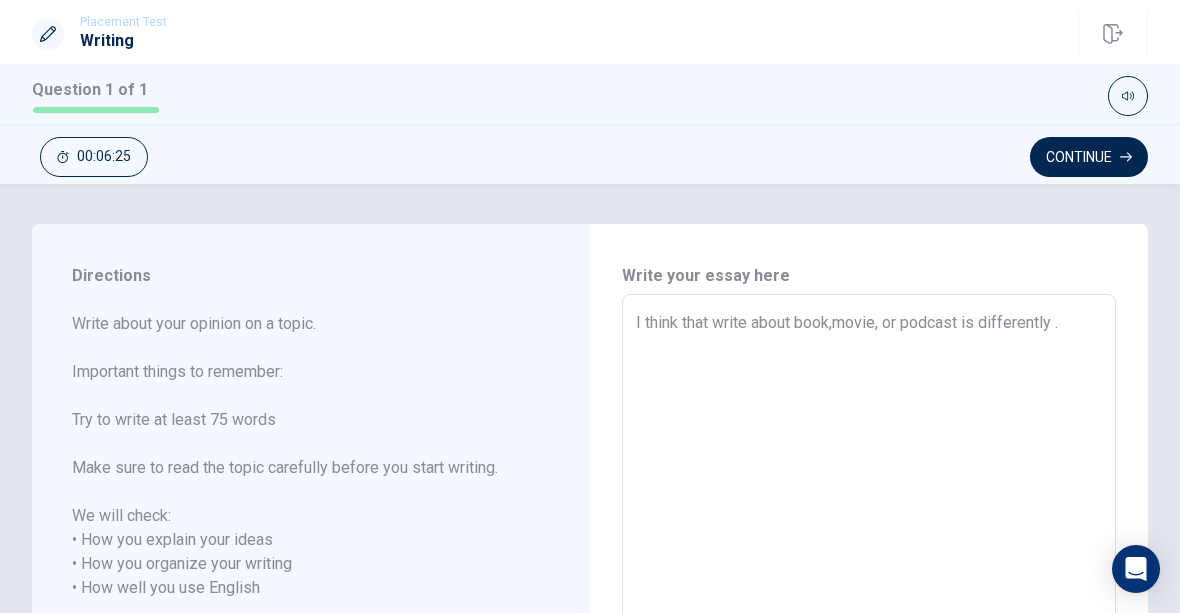 type on "x" 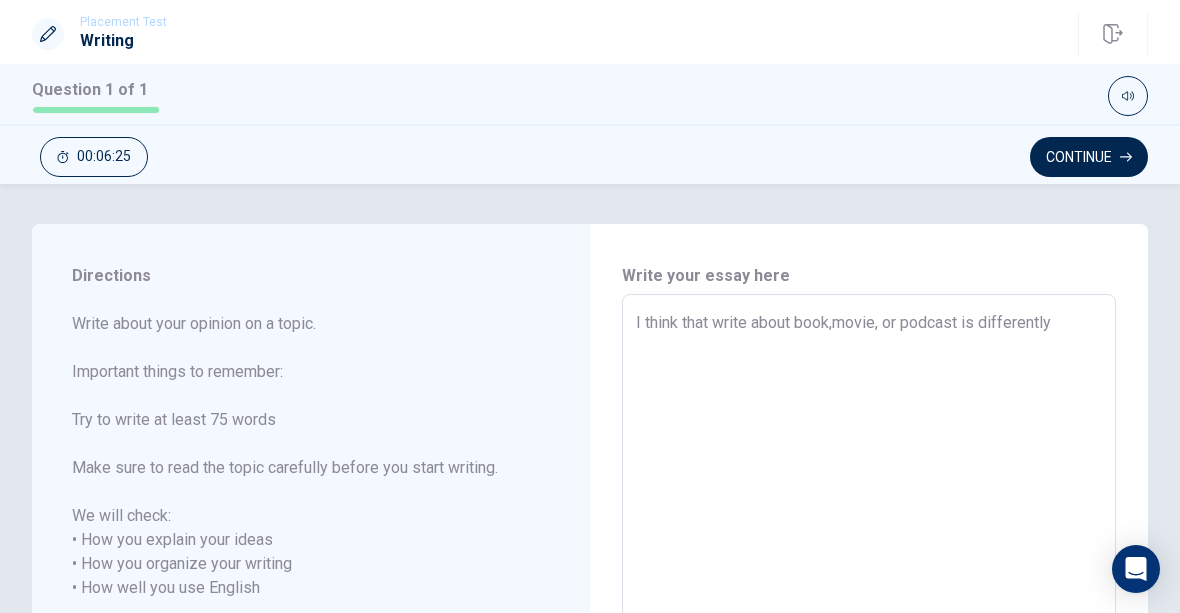 type on "x" 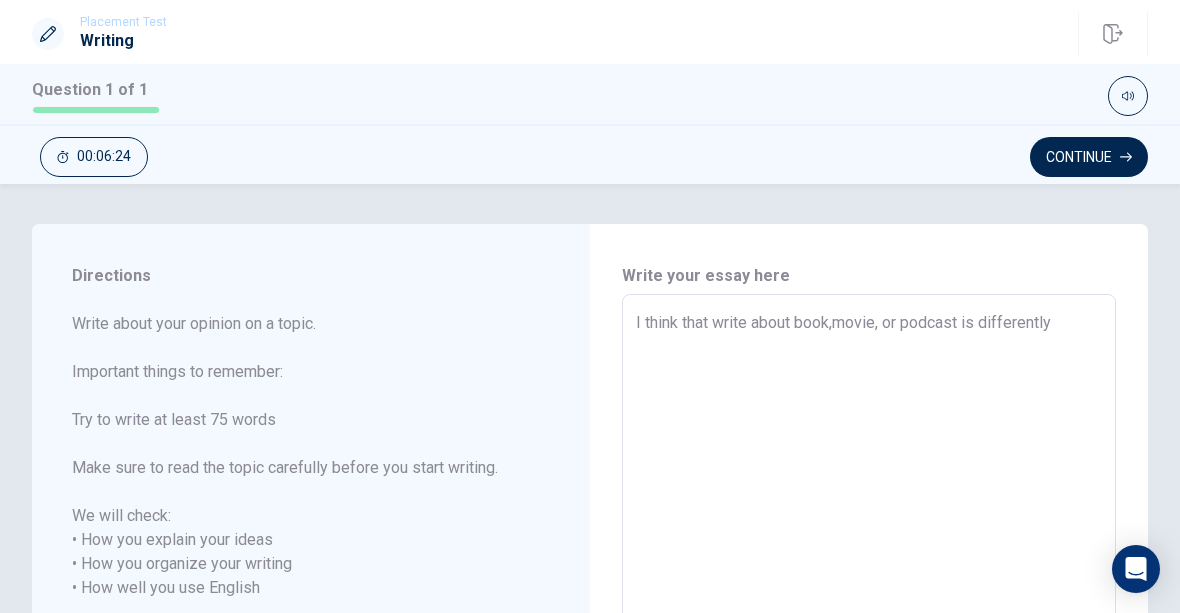 type on "I think that write about book,movie, or podcast is differently" 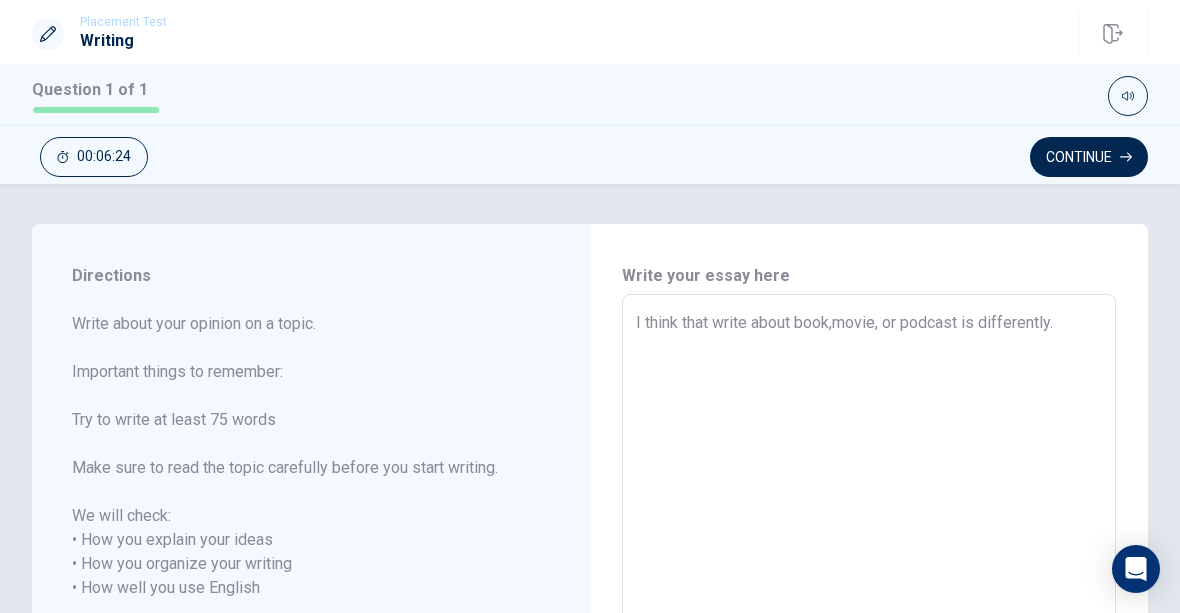type on "x" 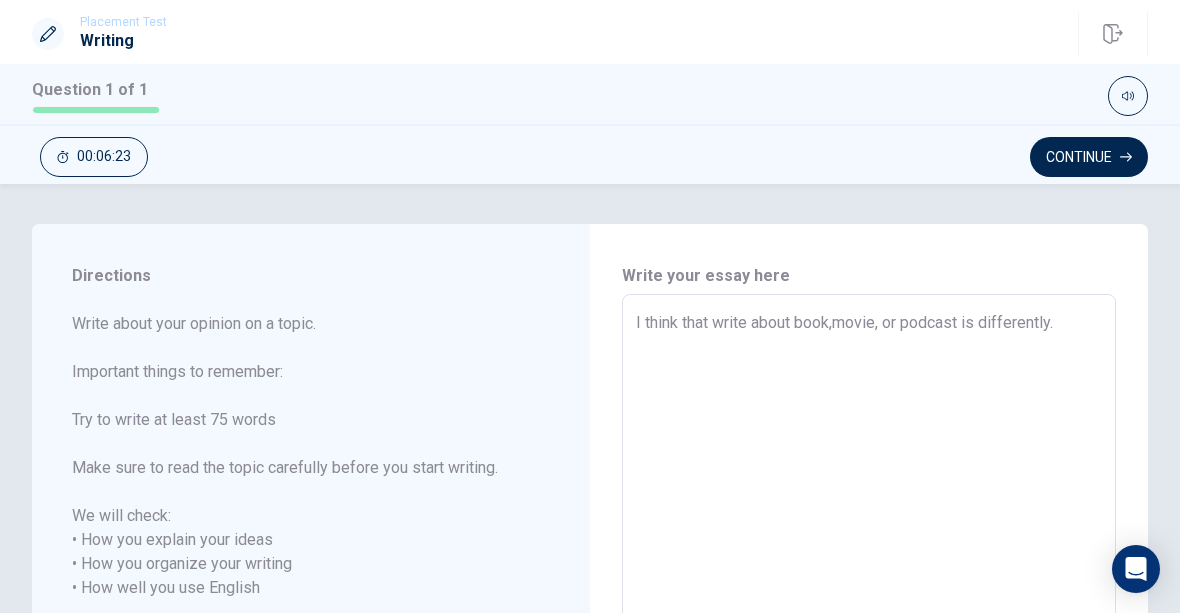 type on "I think that write about book,movie, or podcast is differently." 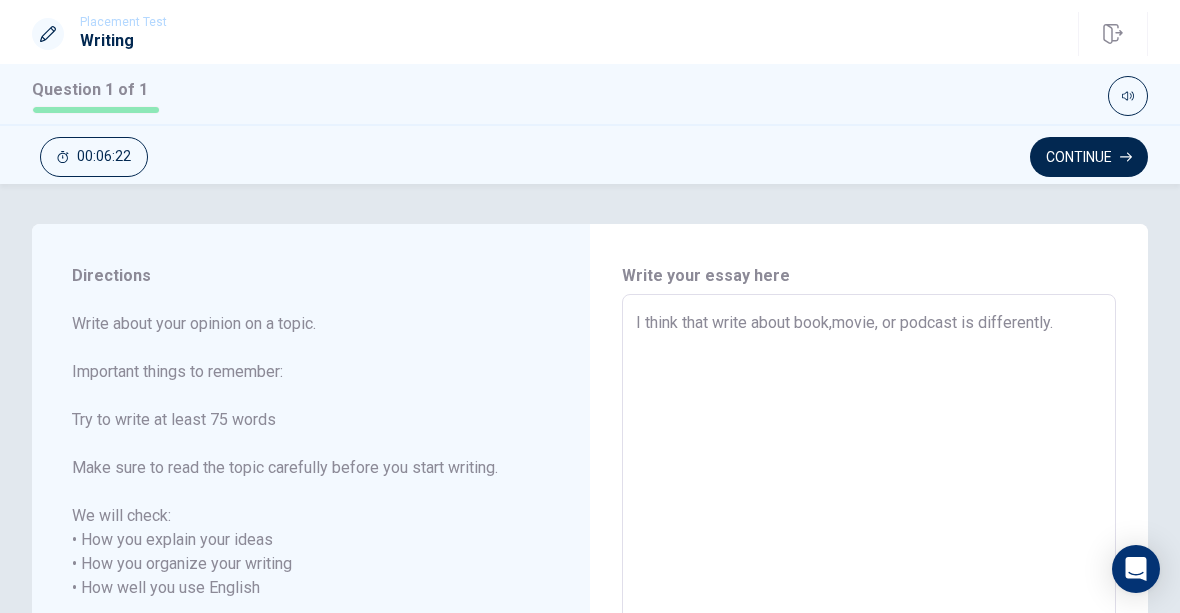 type on "x" 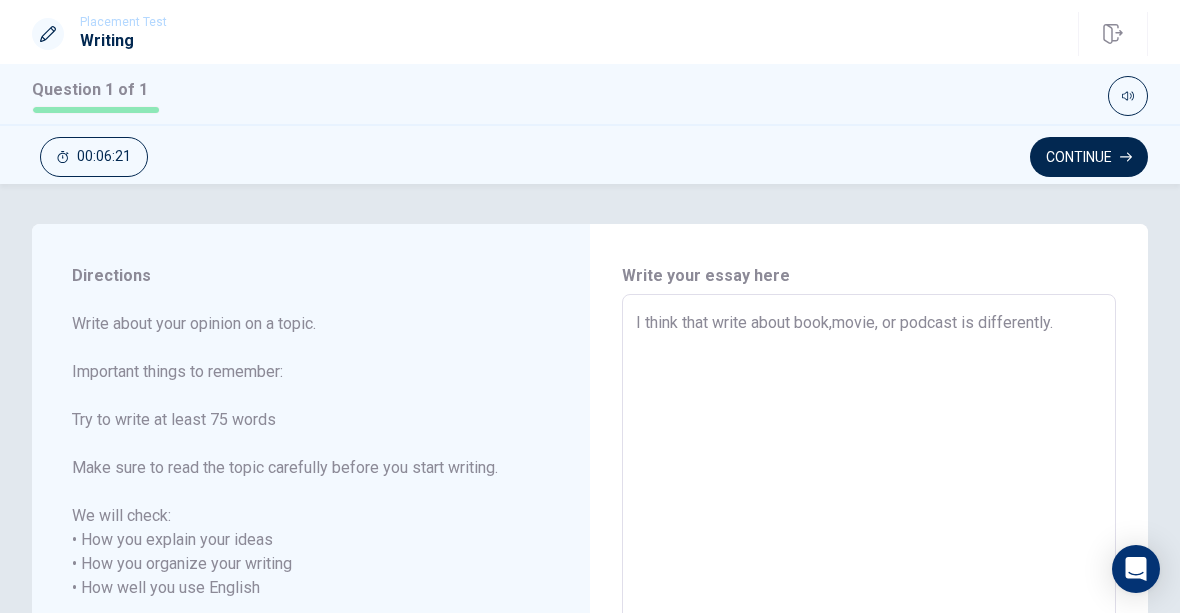 type on "I think that write about book,movie, or podcast is differently.
B" 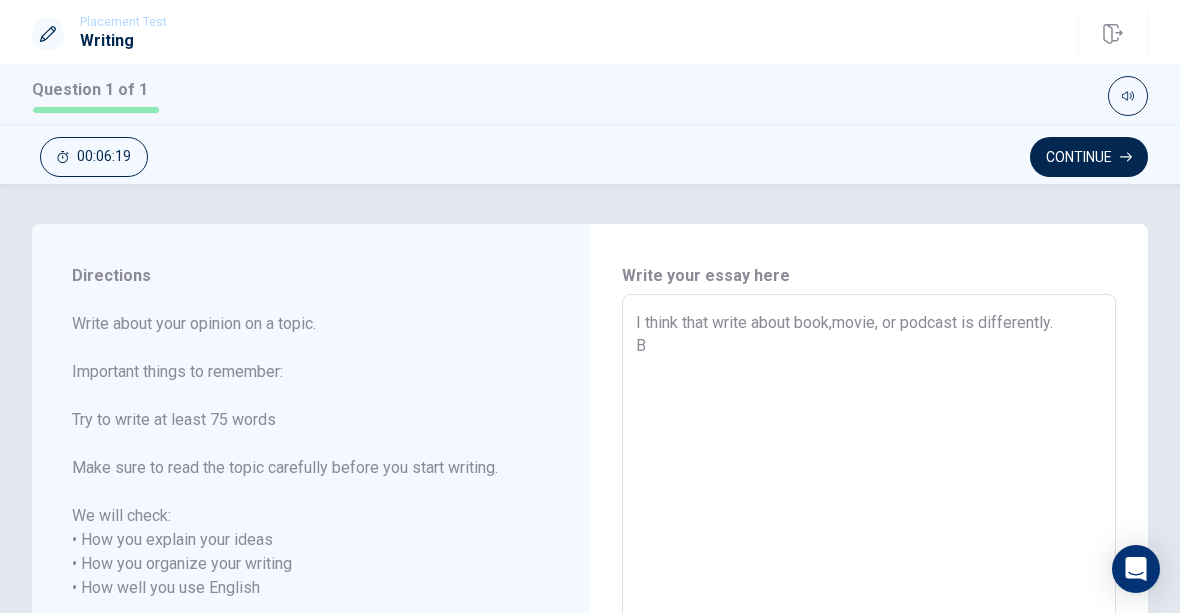 type on "x" 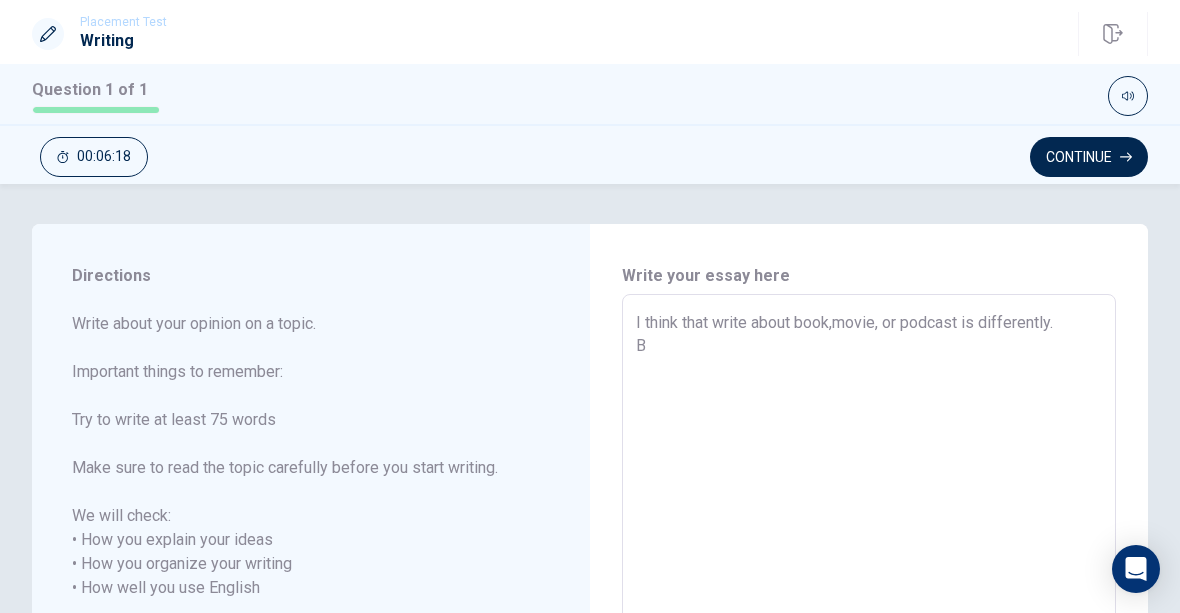 type on "I think that write about book,movie, or podcast is differently." 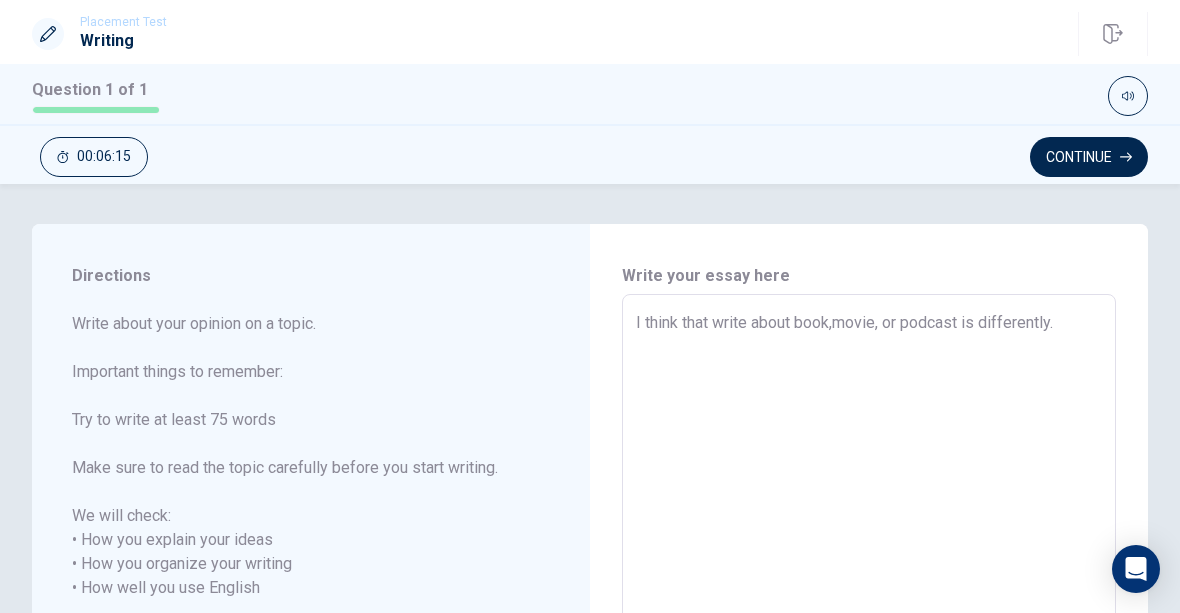 type on "x" 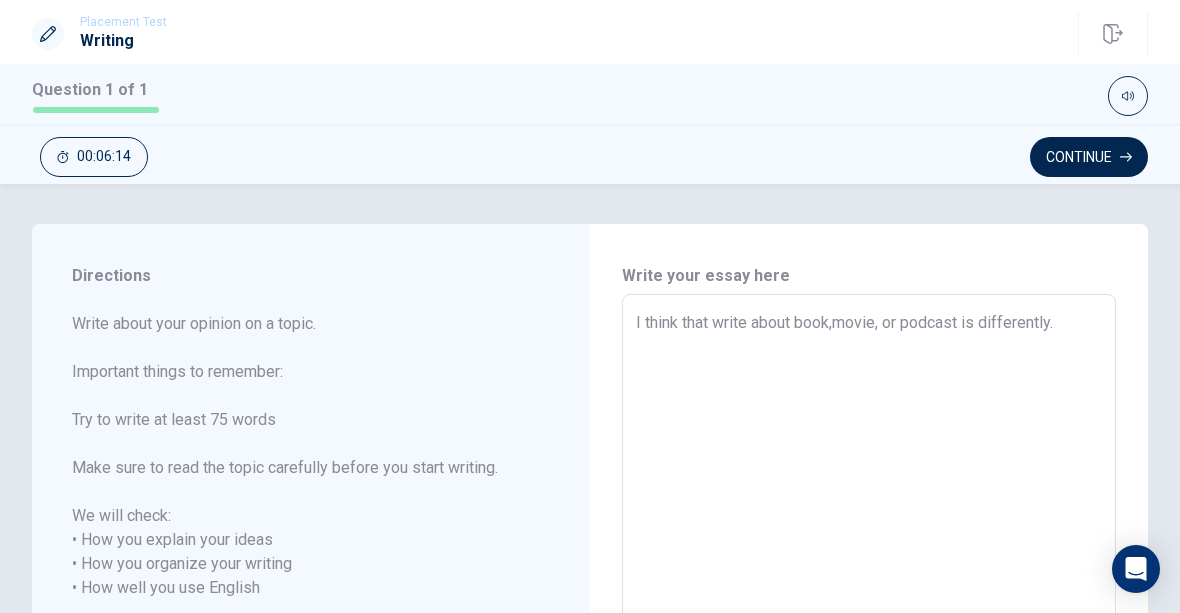 type on "I think that write about book,movie, or podcast is differently.
F" 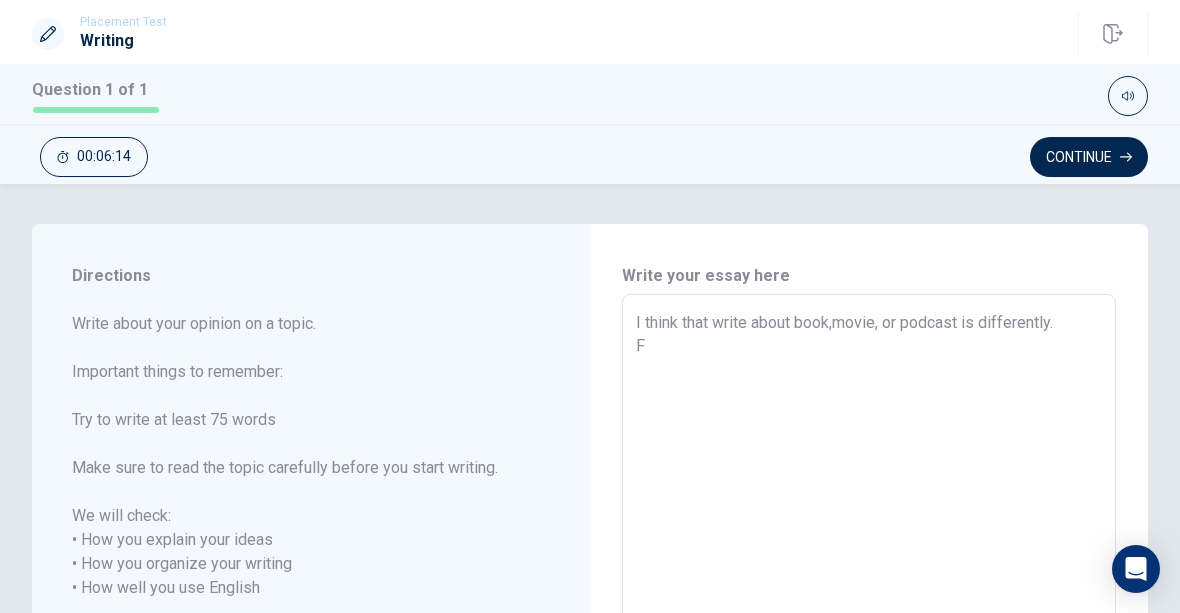 type on "x" 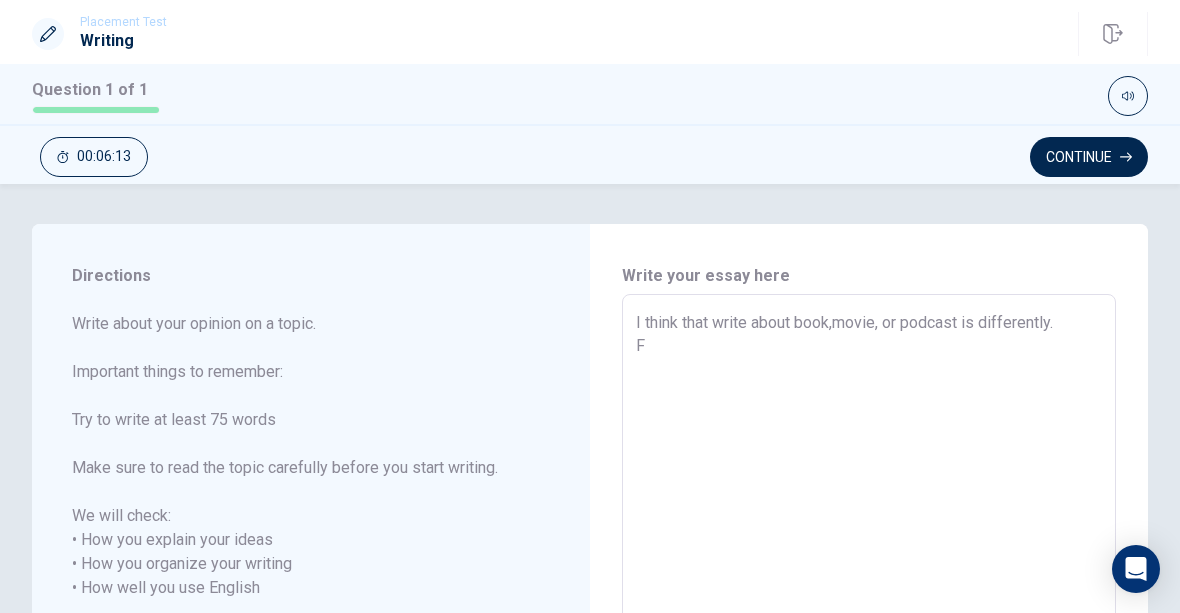 type on "I think that write about book,movie, or podcast is differently.
Fo" 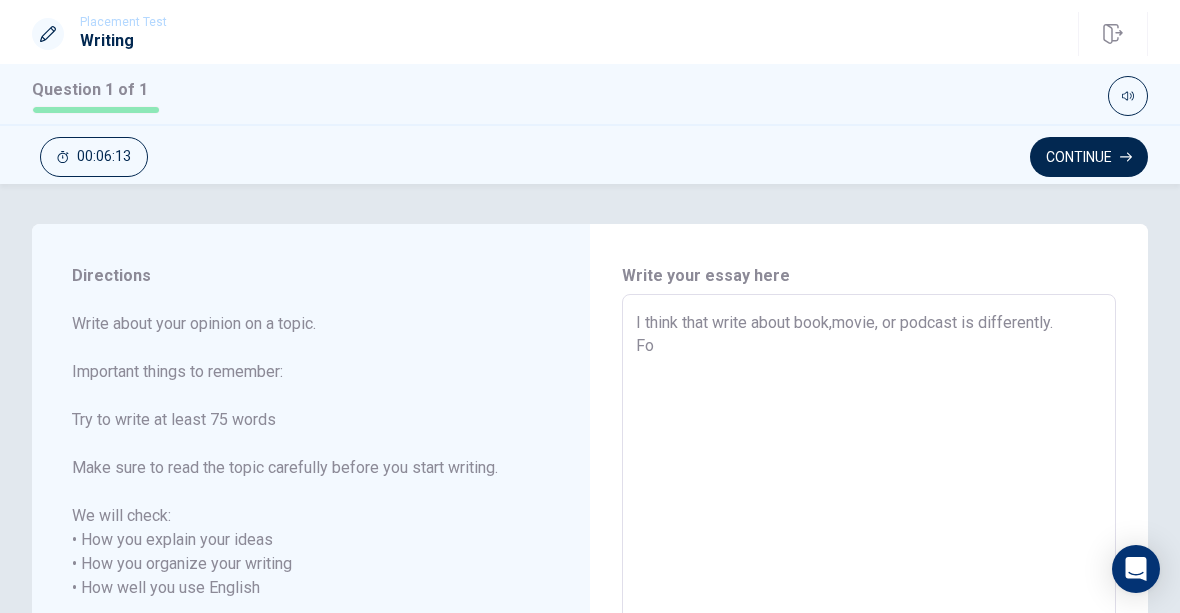 type on "x" 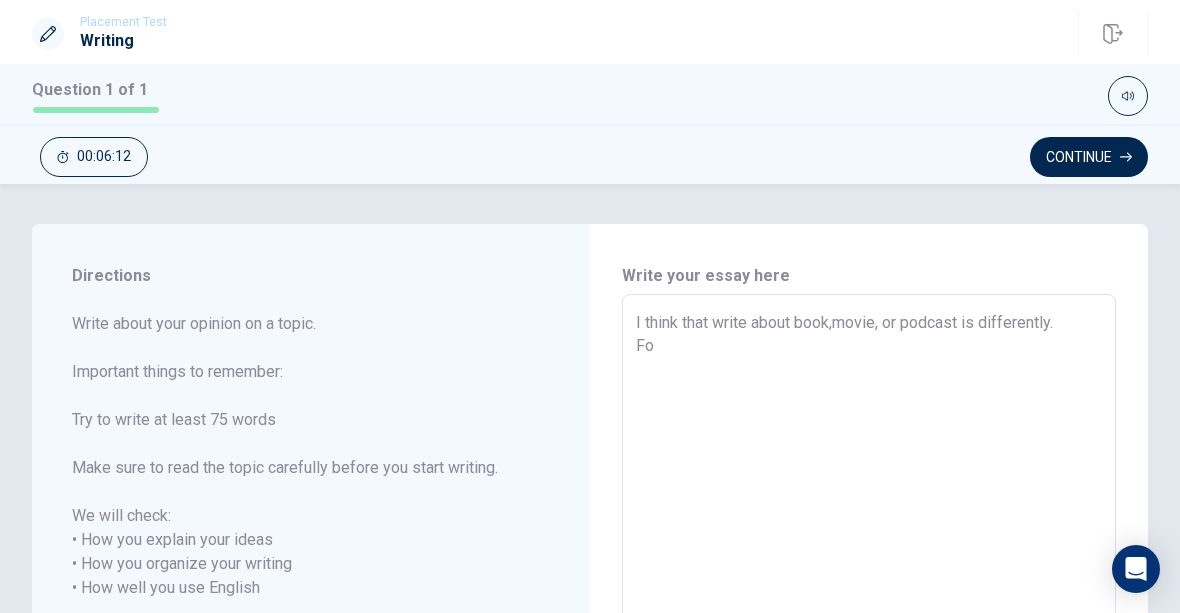 type on "I think that write about book,movie, or podcast is differently.
For" 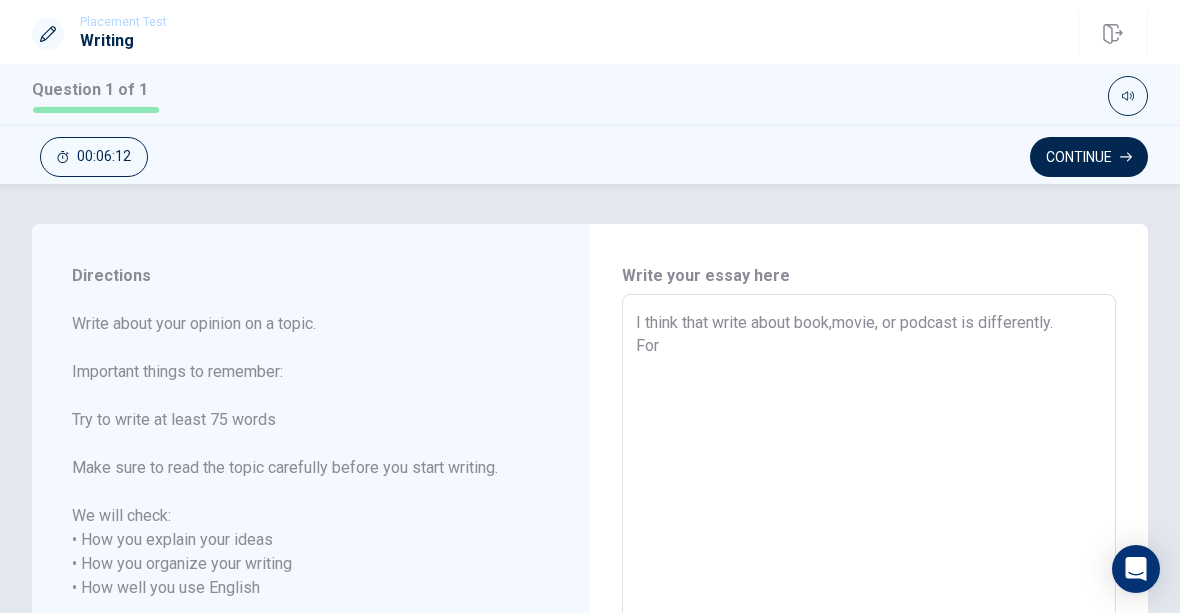 type on "x" 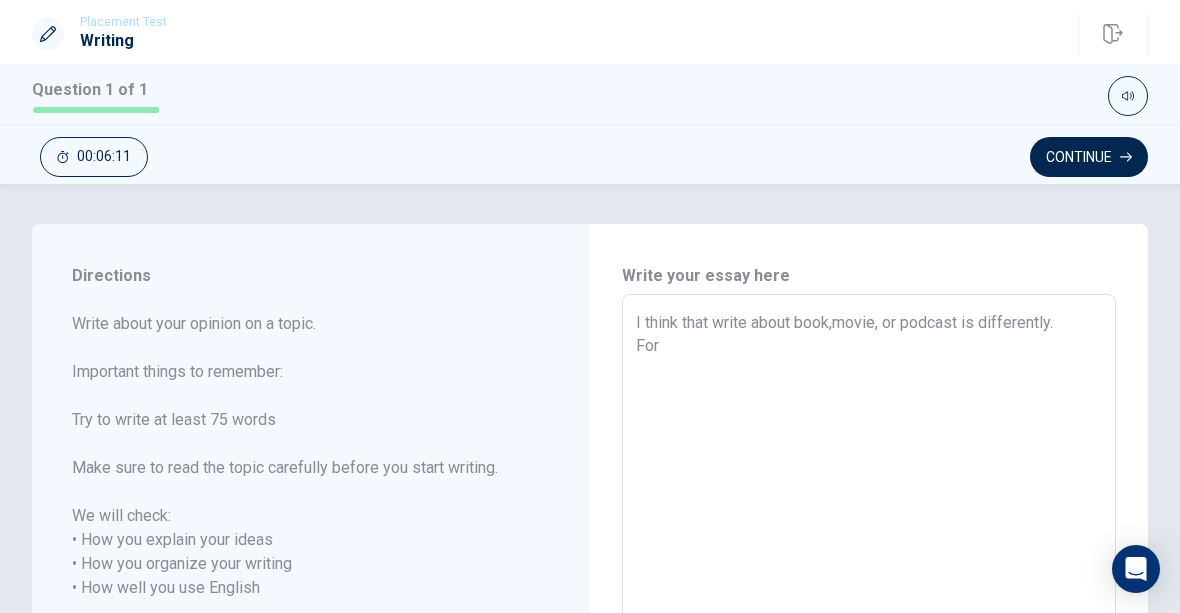 type on "I think that write about book,movie, or podcast is differently.
Fore" 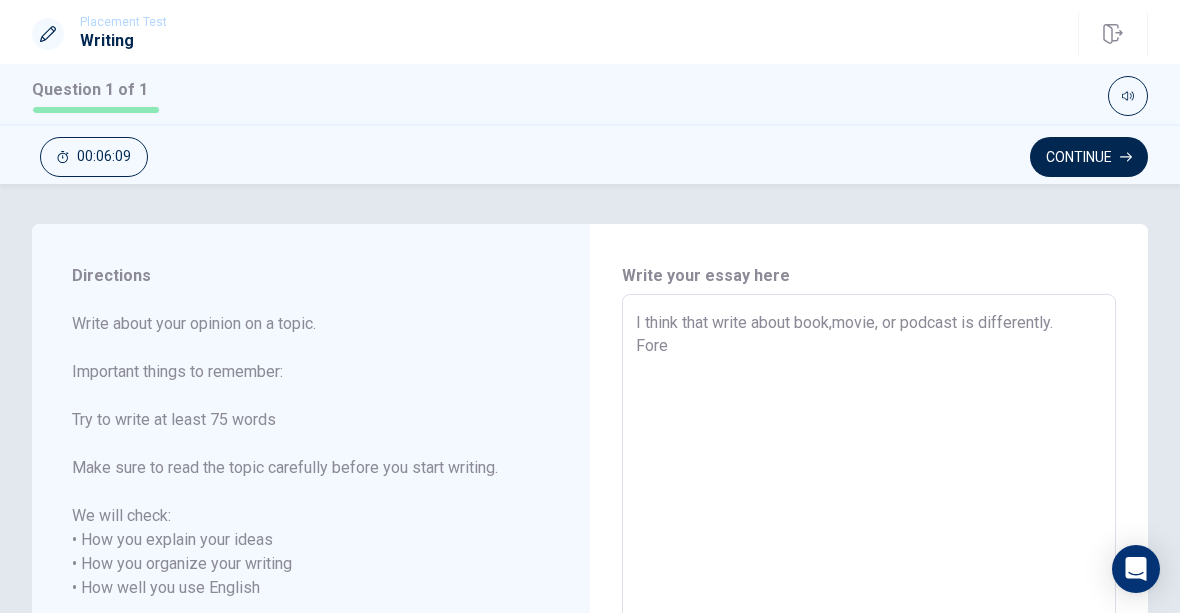 type on "x" 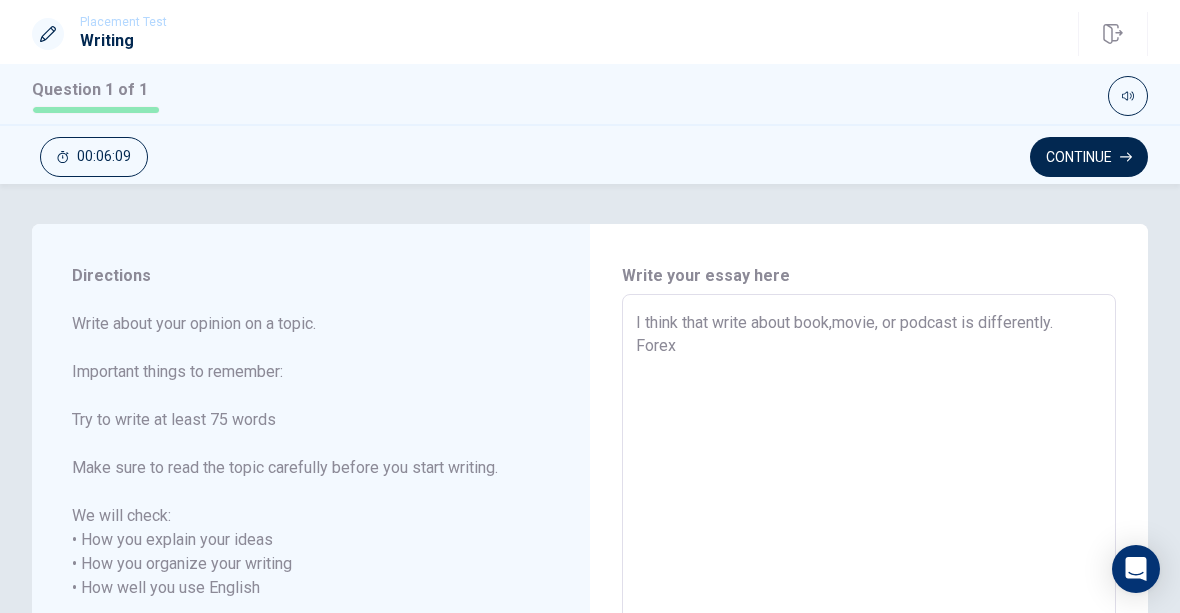 type on "x" 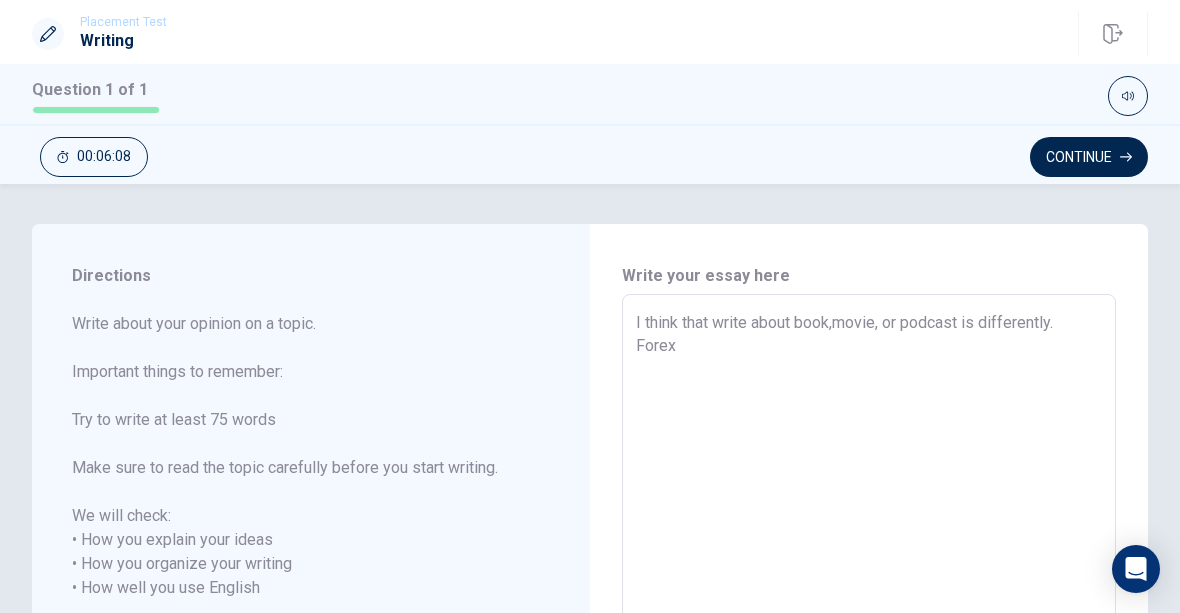 type on "I think that write about book,movie, or podcast is differently.
Forexa" 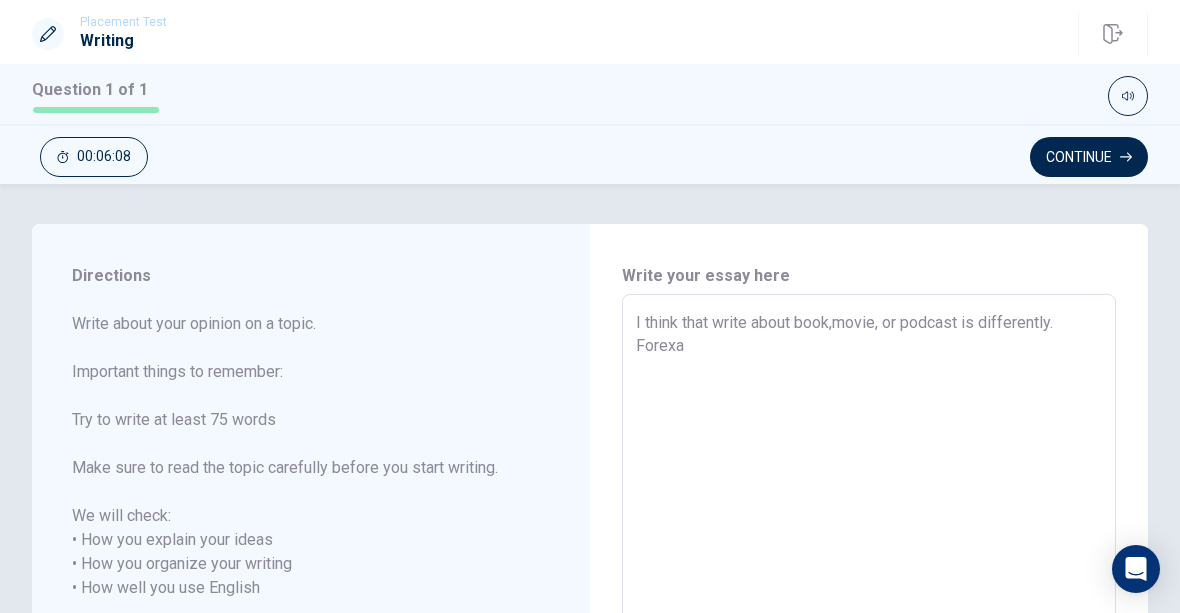 type on "x" 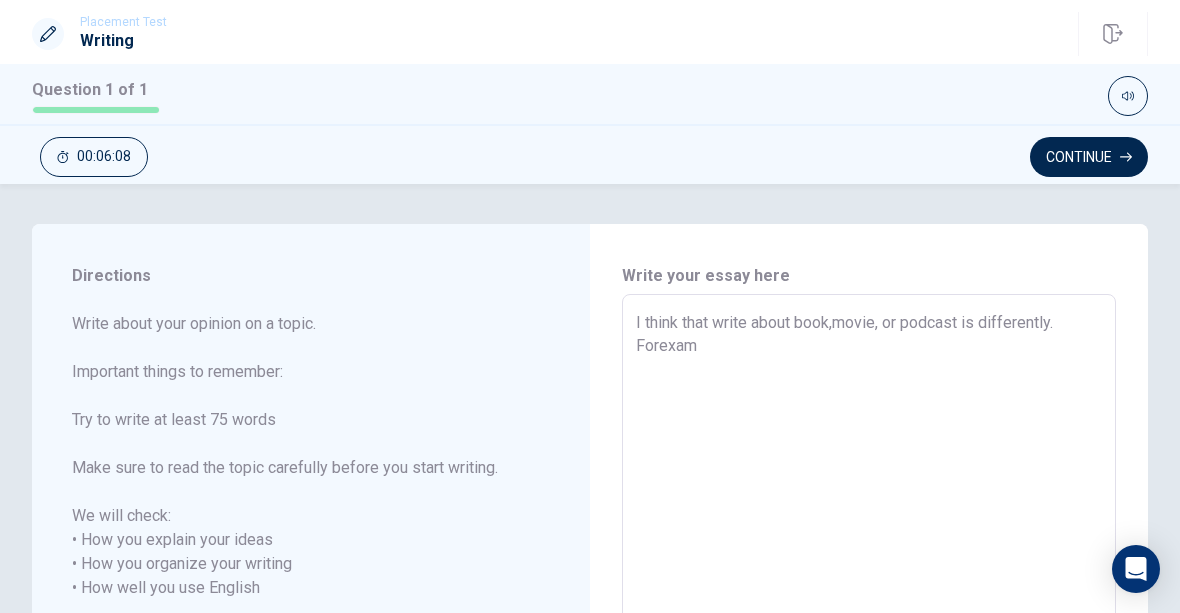 type on "x" 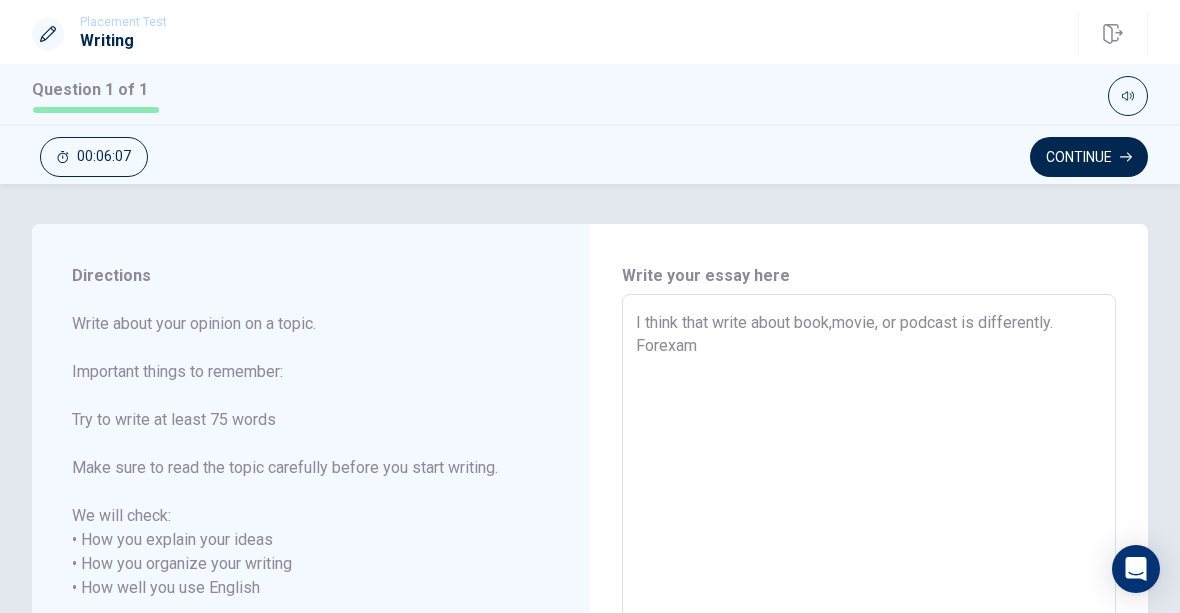 type on "I think that write about book,movie, or podcast is differently.
Forexamp" 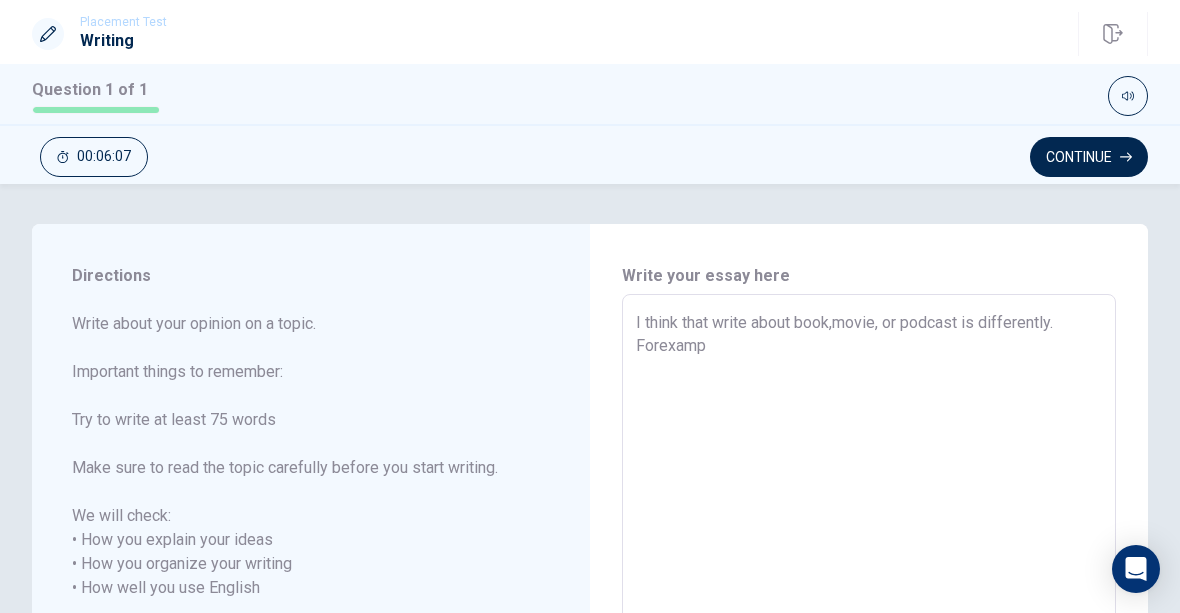 type on "x" 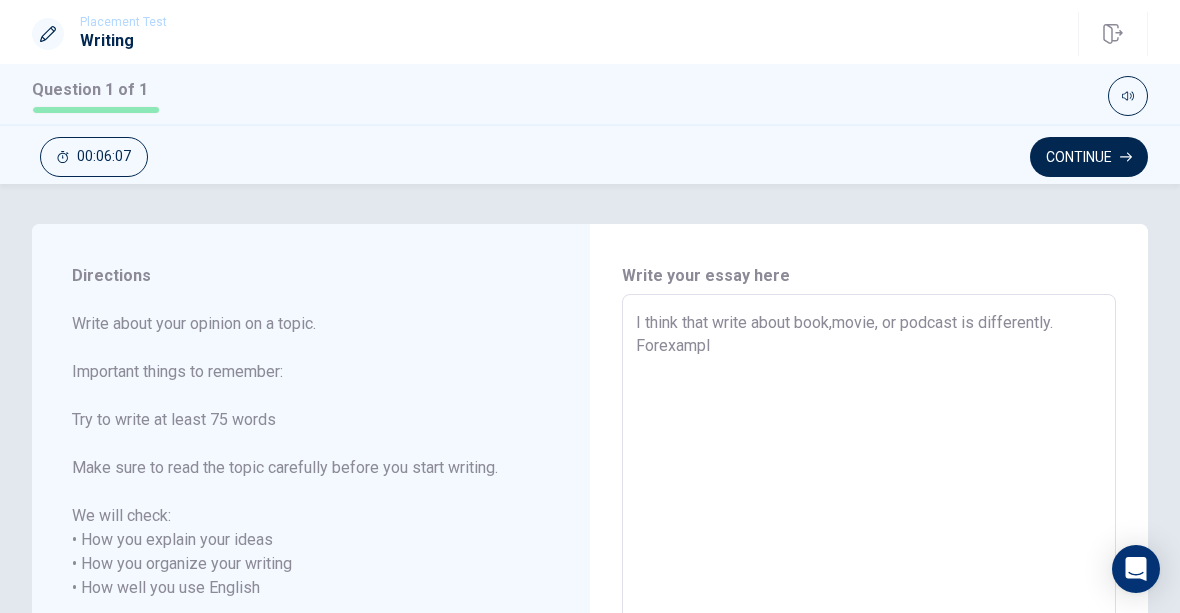 type on "x" 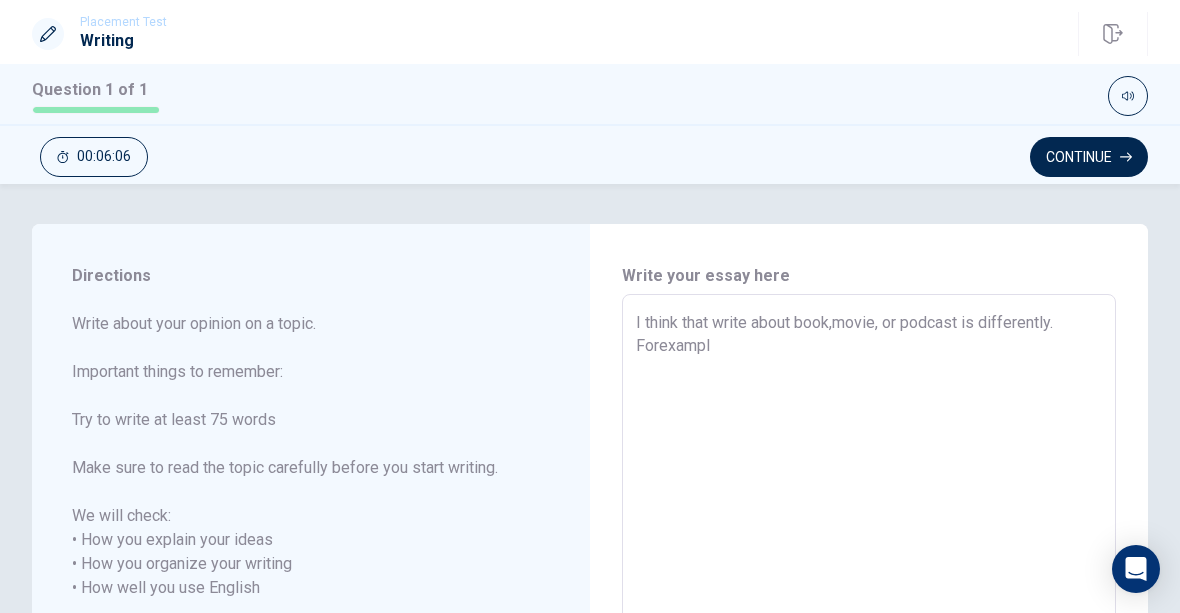 type on "I think that write about book,movie, or podcast is differently.
Forexample" 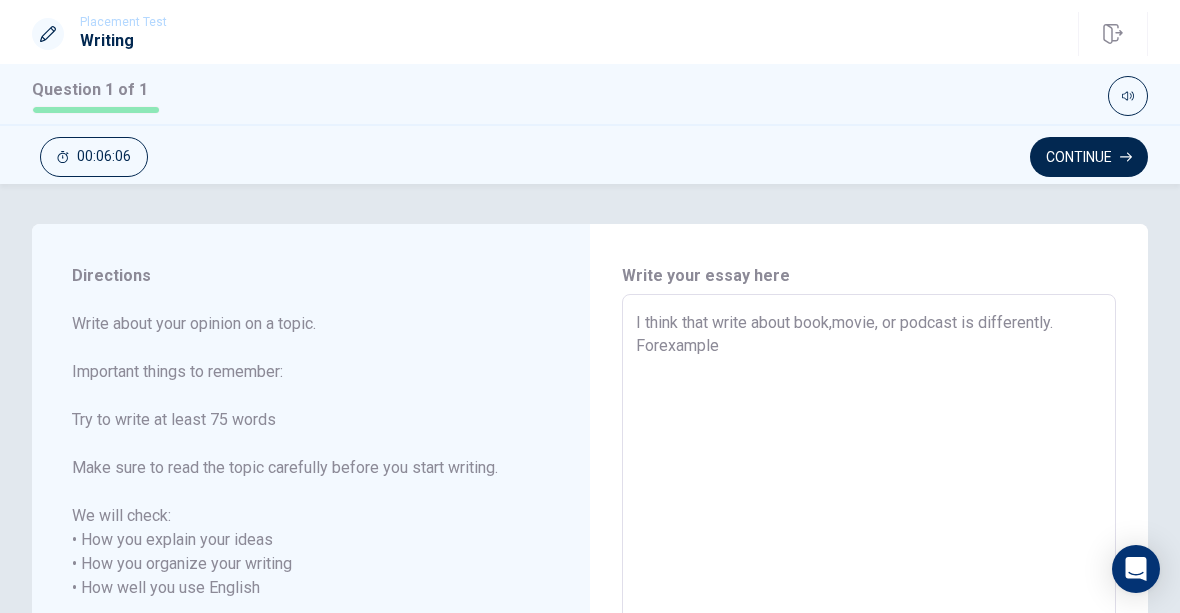 type on "x" 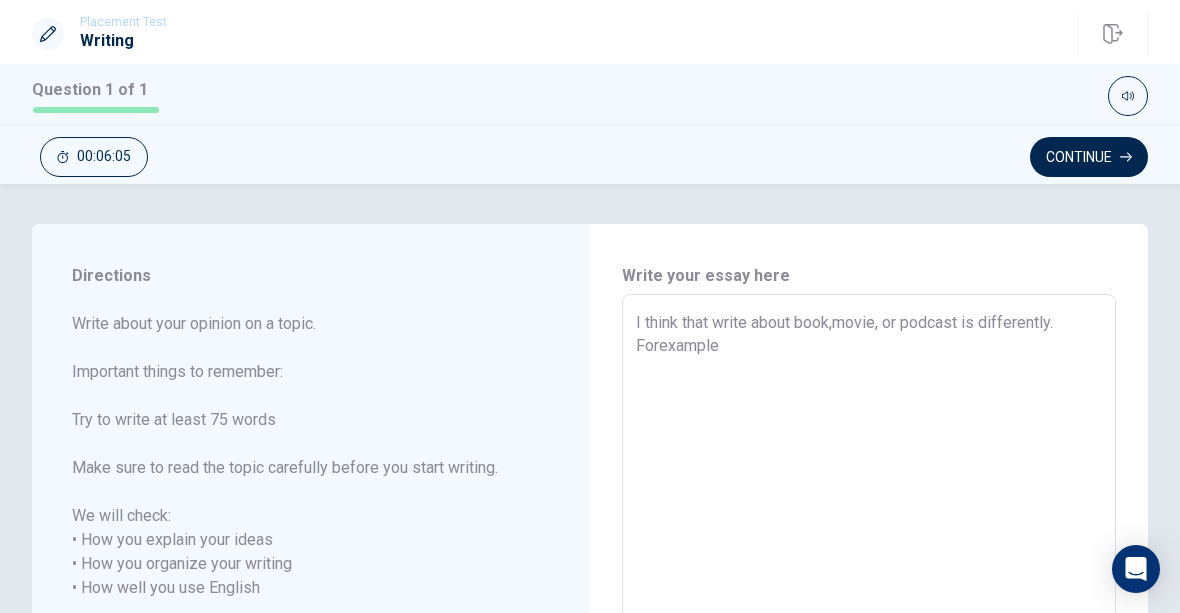 type 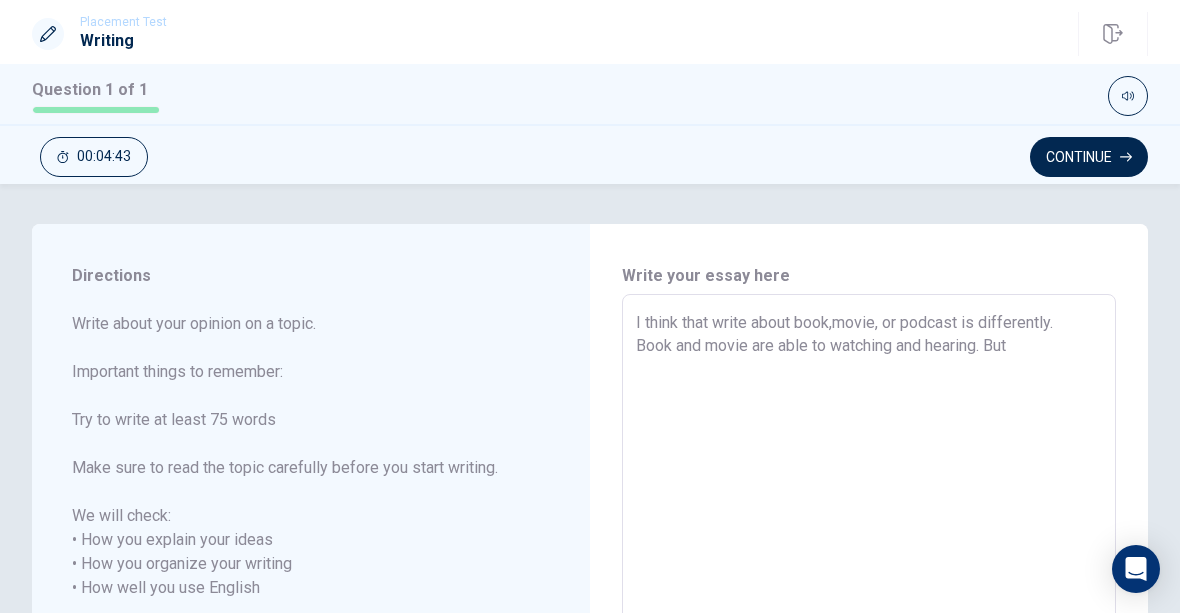 click on "I think that write about book,movie, or podcast is differently.
Book and movie are able to watching and hearing. But x ​" at bounding box center [869, 588] 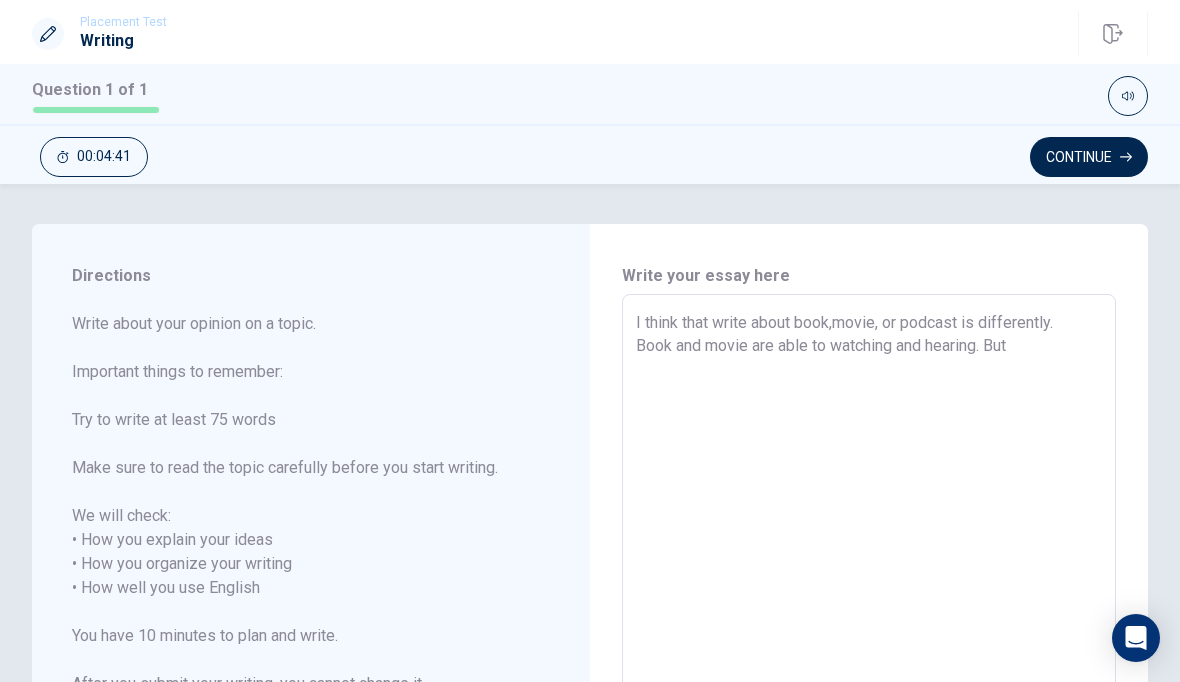 click on "I think that write about book,movie, or podcast is differently.
Book and movie are able to watching and hearing. But" at bounding box center [869, 588] 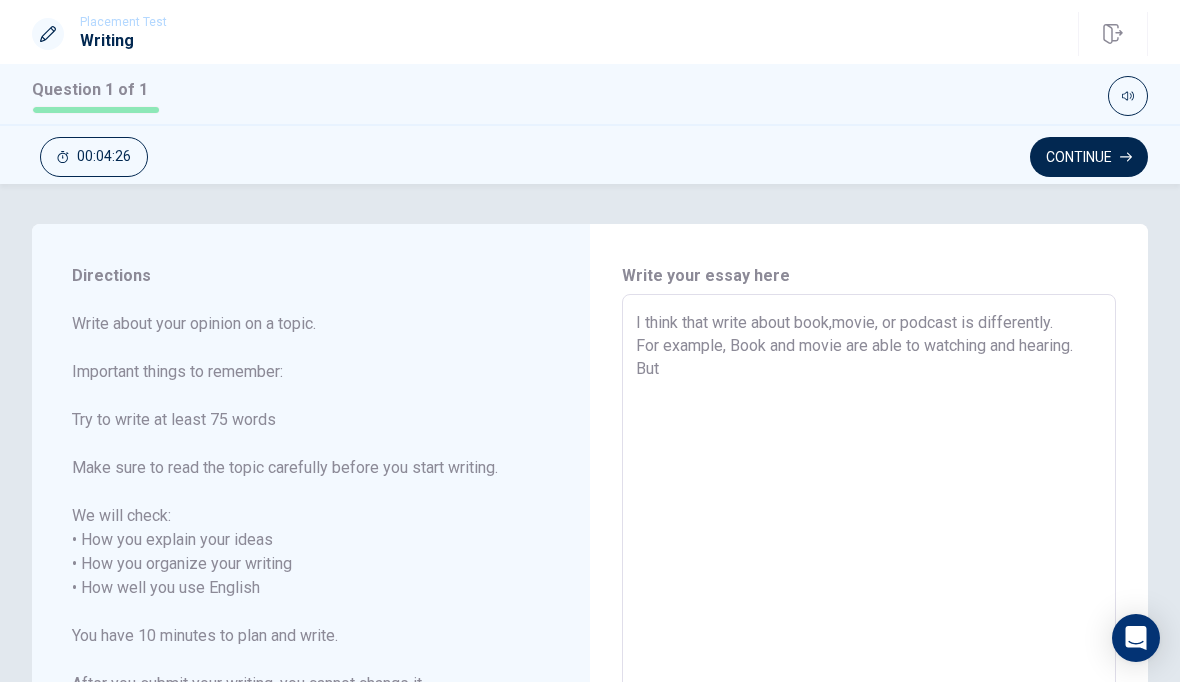 click on "I think that write about book,movie, or podcast is differently.
For example, Book and movie are able to watching and hearing. But" at bounding box center [869, 588] 